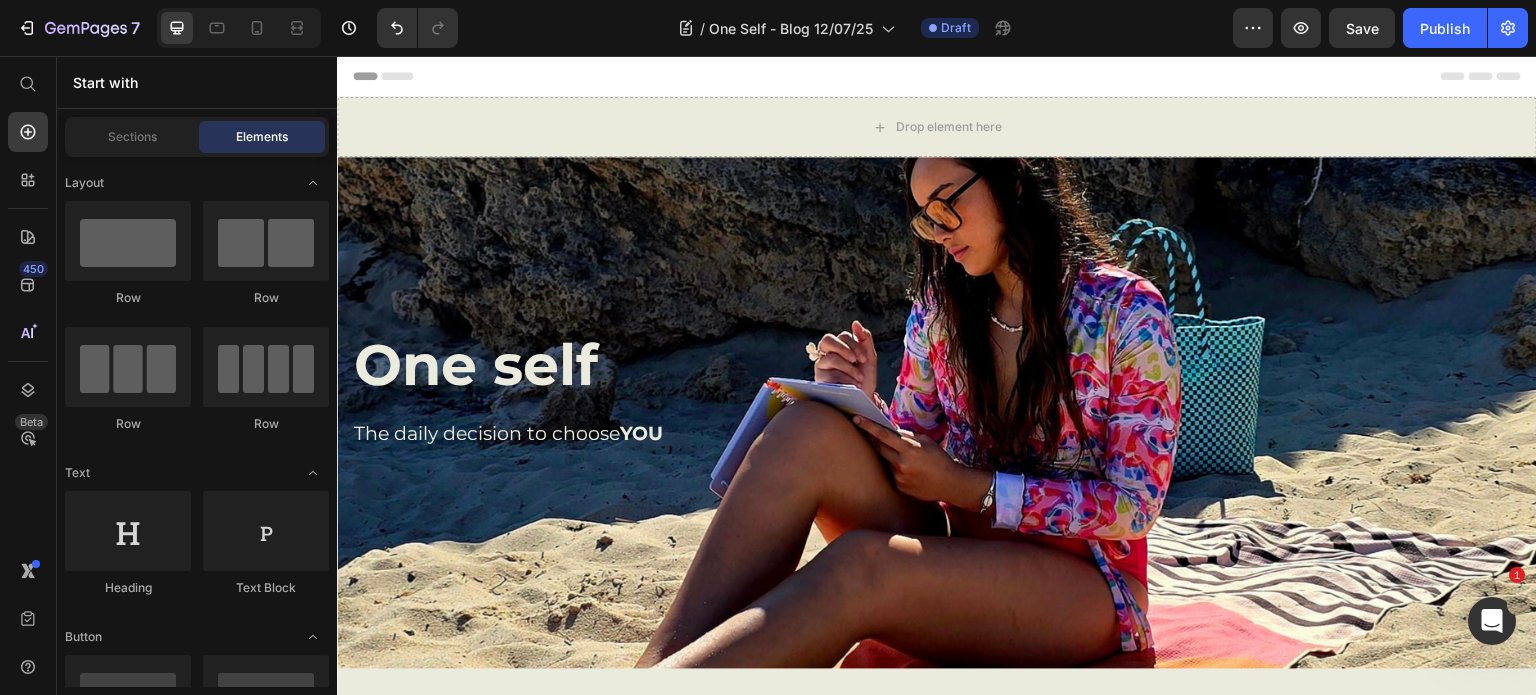 scroll, scrollTop: 300, scrollLeft: 0, axis: vertical 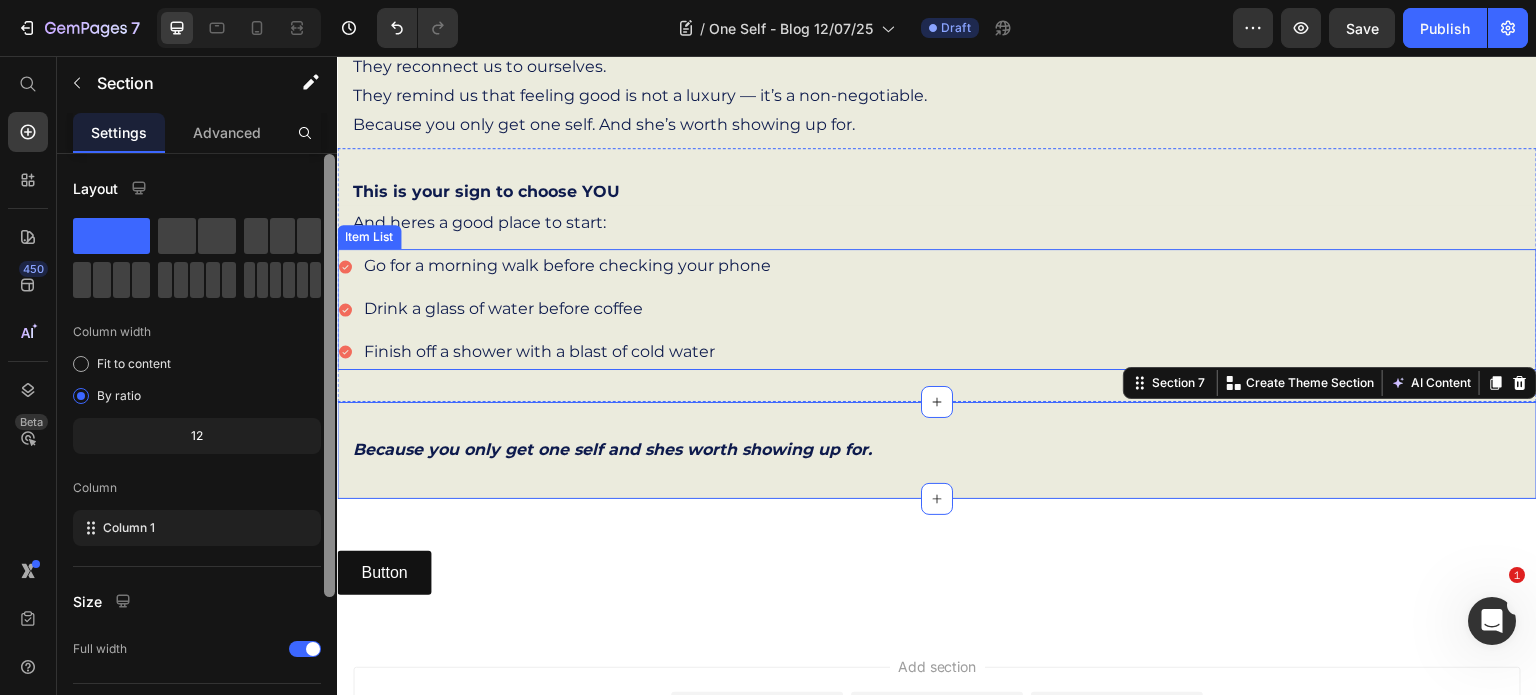 drag, startPoint x: 672, startPoint y: 488, endPoint x: 339, endPoint y: 308, distance: 378.53534 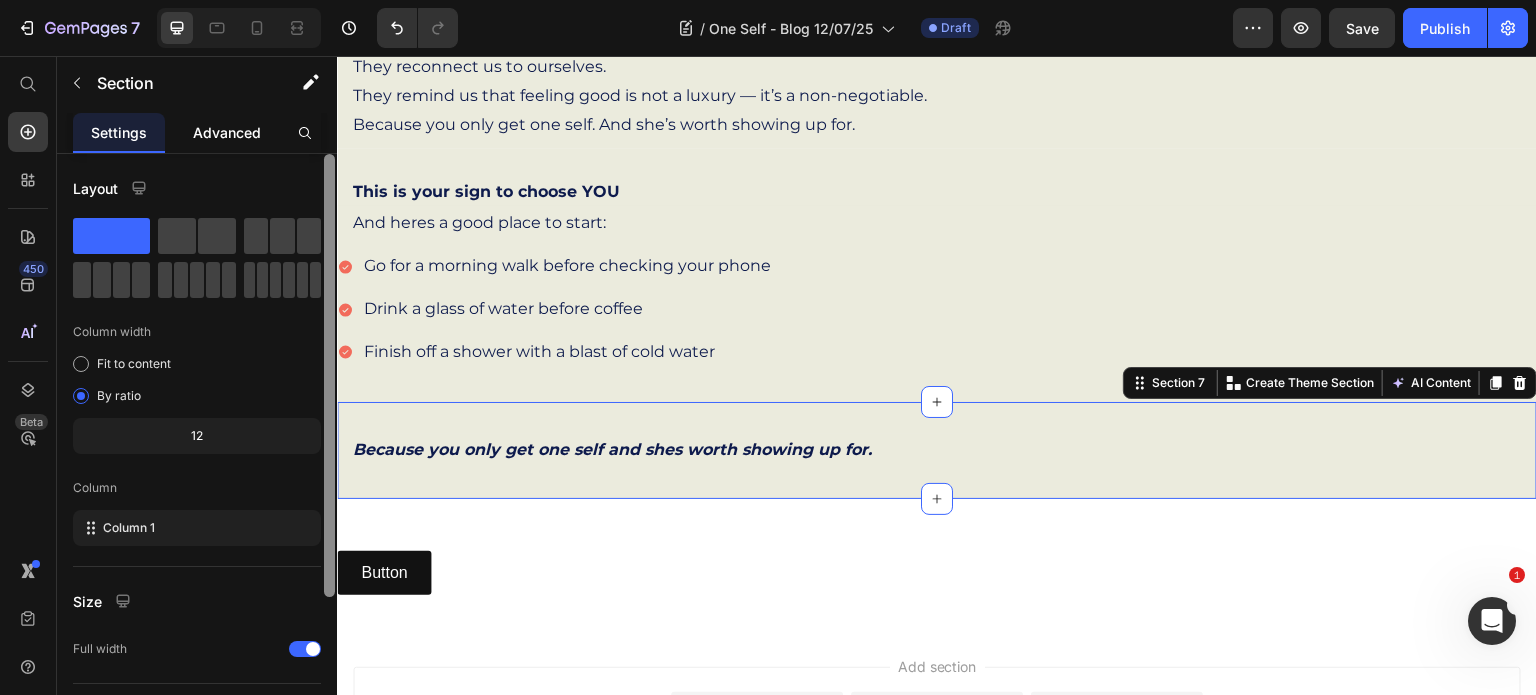 click on "Advanced" at bounding box center [227, 132] 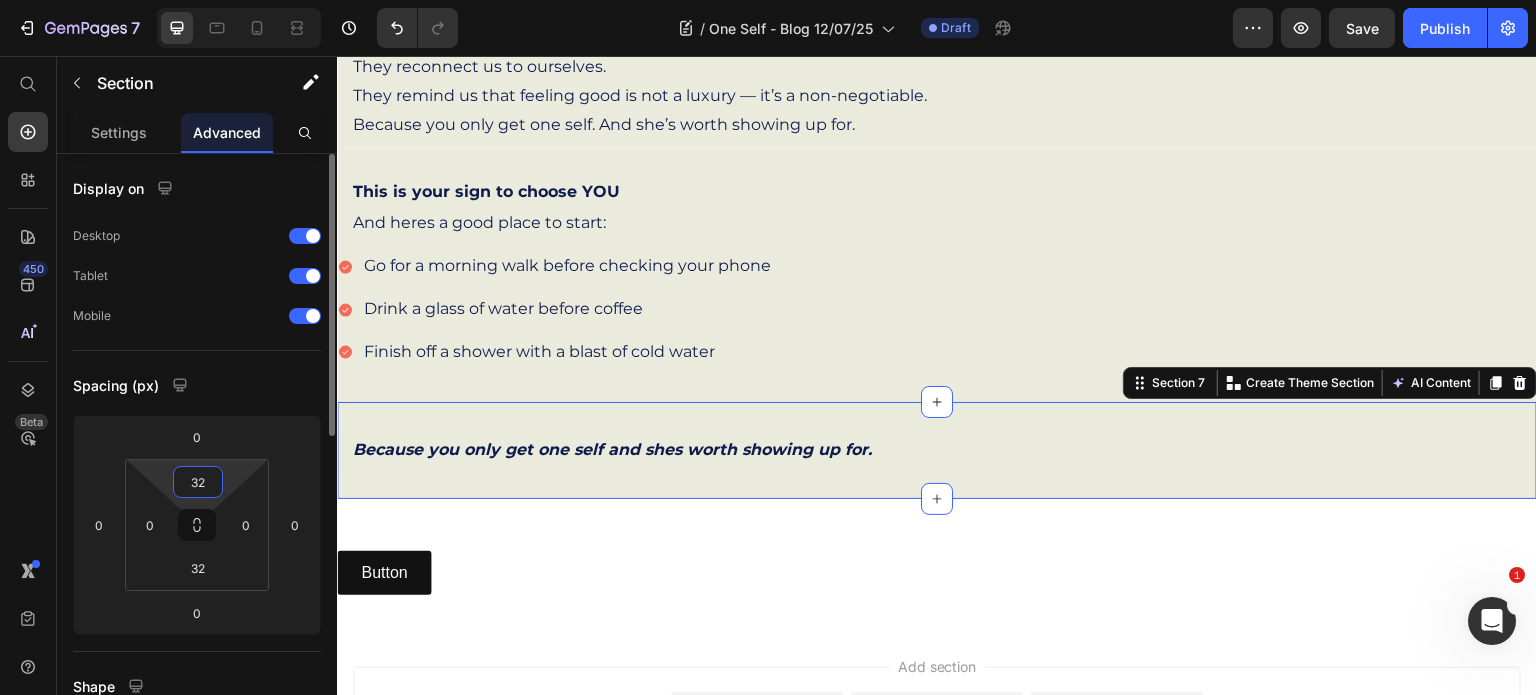 click on "32" at bounding box center [198, 482] 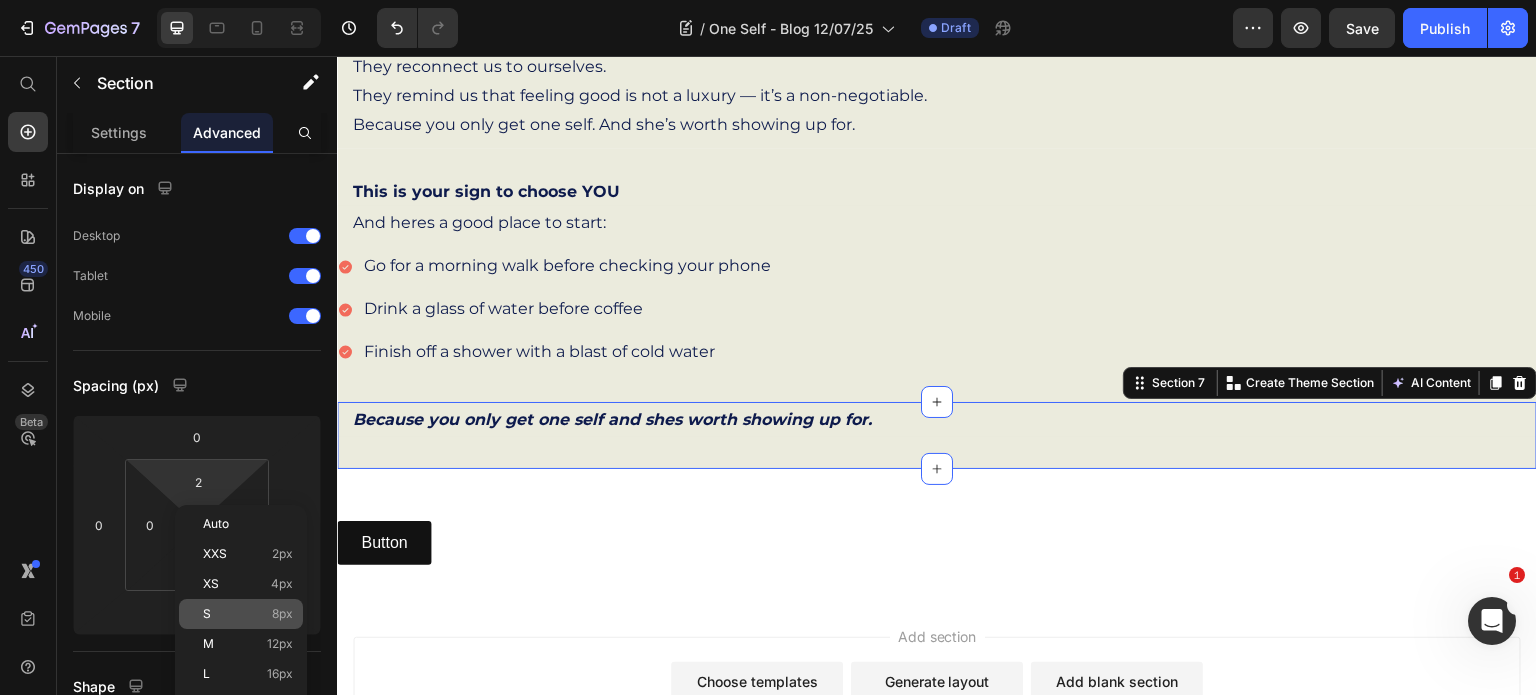 click on "S 8px" at bounding box center [248, 614] 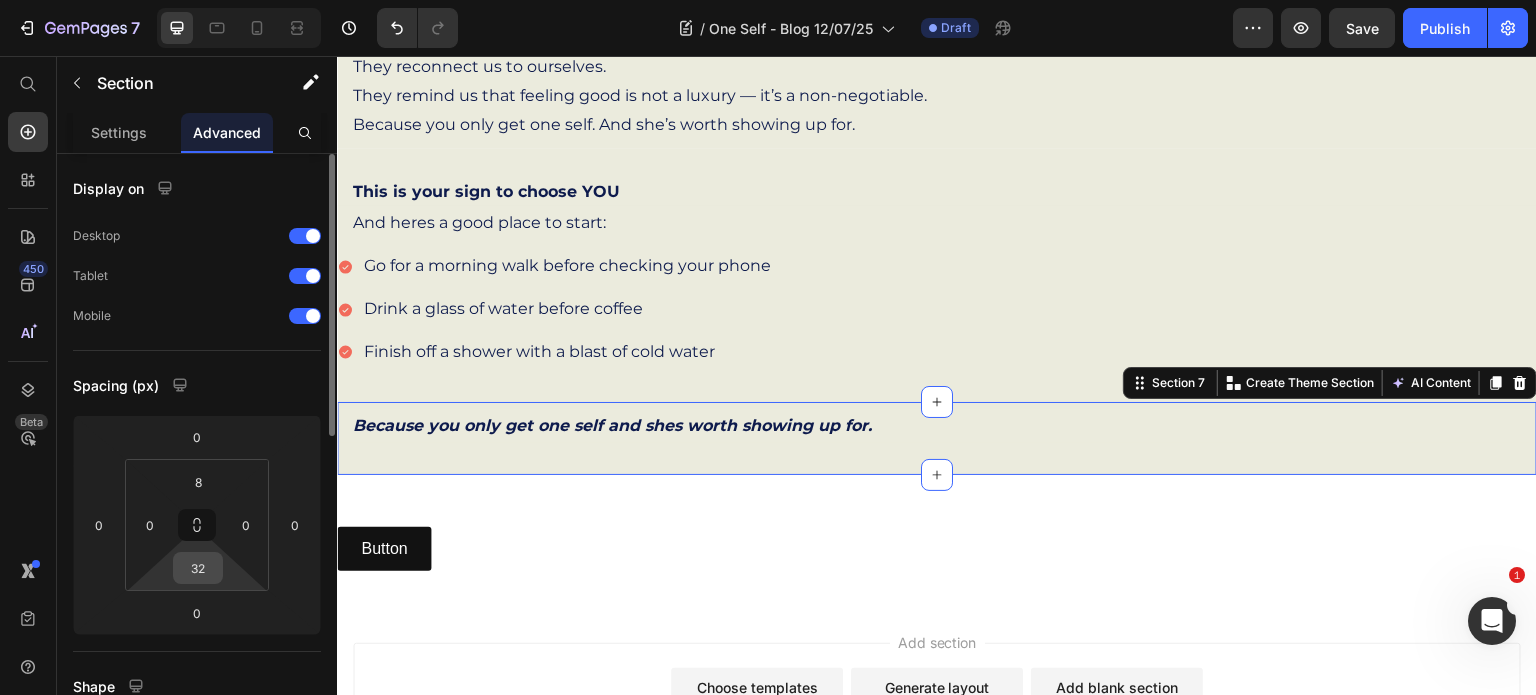 click on "32" at bounding box center (198, 568) 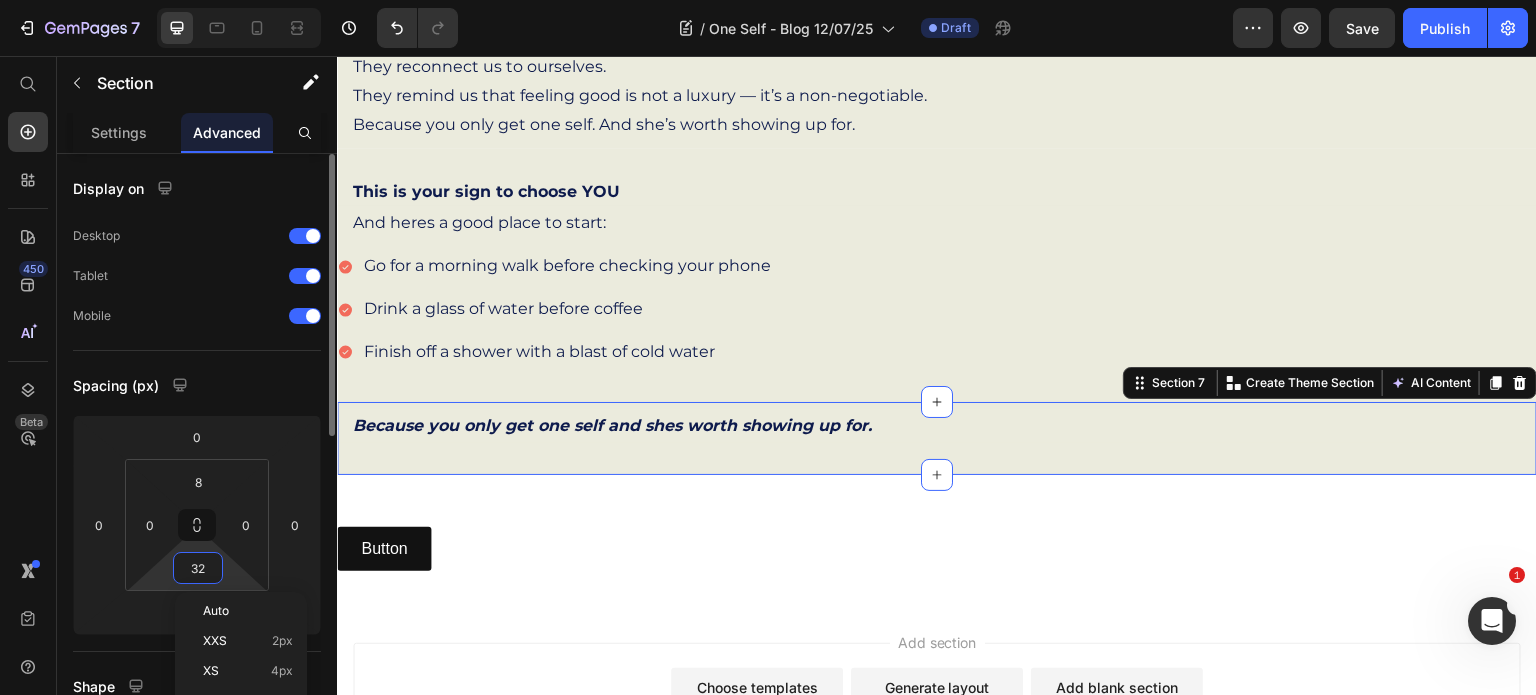 type on "8" 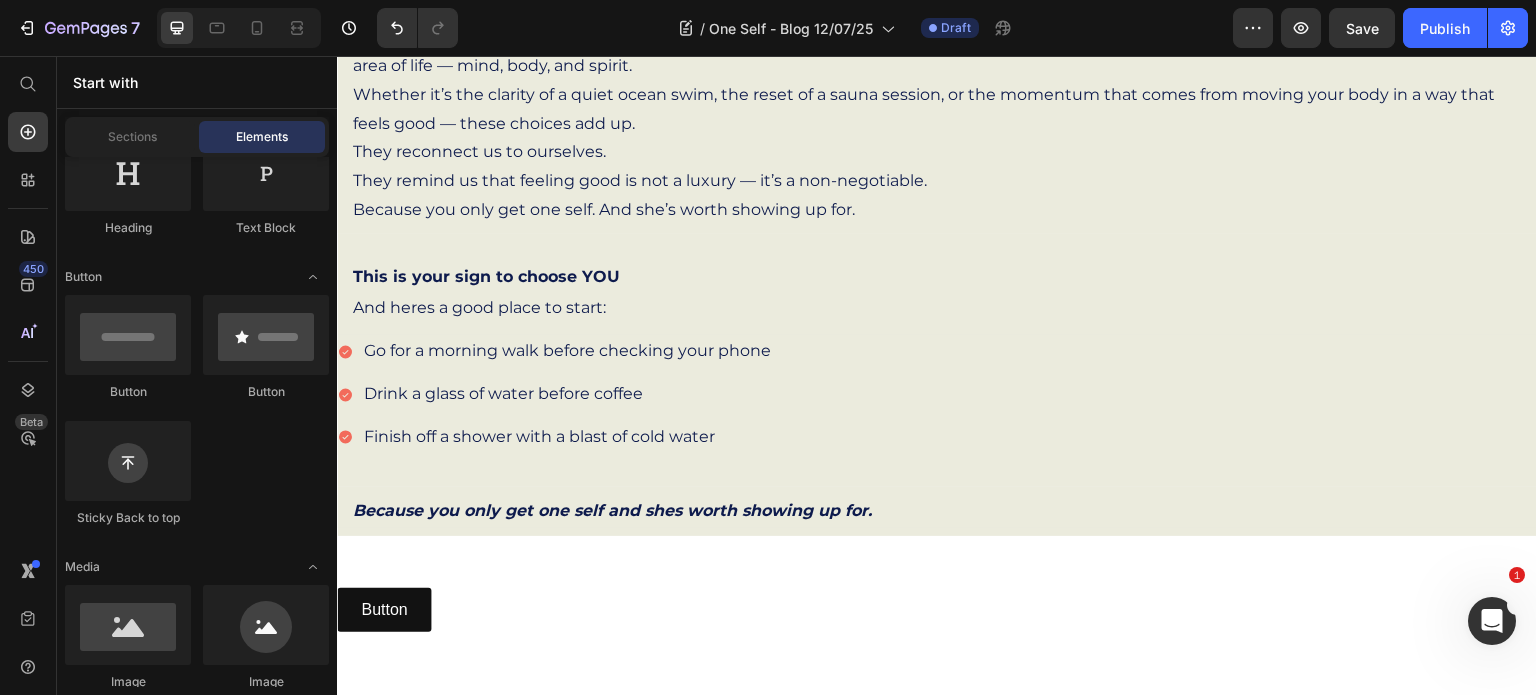 scroll, scrollTop: 990, scrollLeft: 0, axis: vertical 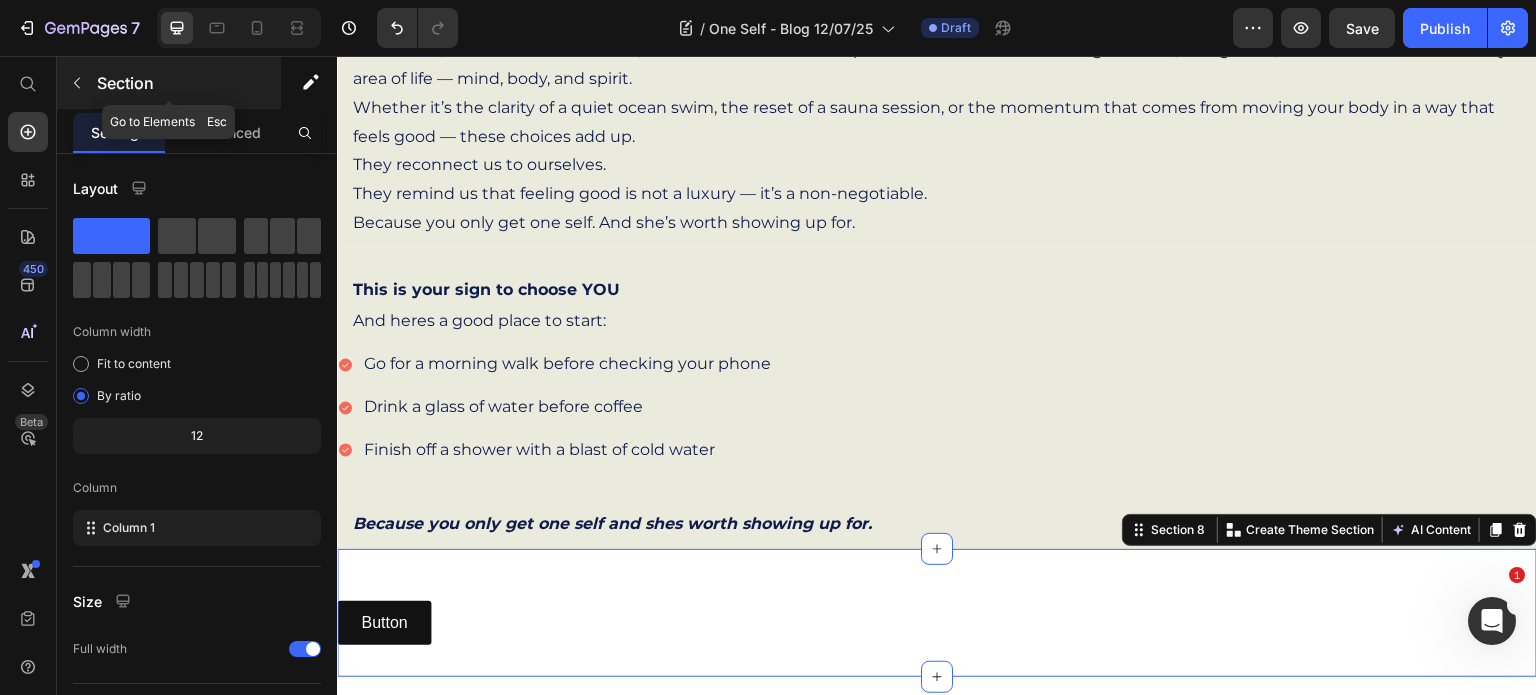 click 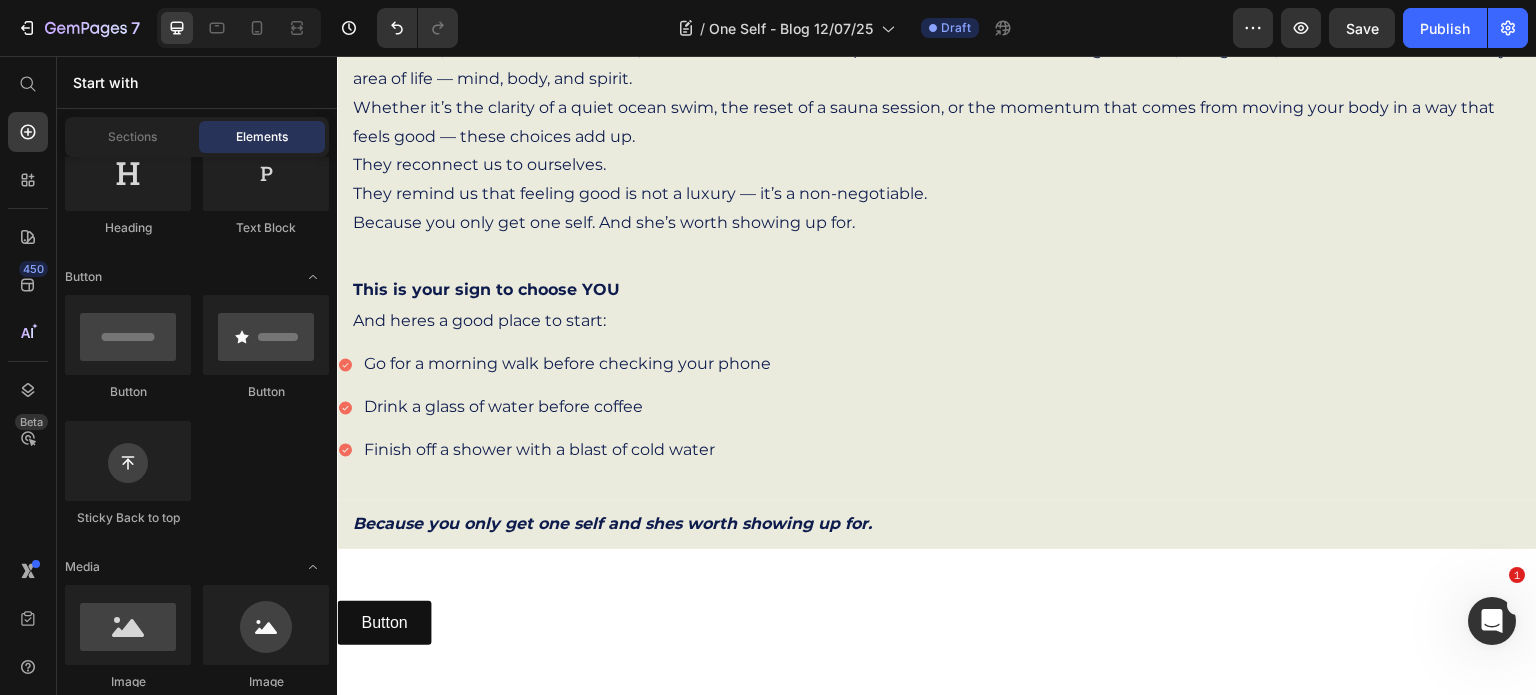 click on "Elements" at bounding box center [262, 137] 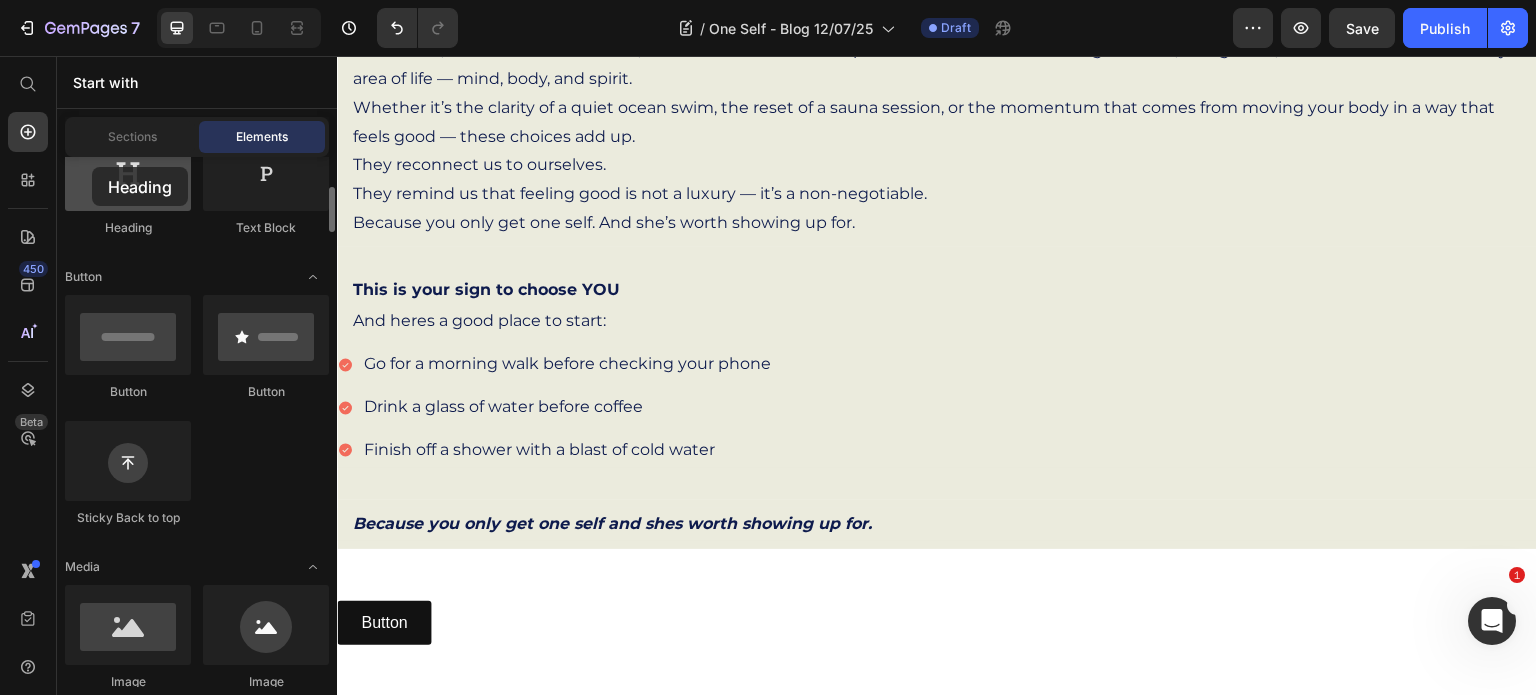 drag, startPoint x: 118, startPoint y: 197, endPoint x: 92, endPoint y: 167, distance: 39.698868 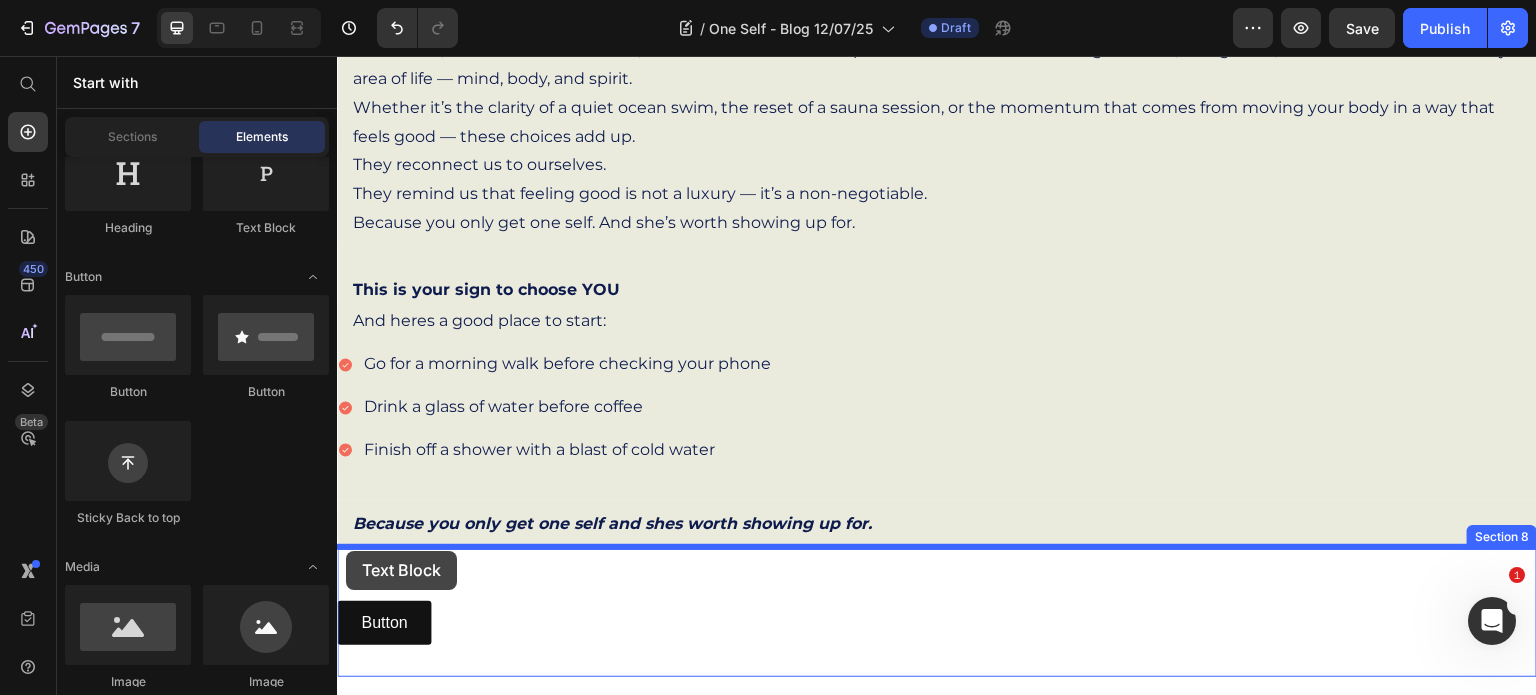 drag, startPoint x: 615, startPoint y: 249, endPoint x: 346, endPoint y: 550, distance: 403.68552 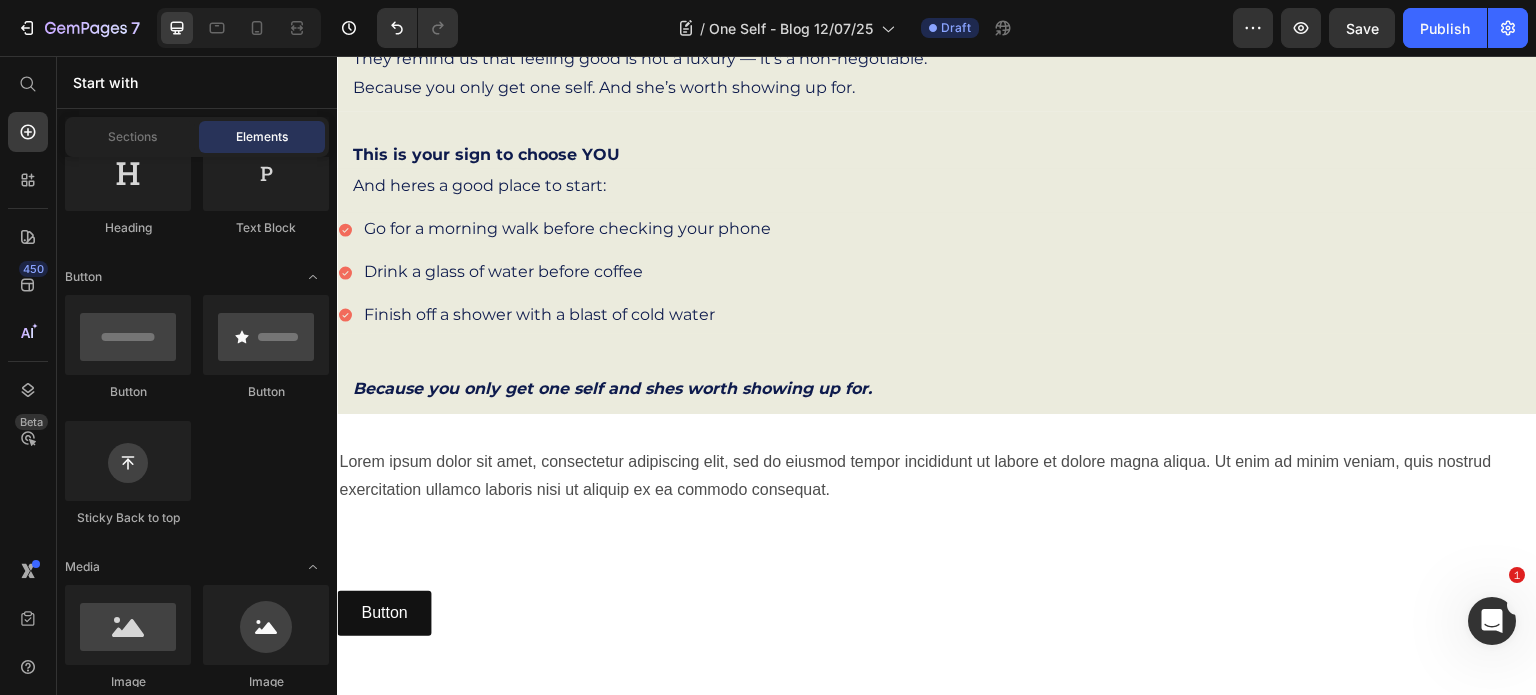 scroll, scrollTop: 1101, scrollLeft: 0, axis: vertical 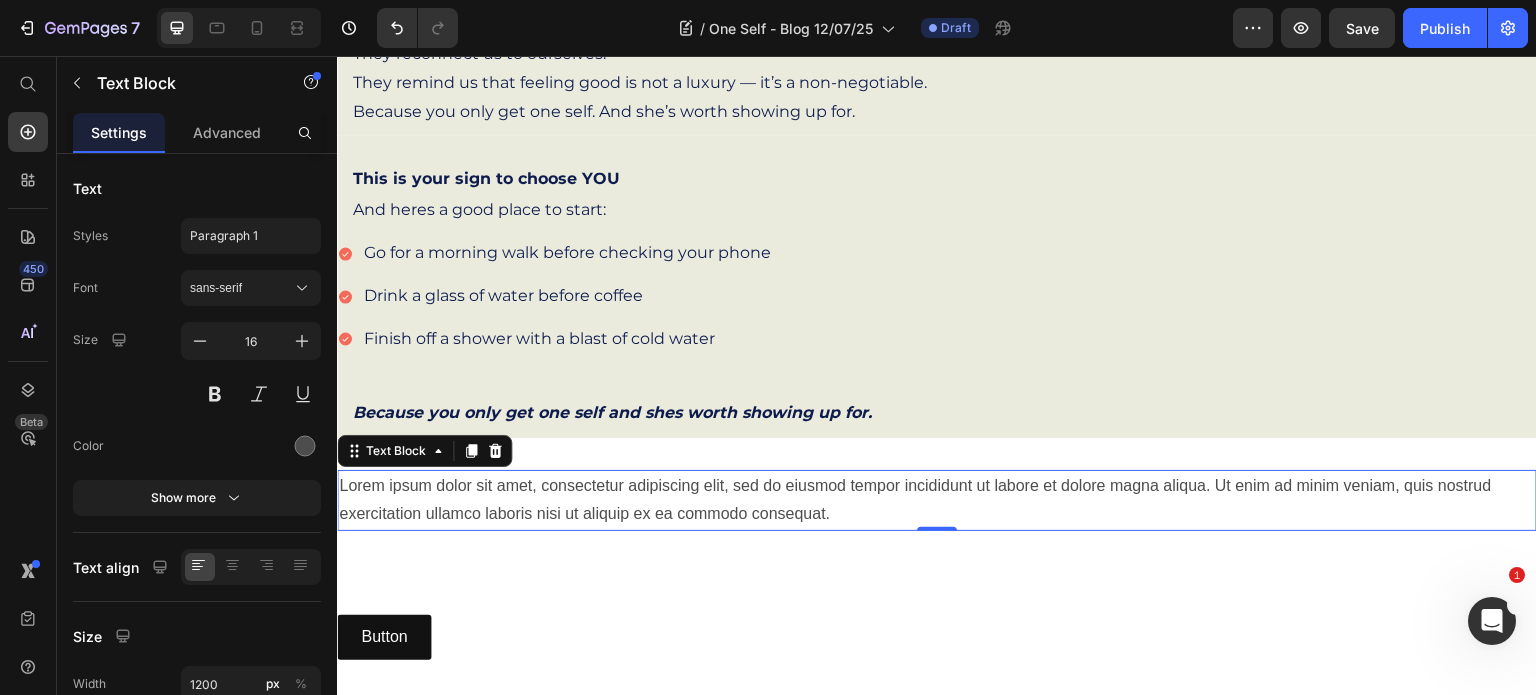 click on "Lorem ipsum dolor sit amet, consectetur adipiscing elit, sed do eiusmod tempor incididunt ut labore et dolore magna aliqua. Ut enim ad minim veniam, quis nostrud exercitation ullamco laboris nisi ut aliquip ex ea commodo consequat." at bounding box center (937, 501) 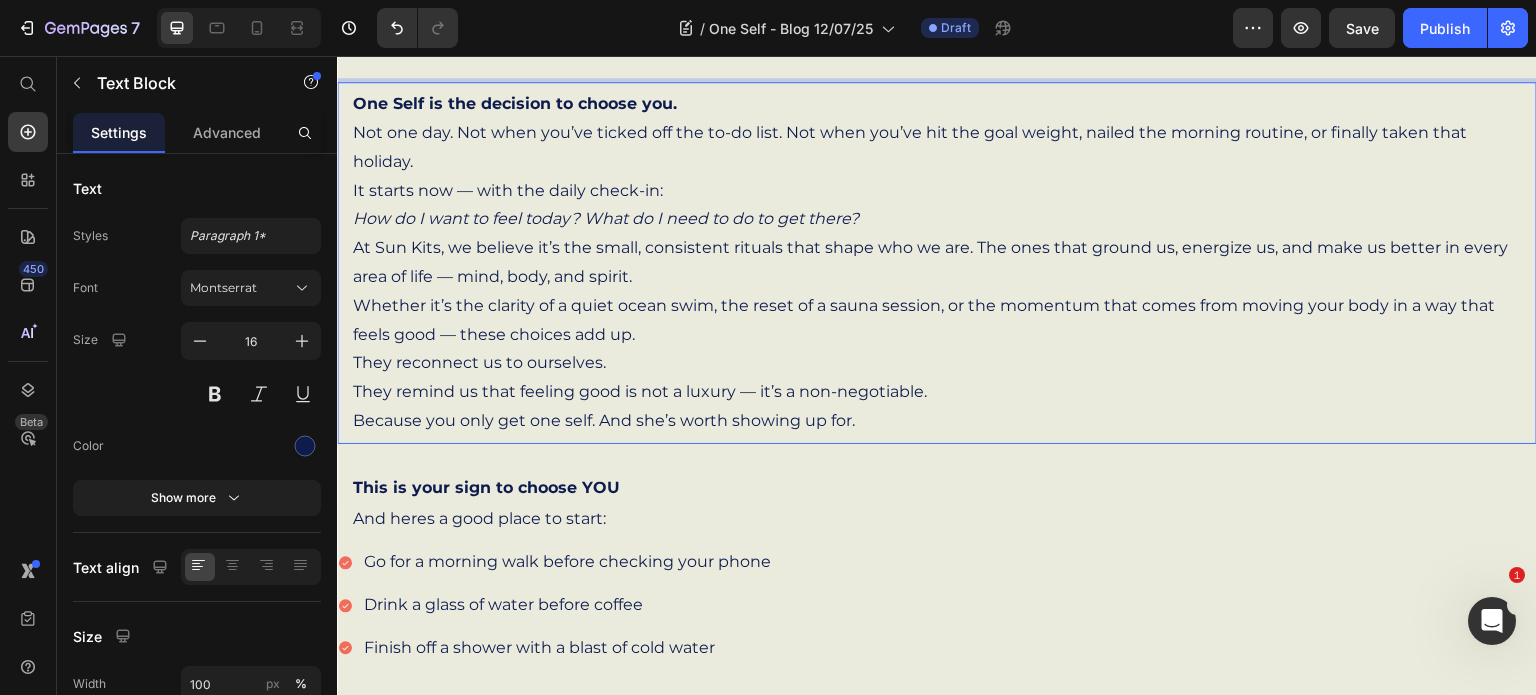 scroll, scrollTop: 520, scrollLeft: 0, axis: vertical 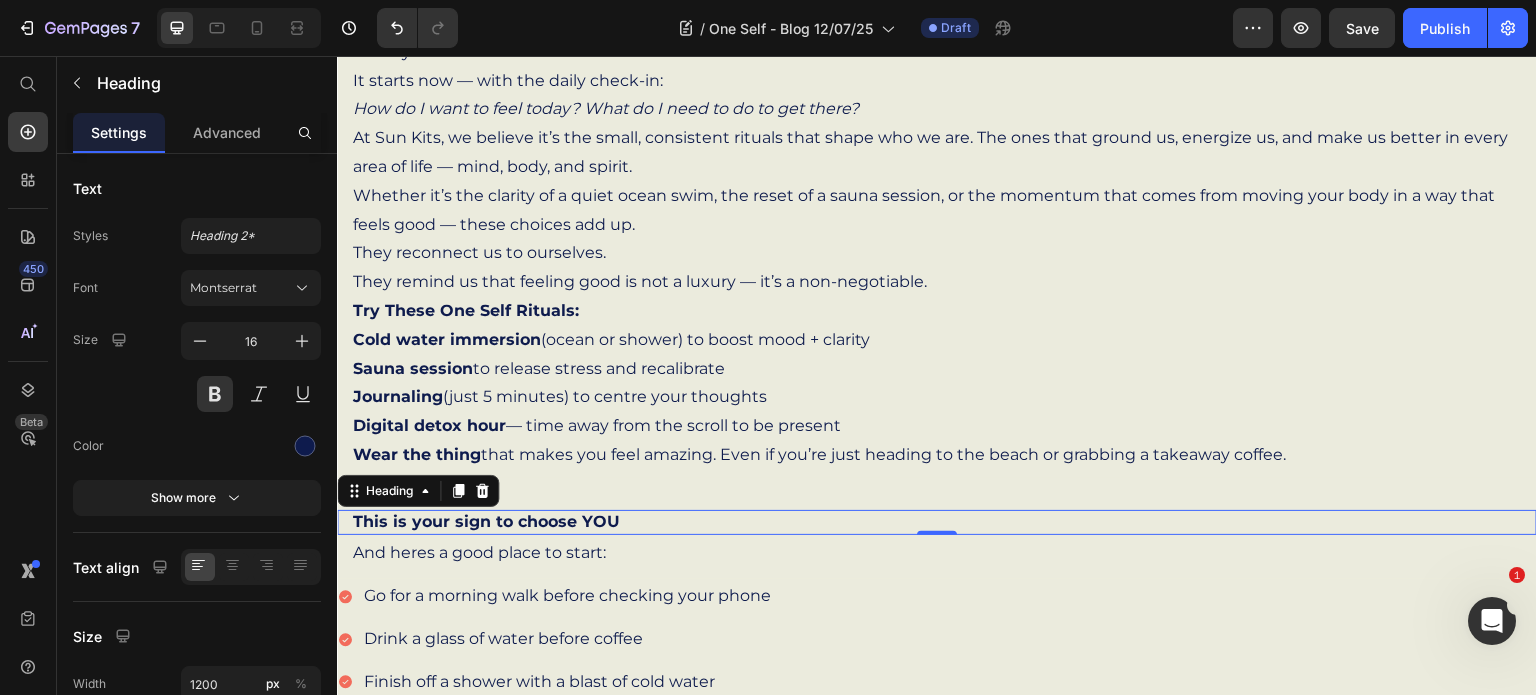 click on "This is your sign to choose YOU" at bounding box center [937, 522] 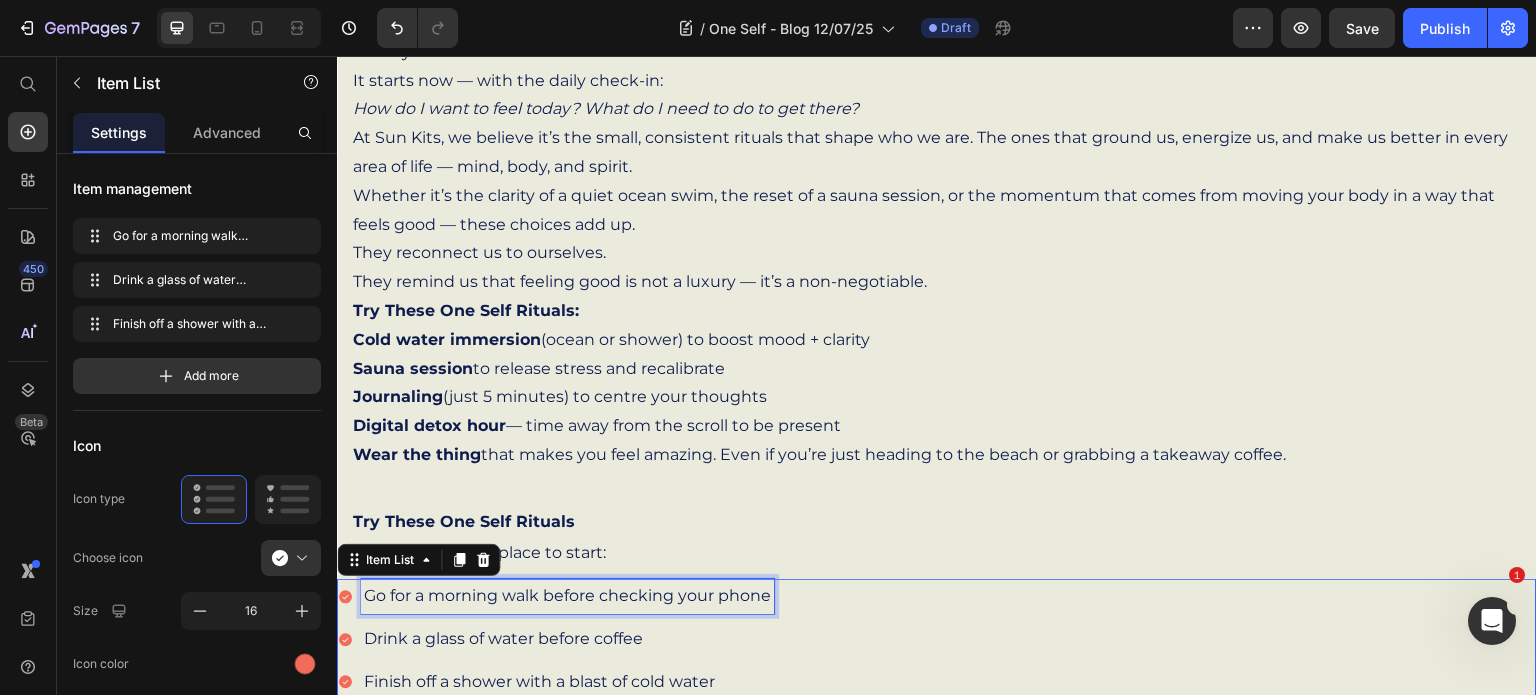 click on "Go for a morning walk before checking your phone" at bounding box center (567, 596) 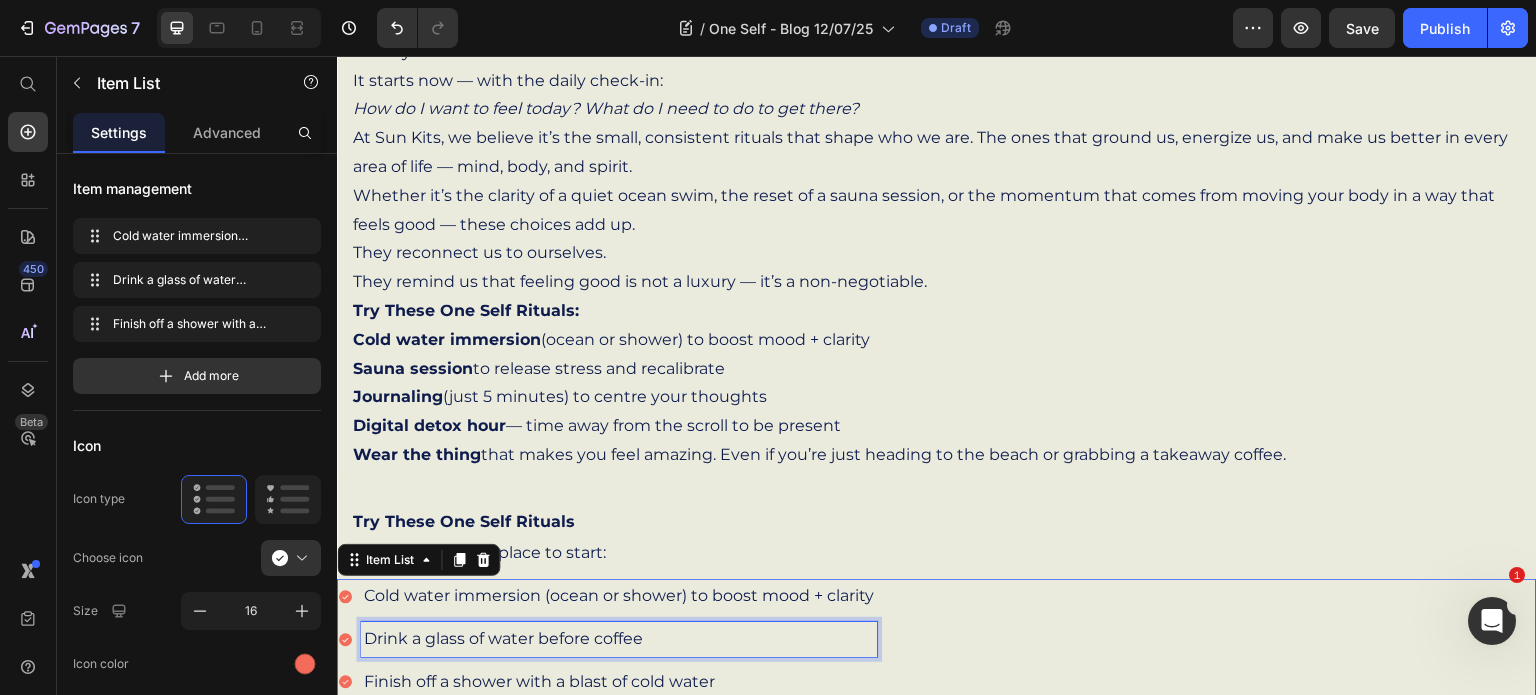 click on "Drink a glass of water before coffee" at bounding box center [619, 639] 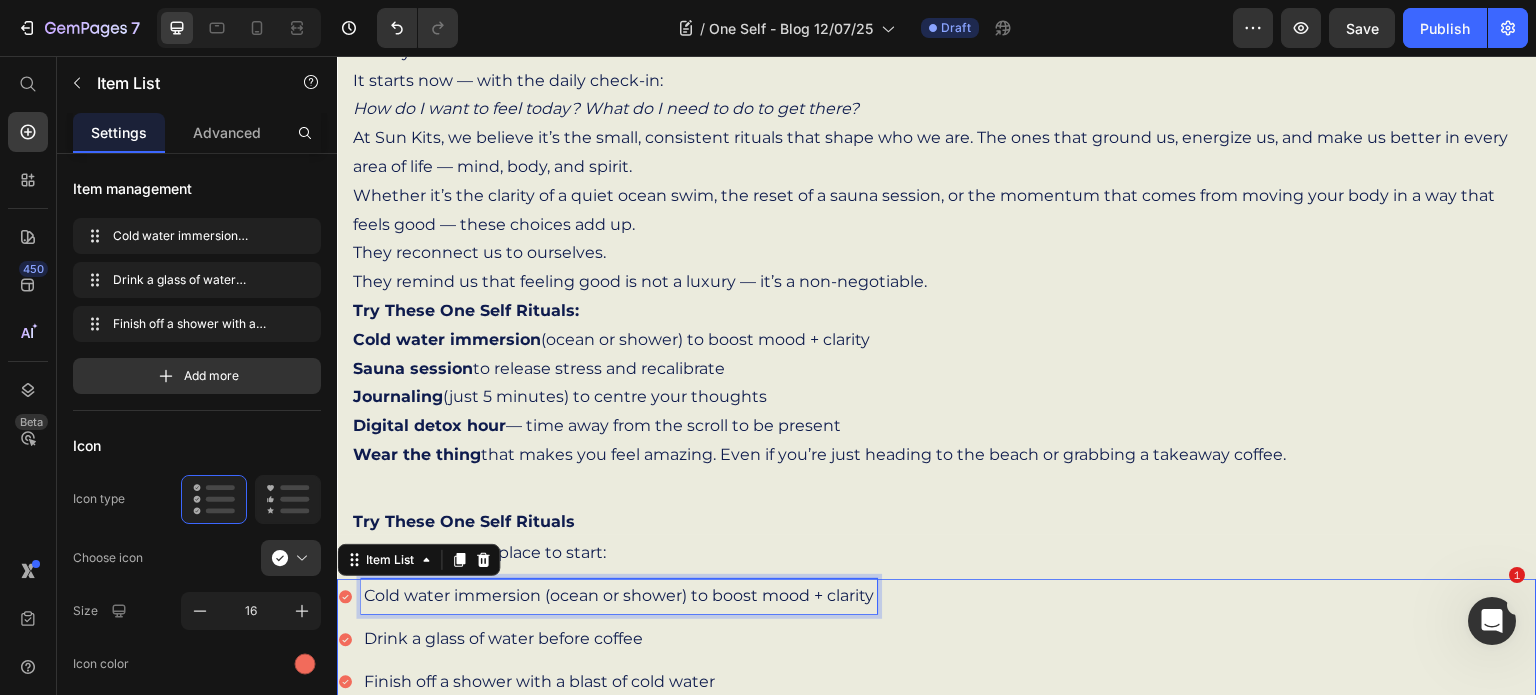 click on "Cold water immersion (ocean or shower) to boost mood + clarity" at bounding box center (619, 596) 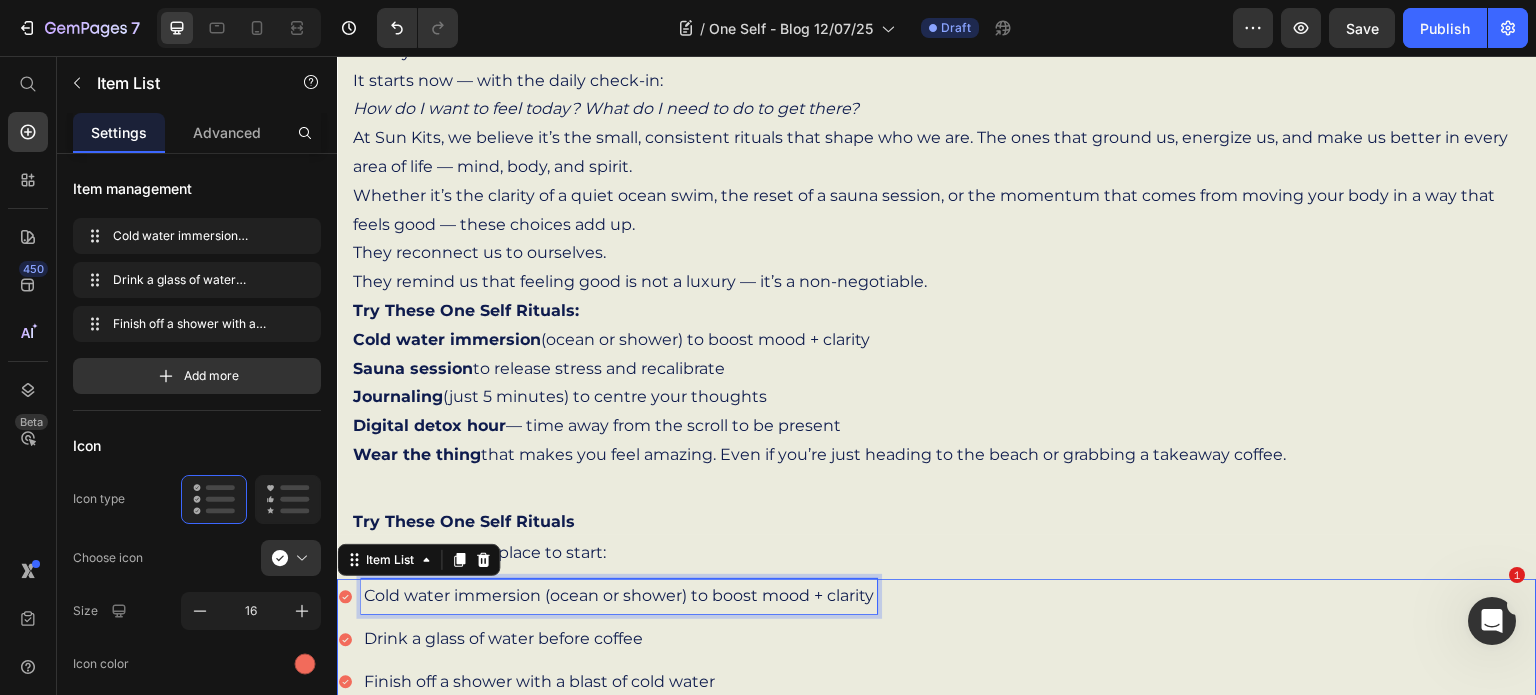 click on "Cold water immersion (ocean or shower) to boost mood + clarity" at bounding box center (619, 596) 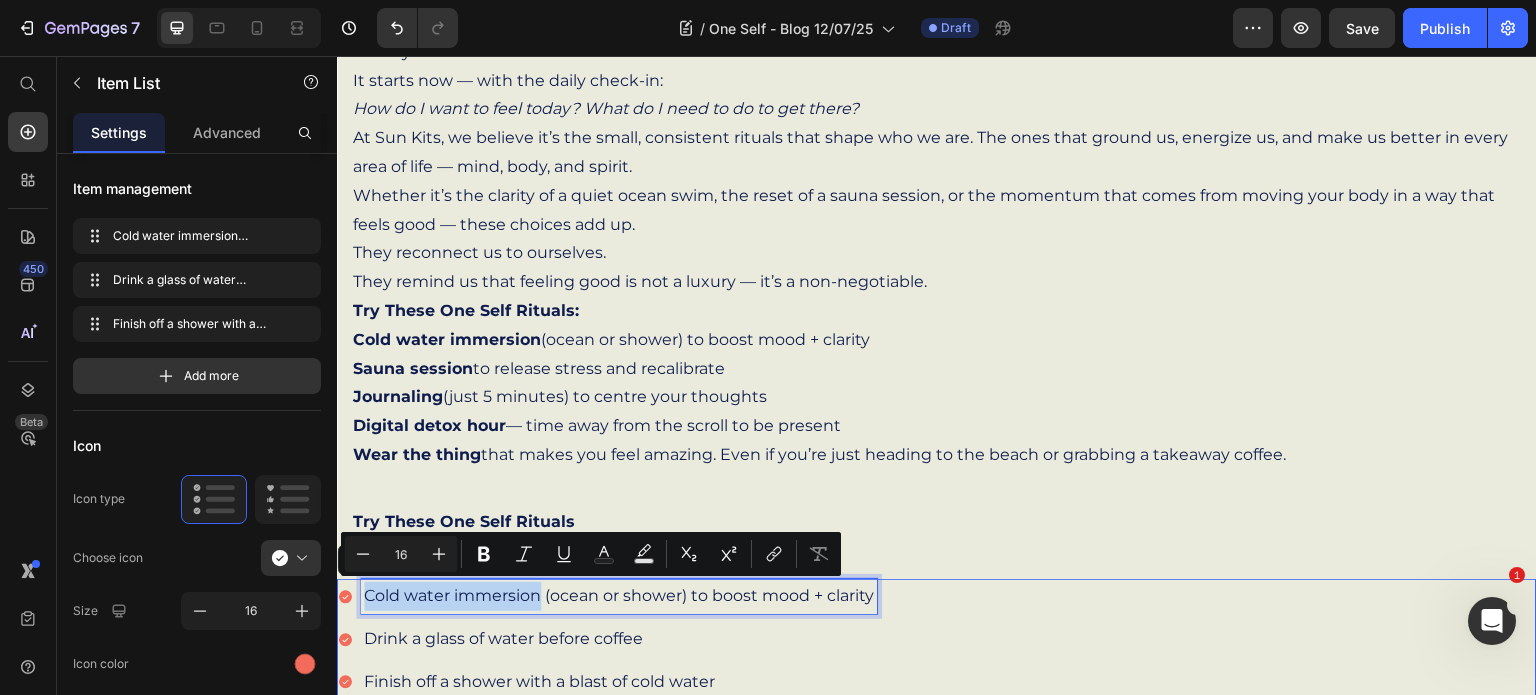 drag, startPoint x: 364, startPoint y: 590, endPoint x: 540, endPoint y: 596, distance: 176.10225 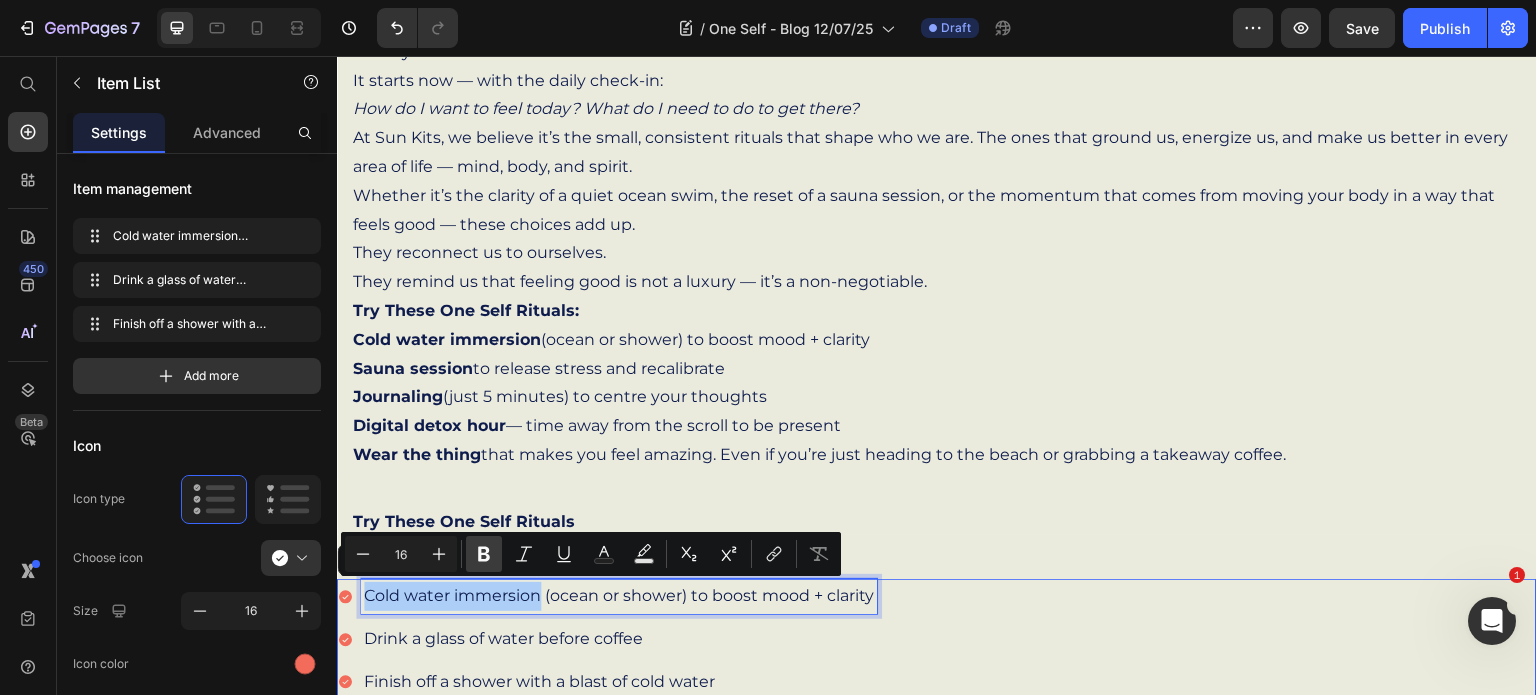 click 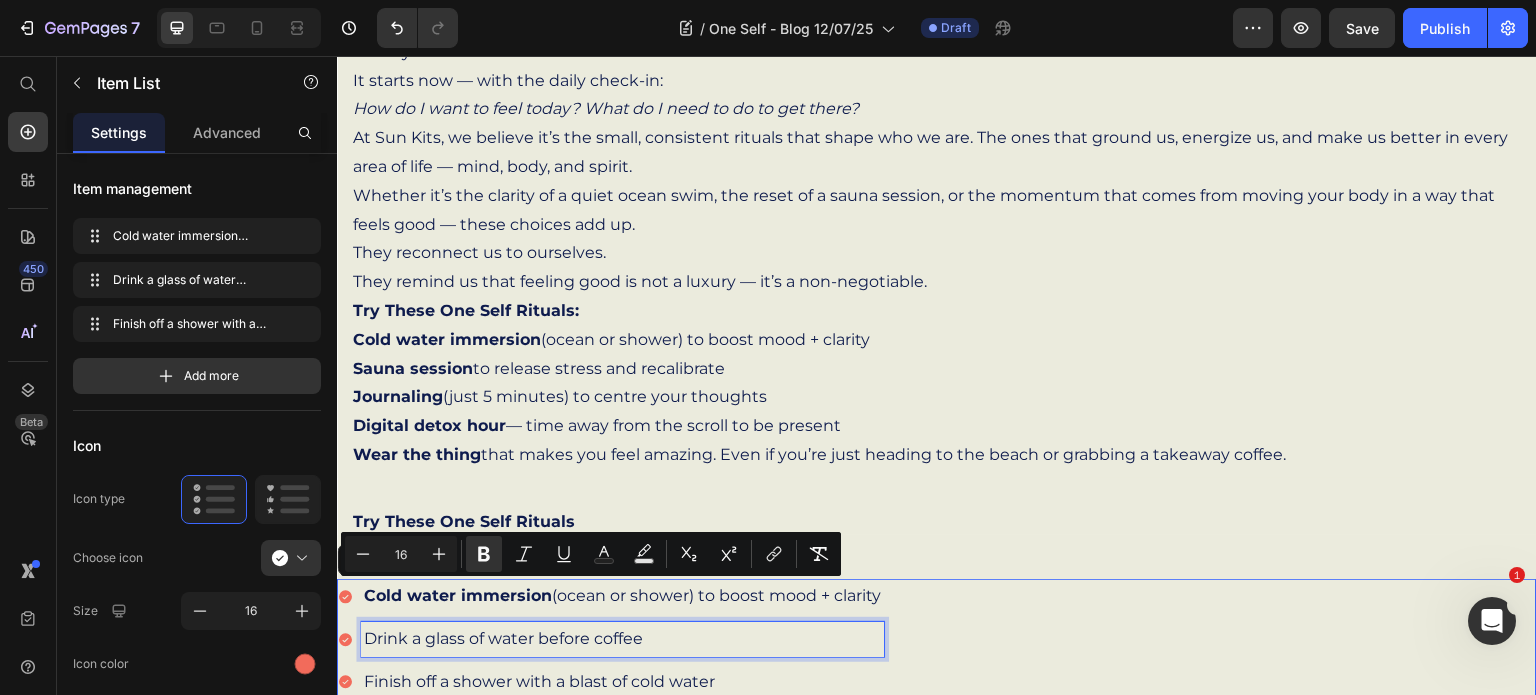 click on "Drink a glass of water before coffee" at bounding box center [622, 639] 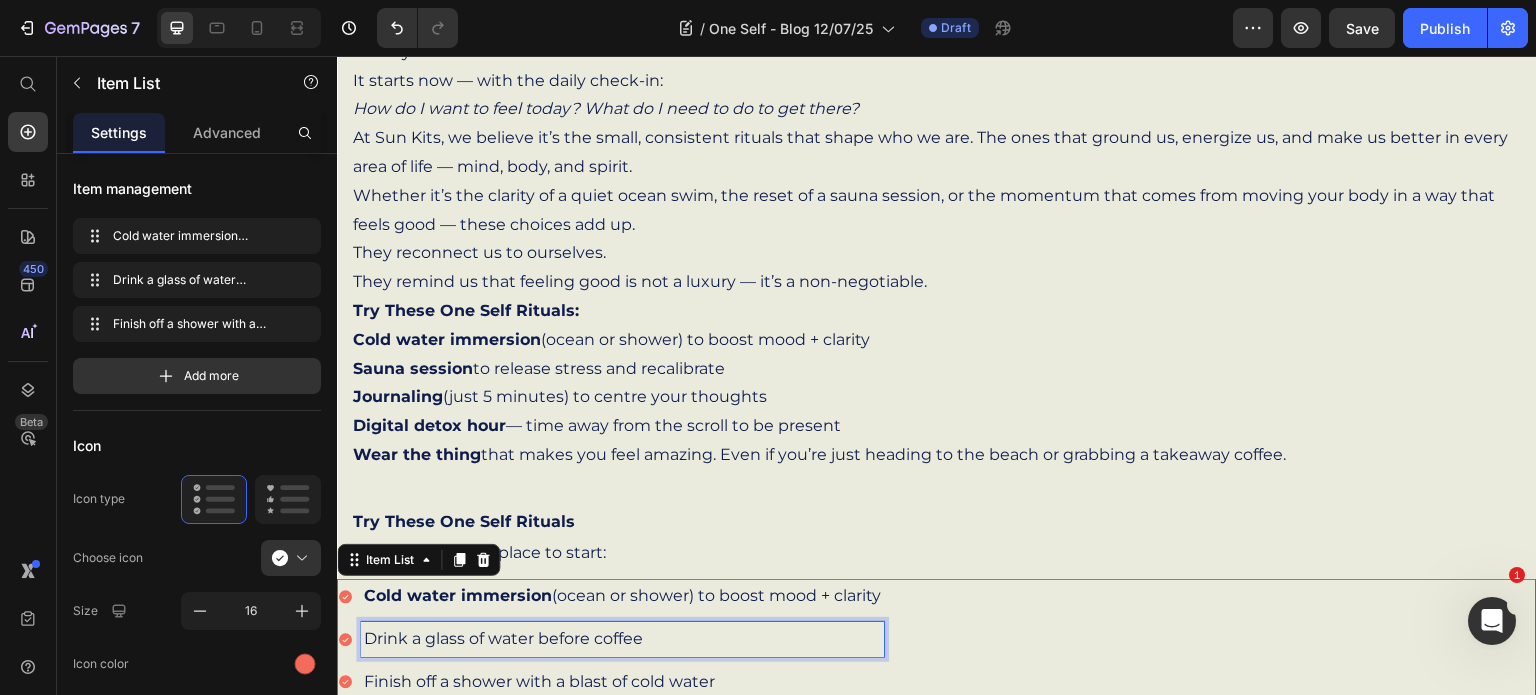 click on "Drink a glass of water before coffee" at bounding box center [622, 639] 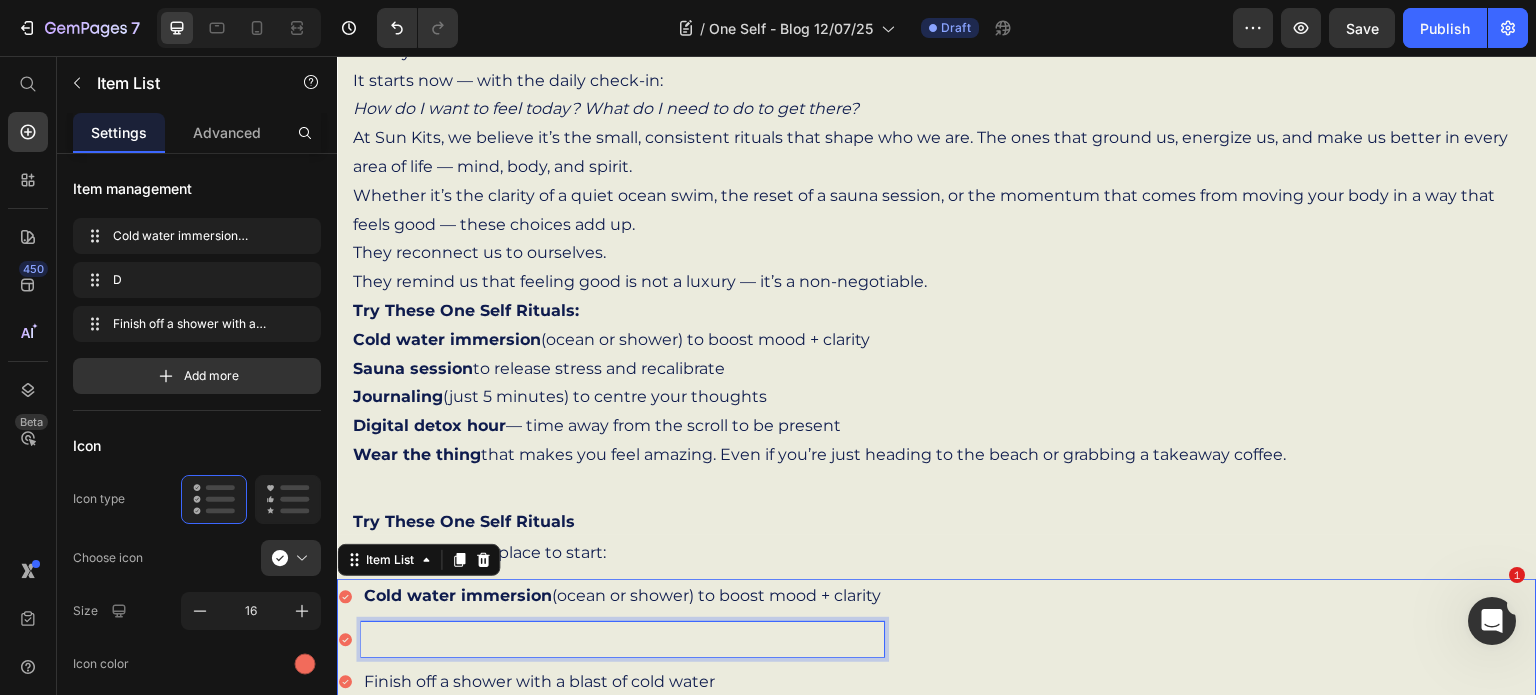 scroll, scrollTop: 897, scrollLeft: 0, axis: vertical 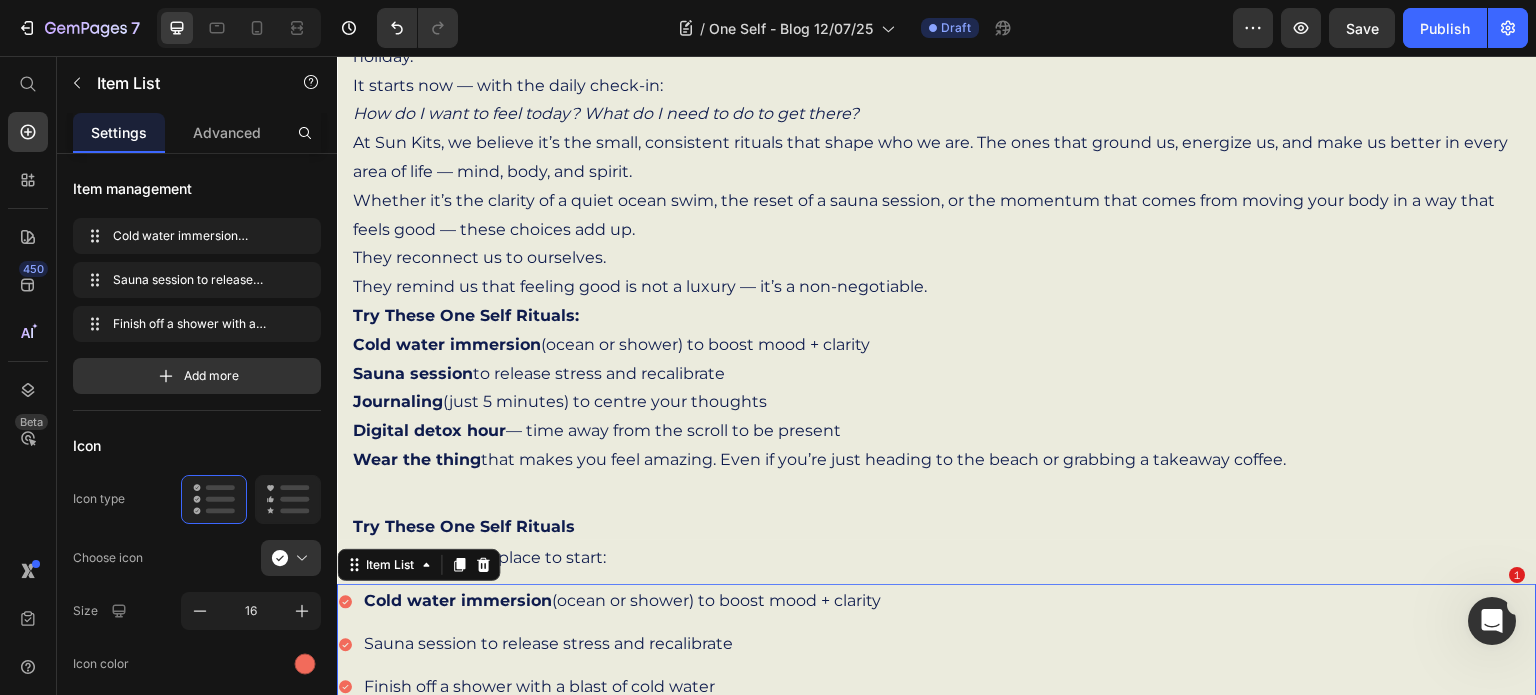 click on "Sauna session to release stress and recalibrate" at bounding box center (622, 644) 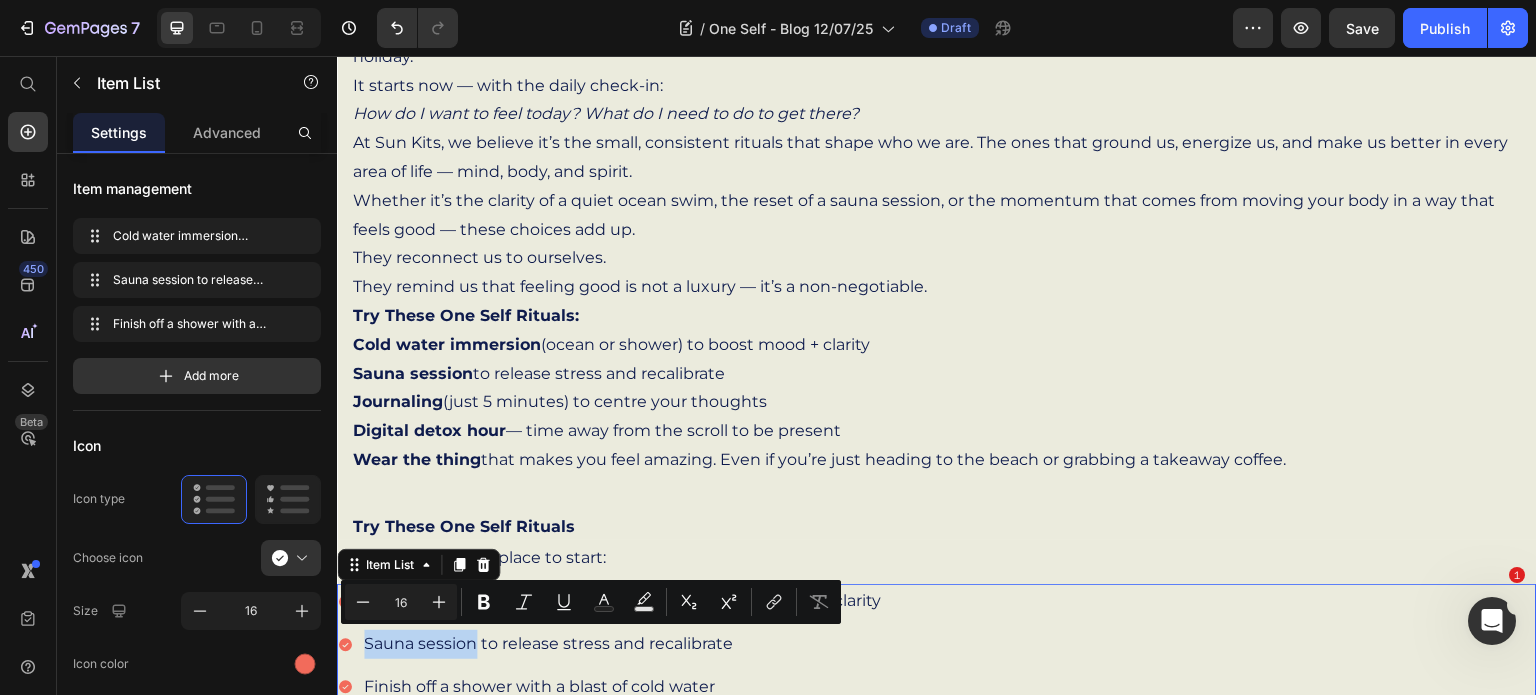drag, startPoint x: 365, startPoint y: 641, endPoint x: 475, endPoint y: 647, distance: 110.16351 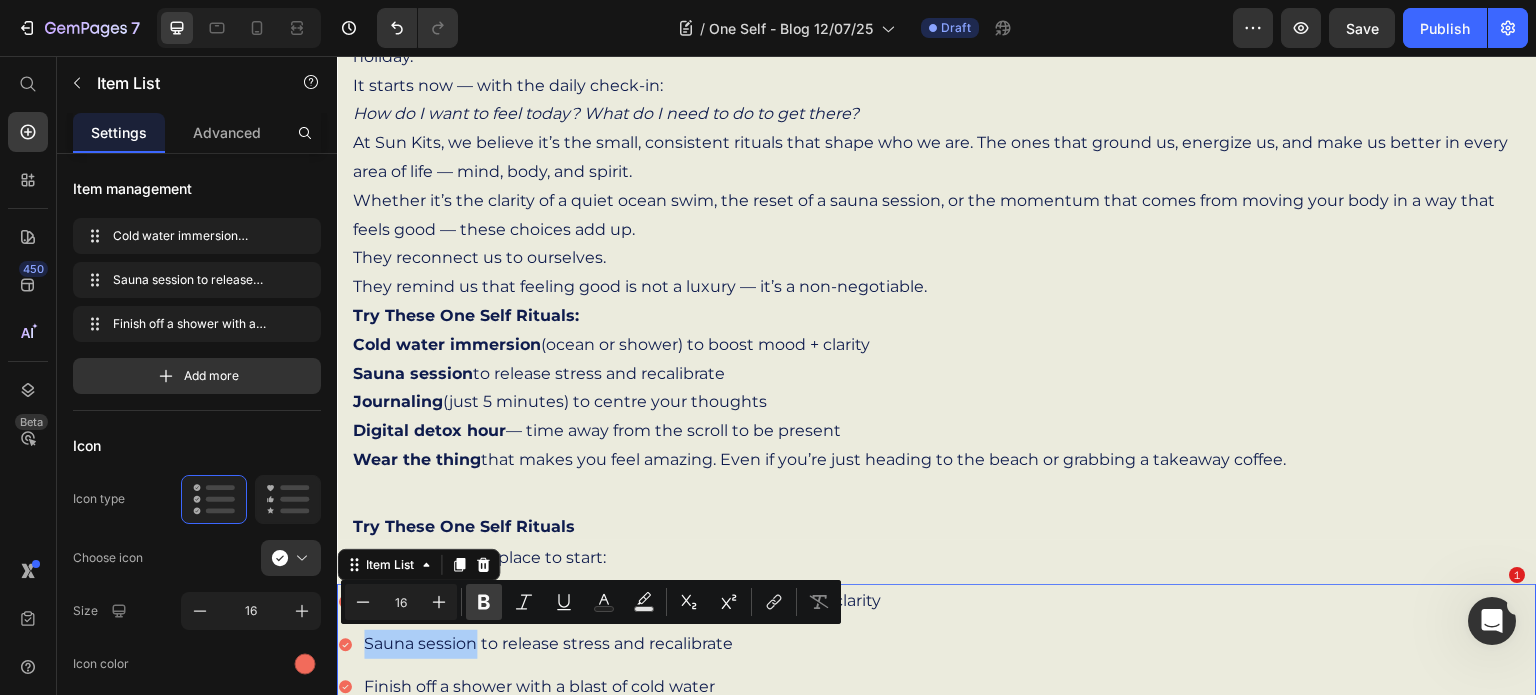 click 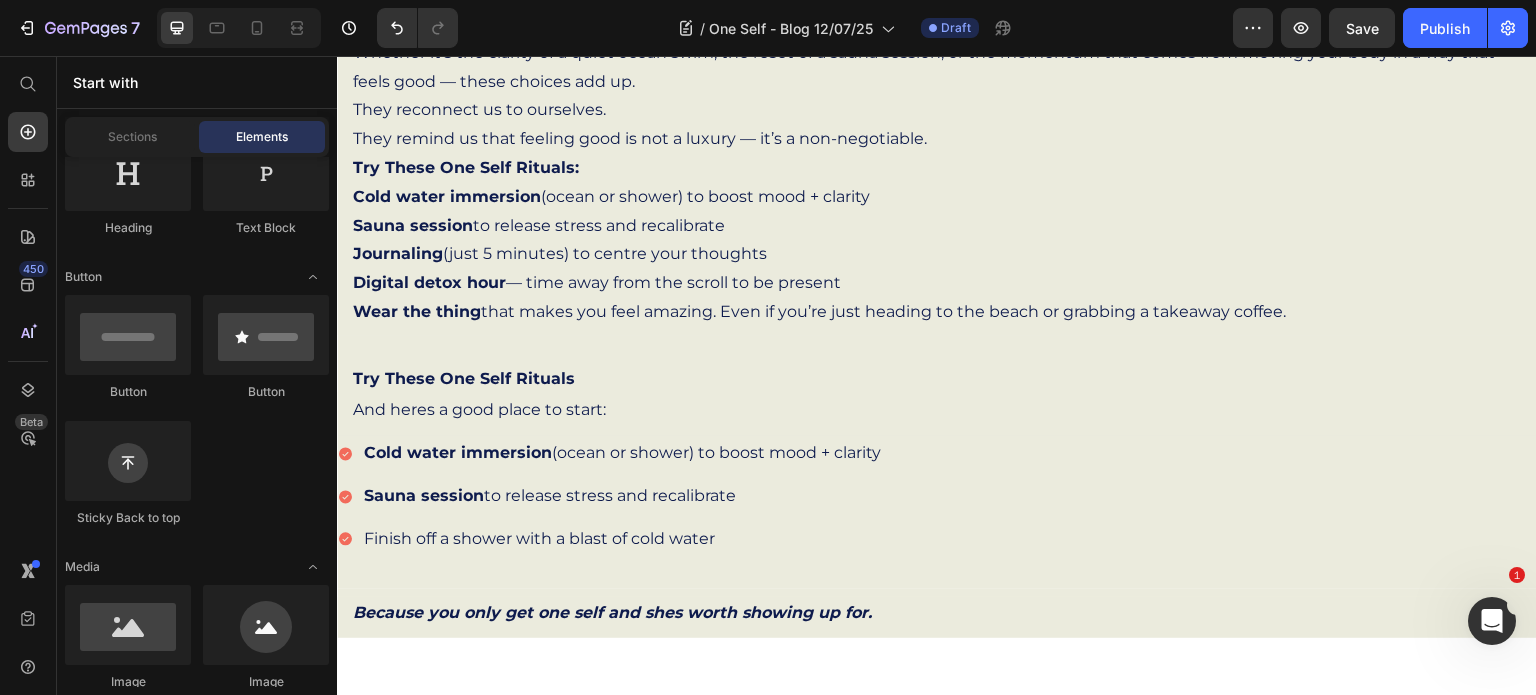 scroll, scrollTop: 1051, scrollLeft: 0, axis: vertical 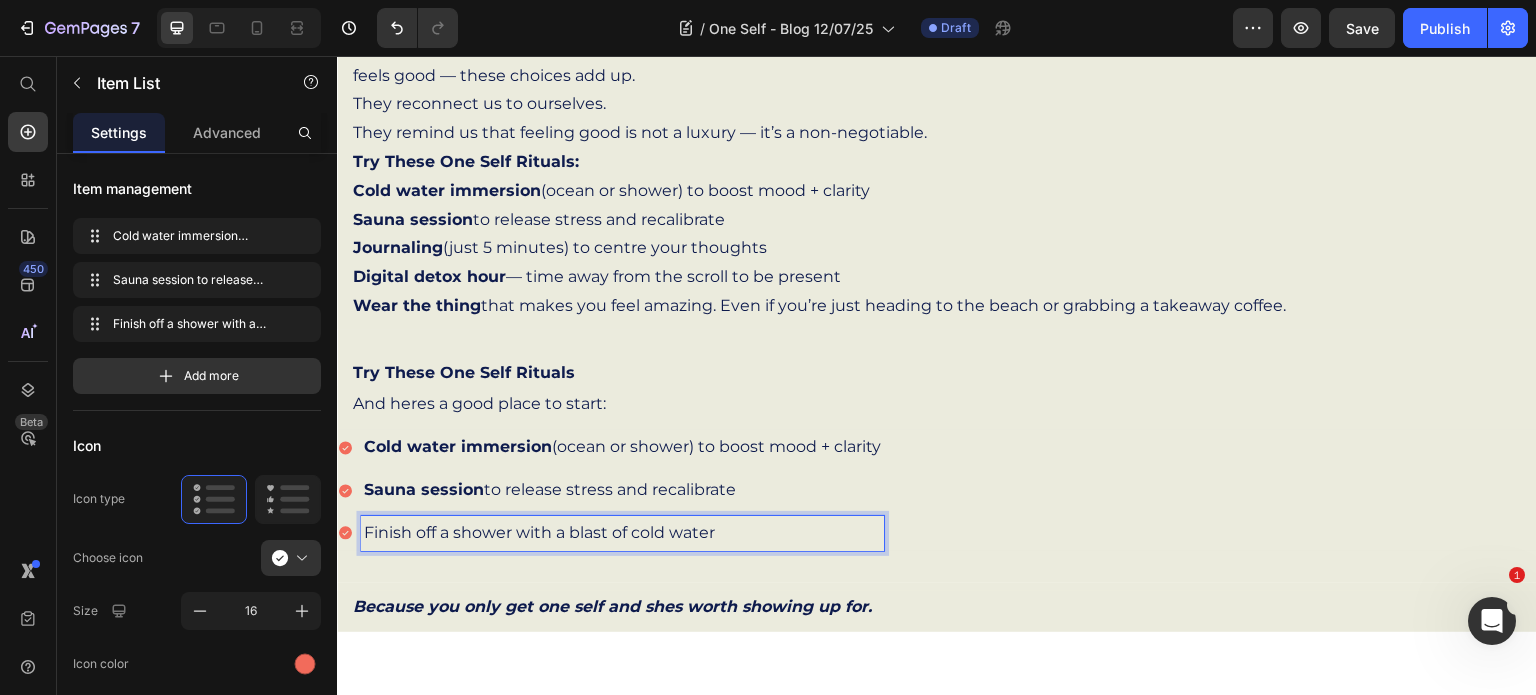 click on "Finish off a shower with a blast of cold water" at bounding box center [622, 533] 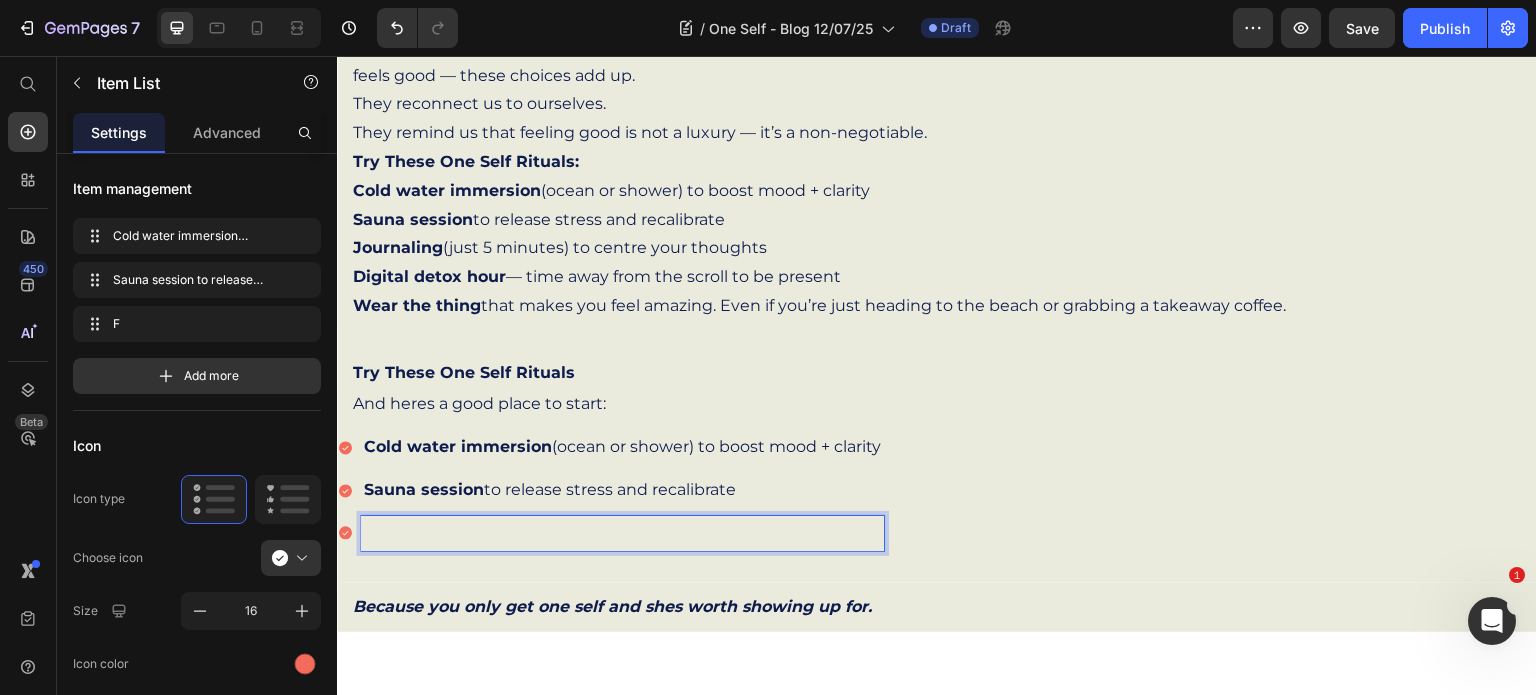 scroll, scrollTop: 1046, scrollLeft: 0, axis: vertical 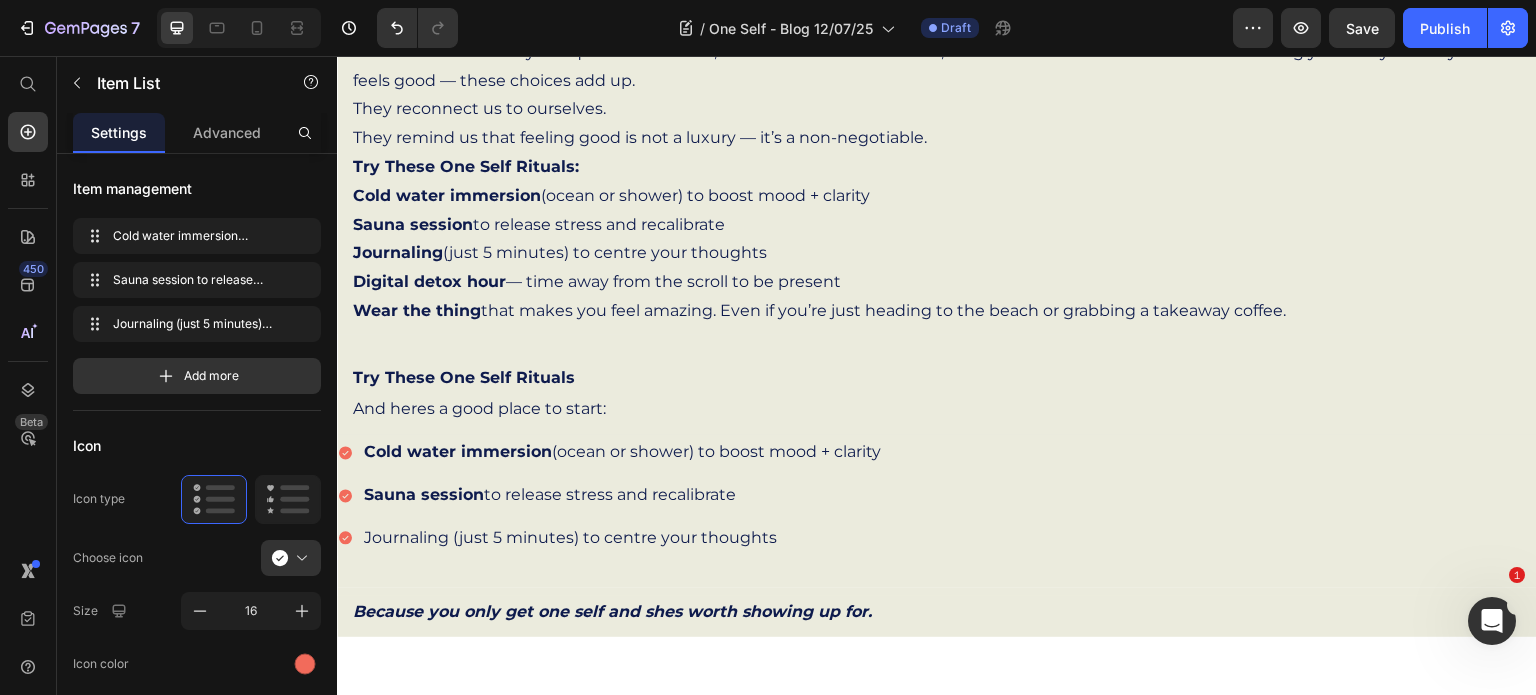 click on "Journaling (just 5 minutes) to centre your thoughts" at bounding box center (622, 538) 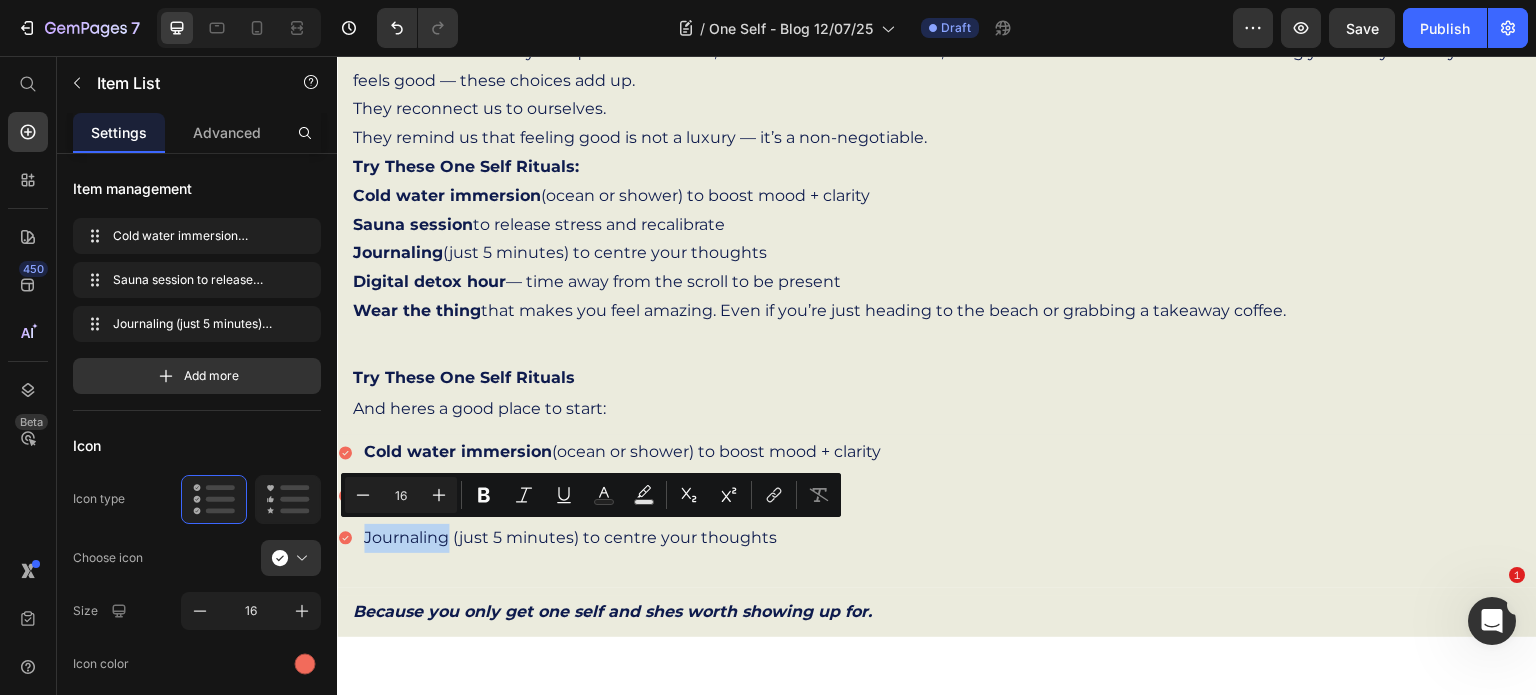 drag, startPoint x: 364, startPoint y: 532, endPoint x: 450, endPoint y: 534, distance: 86.023254 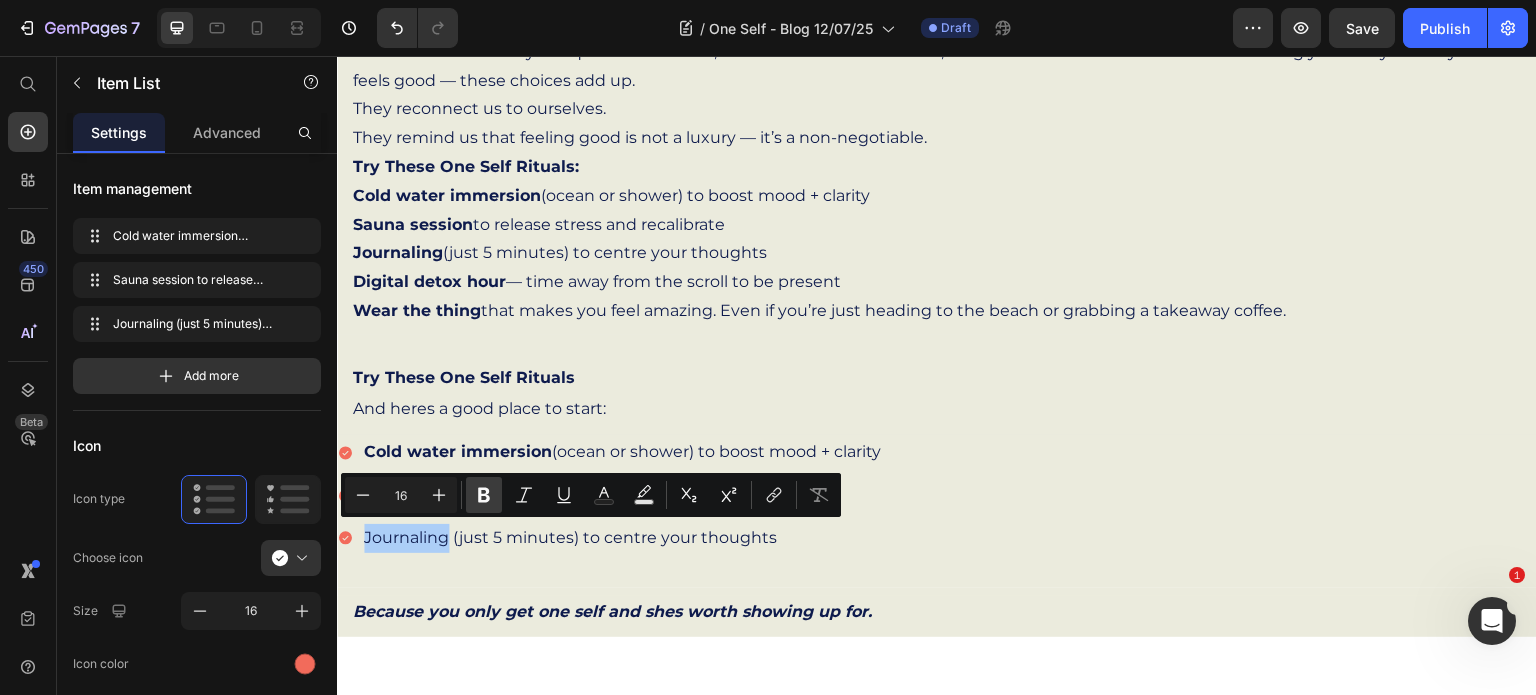 click 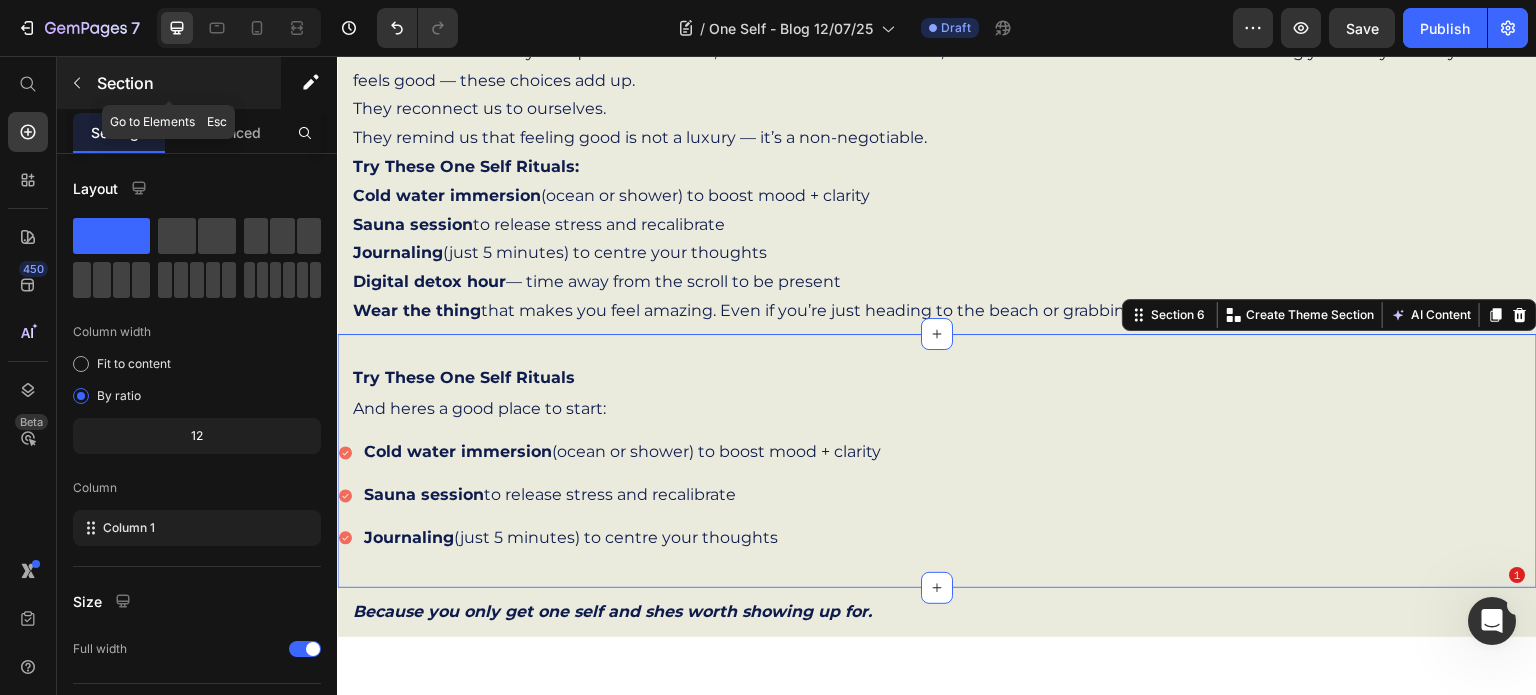 click 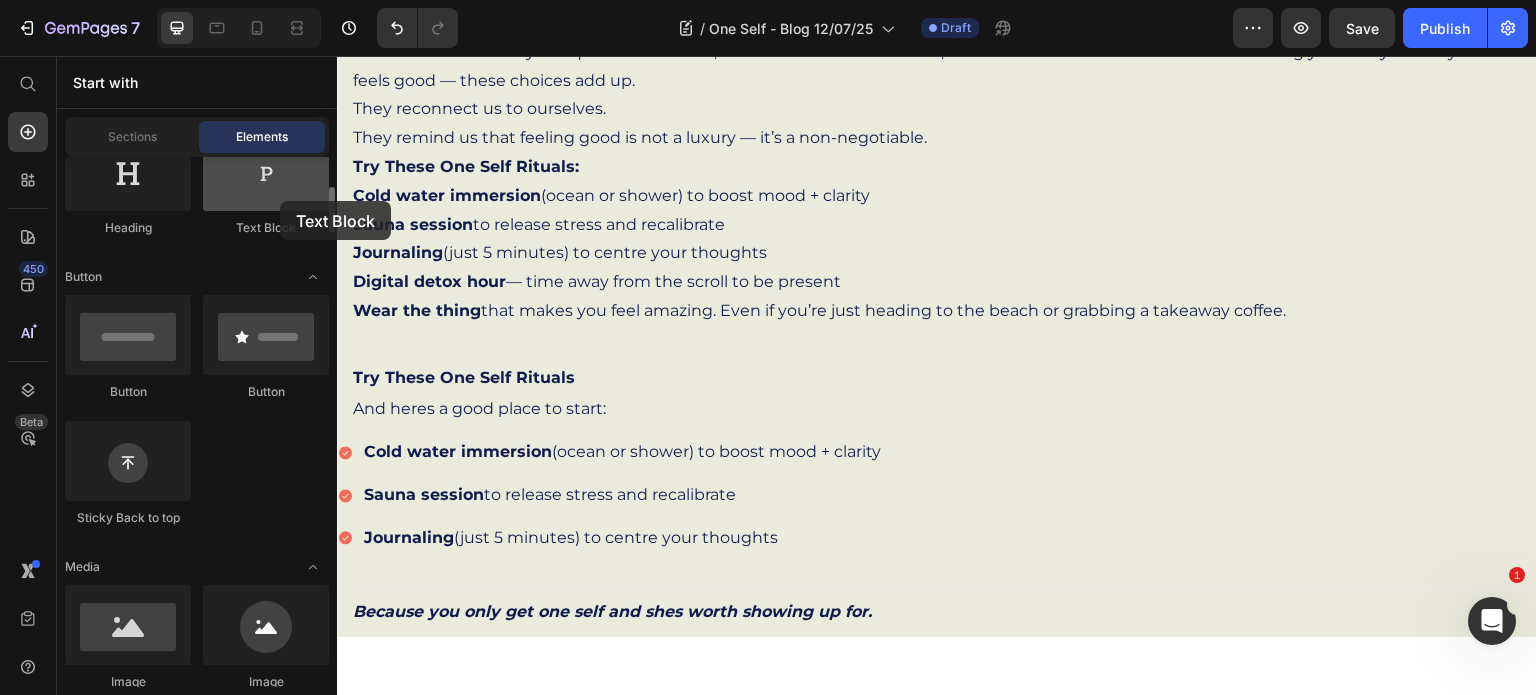 click at bounding box center (266, 171) 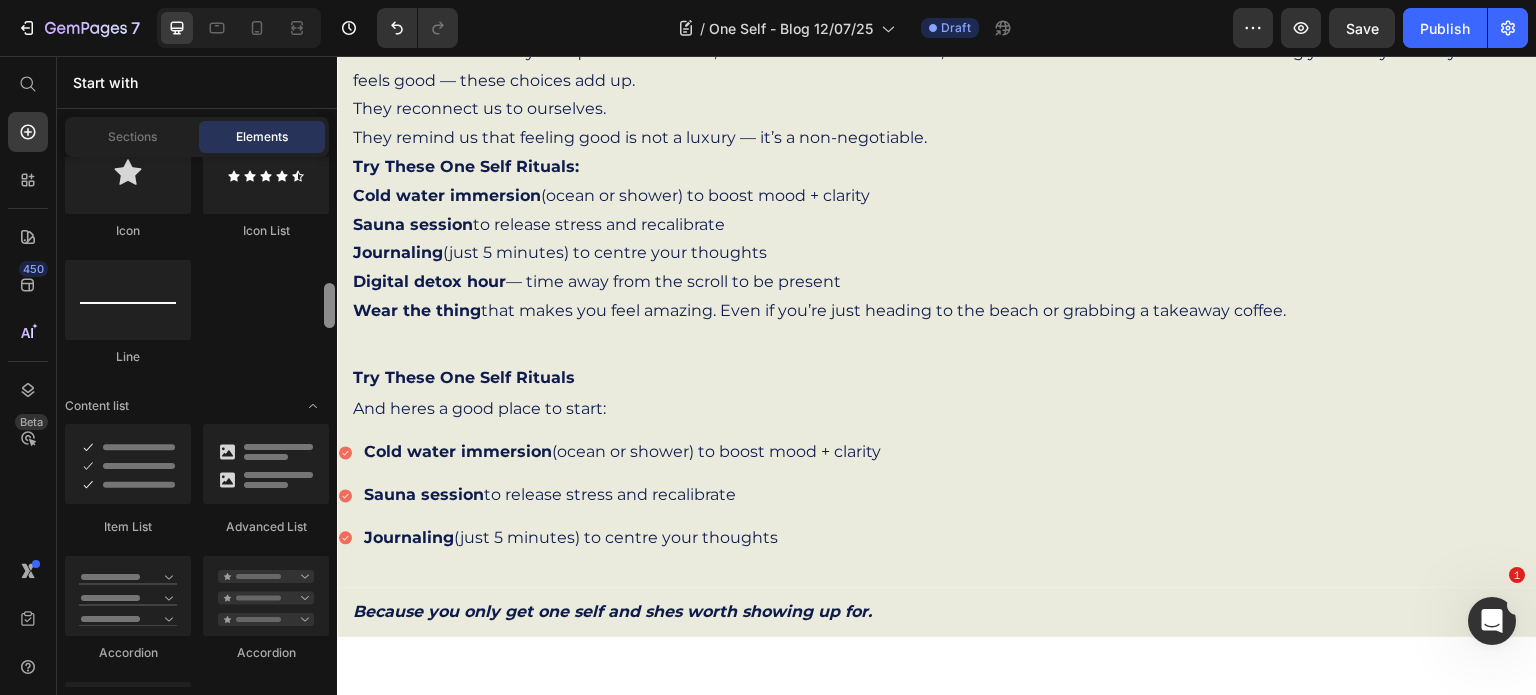 scroll, scrollTop: 1490, scrollLeft: 0, axis: vertical 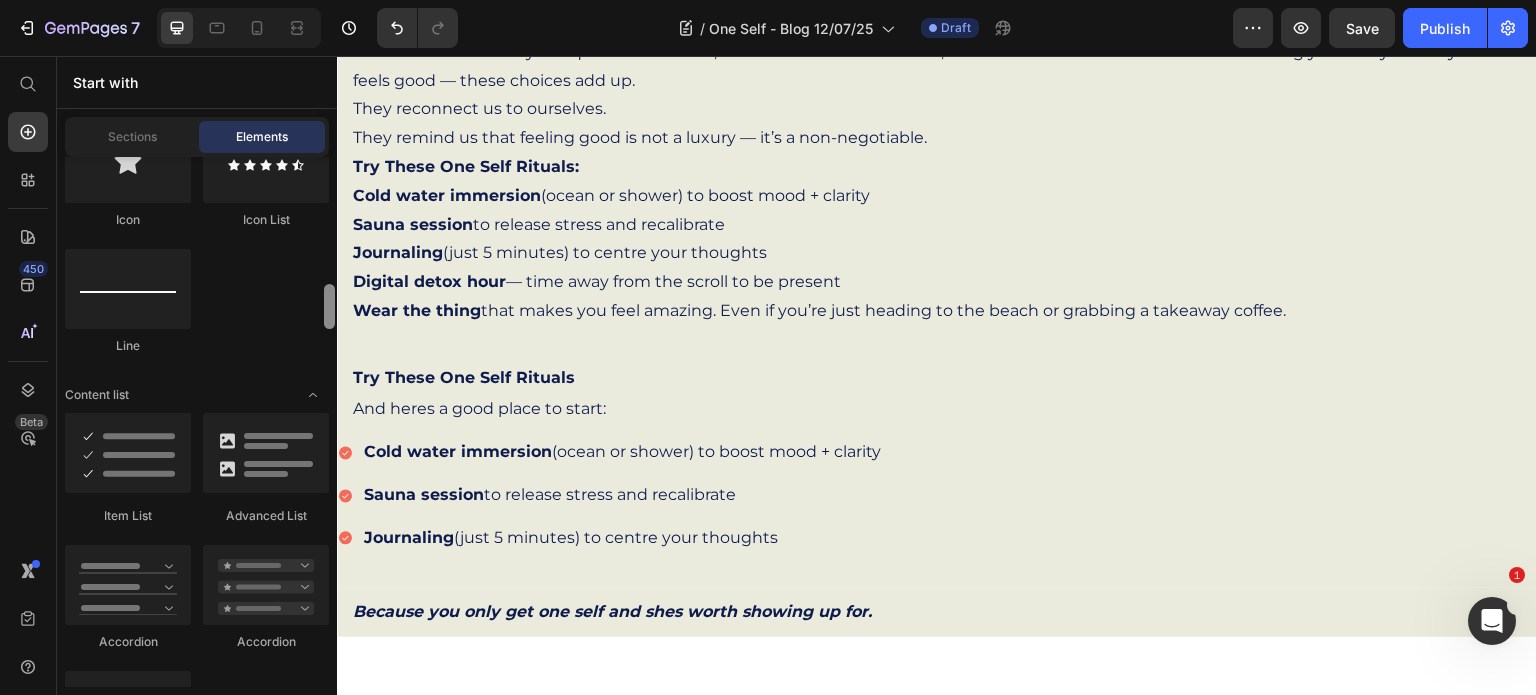drag, startPoint x: 333, startPoint y: 215, endPoint x: 323, endPoint y: 312, distance: 97.5141 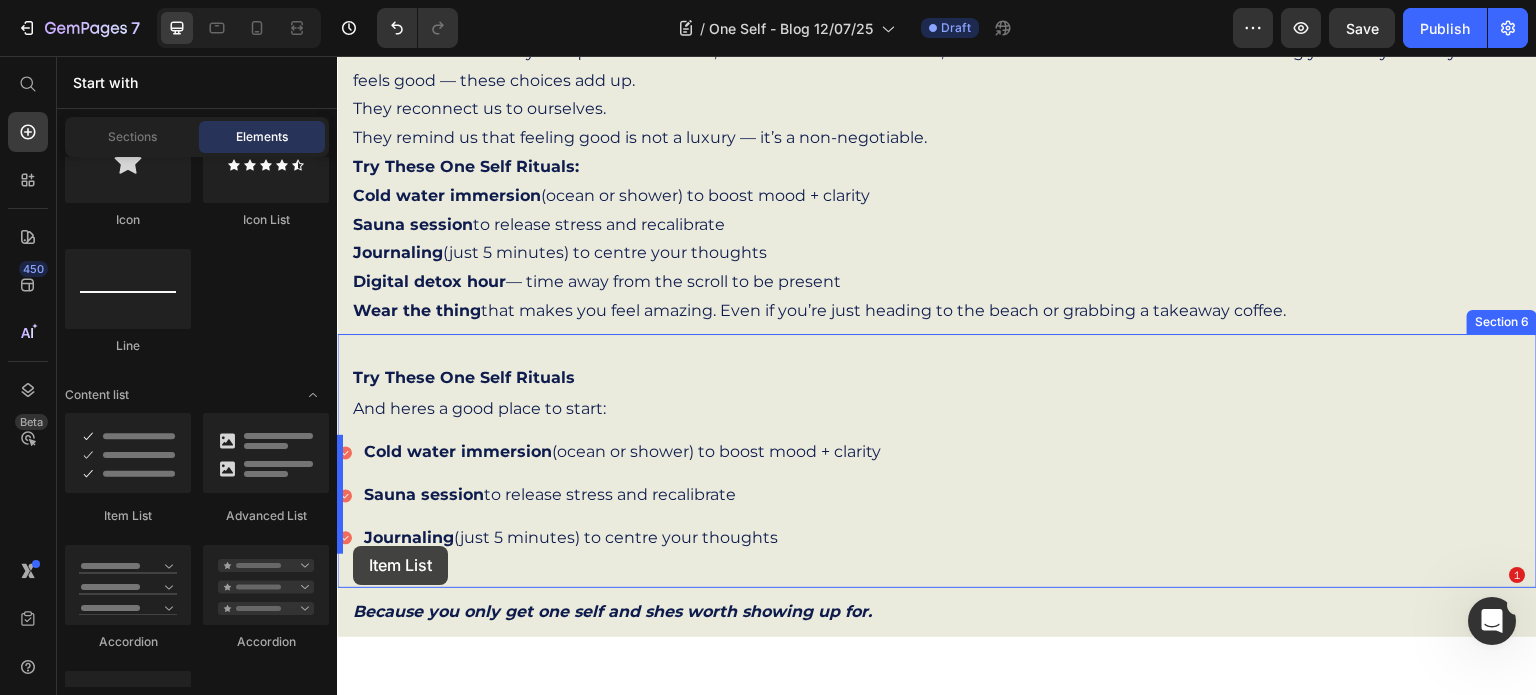 drag, startPoint x: 462, startPoint y: 539, endPoint x: 353, endPoint y: 546, distance: 109.22454 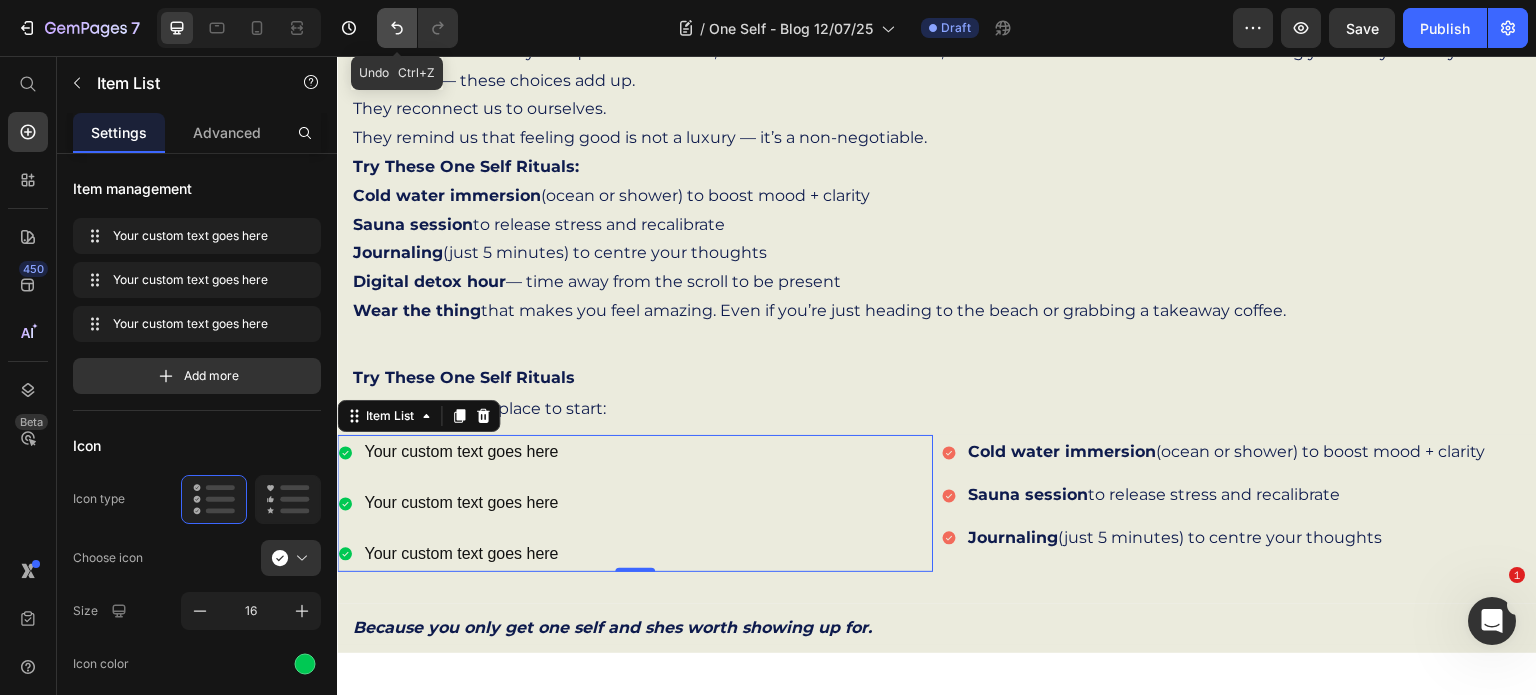click 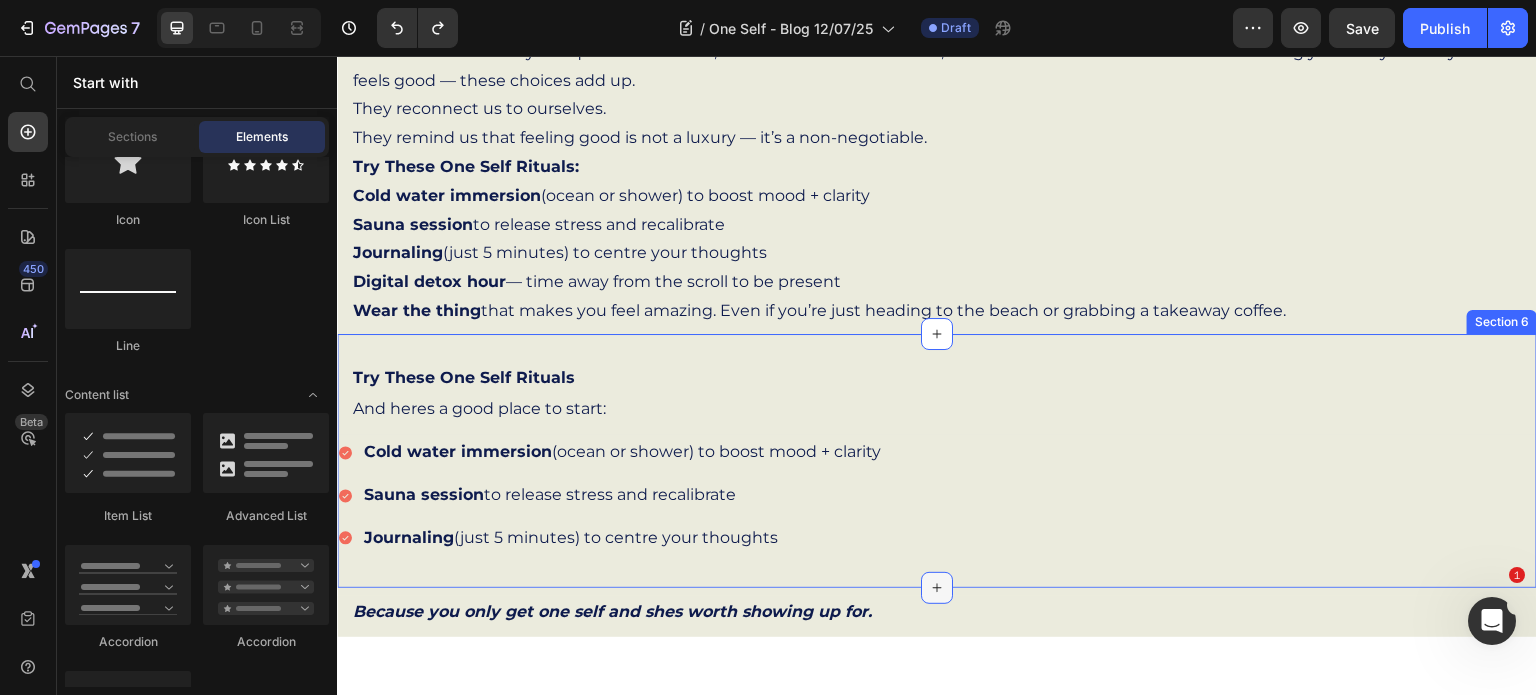 click 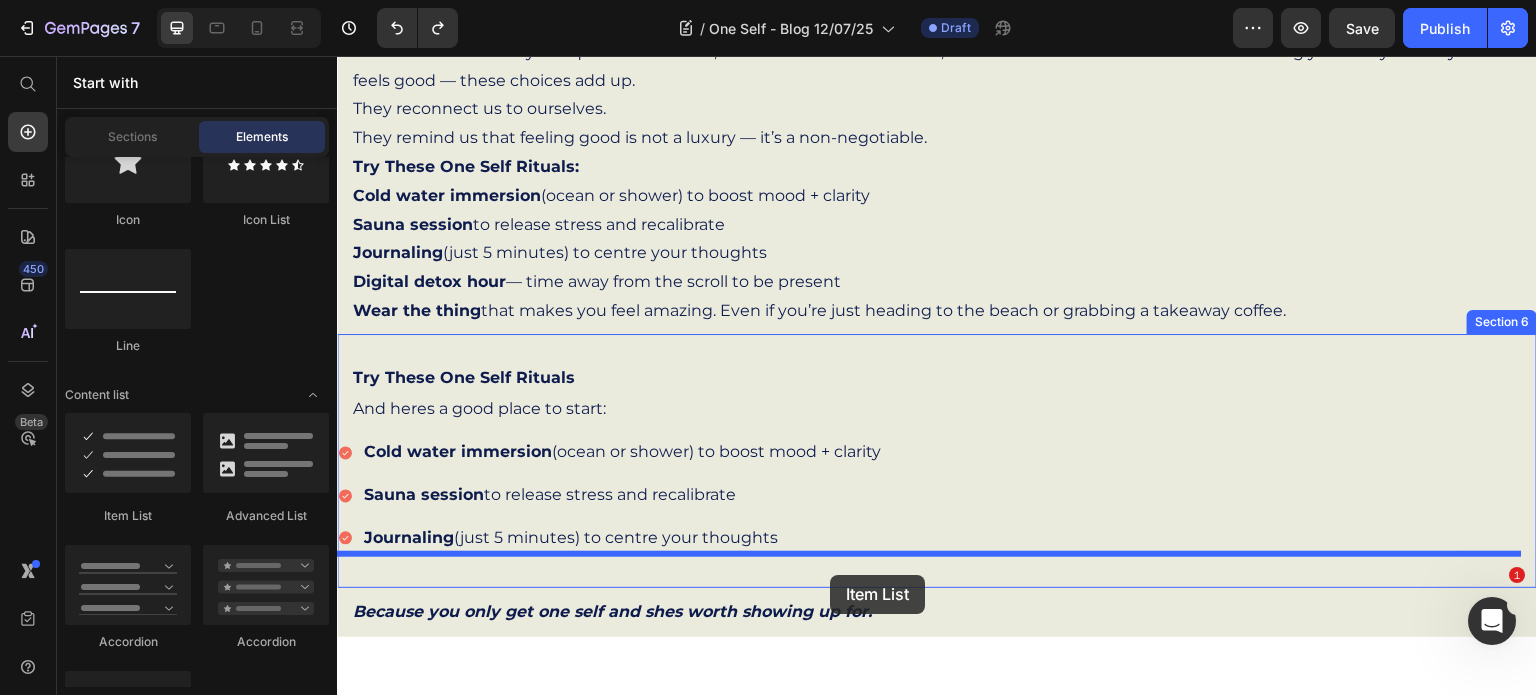 drag, startPoint x: 486, startPoint y: 509, endPoint x: 830, endPoint y: 575, distance: 350.27417 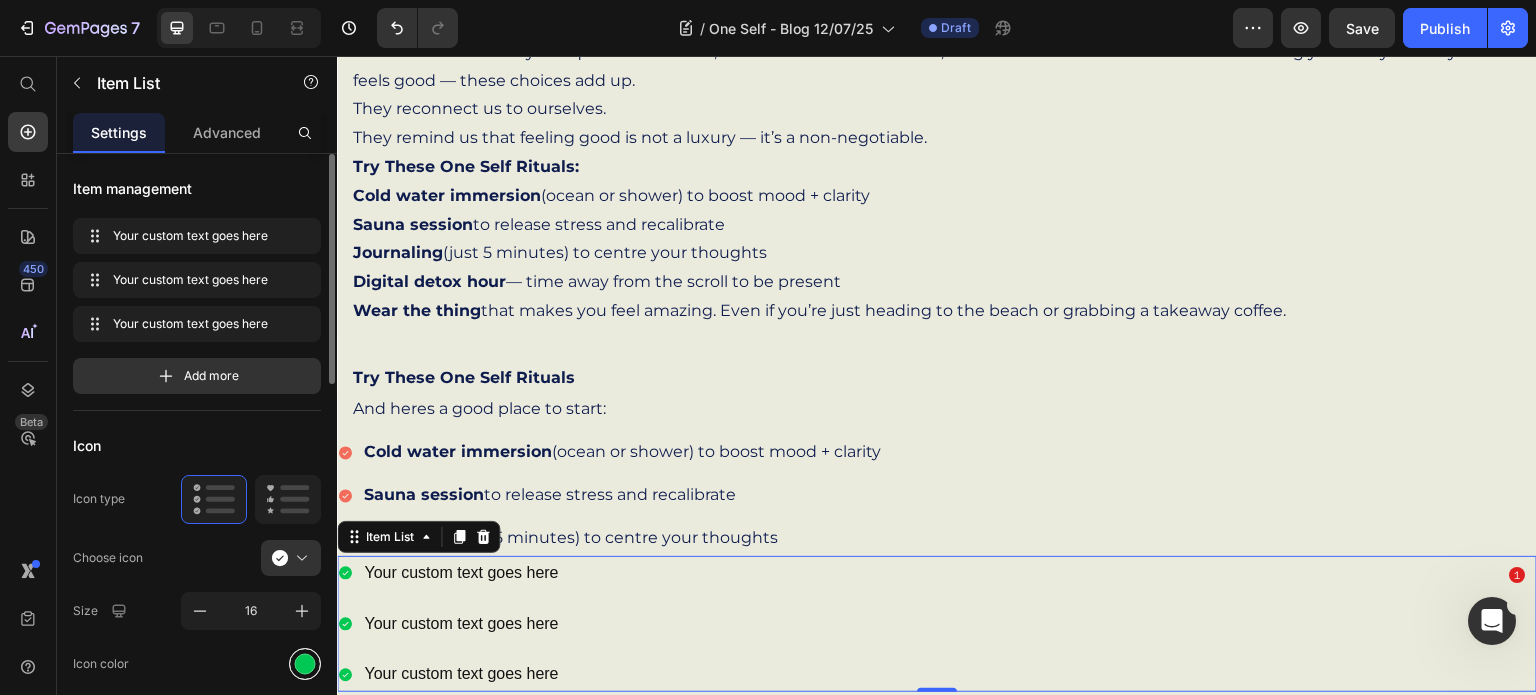 click at bounding box center (305, 663) 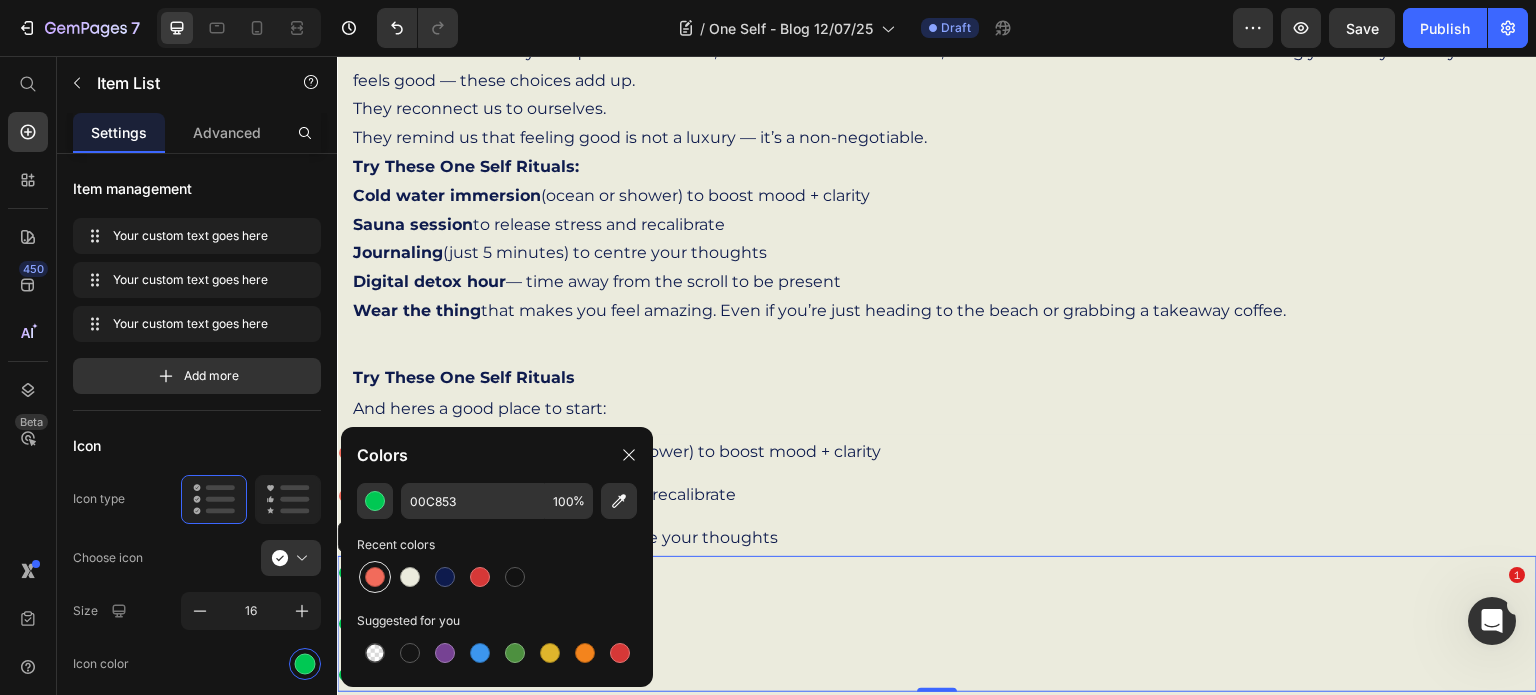 click at bounding box center [375, 577] 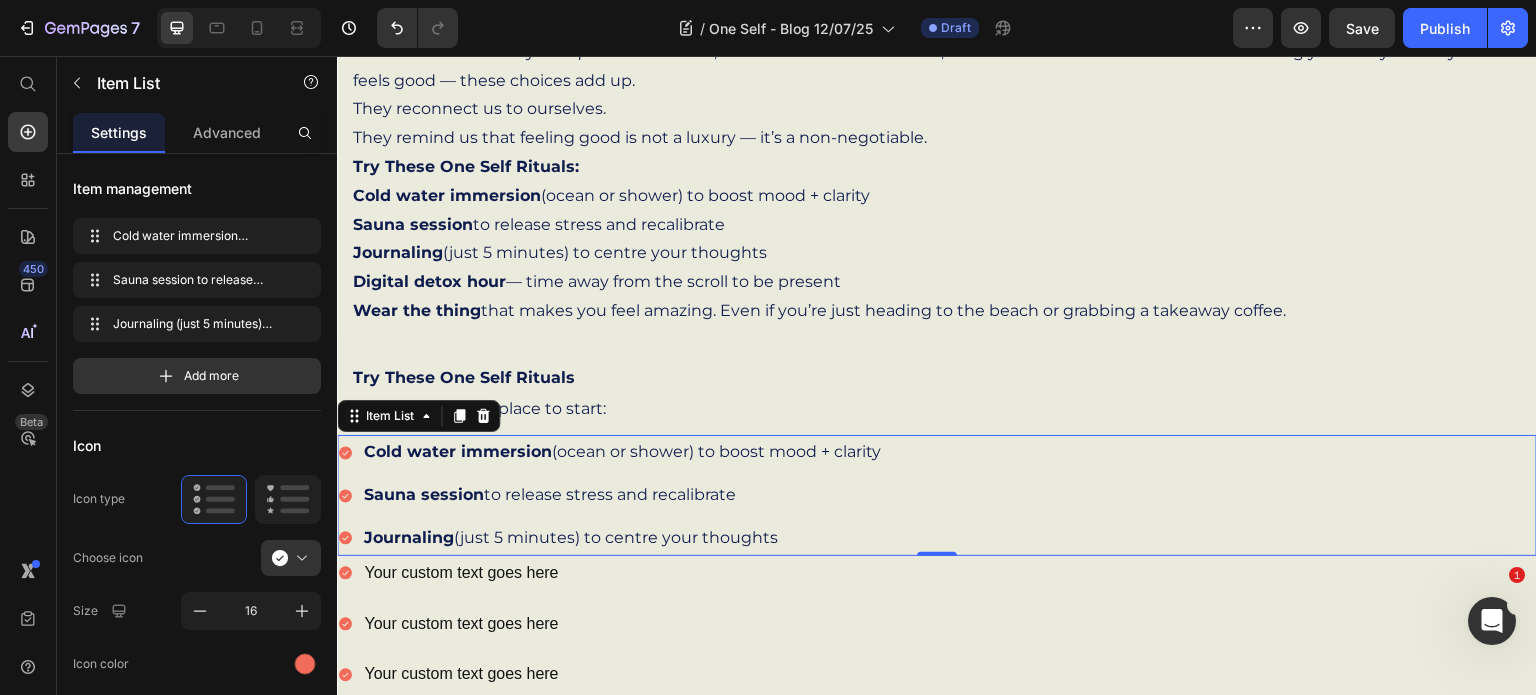 click on "Sauna session  to release stress and recalibrate" at bounding box center (622, 495) 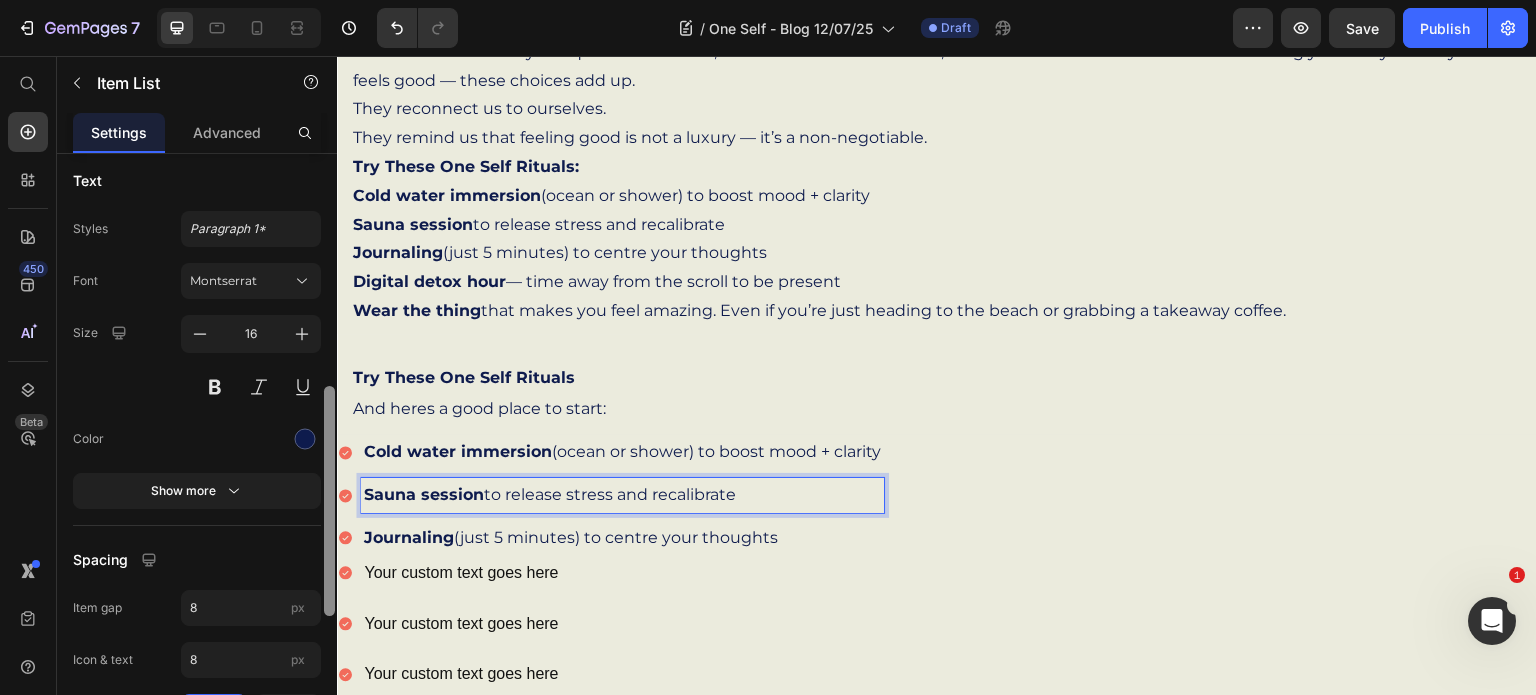 drag, startPoint x: 328, startPoint y: 336, endPoint x: 312, endPoint y: 568, distance: 232.55107 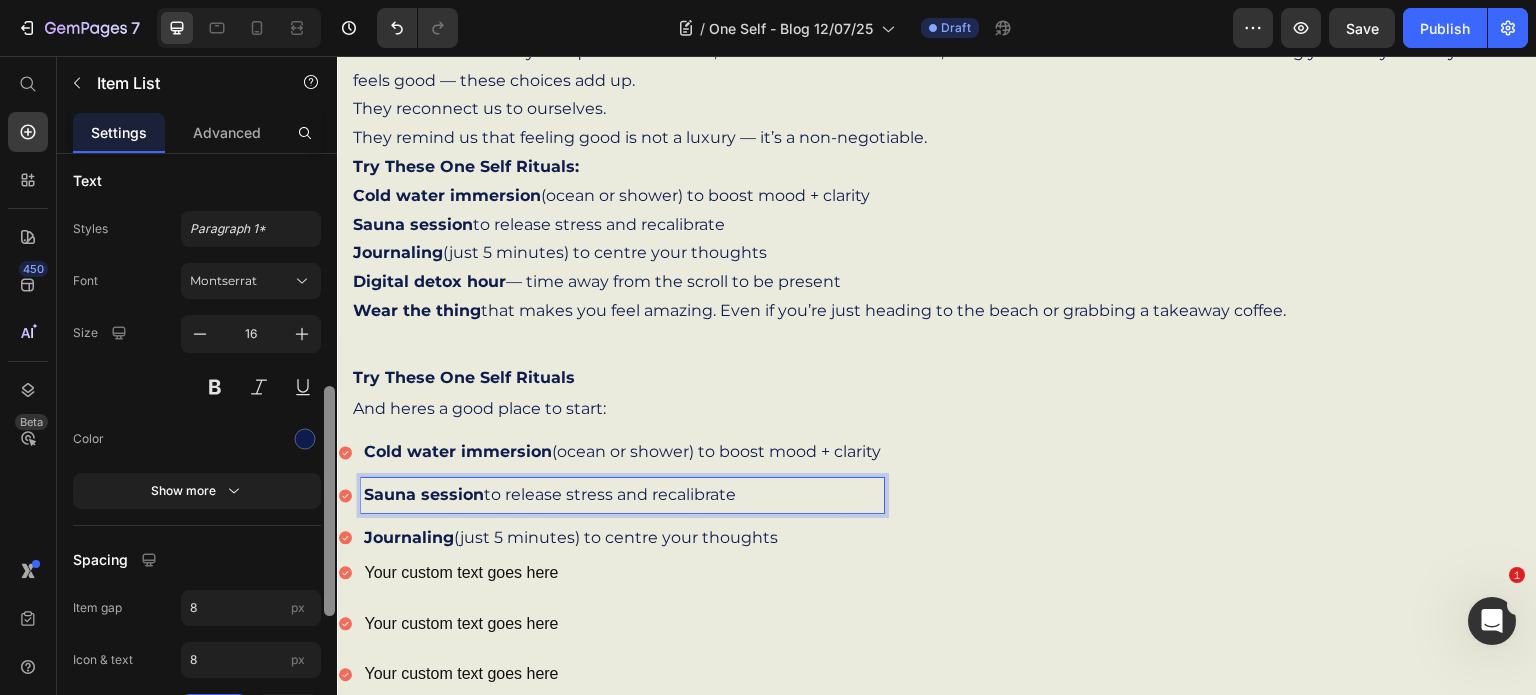click on "Item management Cold water immersion (ocean or shower) to boost mood + clarity Cold water immersion (ocean or shower) to boost mood + clarity Sauna session to release stress and recalibrate Sauna session to release stress and recalibrate Journaling (just 5 minutes) to centre your thoughts Journaling (just 5 minutes) to centre your thoughts Add more Icon Icon type  Choose icon Size 16 Icon color Show more Text Styles Paragraph 1* Font Montserrat Size 16 Color Show more Spacing Item gap 8 px Icon & text 8 px Position Background Color Image Video  Color  Align  Delete element" at bounding box center [197, 453] 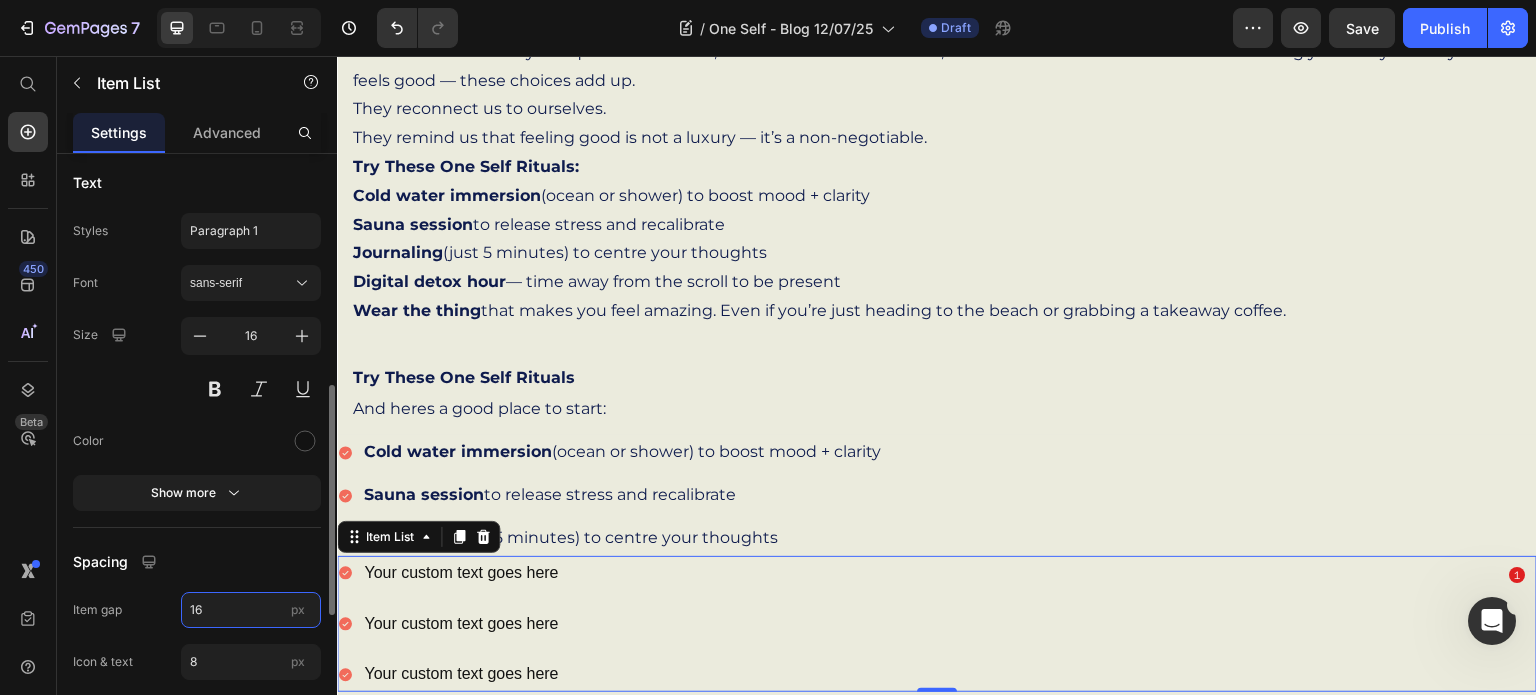 click on "16" at bounding box center [251, 610] 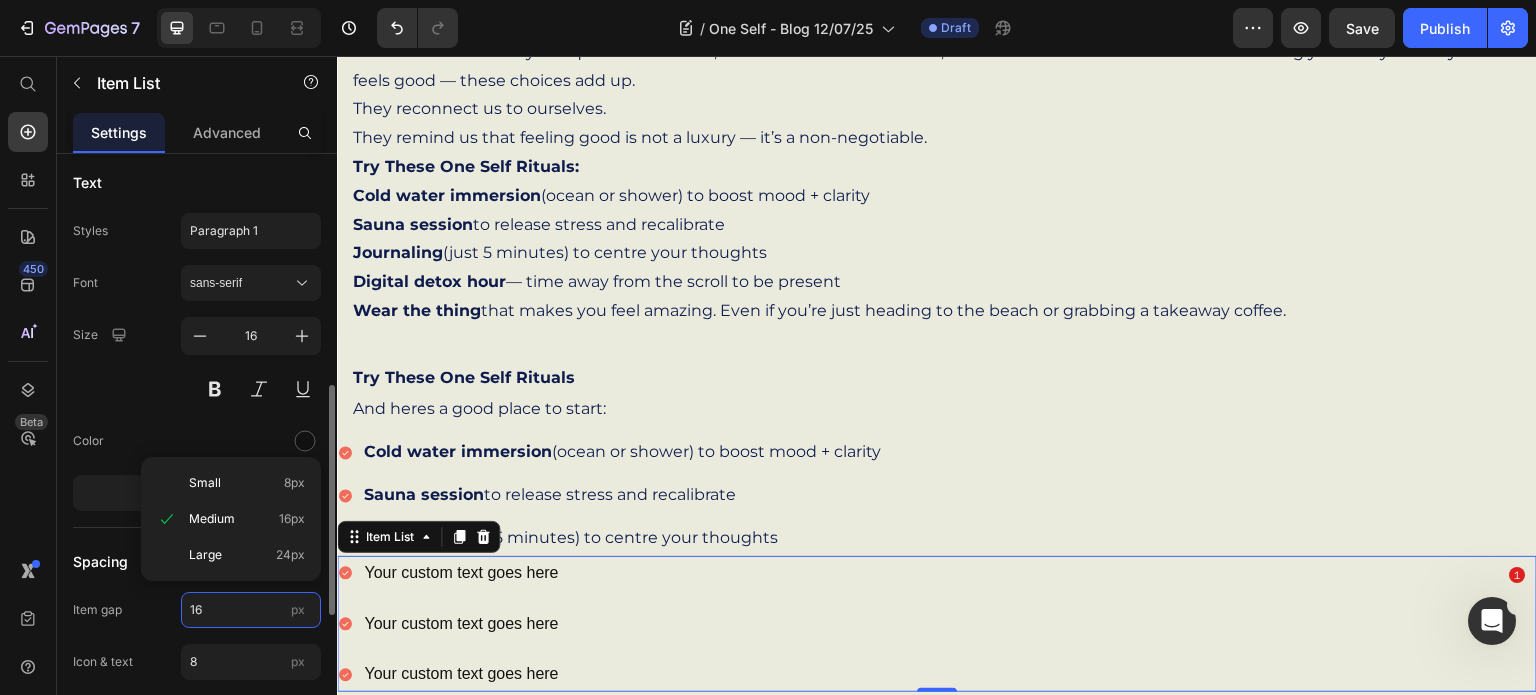 type on "8" 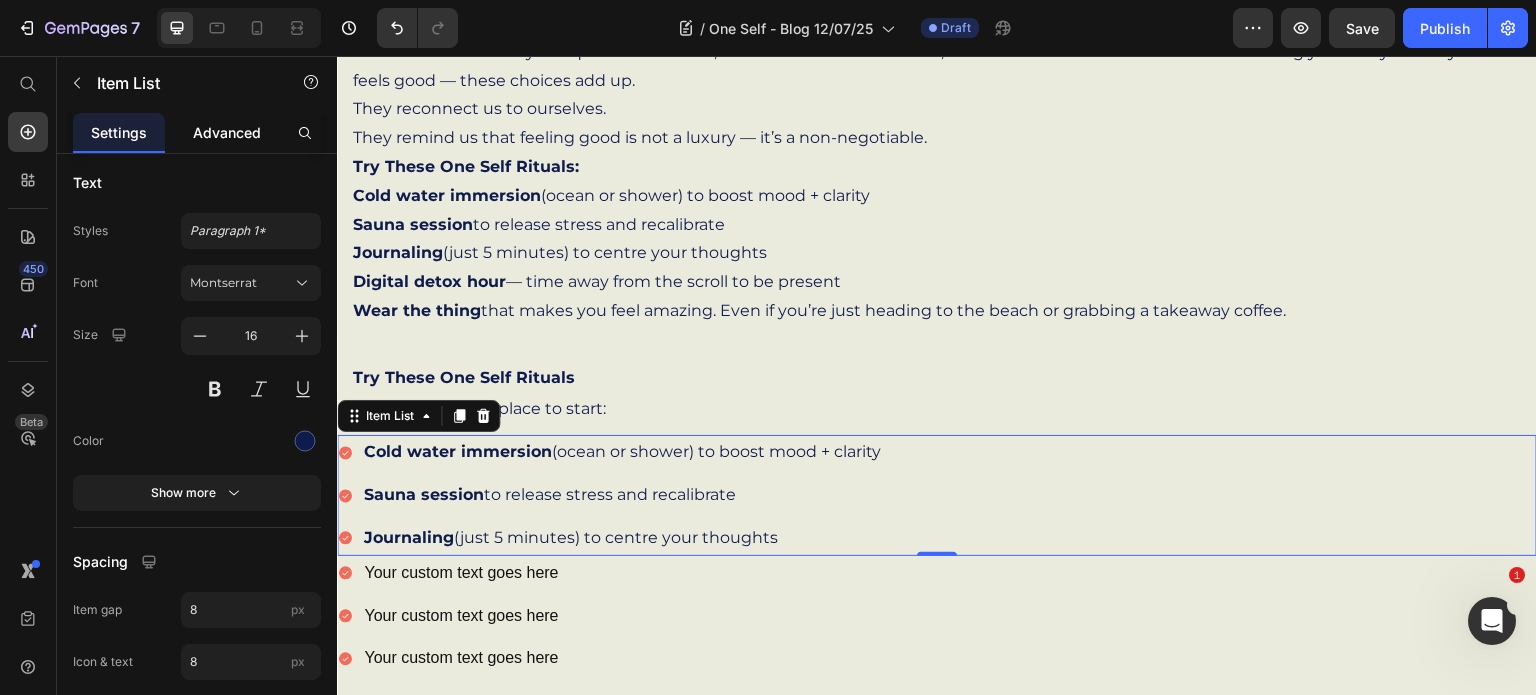 click on "Advanced" at bounding box center (227, 132) 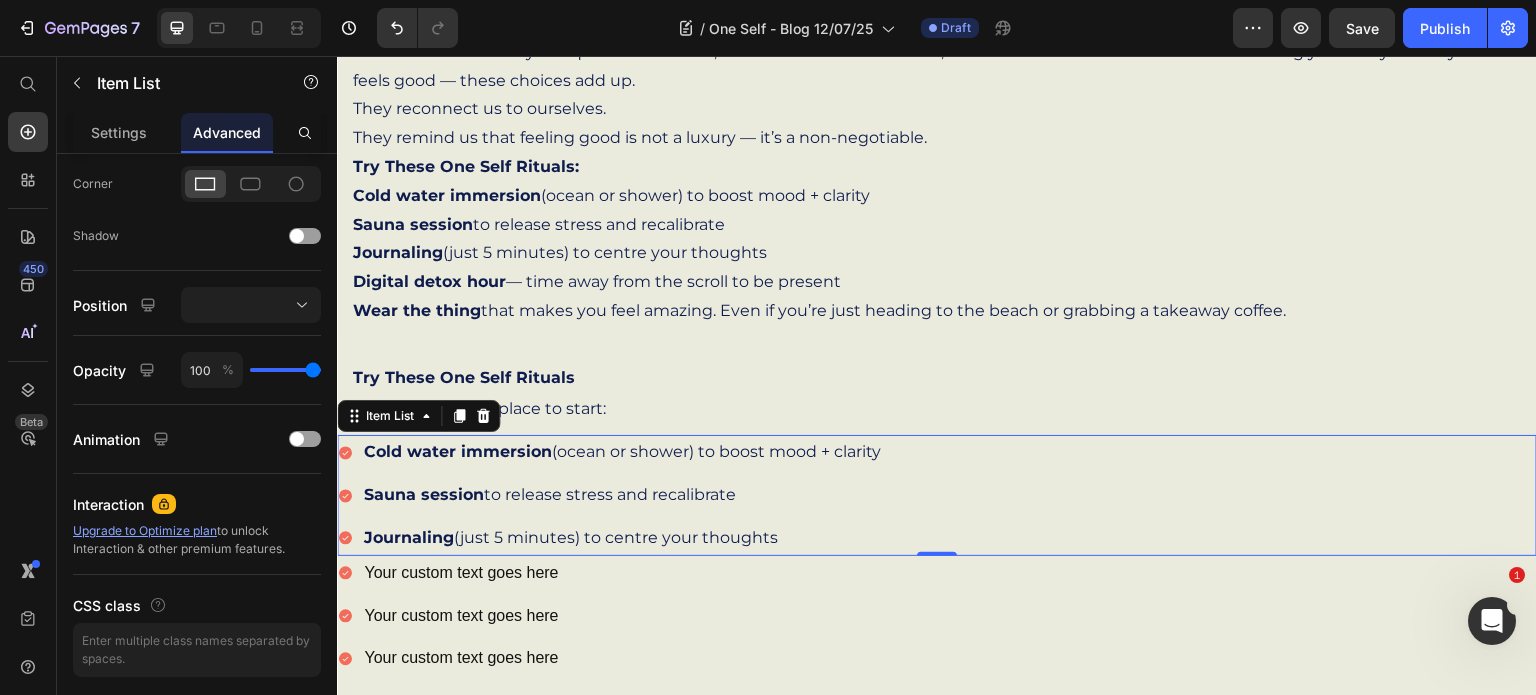 scroll, scrollTop: 0, scrollLeft: 0, axis: both 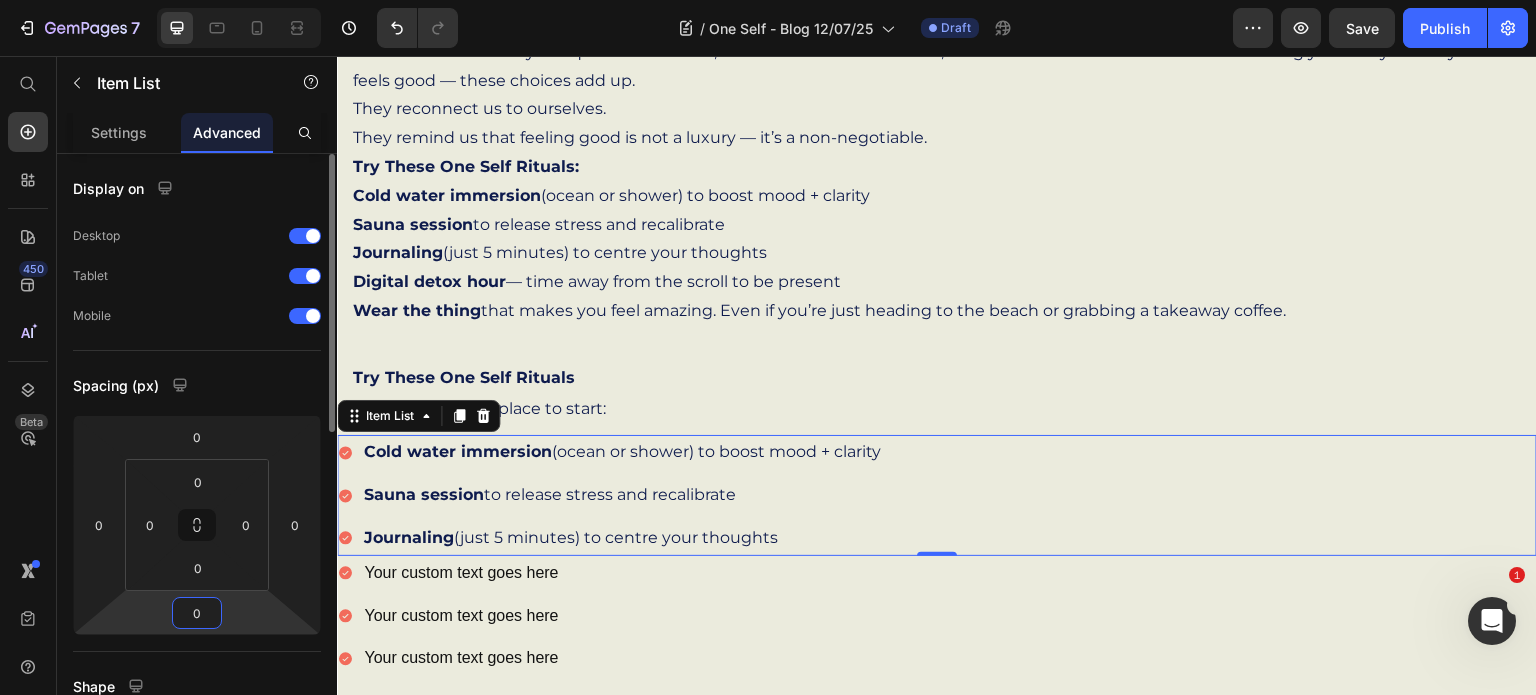 click on "0" at bounding box center [197, 613] 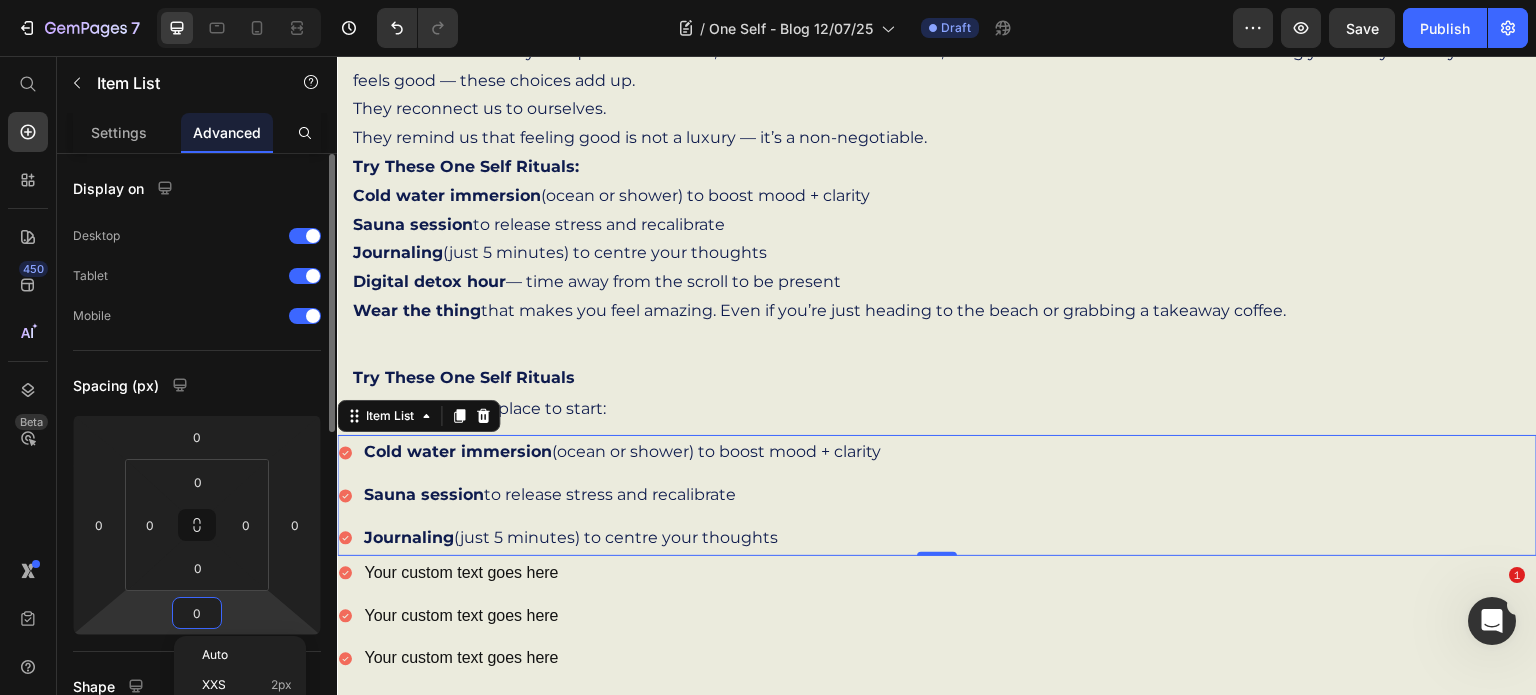 type on "8" 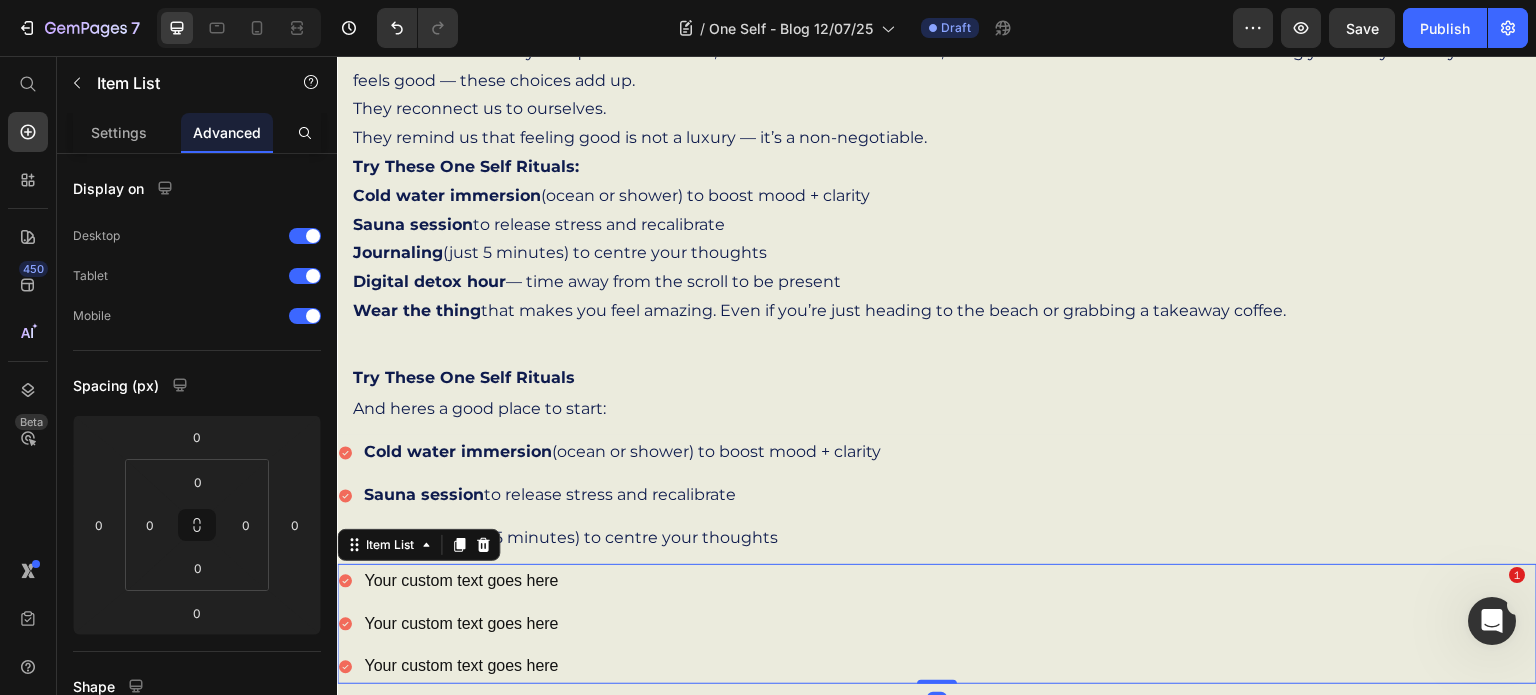 click on "Your custom text goes here Your custom text goes here Your custom text goes here" at bounding box center (937, 624) 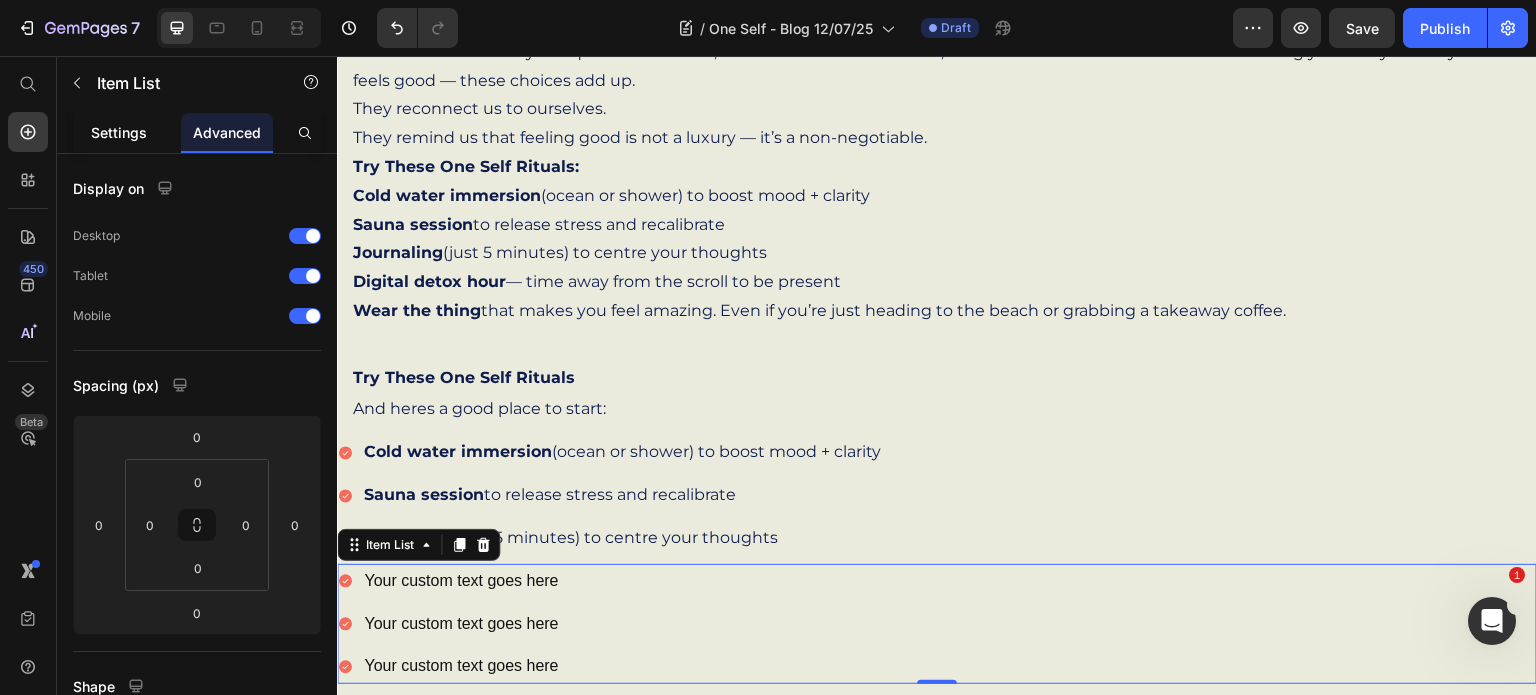 click on "Settings" at bounding box center (119, 132) 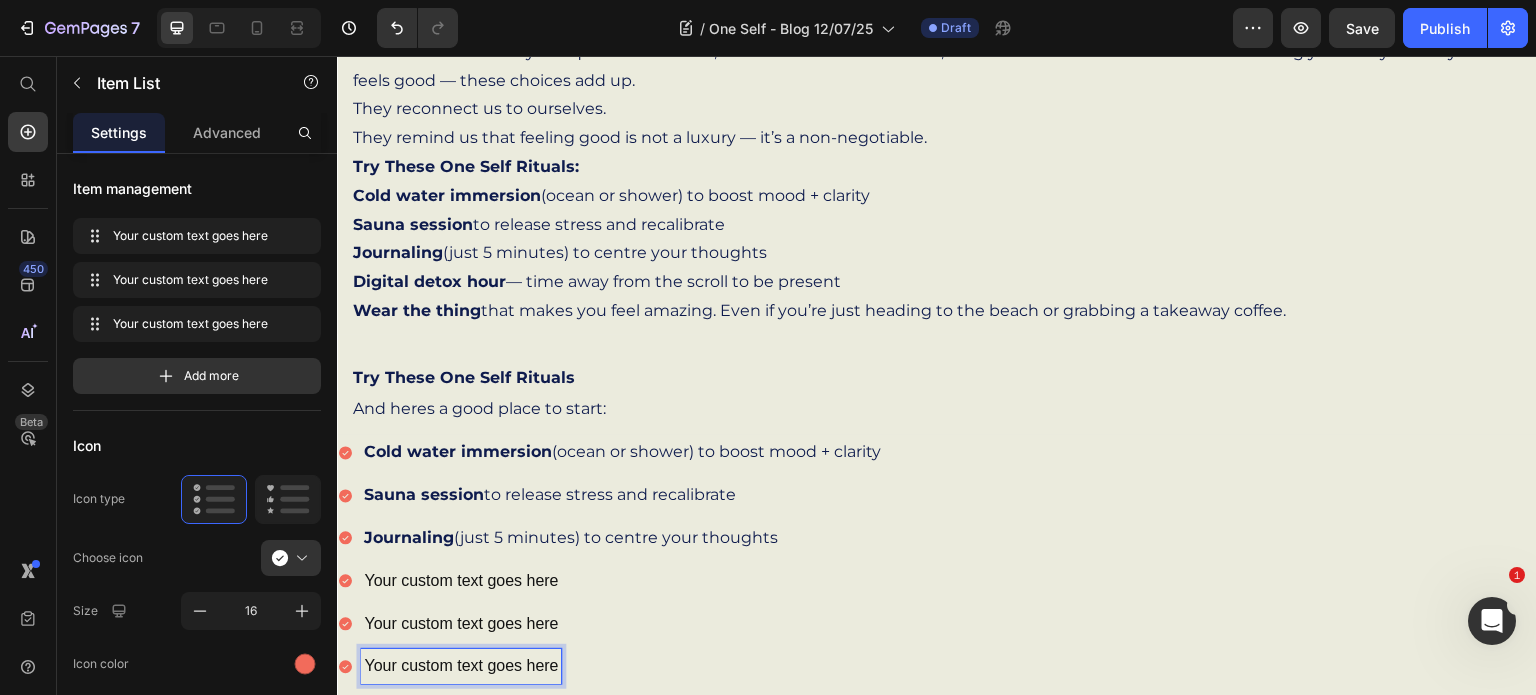 click on "Your custom text goes here" at bounding box center [461, 666] 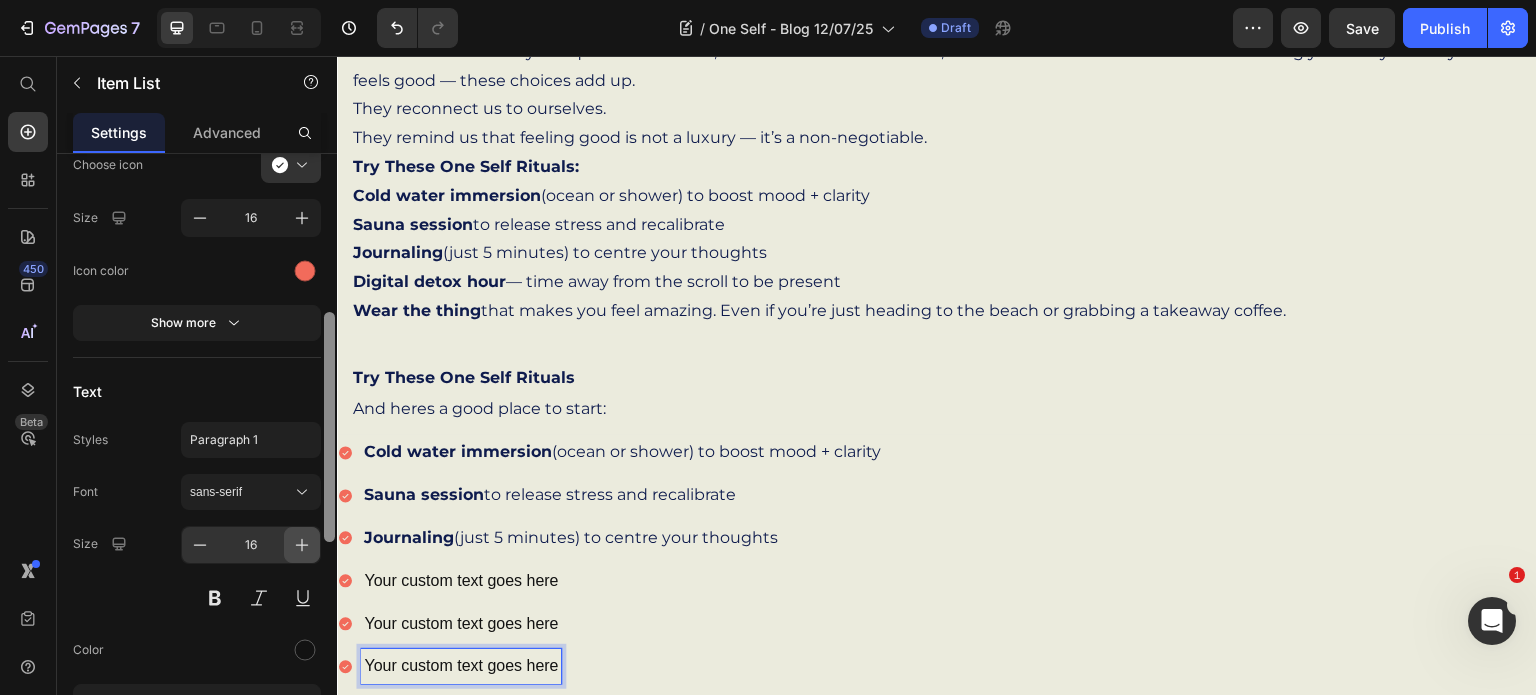 scroll, scrollTop: 406, scrollLeft: 0, axis: vertical 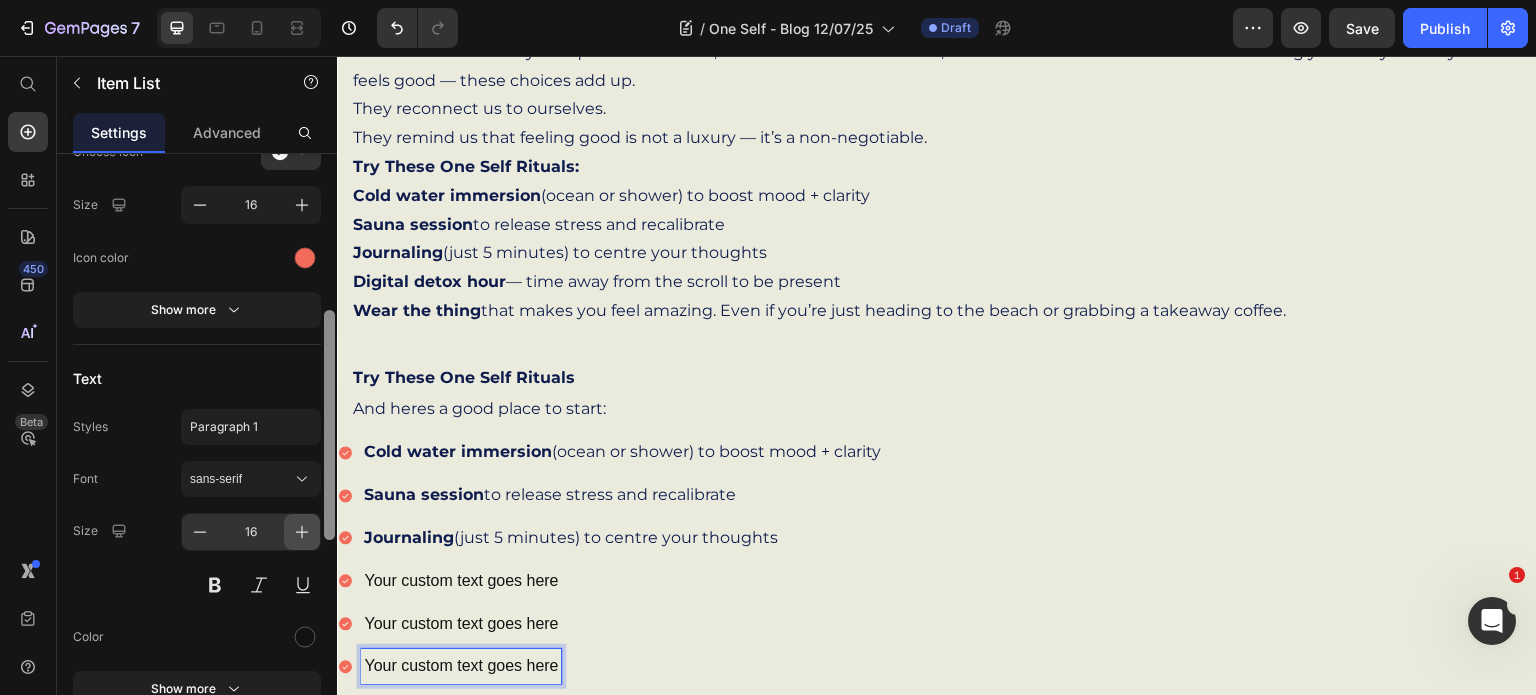 drag, startPoint x: 331, startPoint y: 372, endPoint x: 319, endPoint y: 532, distance: 160.44937 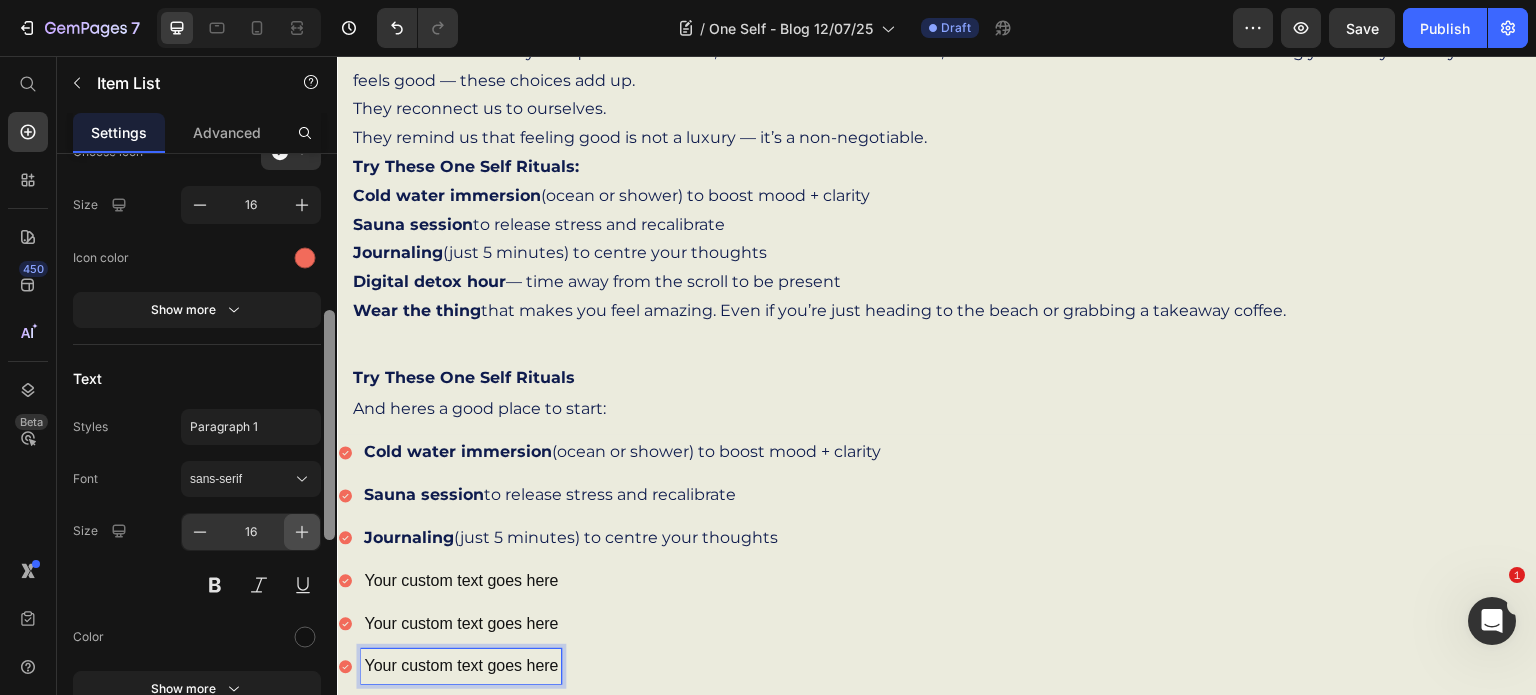 click on "Item management Your custom text goes here Your custom text goes here Your custom text goes here Your custom text goes here Your custom text goes here Your custom text goes here Add more Icon Icon type  Choose icon Size 16 Icon color Show more Text Styles Paragraph 1 Font sans-serif Size 16 Color Show more Spacing Item gap 8 px Icon & text 8 px Position Background Color Image Video  Color  Align  Delete element" at bounding box center (197, 453) 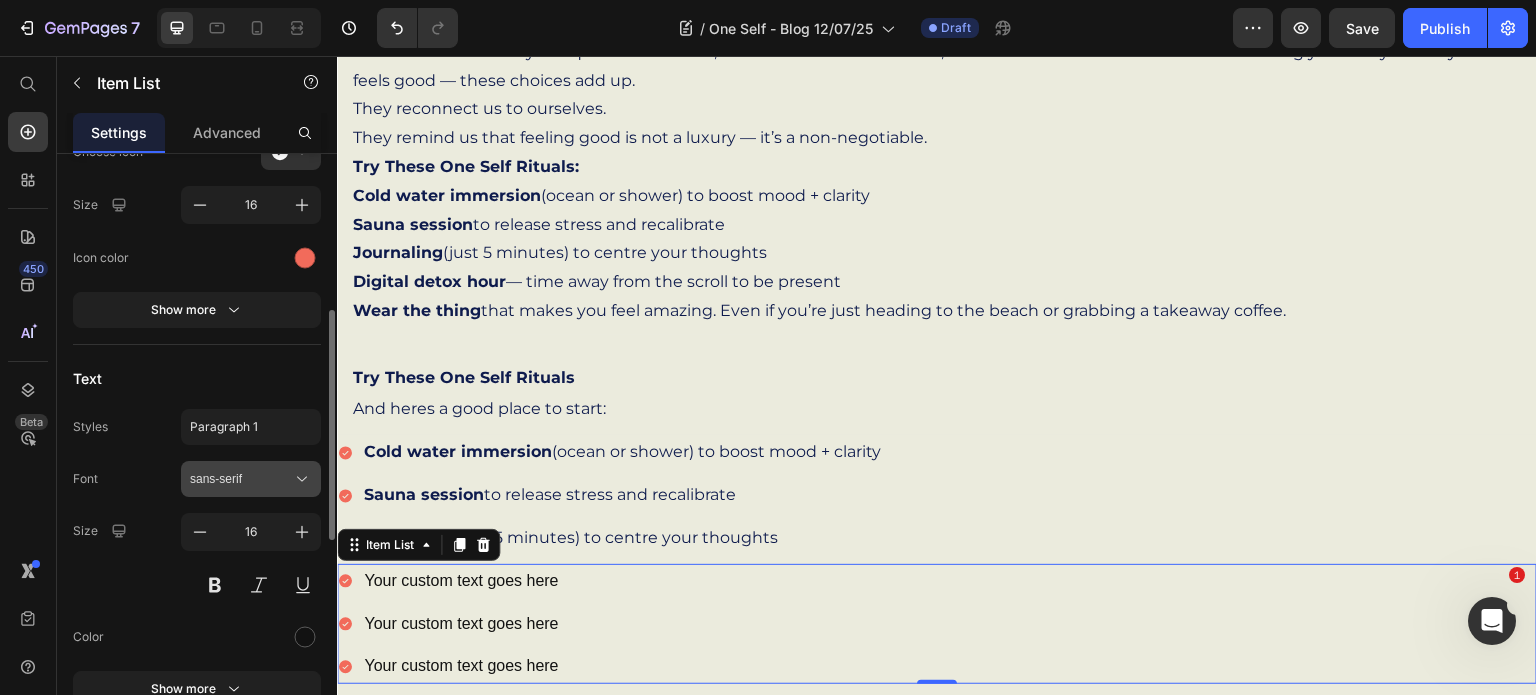 click 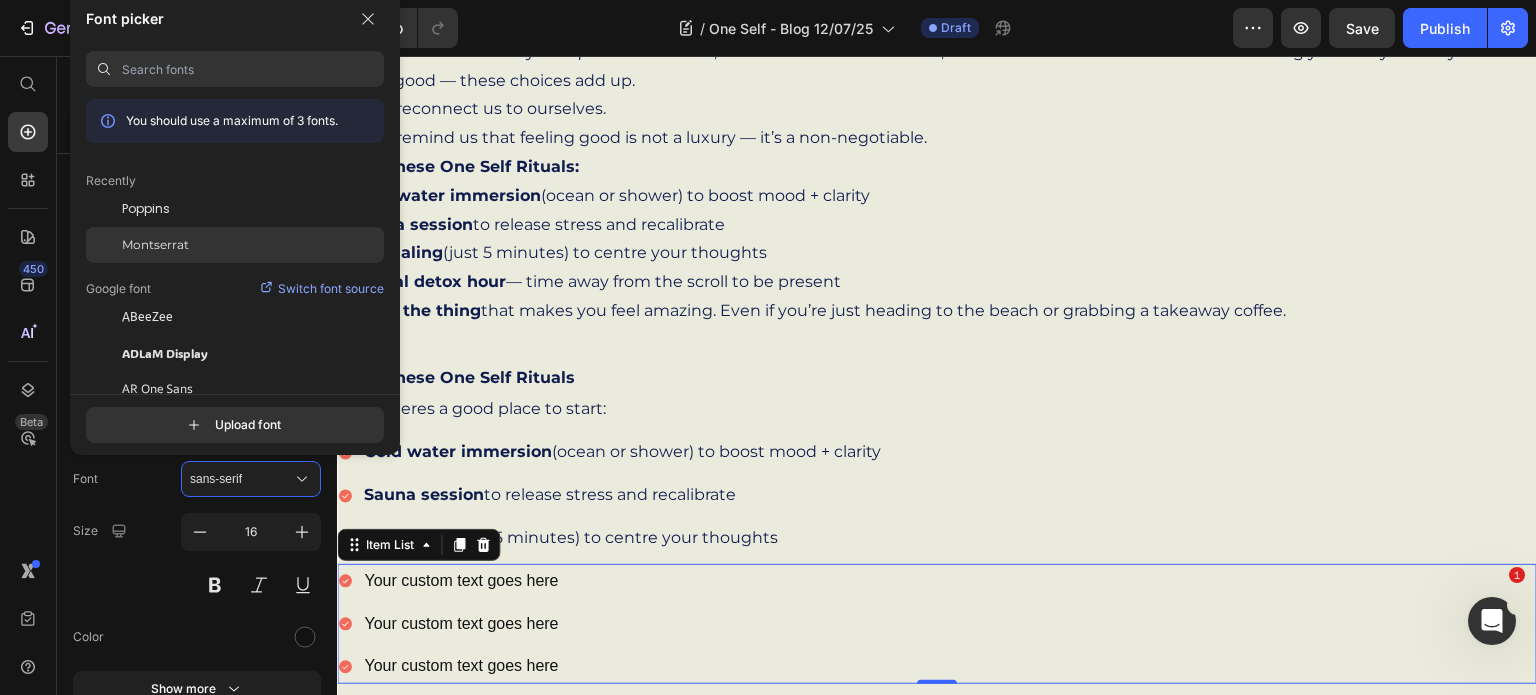 click on "Montserrat" at bounding box center (155, 245) 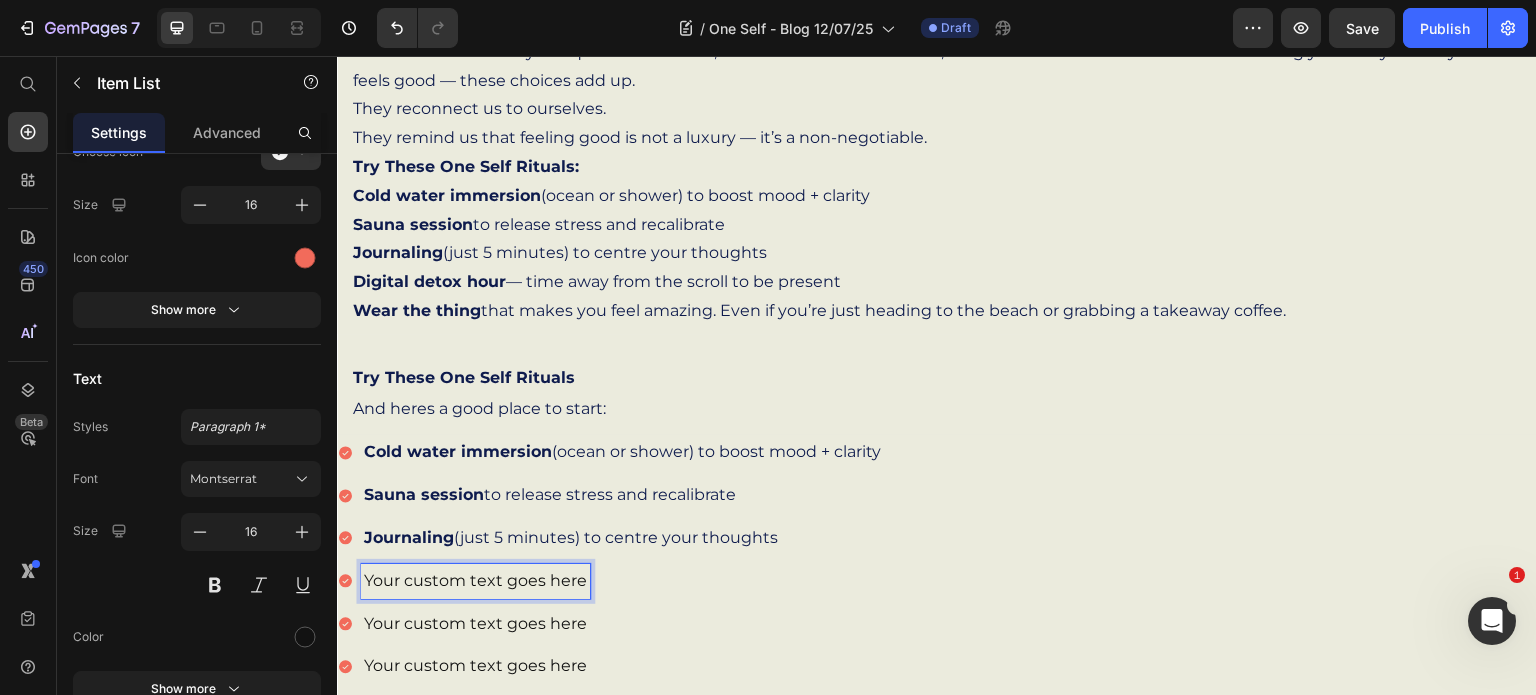 click on "Your custom text goes here" at bounding box center [475, 581] 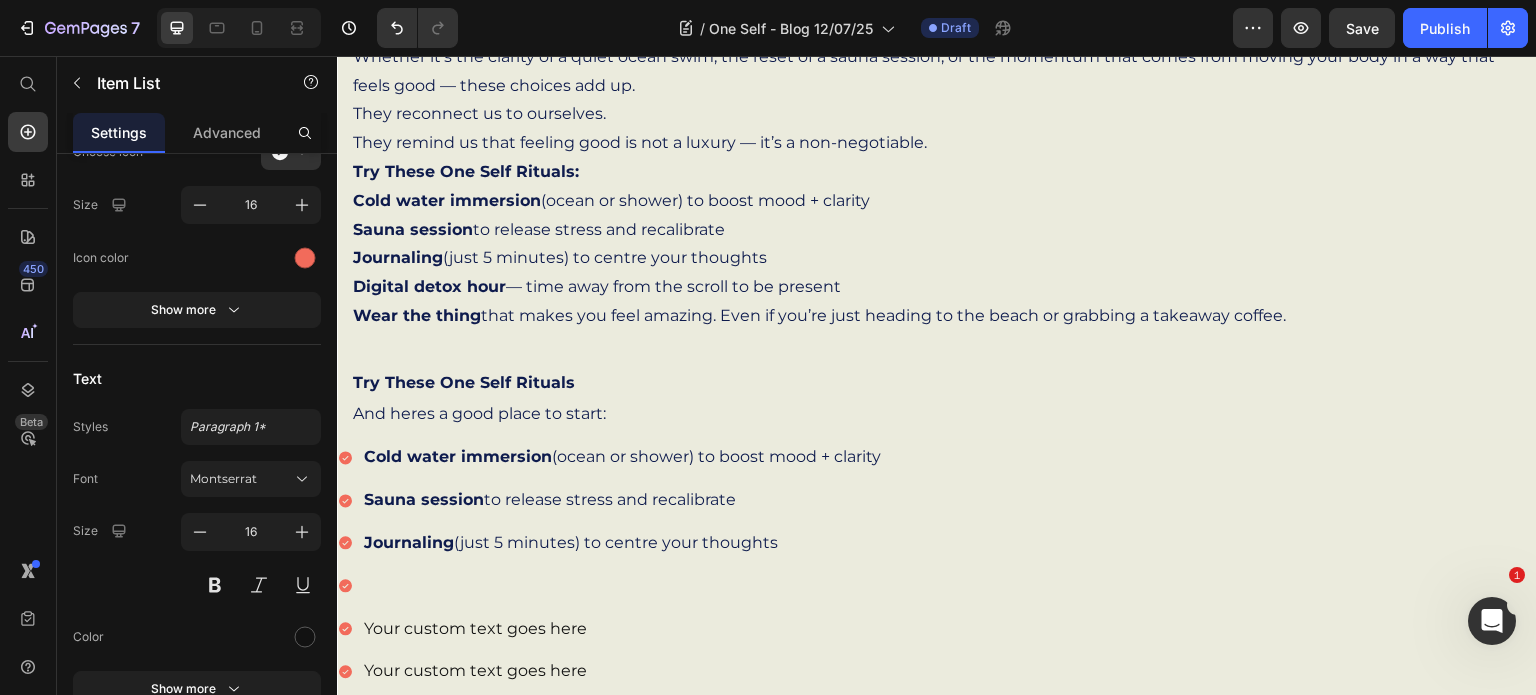 scroll, scrollTop: 1036, scrollLeft: 0, axis: vertical 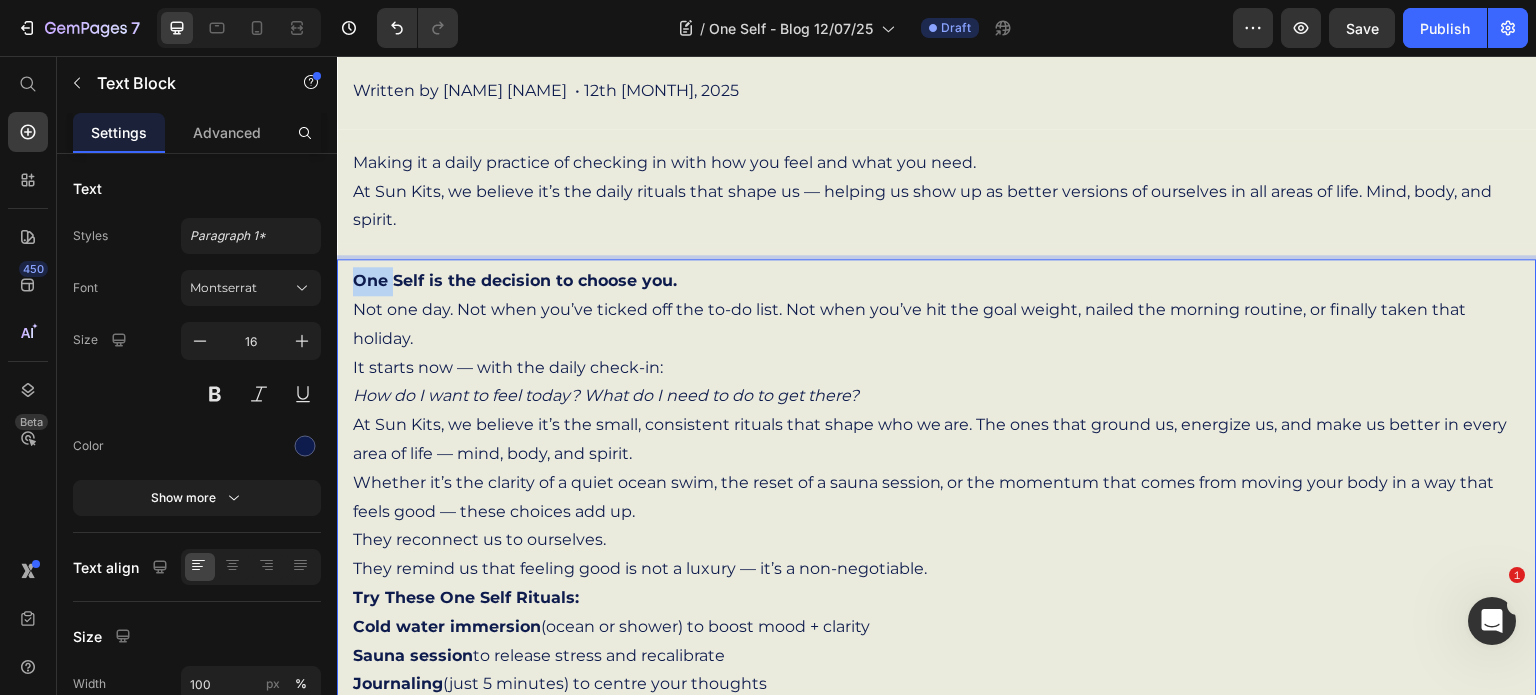 click on "Drop element here Section 1 One self Heading The daily decision to choose  YOU Text Block Hero Banner Section 2 Written by Kristy Ovens  • 12th July, 2025 Text Block Section 3 Making it a daily practice of checking in with how you feel and what you need. At Sun Kits, we believe it’s the daily rituals that shape us — helping us show up as better versions of ourselves in all areas of life. Mind, body, and spirit. Text Block Text Block Section 4 One Self is the decision to choose you. Not one day. Not when you’ve ticked off the to-do list. Not when you’ve hit the goal weight, nailed the morning routine, or finally taken that holiday. It starts now — with the daily check-in: How do I want to feel today? What do I need to do to get there? At Sun Kits, we believe it’s the small, consistent rituals that shape who we are. The ones that ground us, energize us, and make us better in every area of life — mind, body, and spirit. They reconnect us to ourselves. Cold water immersion   0" at bounding box center [937, 437] 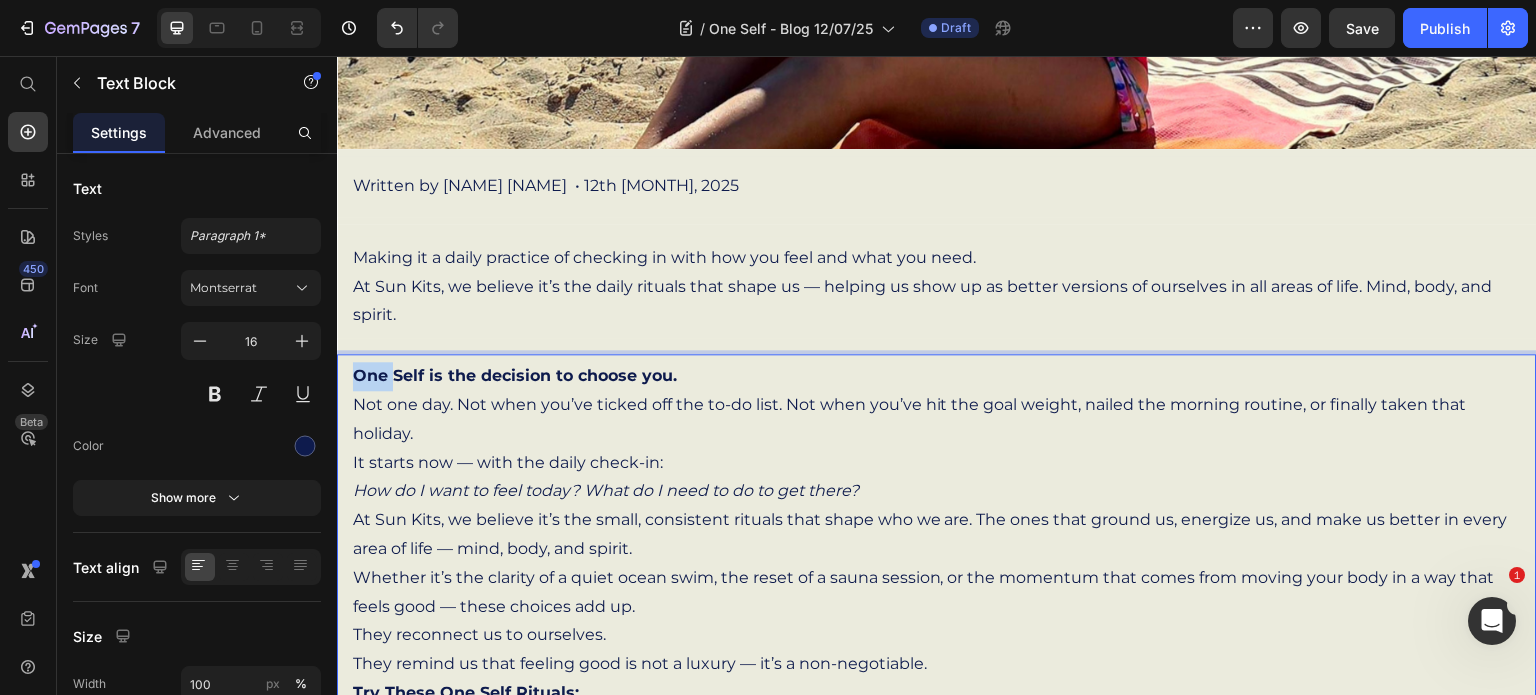 scroll, scrollTop: 520, scrollLeft: 0, axis: vertical 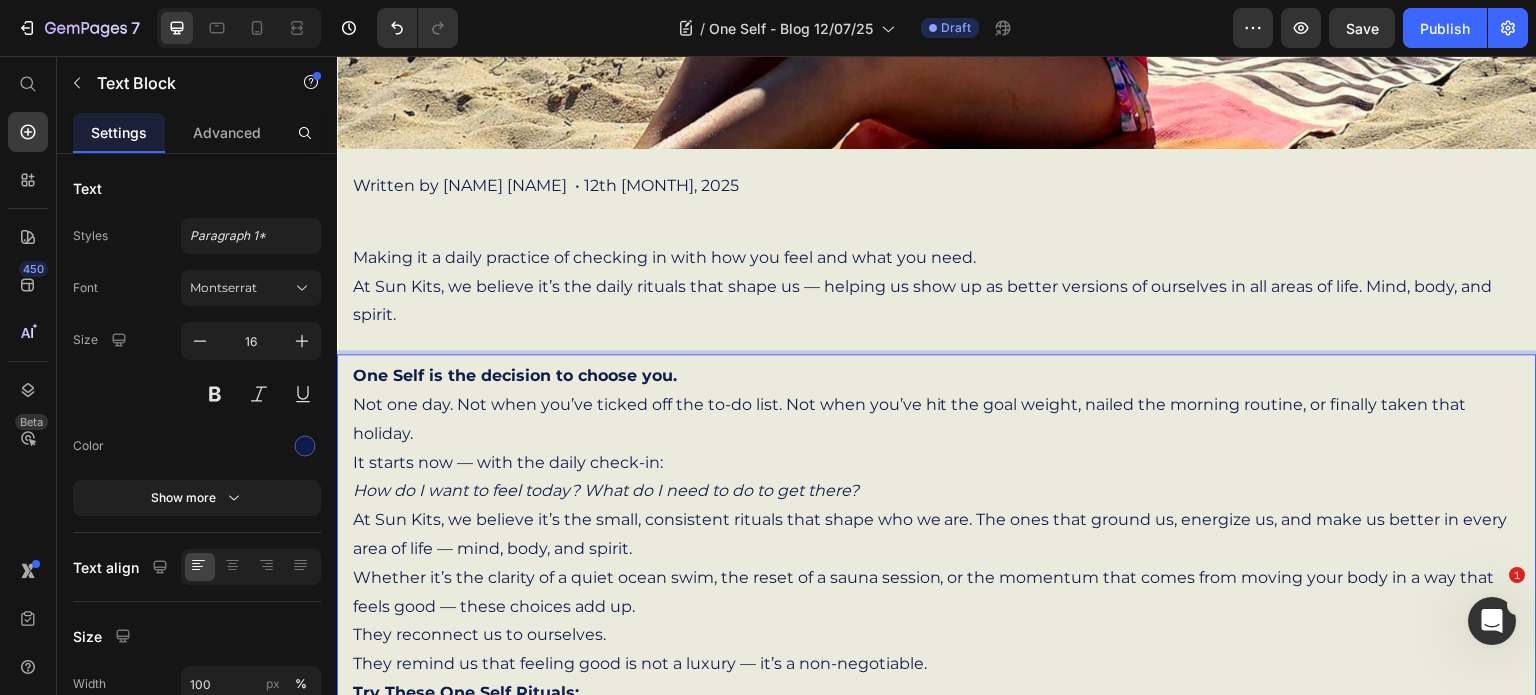click on "At Sun Kits, we believe it’s the small, consistent rituals that shape who we are. The ones that ground us, energize us, and make us better in every area of life — mind, body, and spirit." at bounding box center [937, 535] 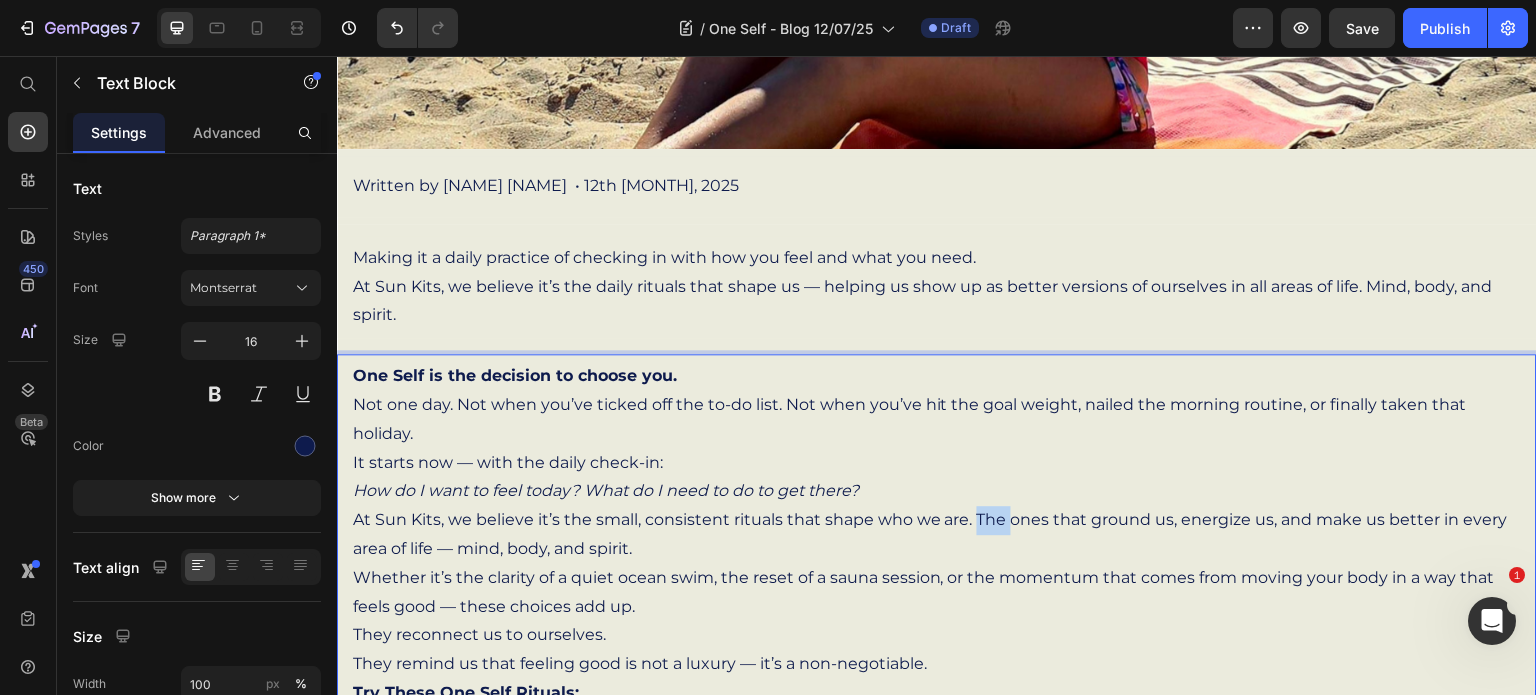 click on "At Sun Kits, we believe it’s the small, consistent rituals that shape who we are. The ones that ground us, energize us, and make us better in every area of life — mind, body, and spirit." at bounding box center [937, 535] 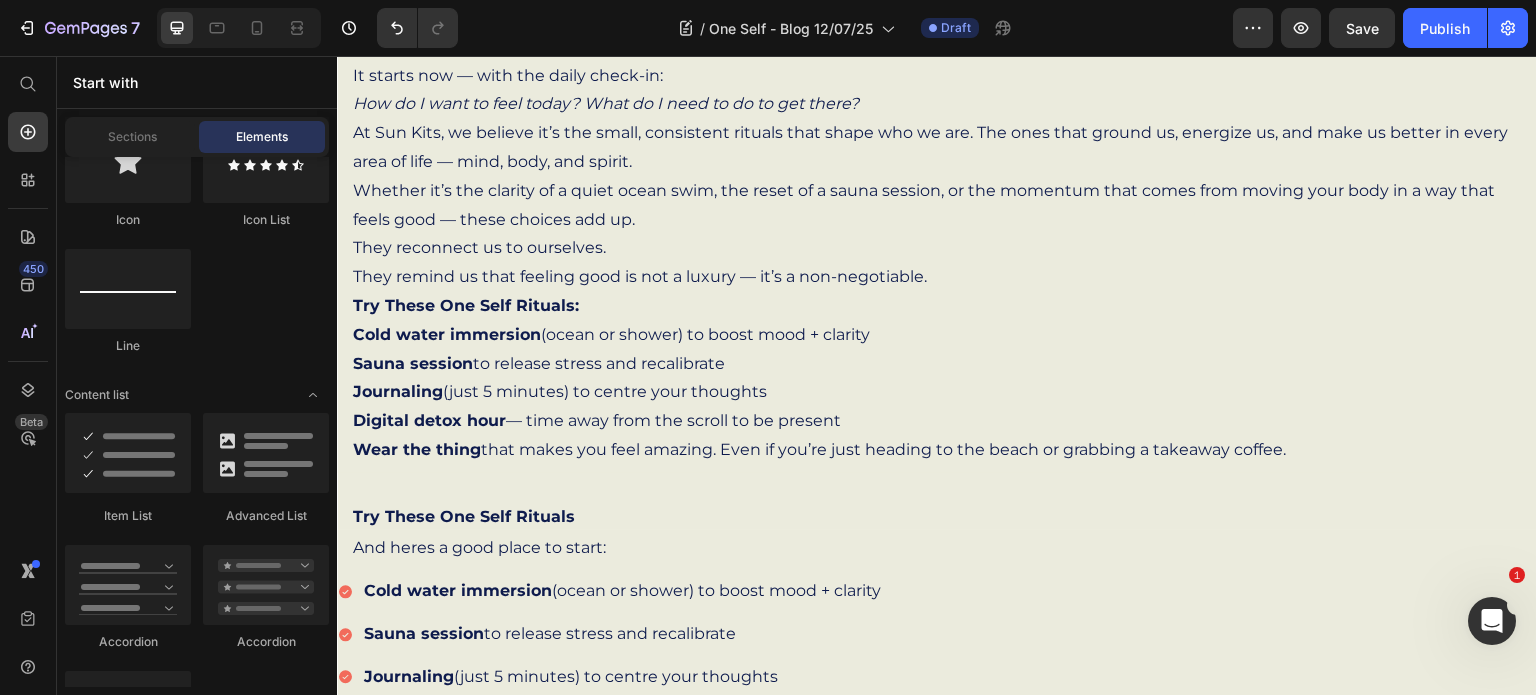 scroll, scrollTop: 909, scrollLeft: 0, axis: vertical 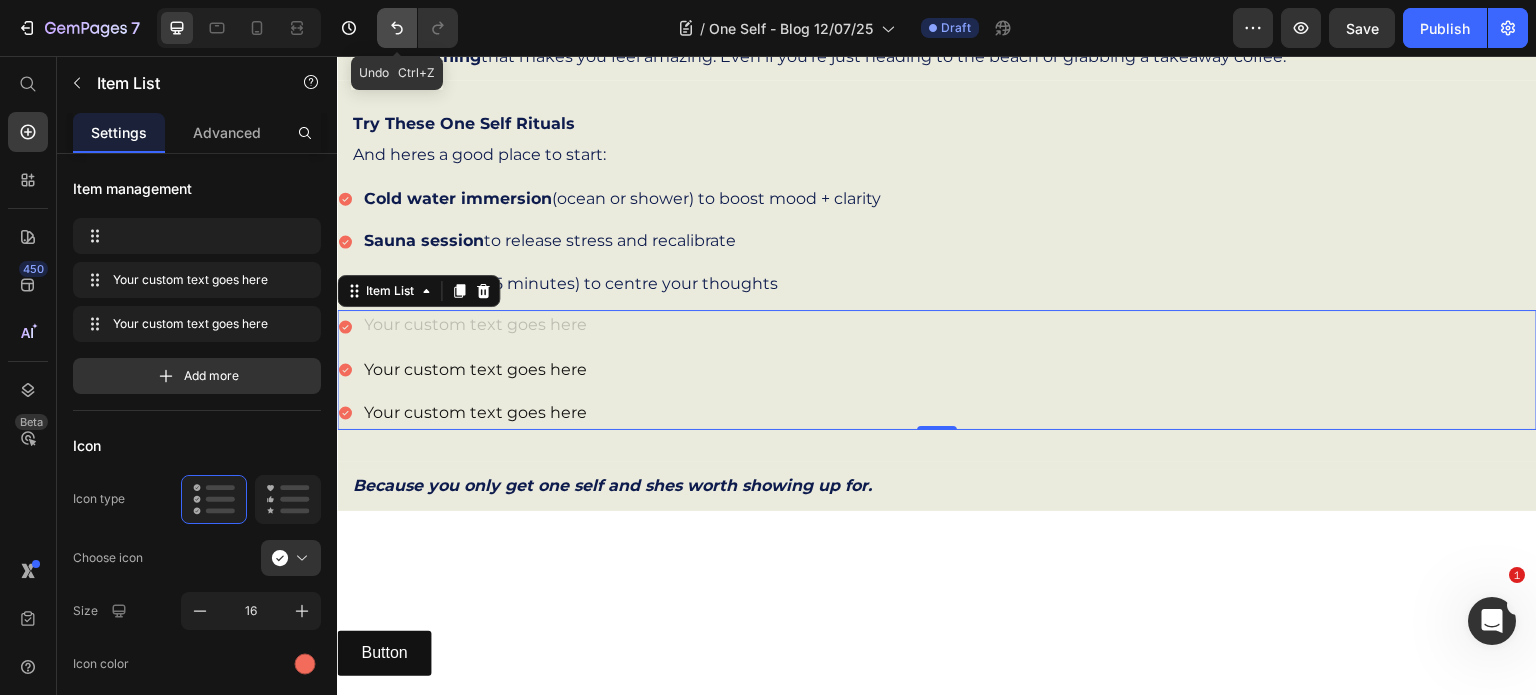 click 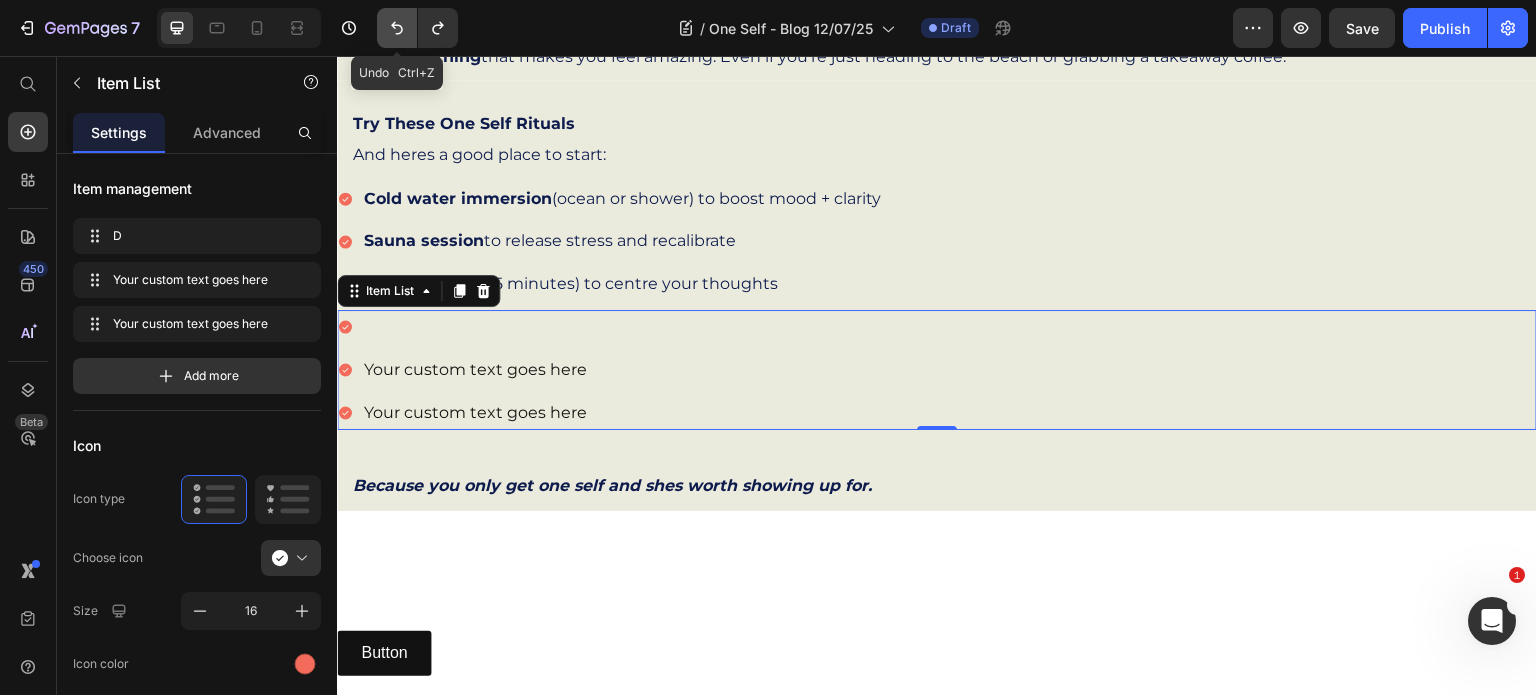 click 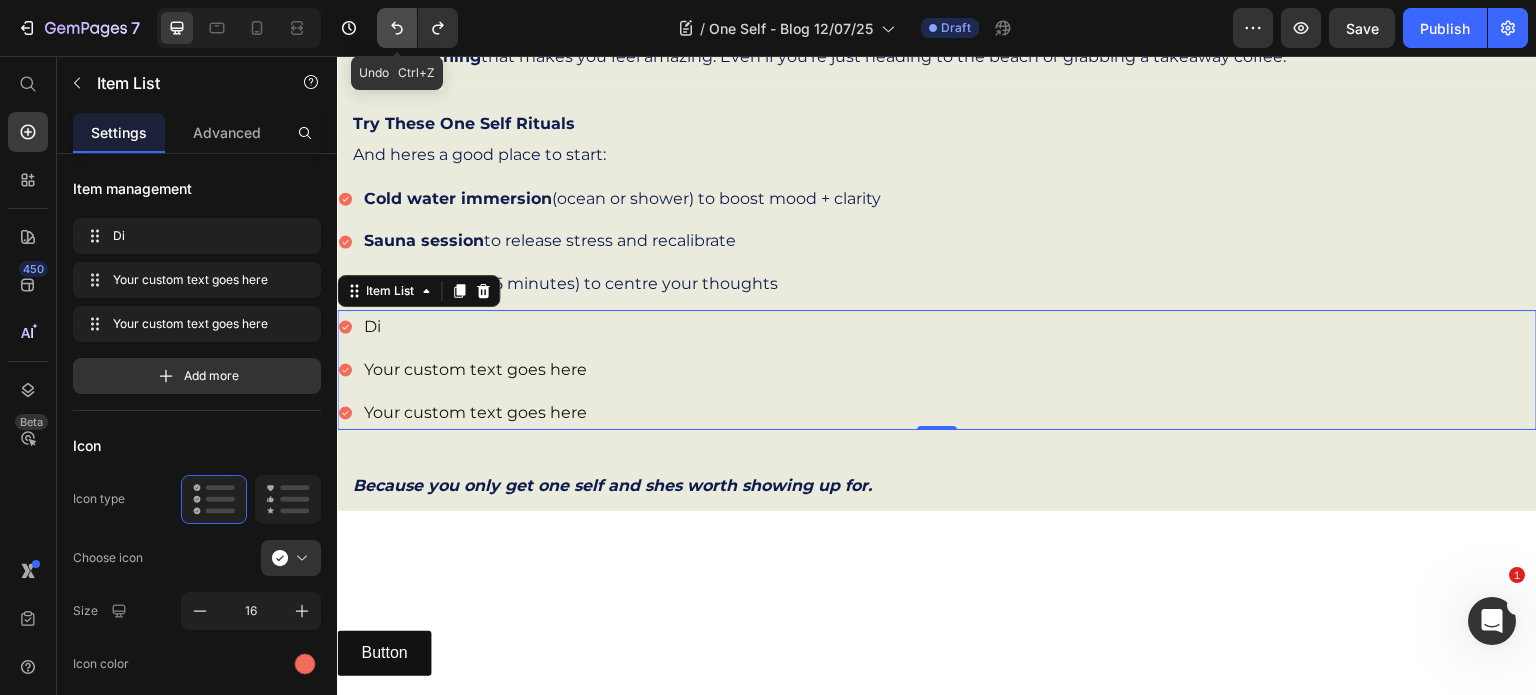 click 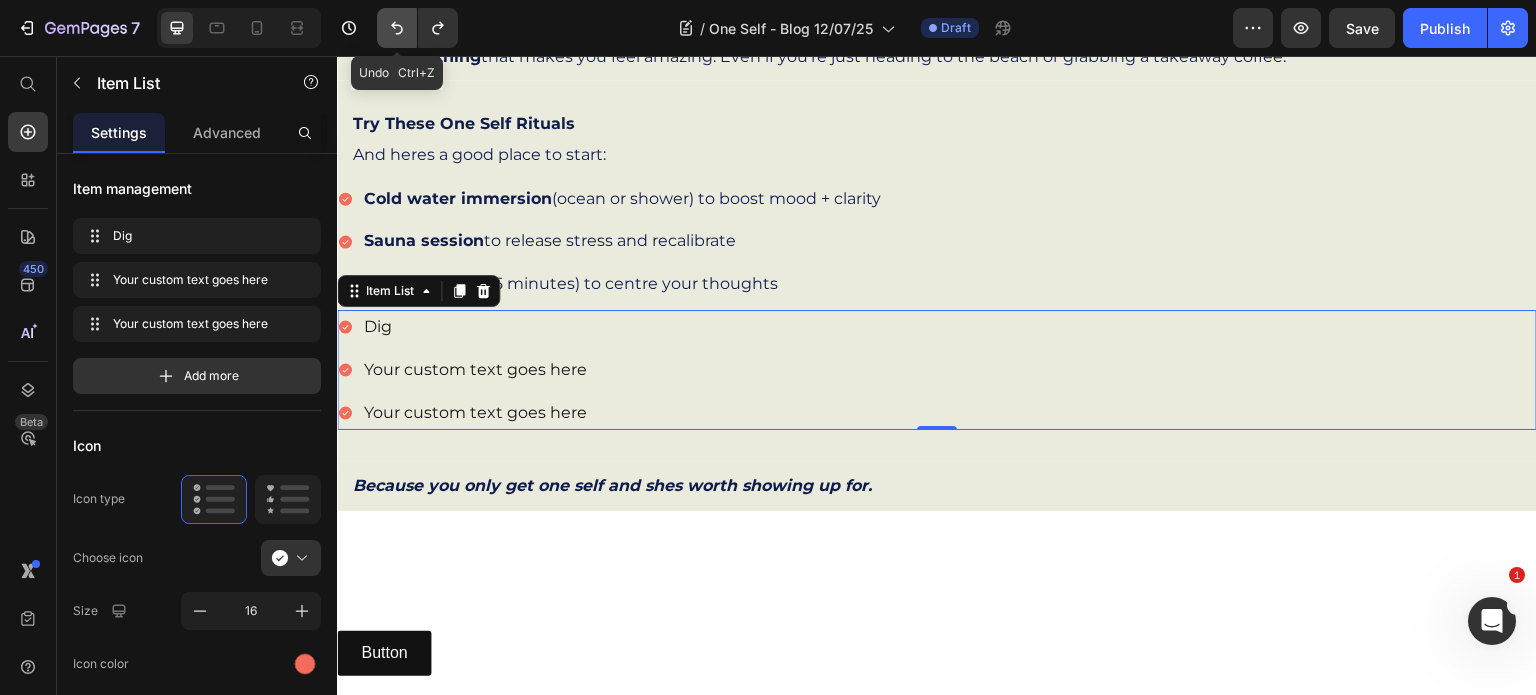 click 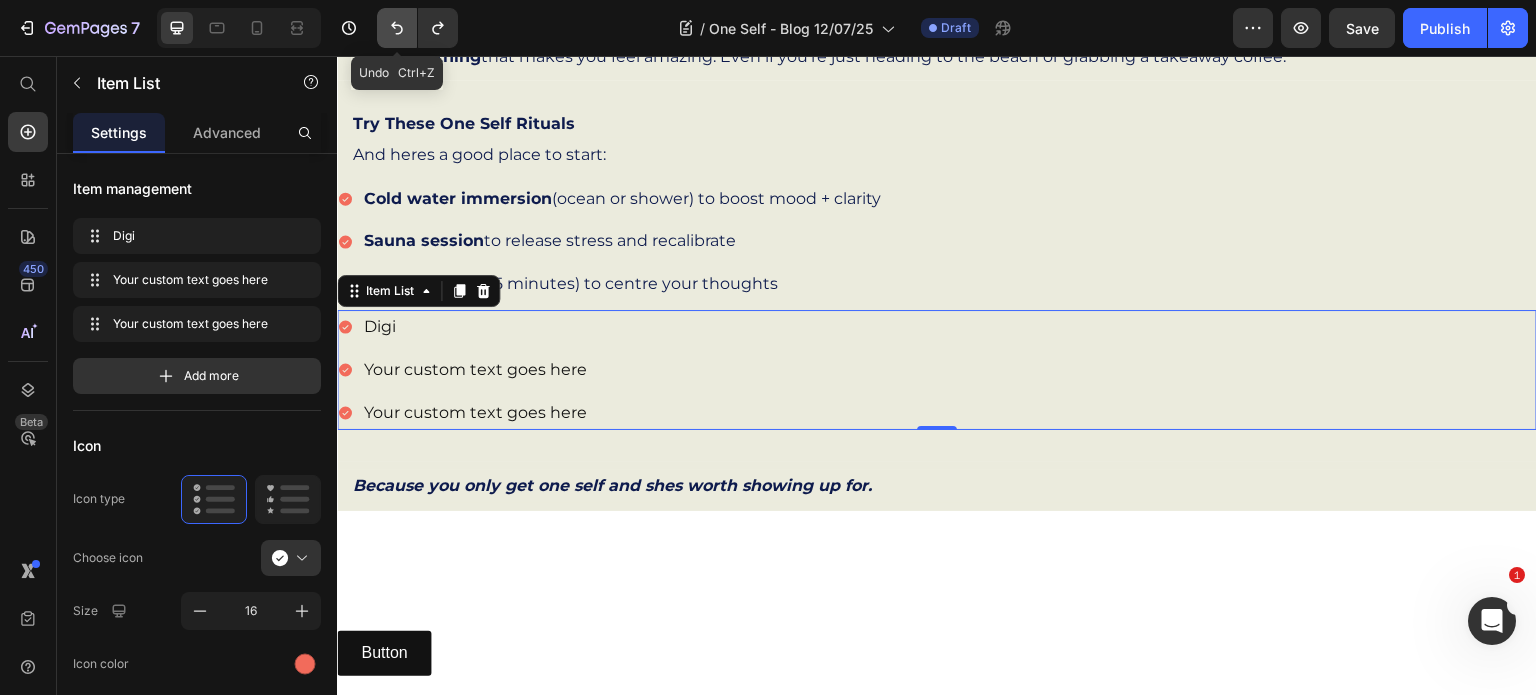 click 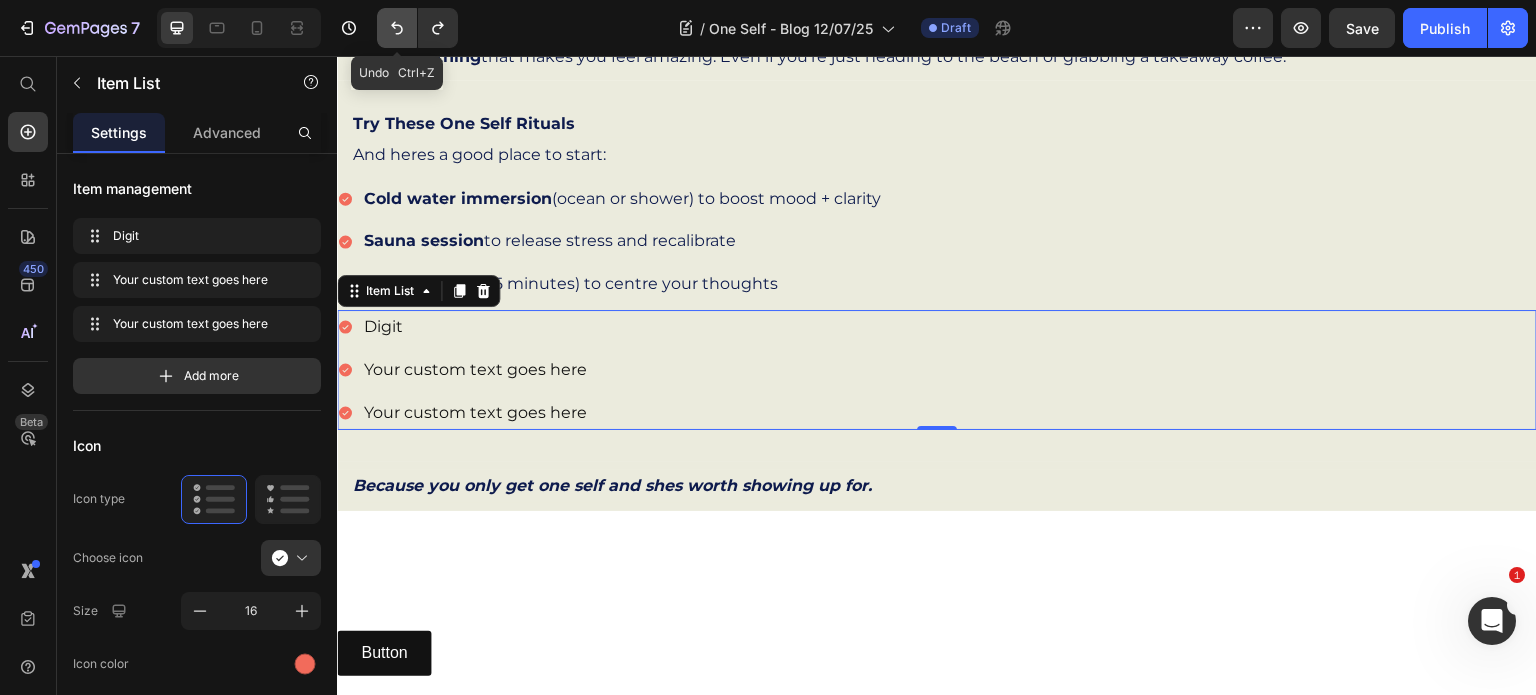 click 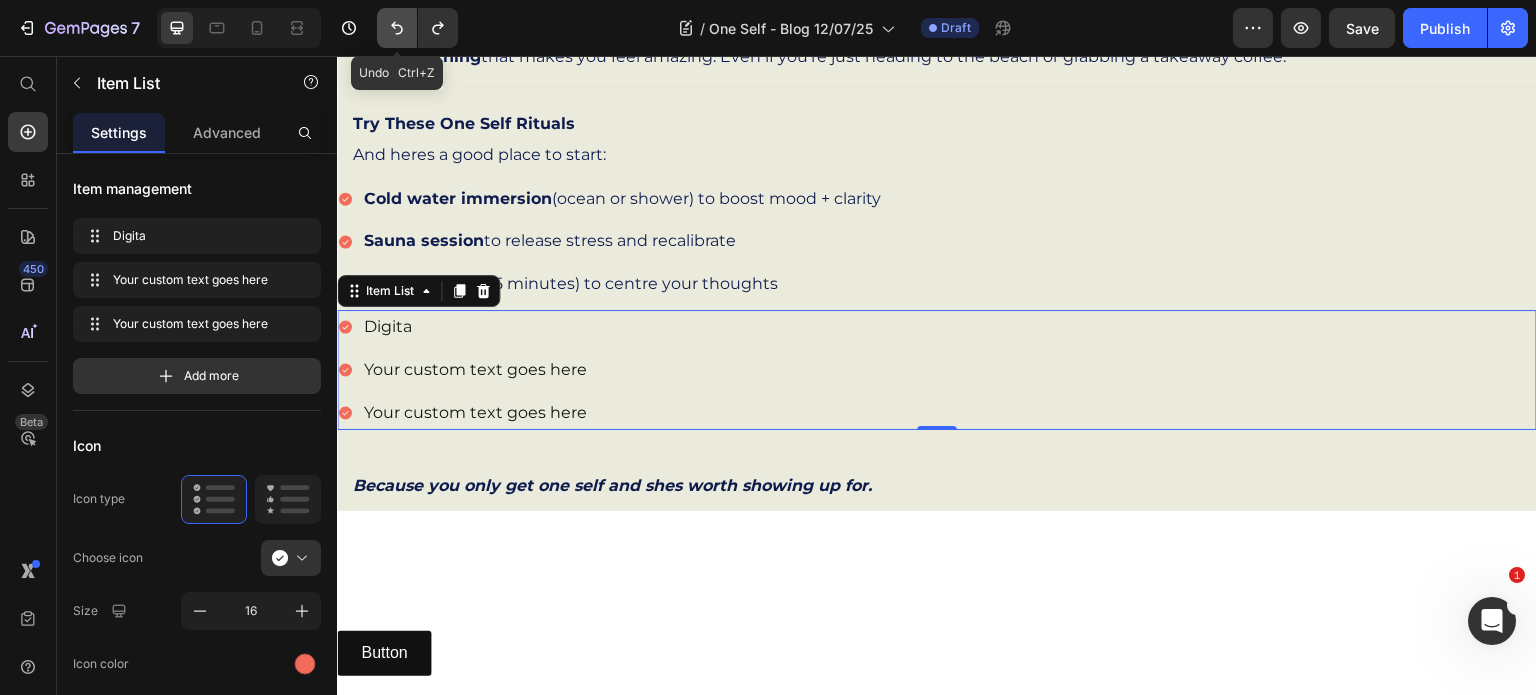 click 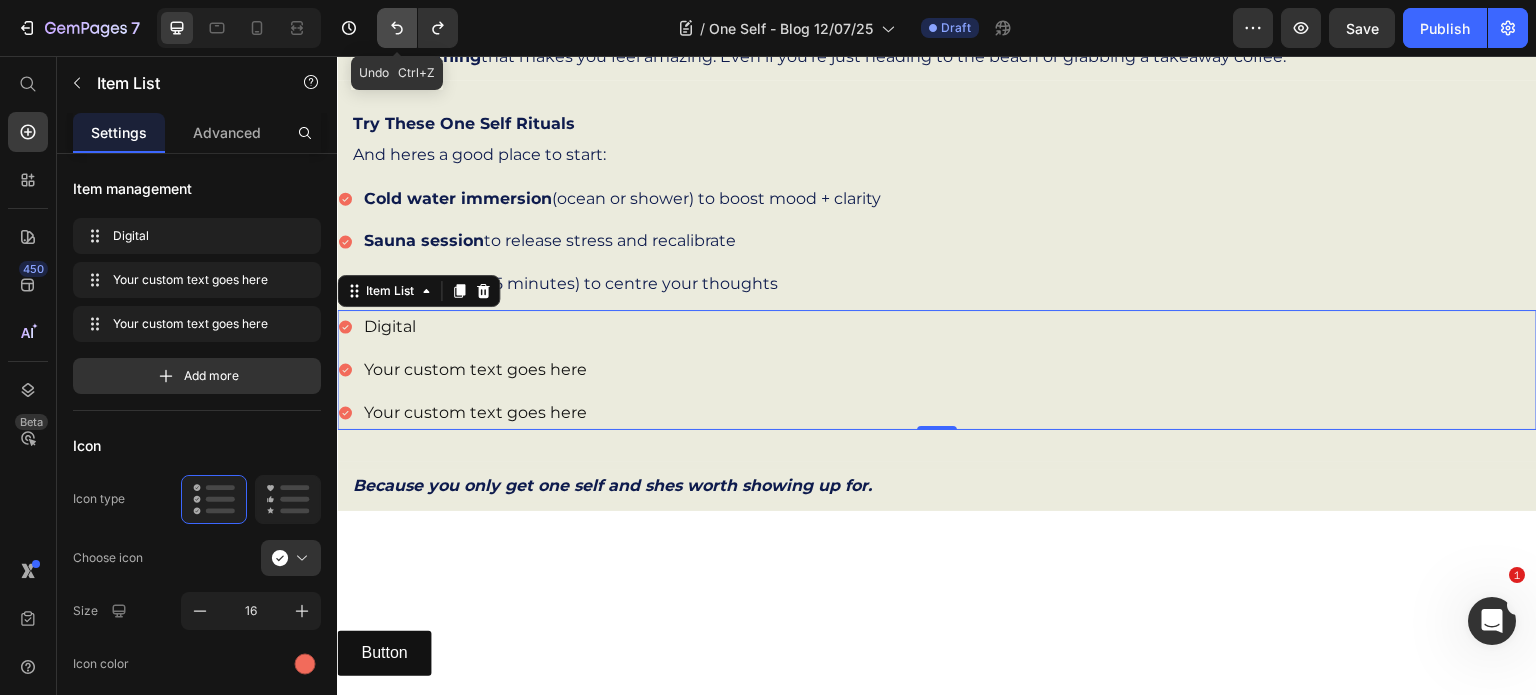 click 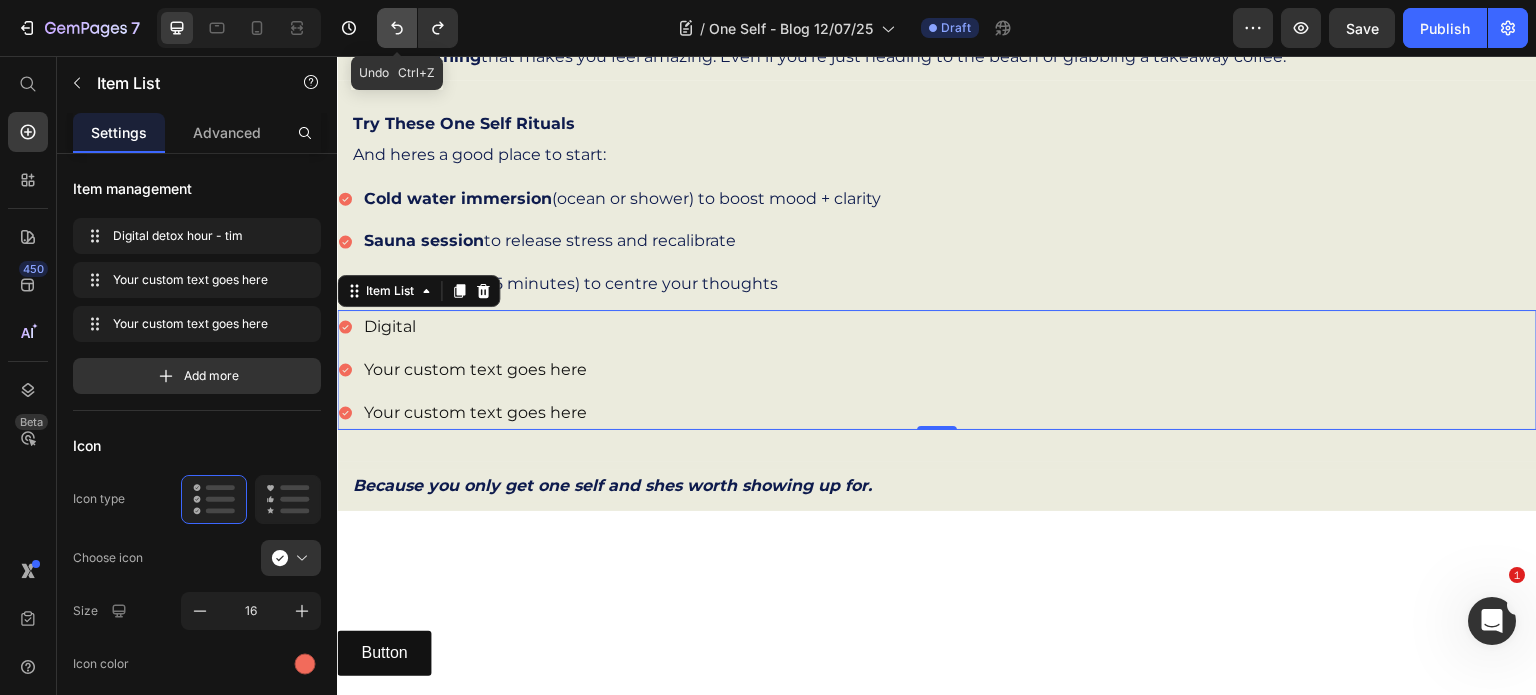 click 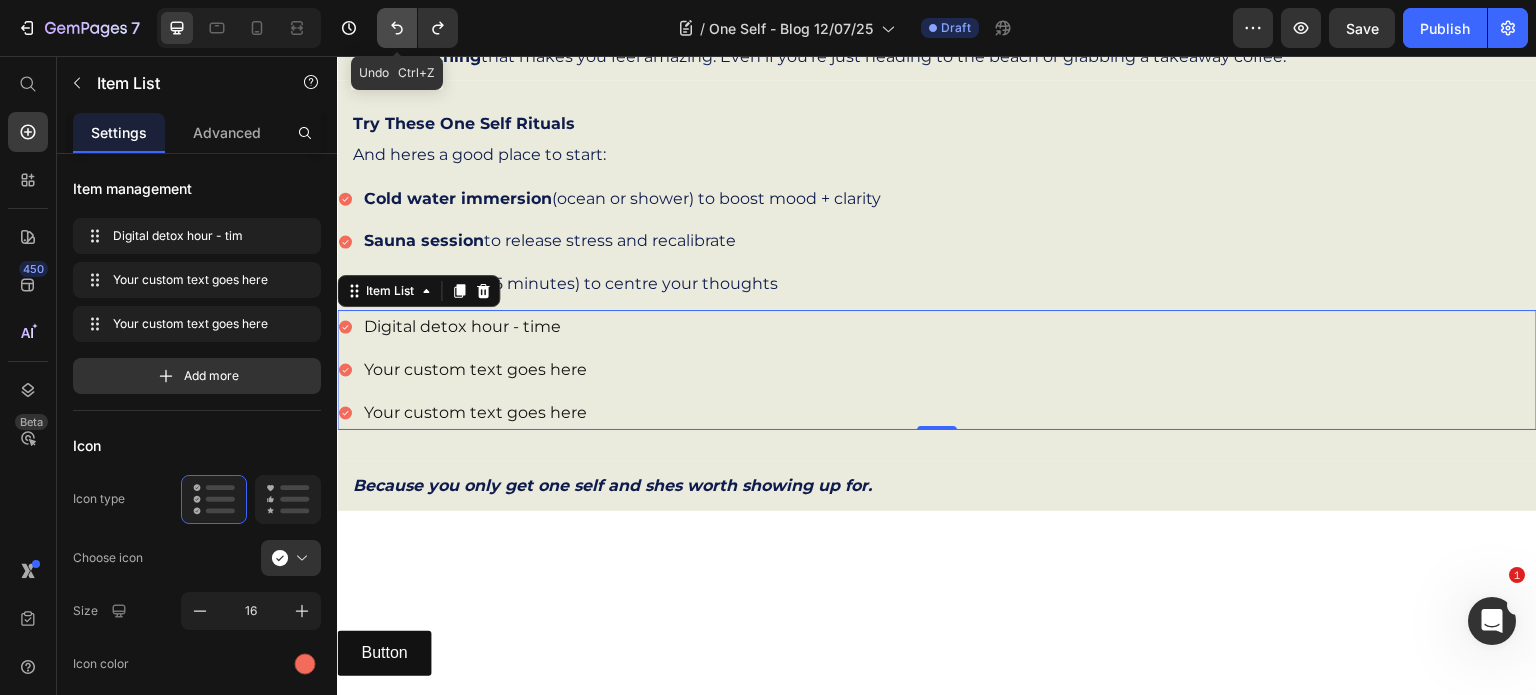 click 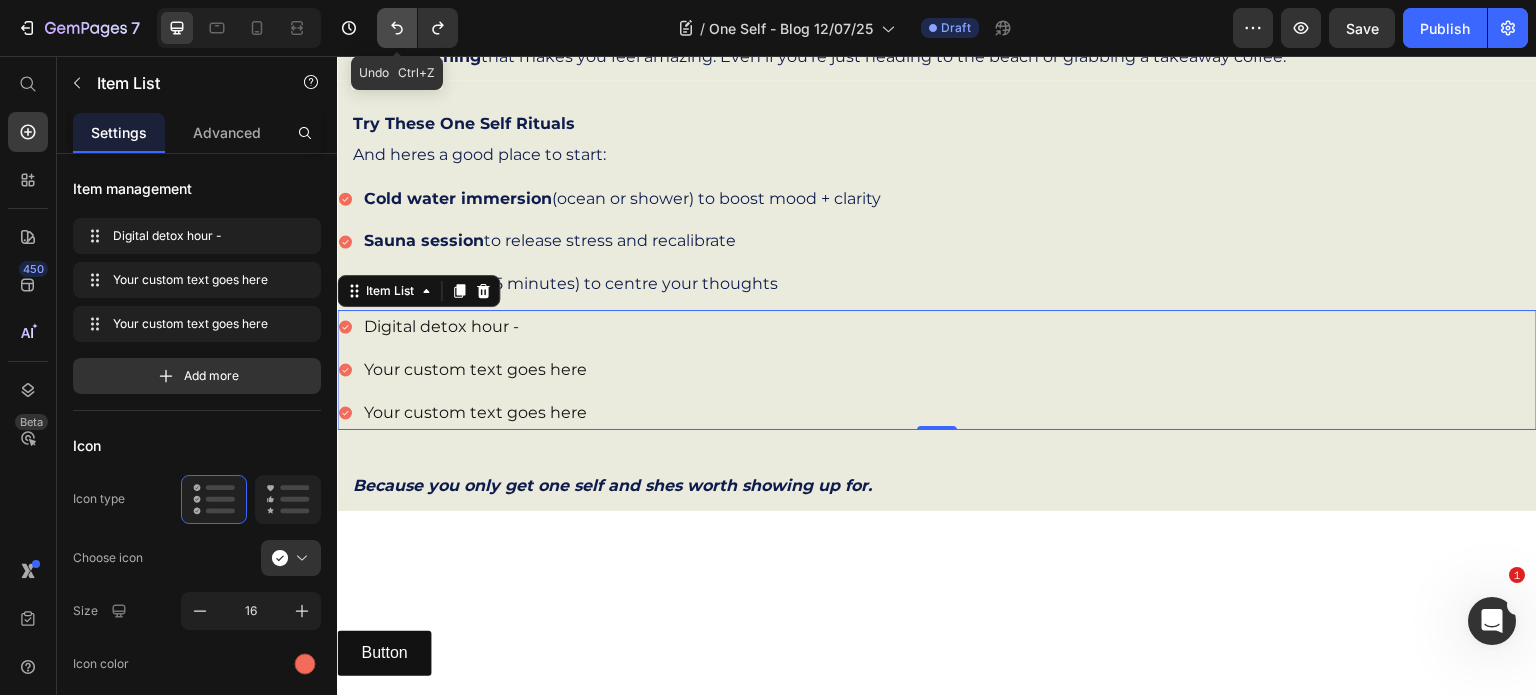 click 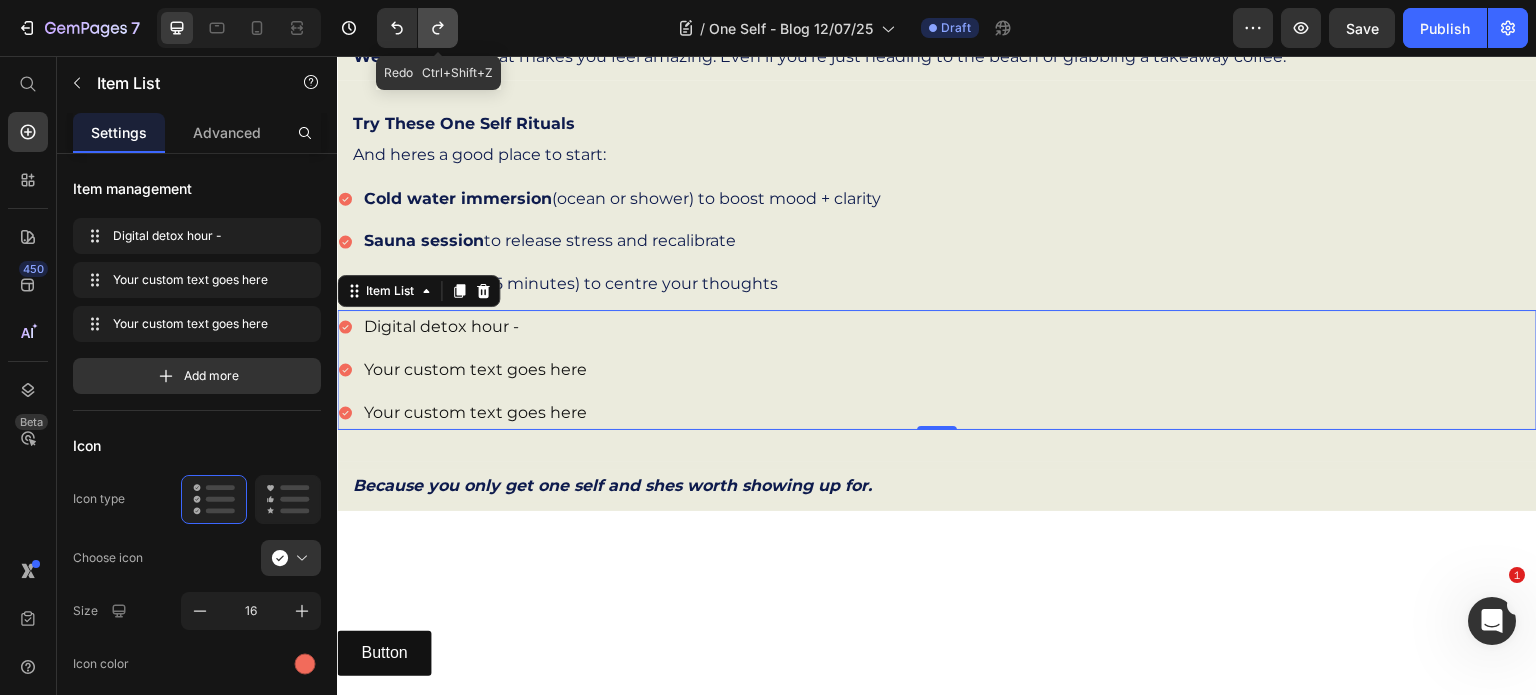 click 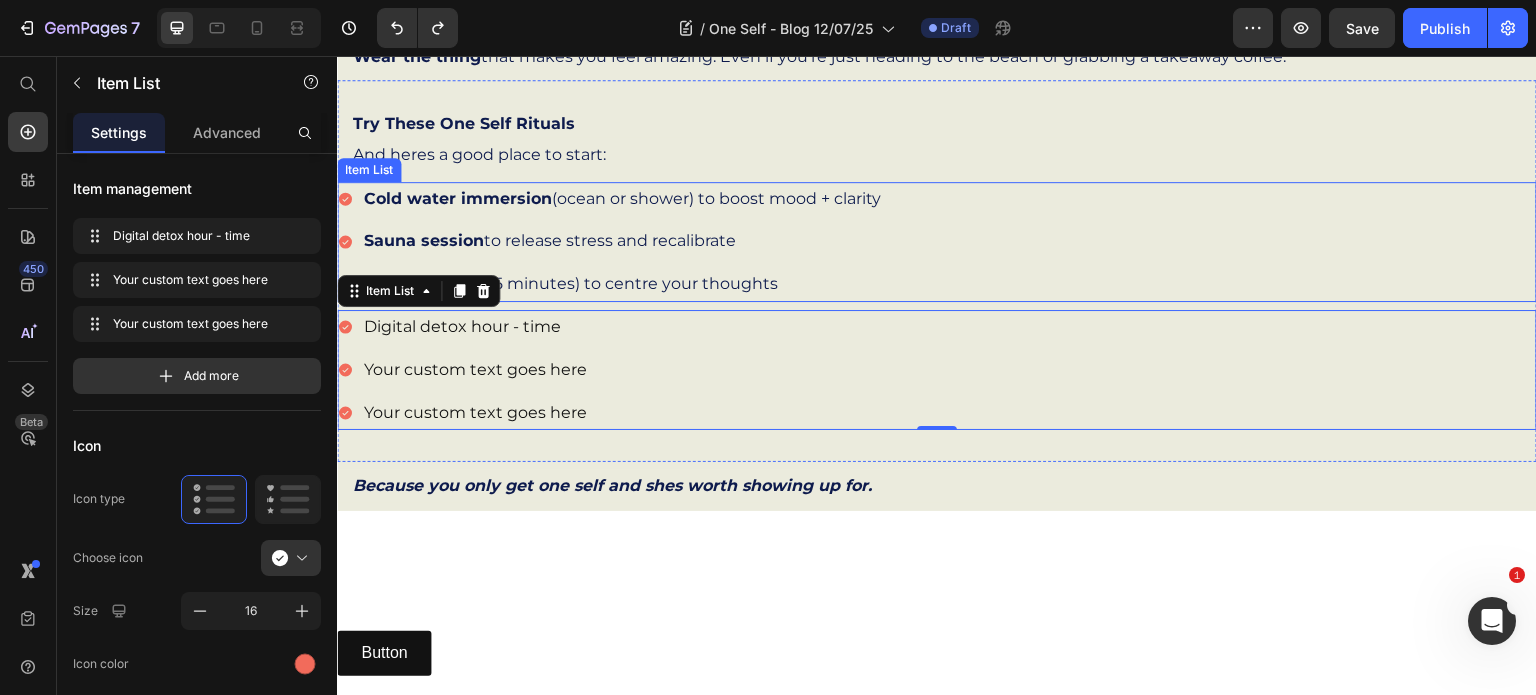 scroll, scrollTop: 1259, scrollLeft: 0, axis: vertical 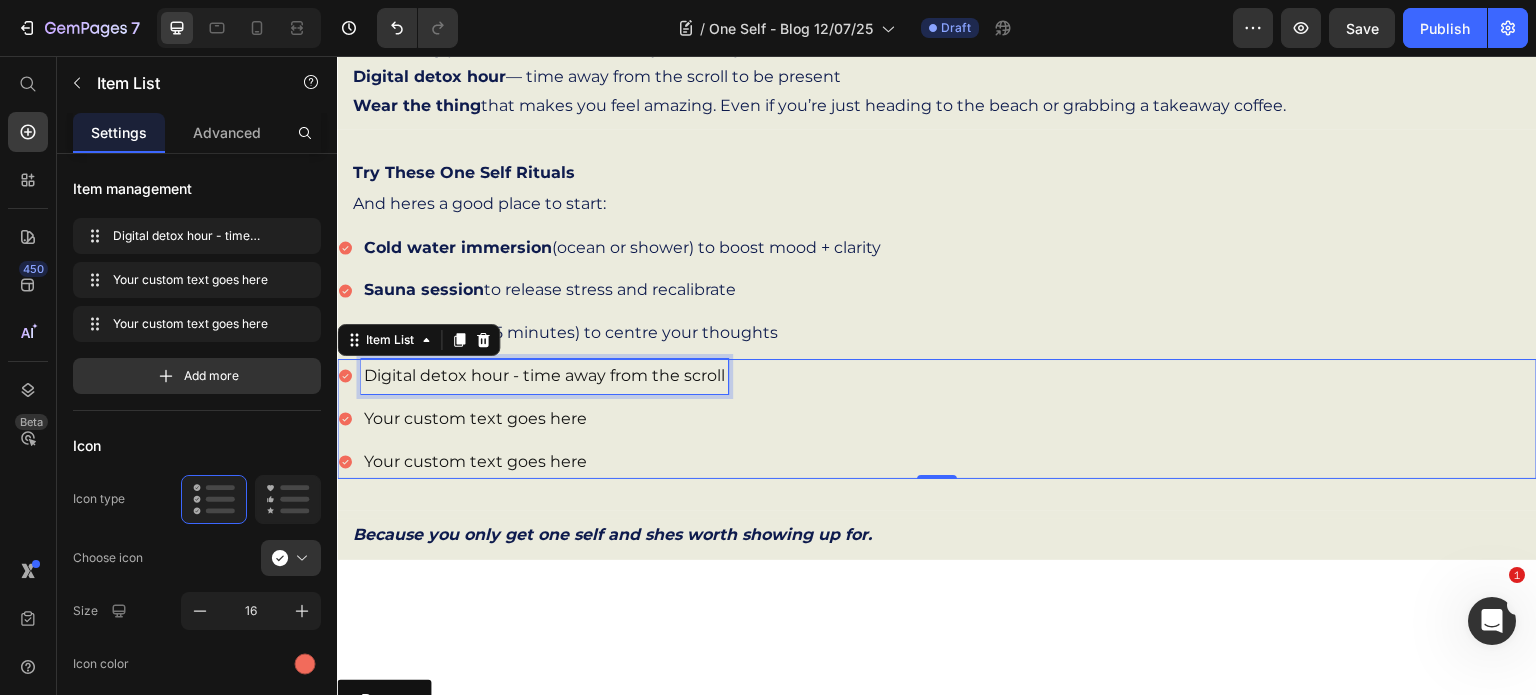 click on "Digital detox hour - time away from the scroll" at bounding box center [544, 376] 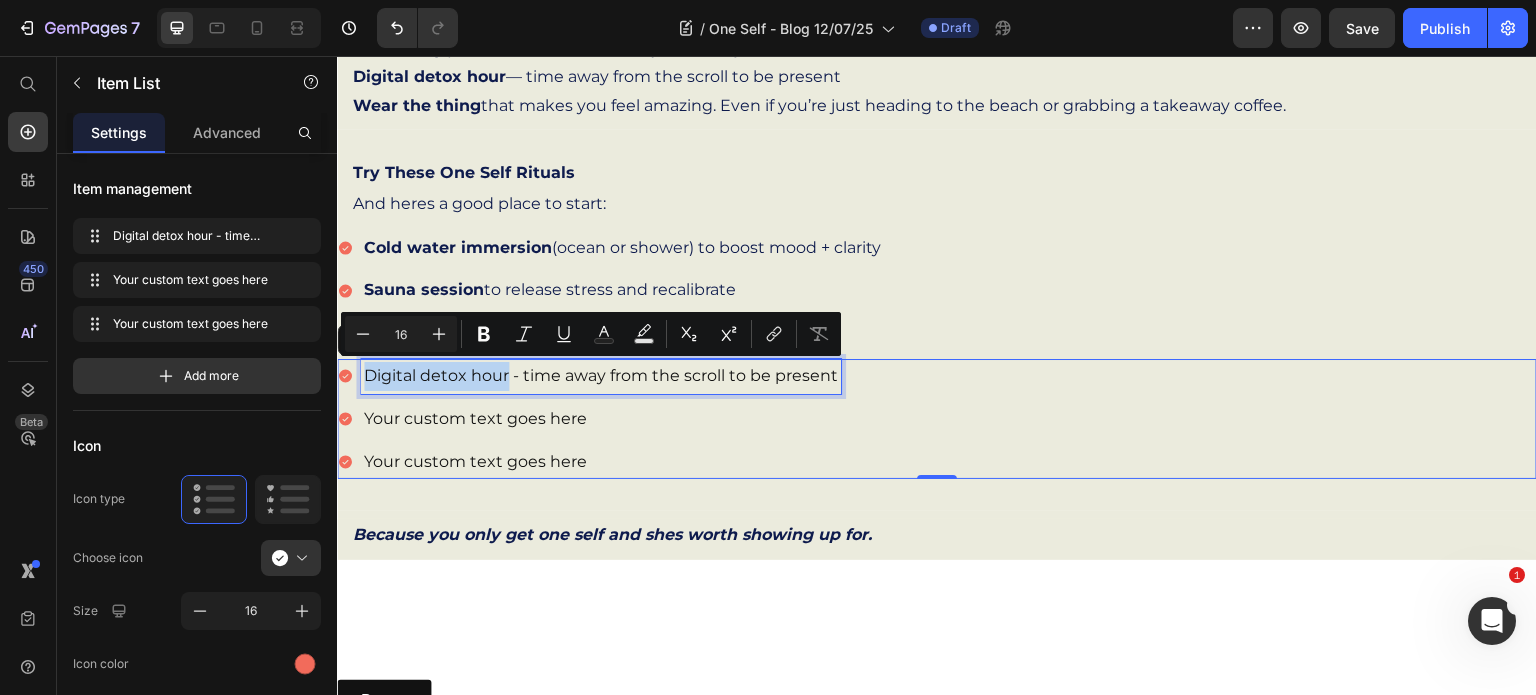 drag, startPoint x: 367, startPoint y: 376, endPoint x: 508, endPoint y: 388, distance: 141.50972 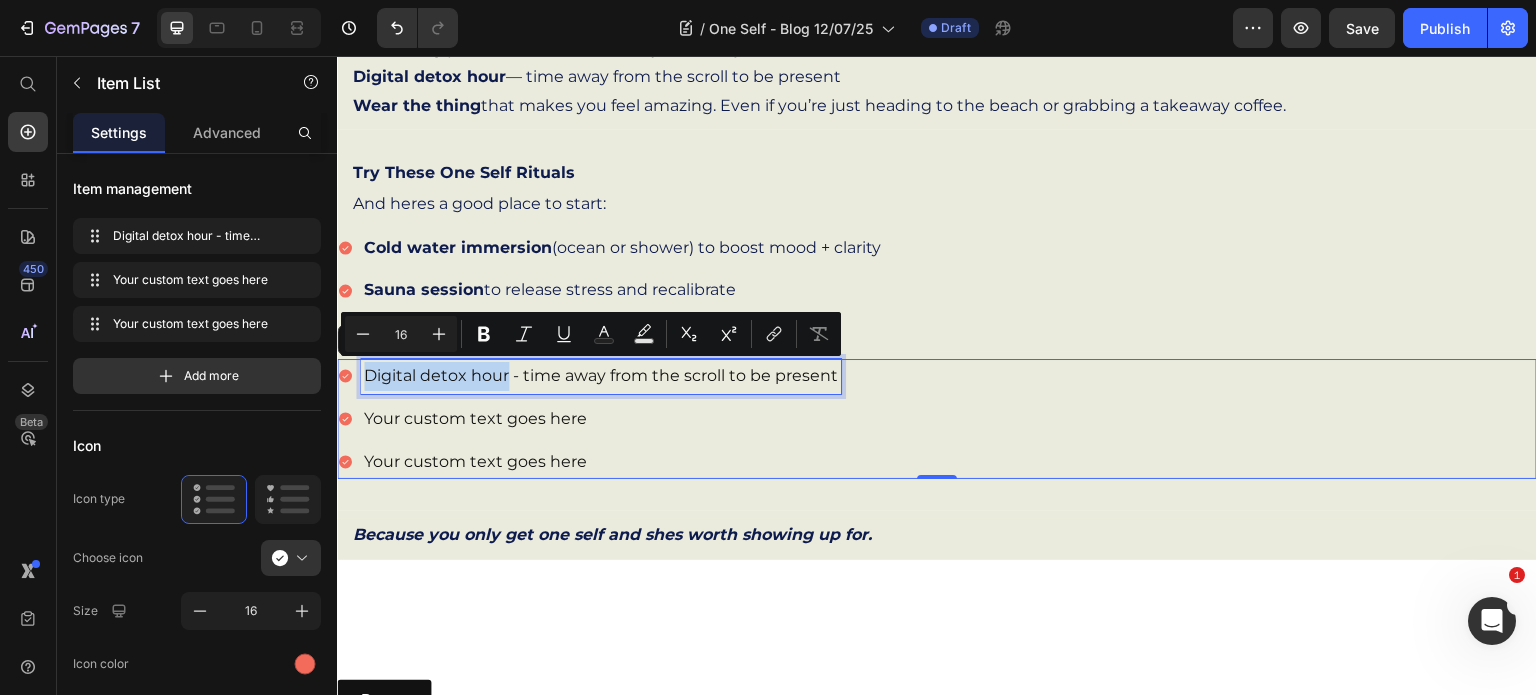 click on "Digital detox hour - time away from the scroll to be present" at bounding box center [601, 376] 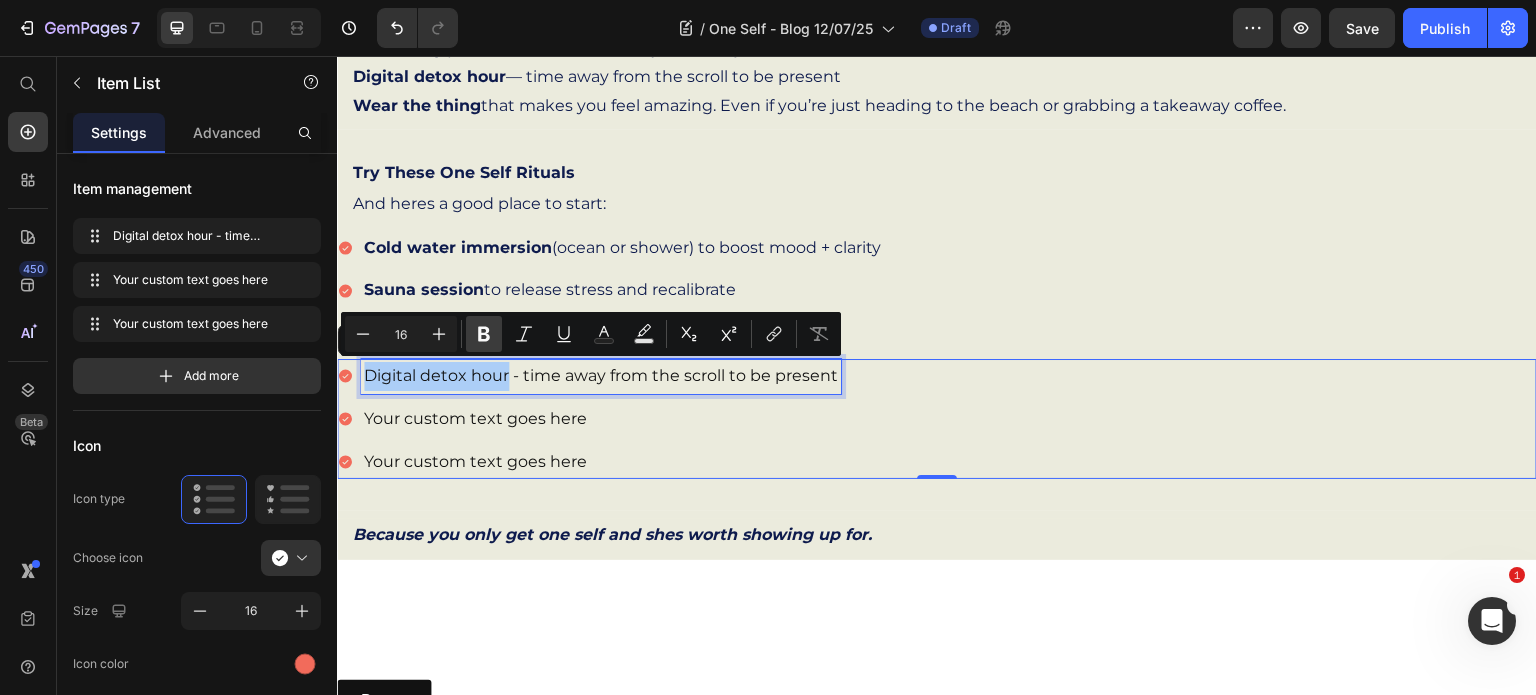 click 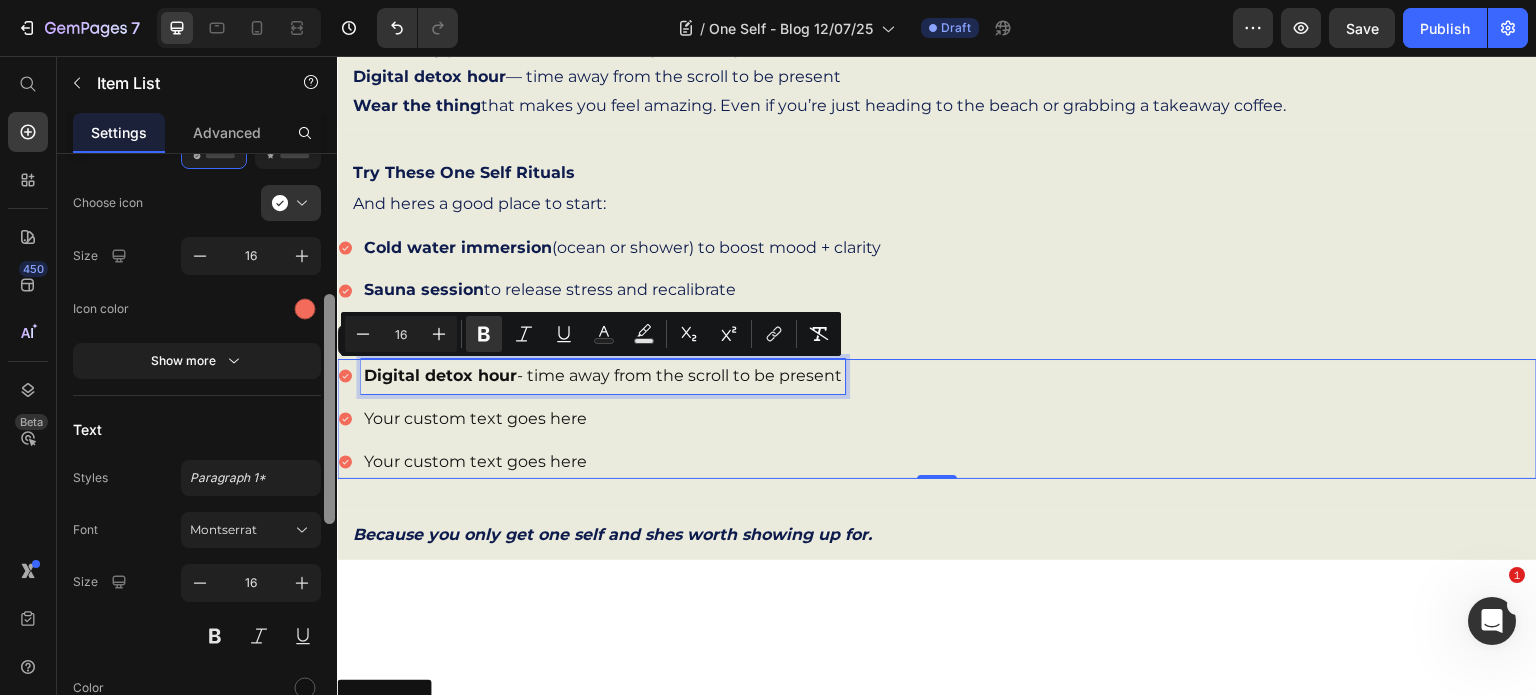 scroll, scrollTop: 358, scrollLeft: 0, axis: vertical 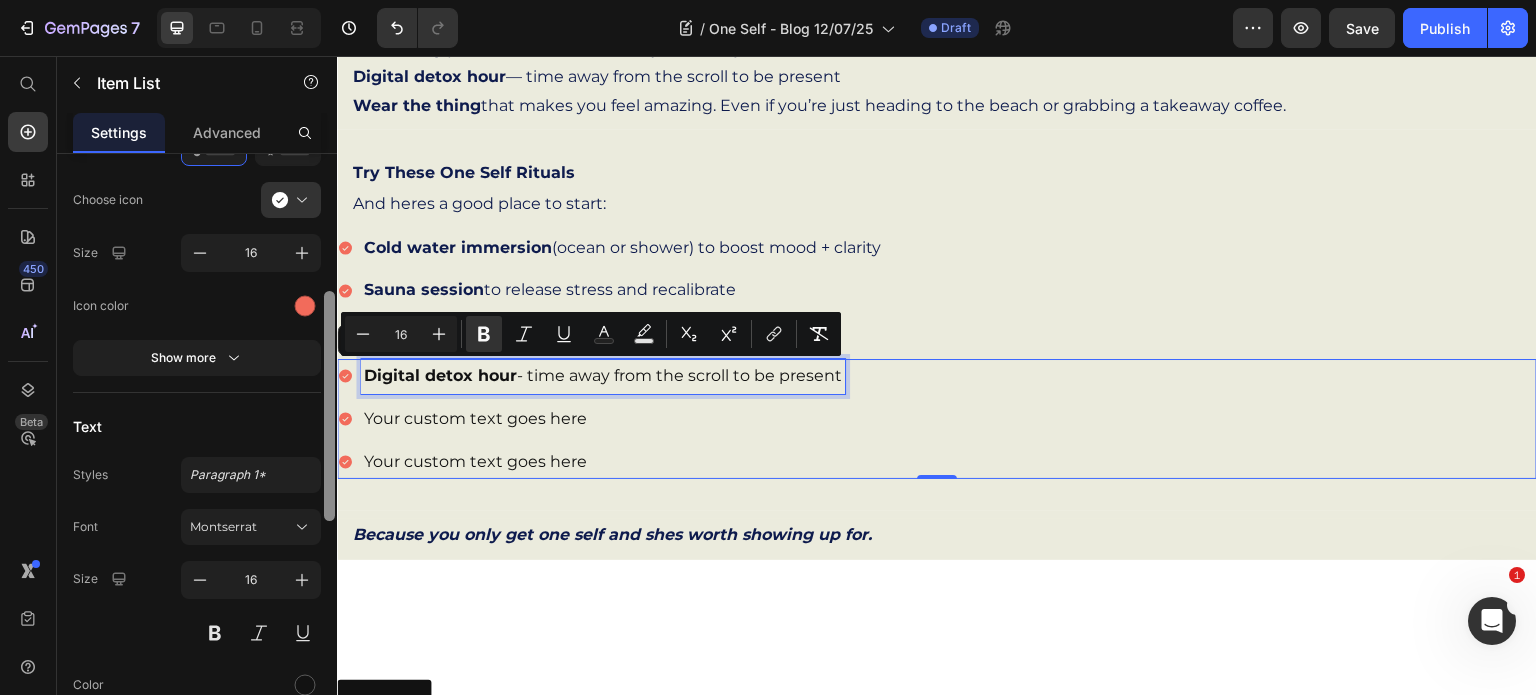 drag, startPoint x: 331, startPoint y: 369, endPoint x: 331, endPoint y: 507, distance: 138 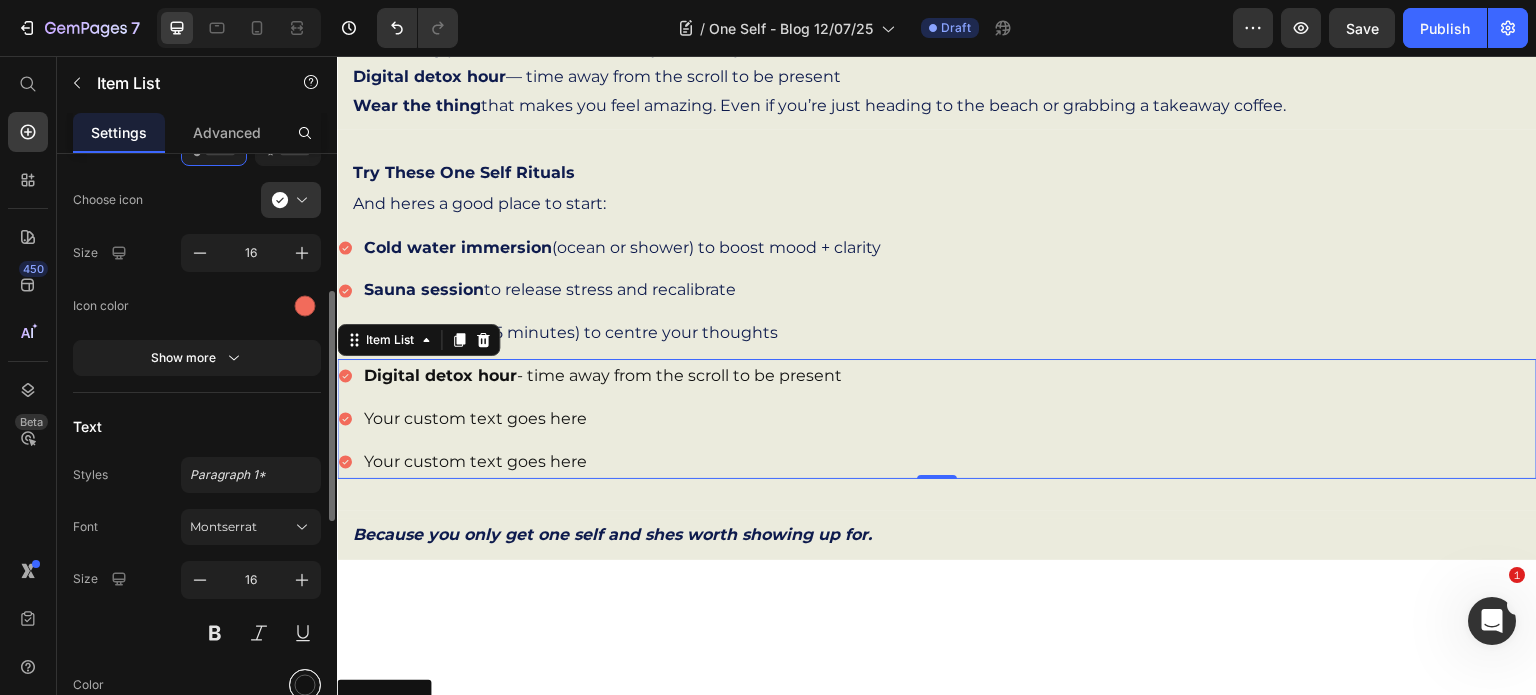 click at bounding box center (305, 684) 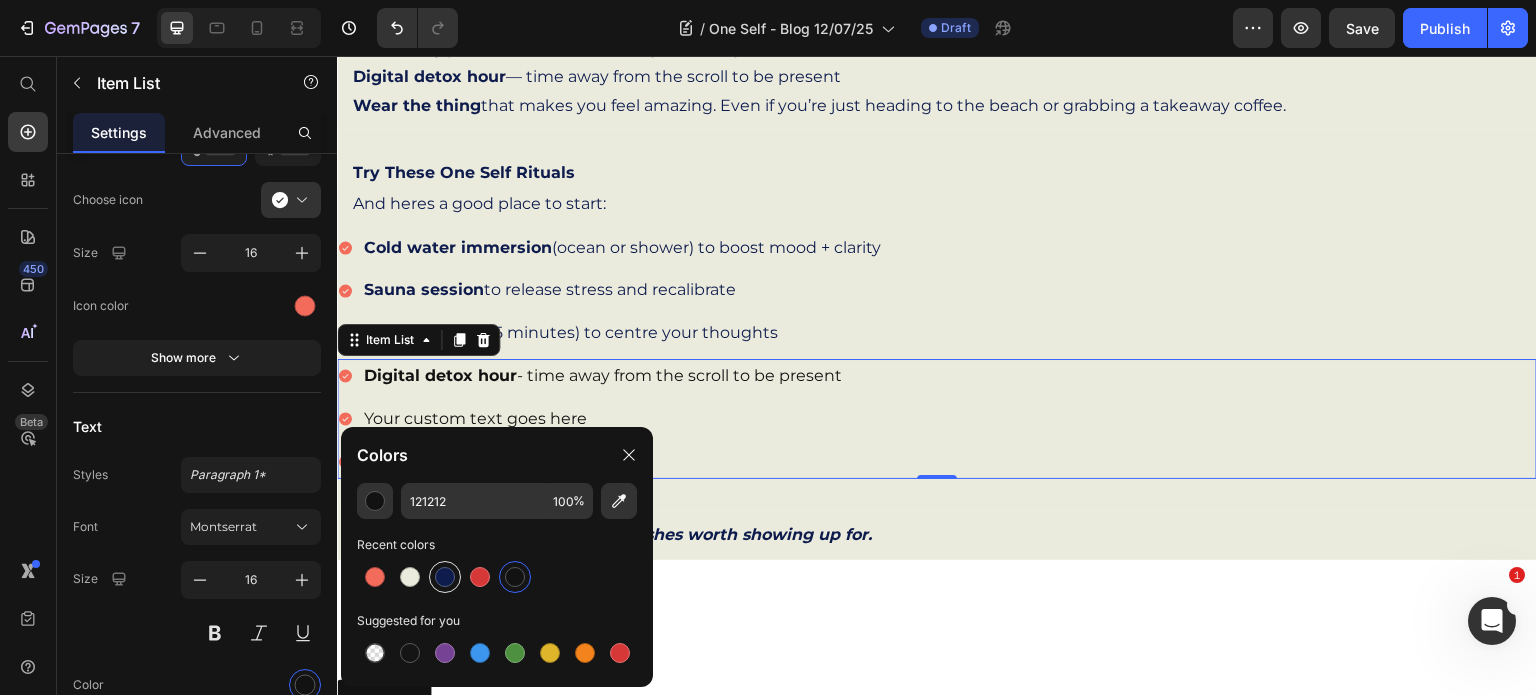 click at bounding box center [445, 577] 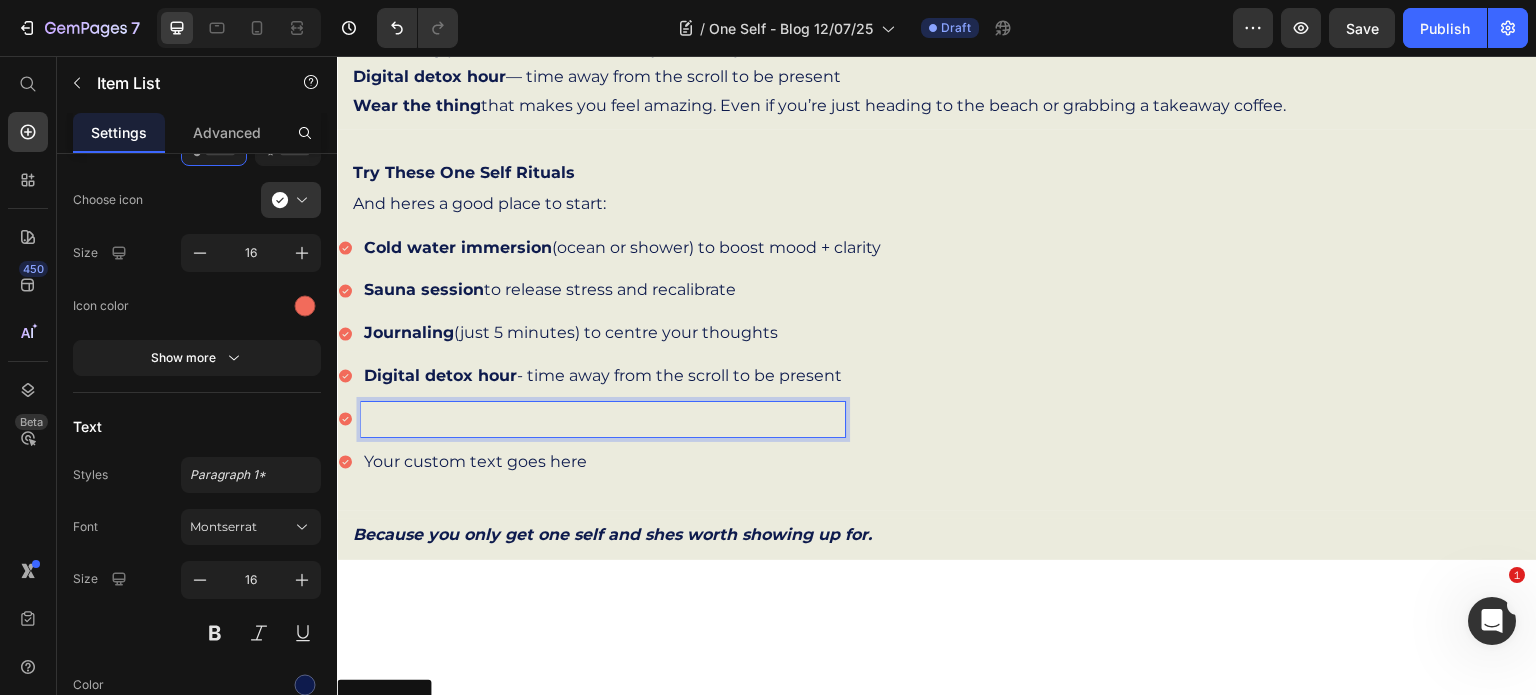 scroll, scrollTop: 1245, scrollLeft: 0, axis: vertical 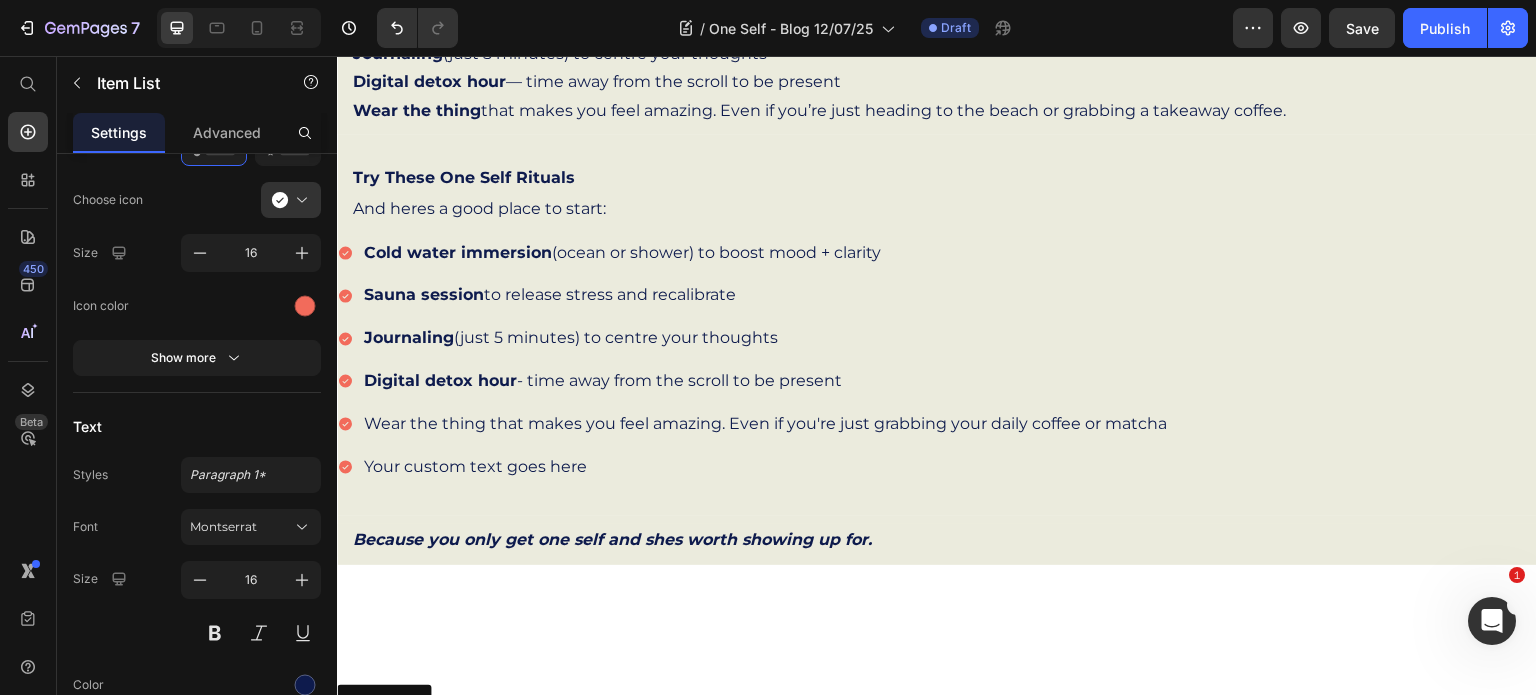 click on "Wear the thing that makes you feel amazing. Even if you're just grabbing your daily coffee or matcha" at bounding box center (765, 424) 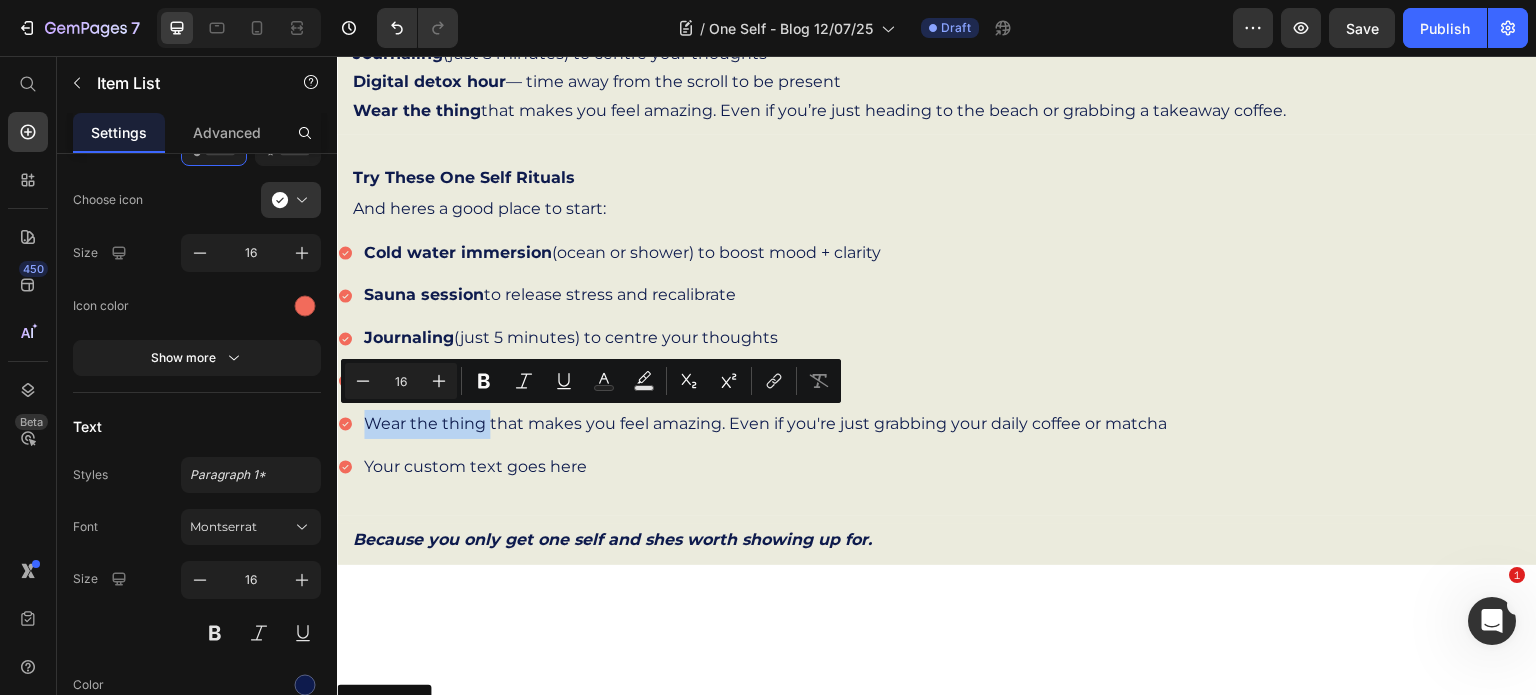 drag, startPoint x: 370, startPoint y: 420, endPoint x: 488, endPoint y: 428, distance: 118.270874 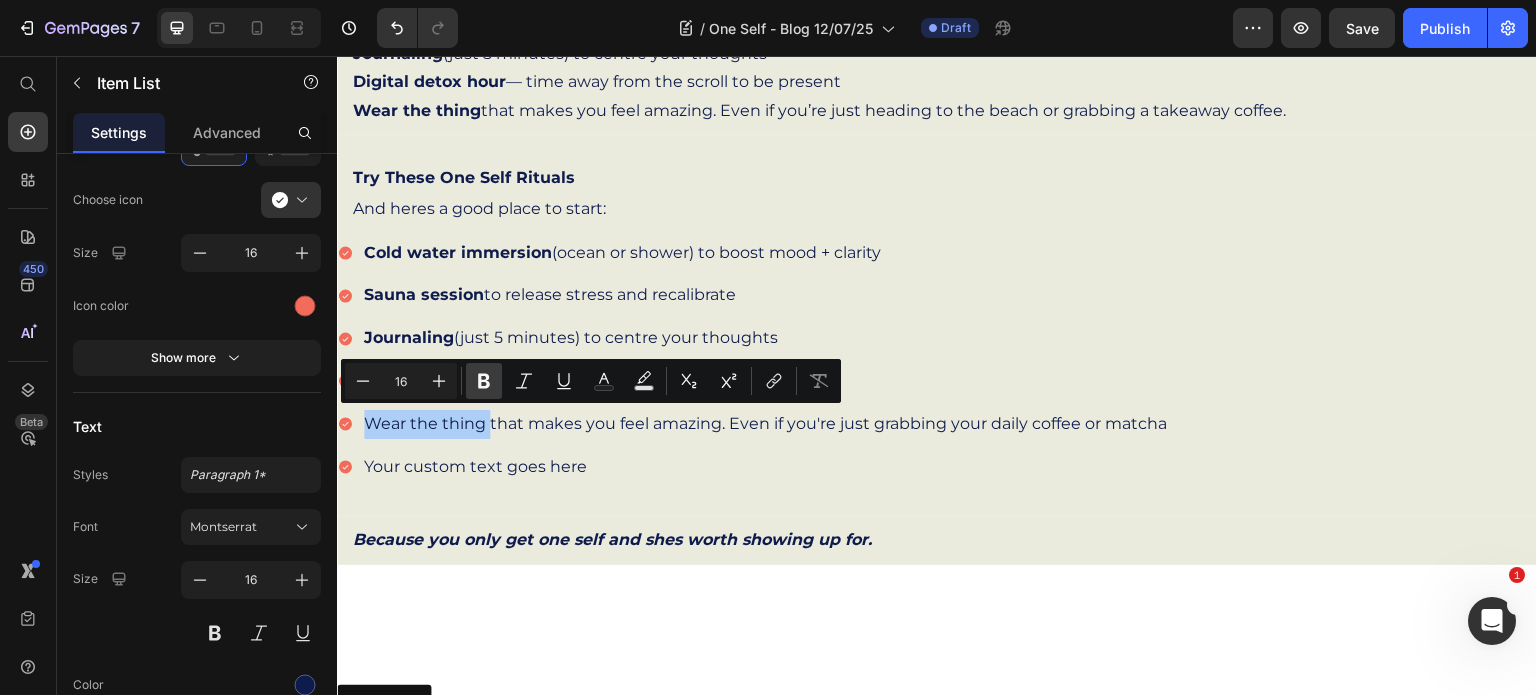 click 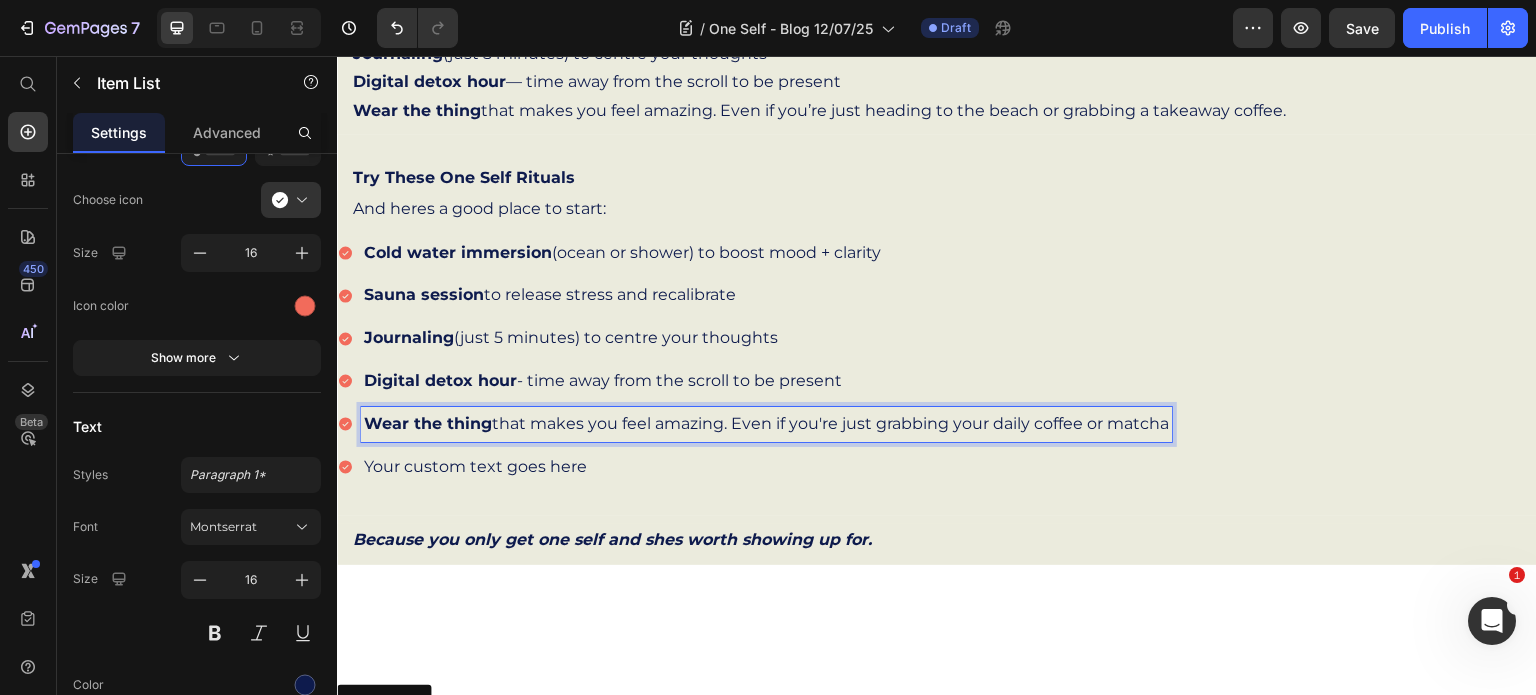 click on "Wear the thing  that makes you feel amazing. Even if you're just grabbing your daily coffee or matcha" at bounding box center [766, 424] 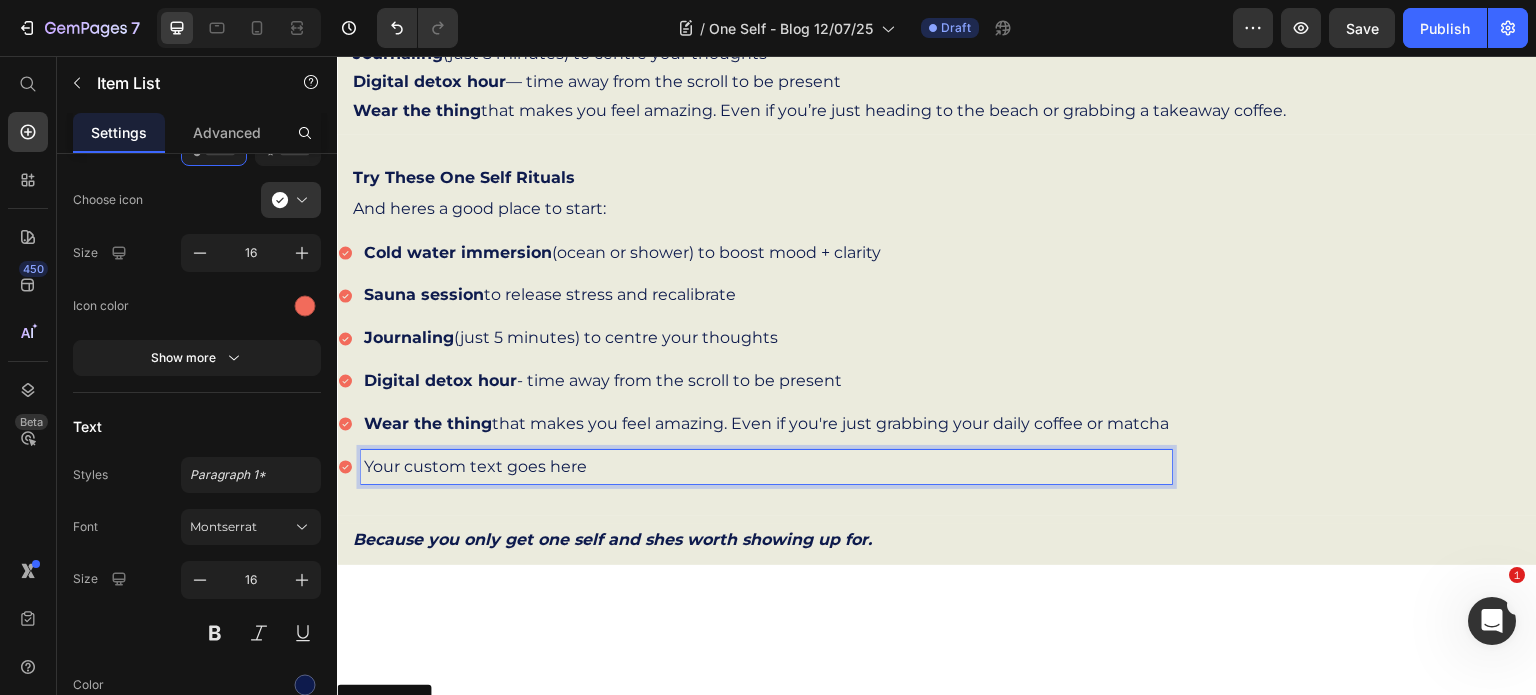 click on "Your custom text goes here" at bounding box center [766, 467] 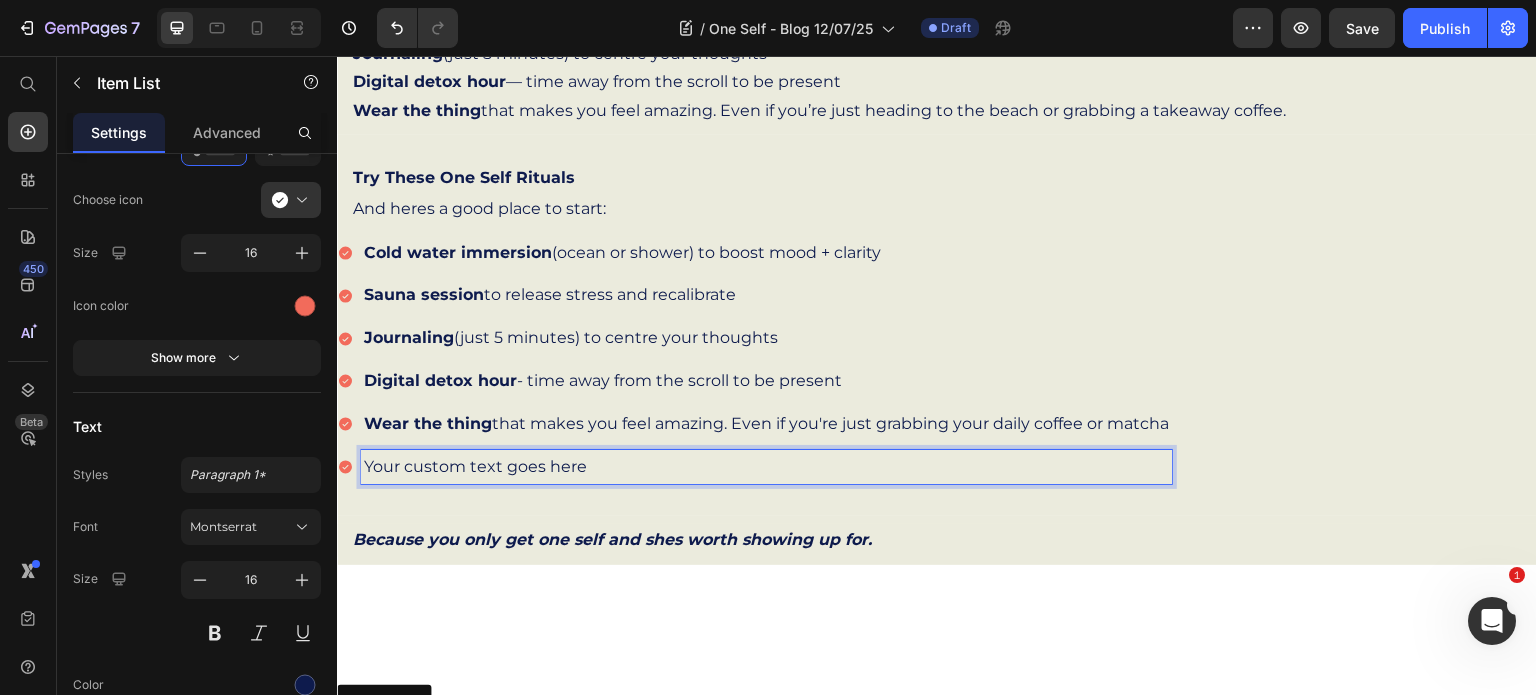 click on "Your custom text goes here" at bounding box center [766, 467] 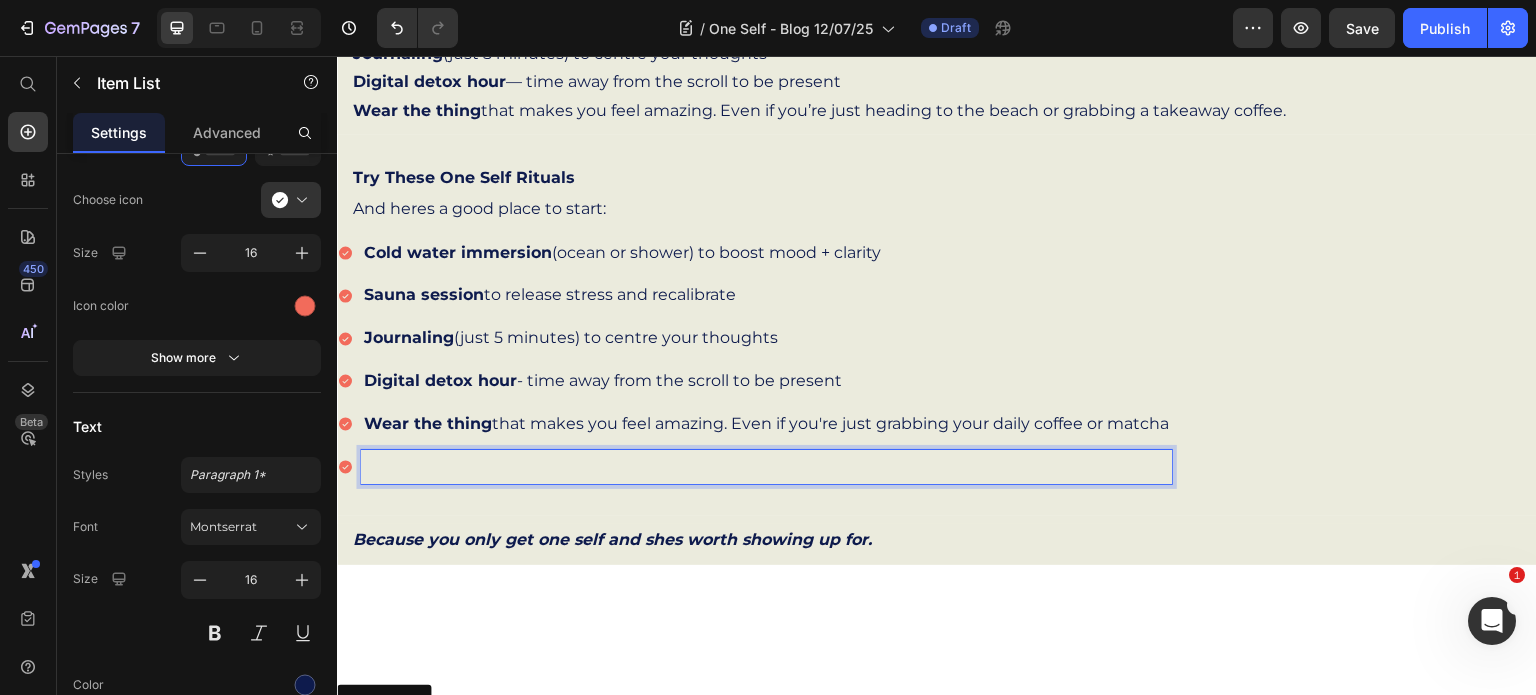 scroll, scrollTop: 1240, scrollLeft: 0, axis: vertical 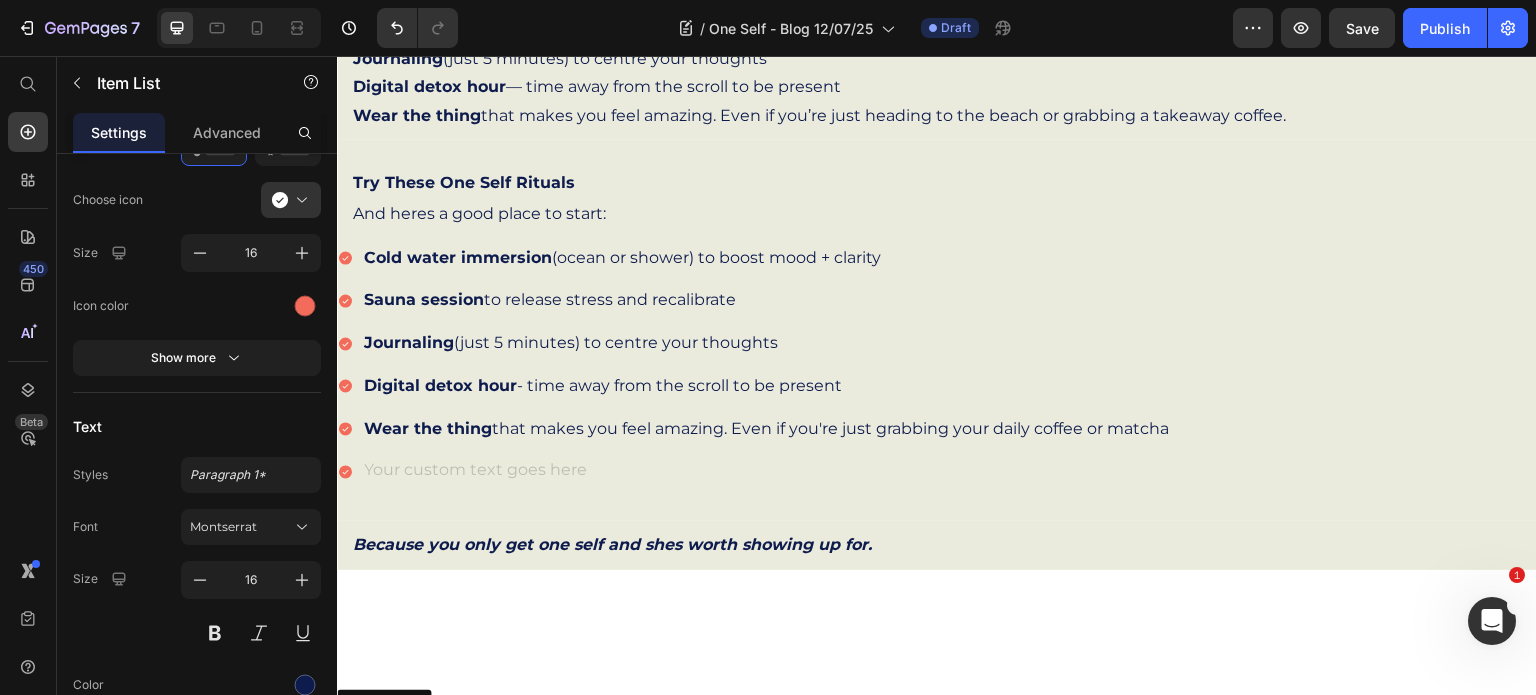 click at bounding box center [766, 472] 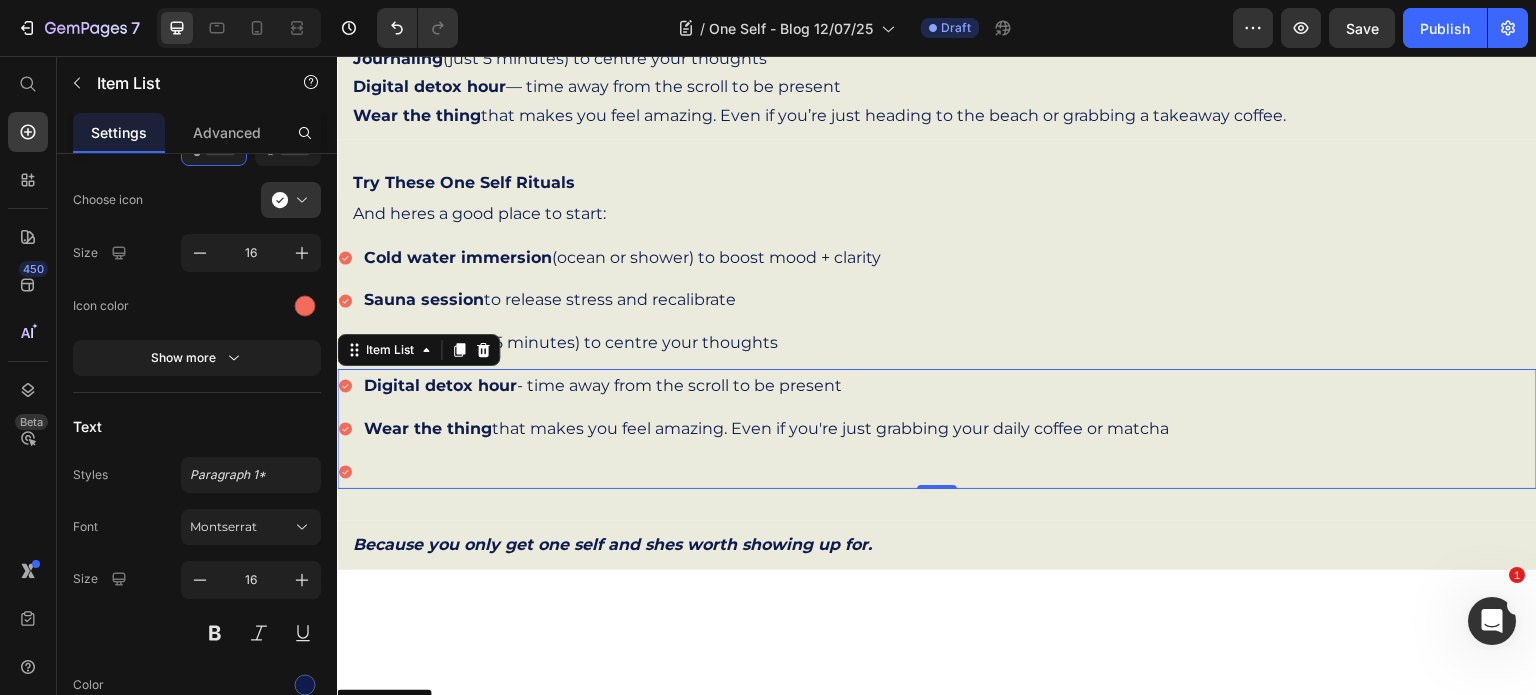 click 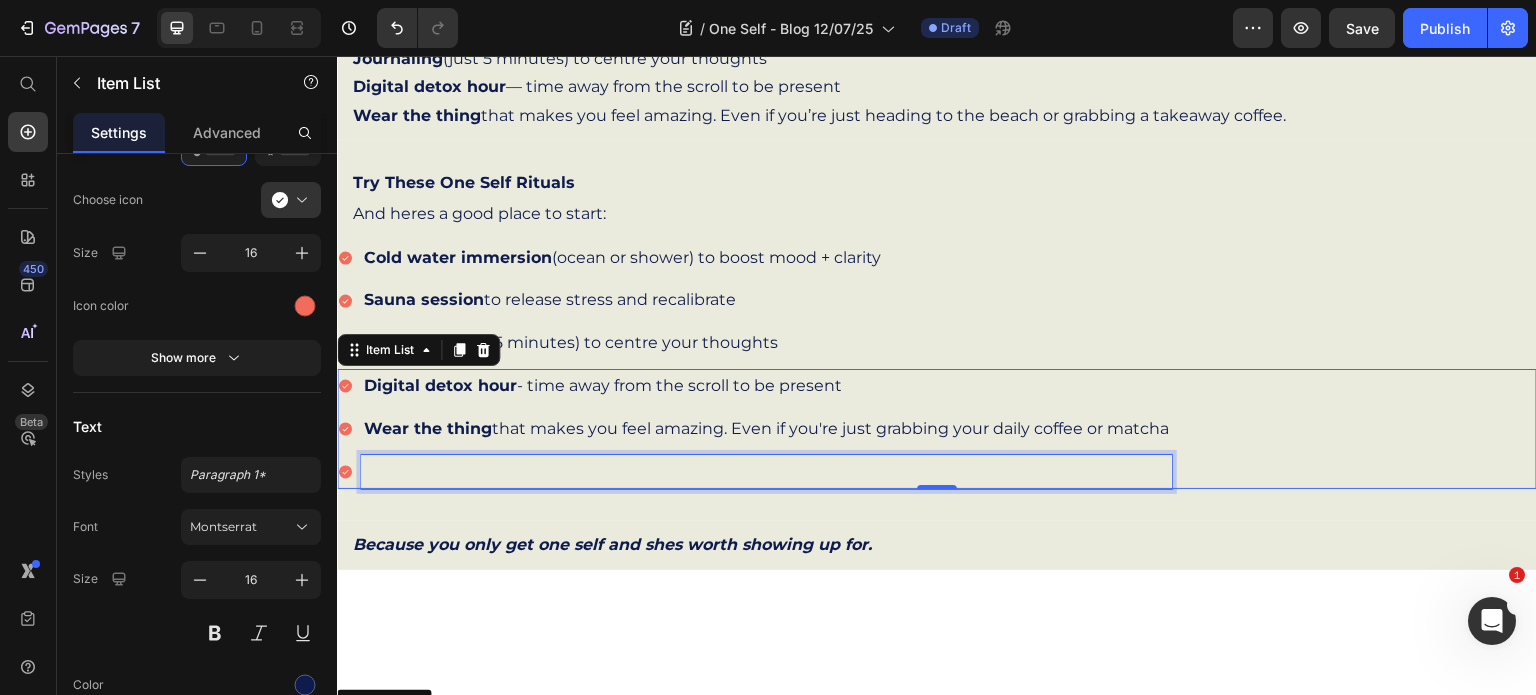 click at bounding box center [766, 472] 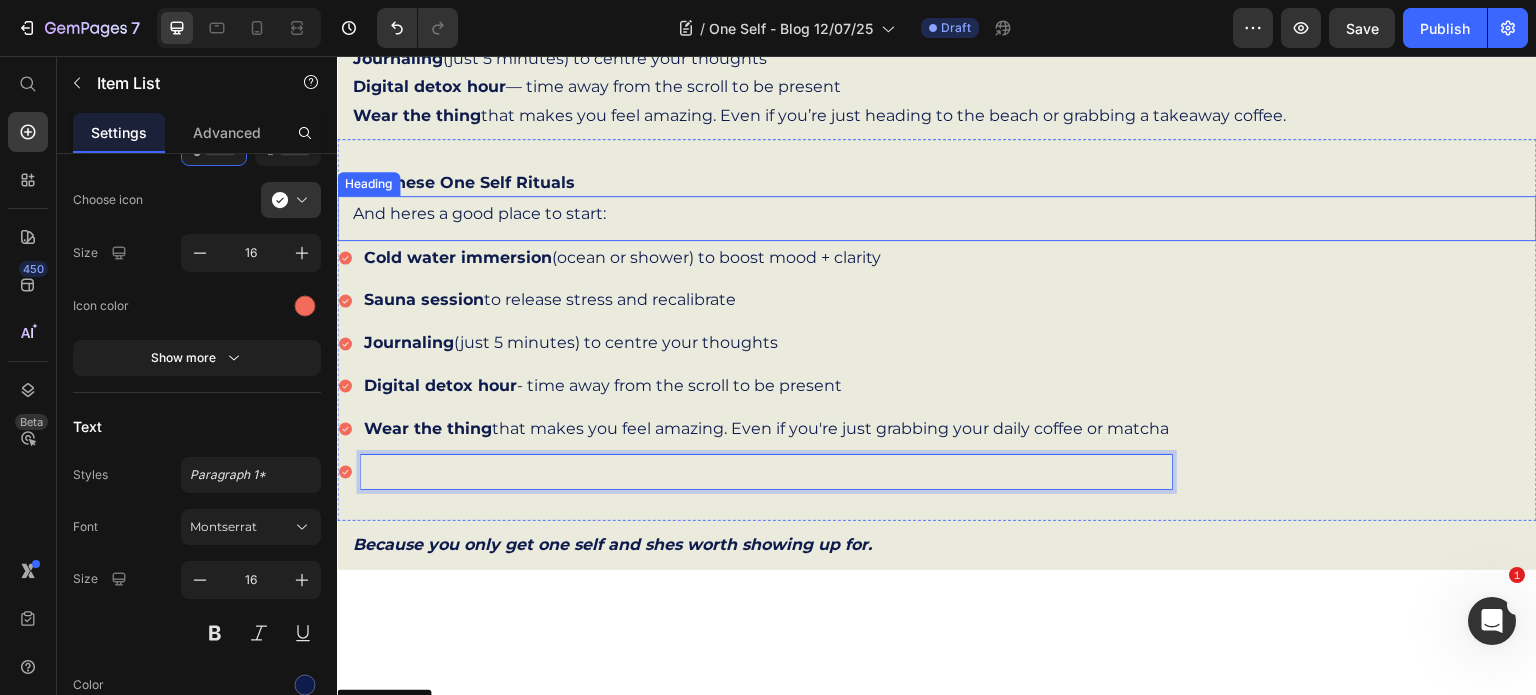 scroll, scrollTop: 0, scrollLeft: 0, axis: both 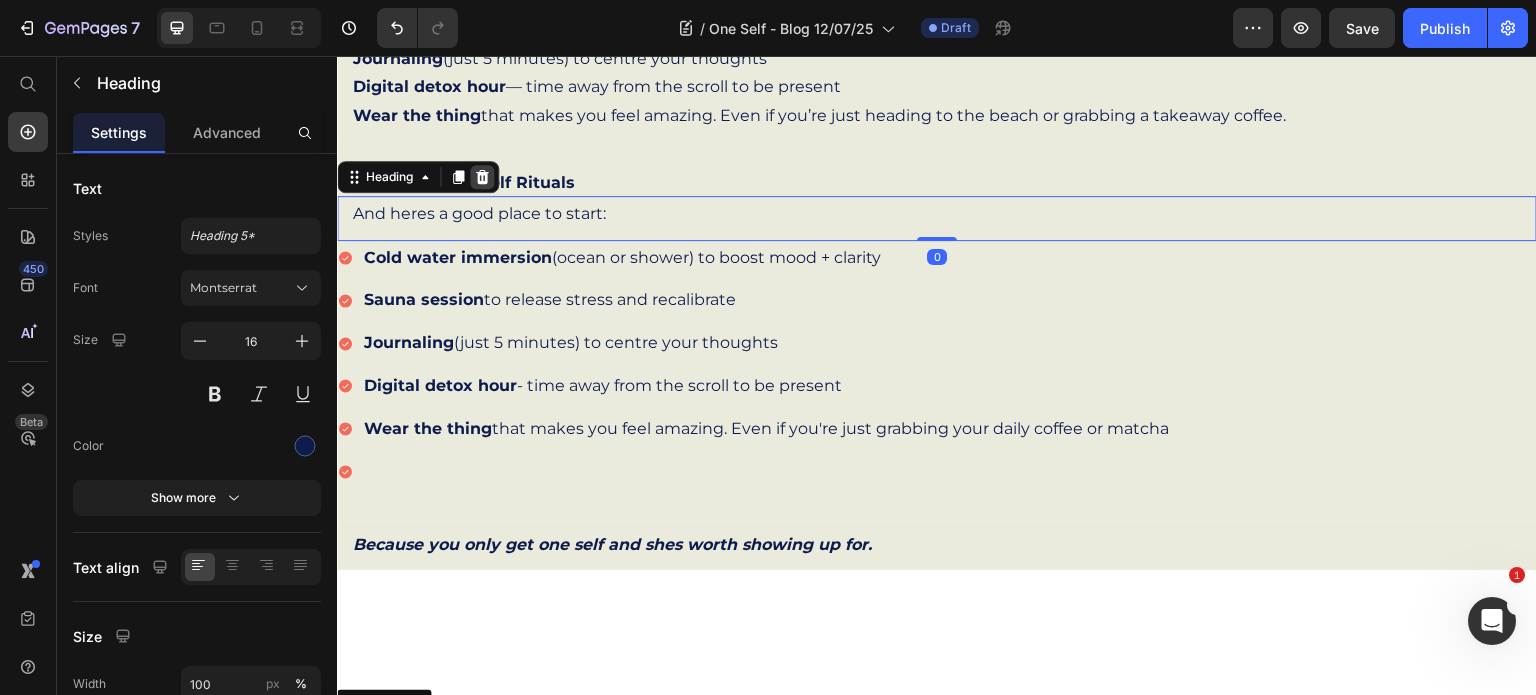 click 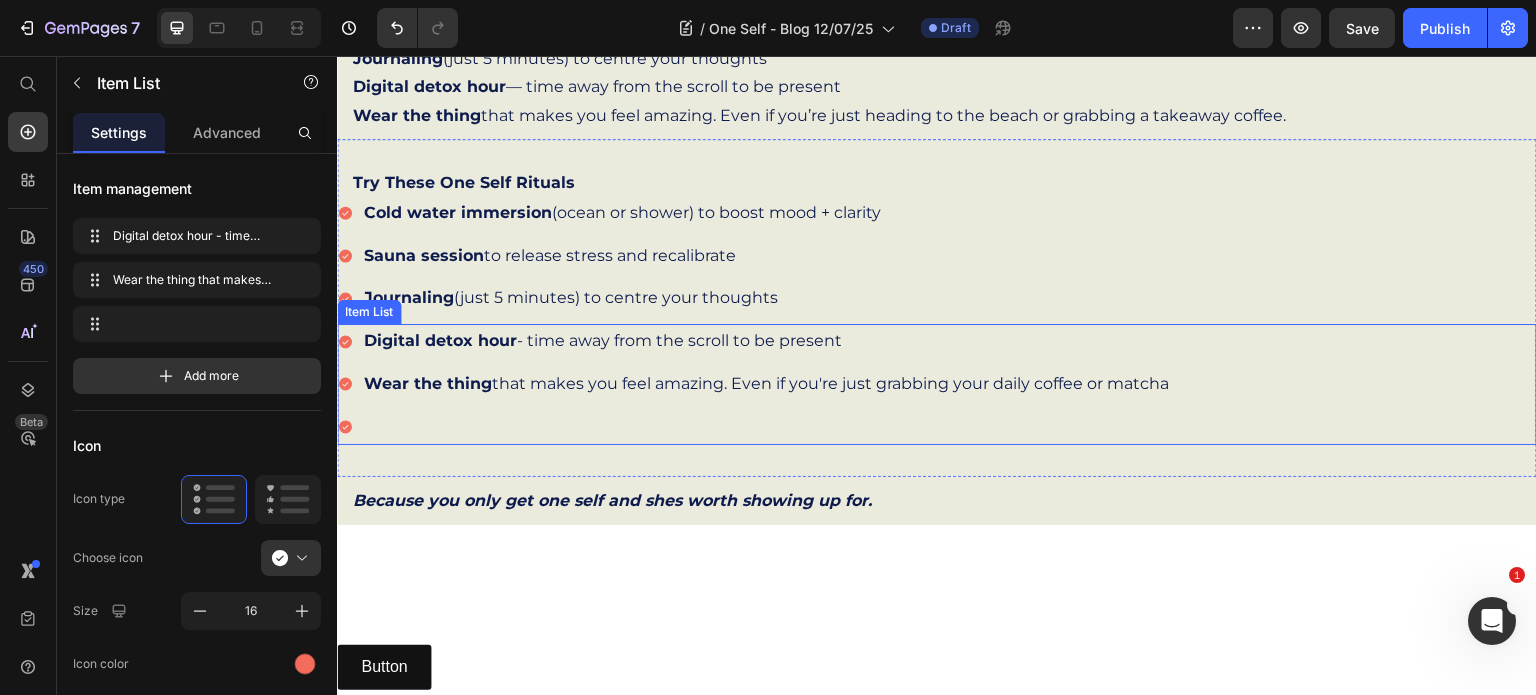 click at bounding box center [766, 427] 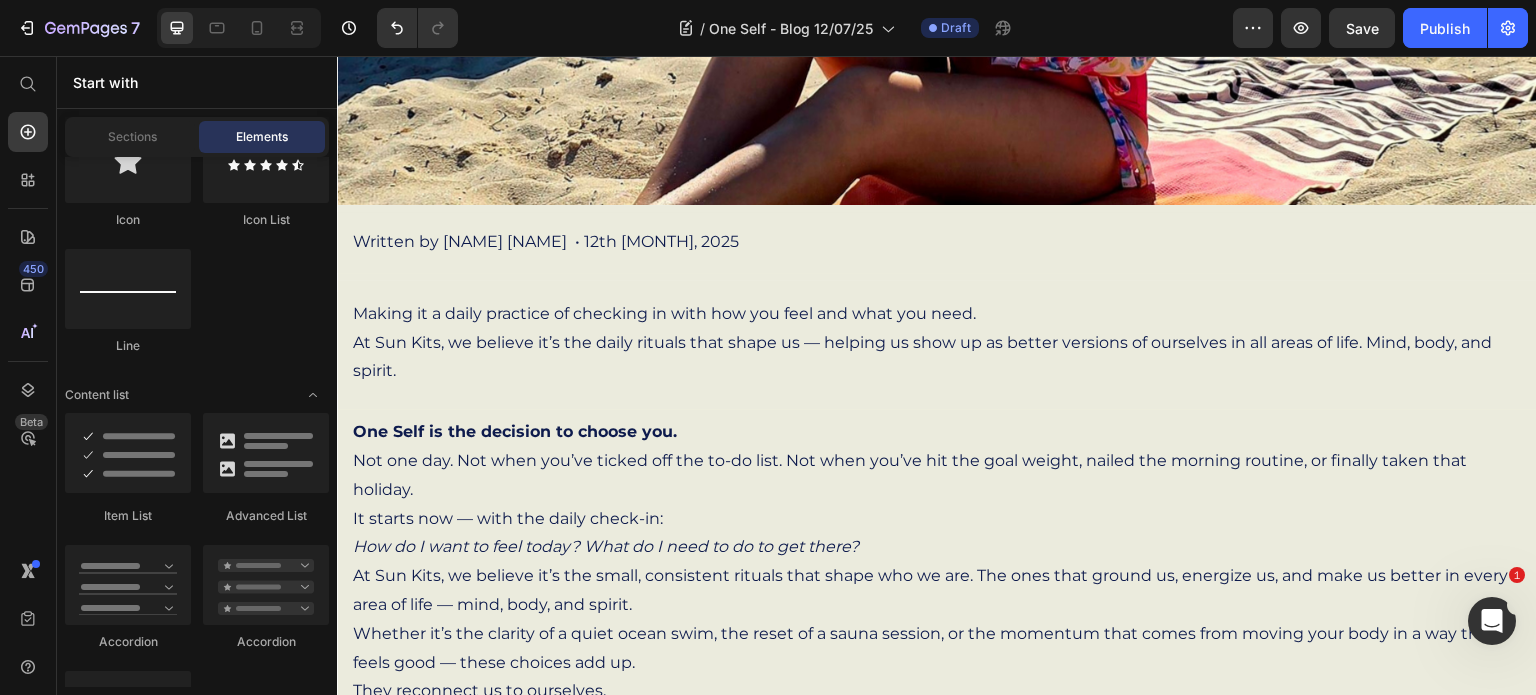 scroll, scrollTop: 455, scrollLeft: 0, axis: vertical 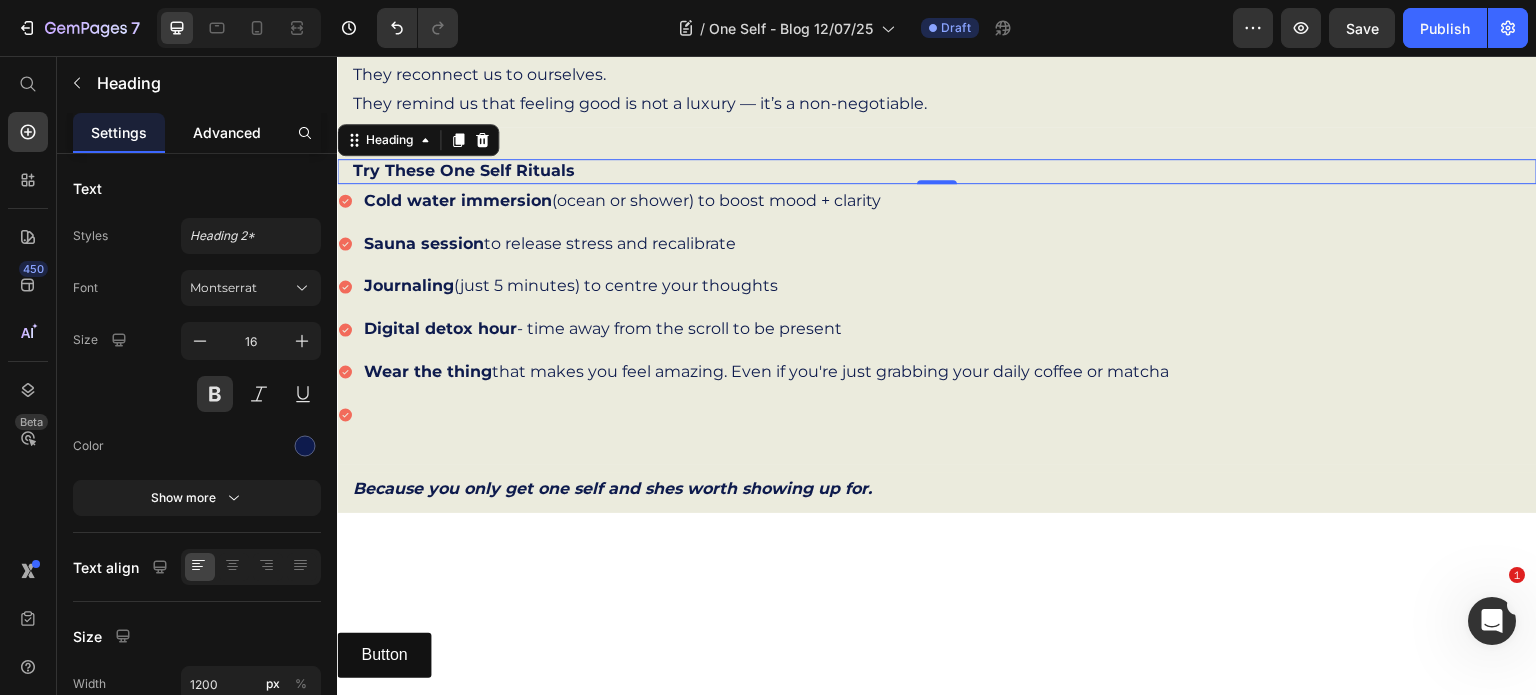 click on "Advanced" at bounding box center (227, 132) 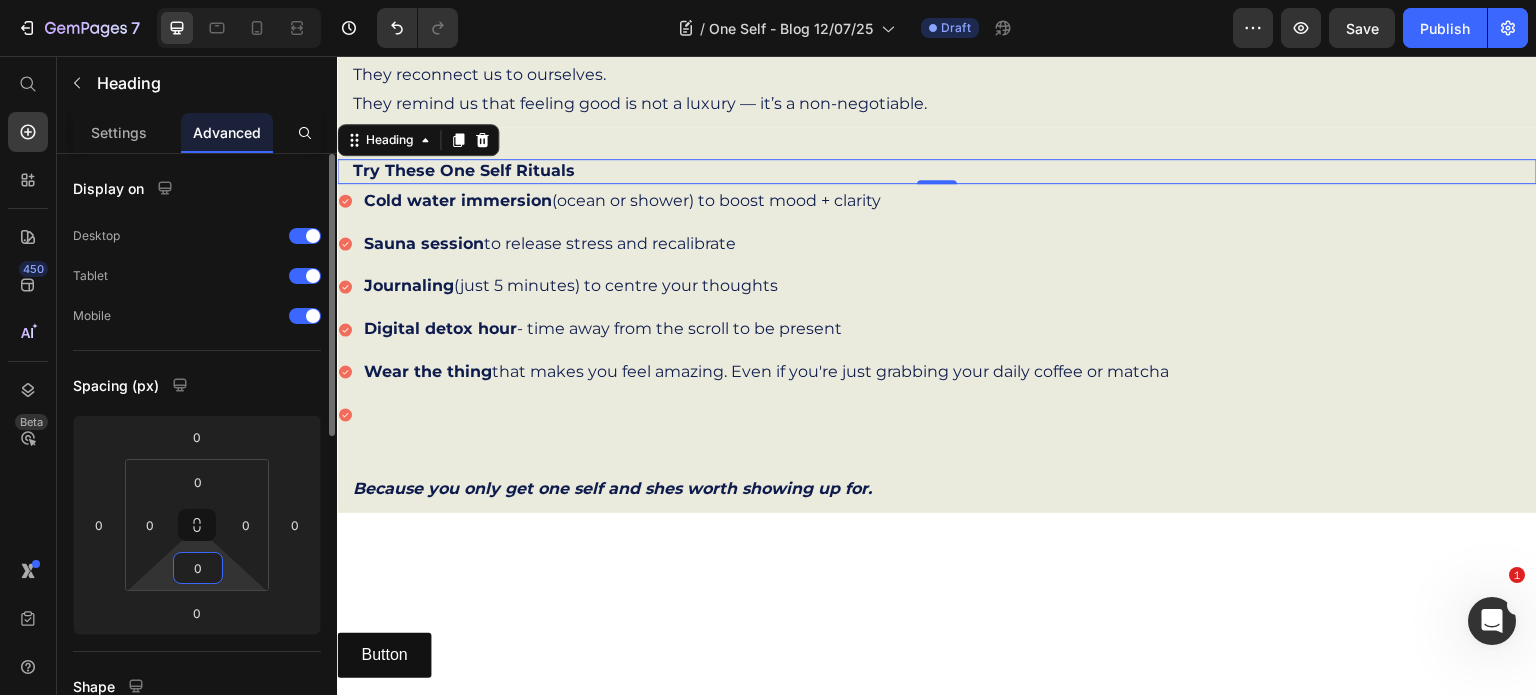 click on "0" at bounding box center (198, 568) 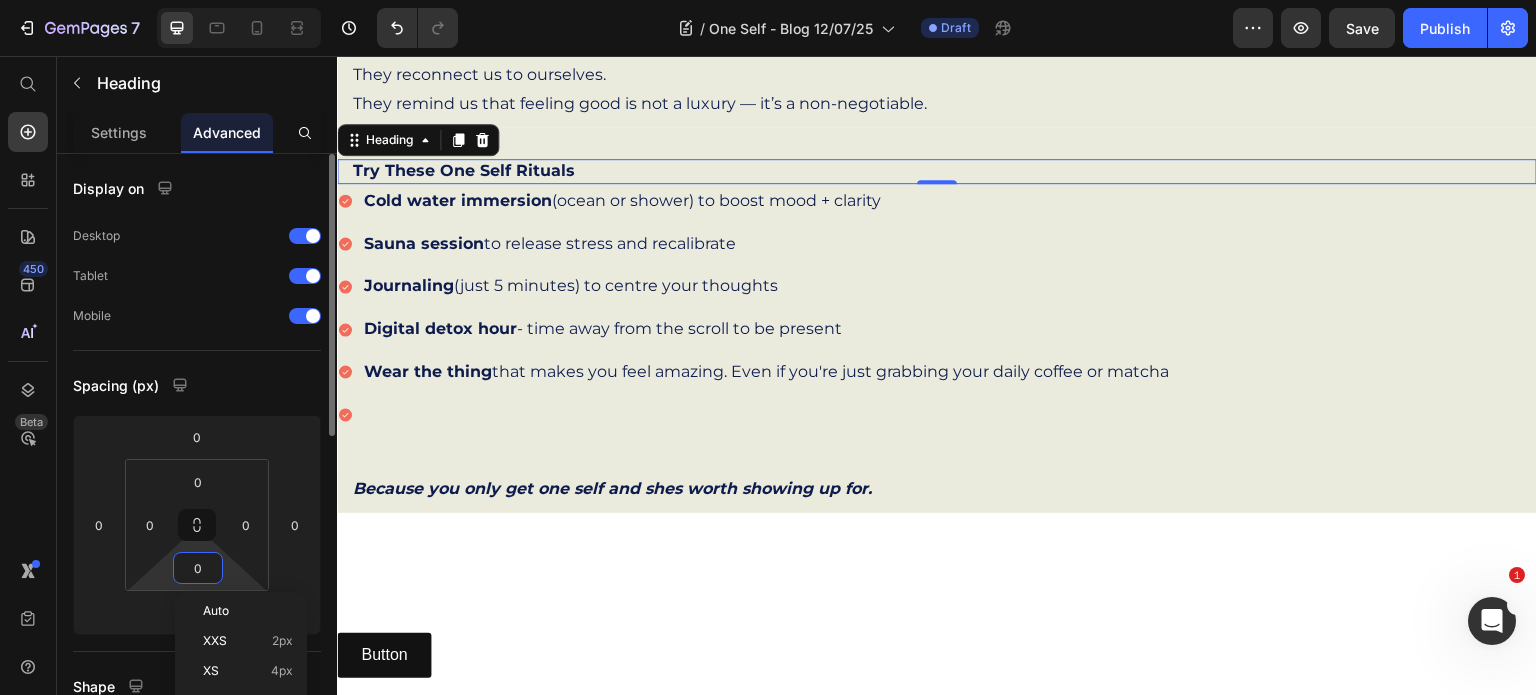 type on "8" 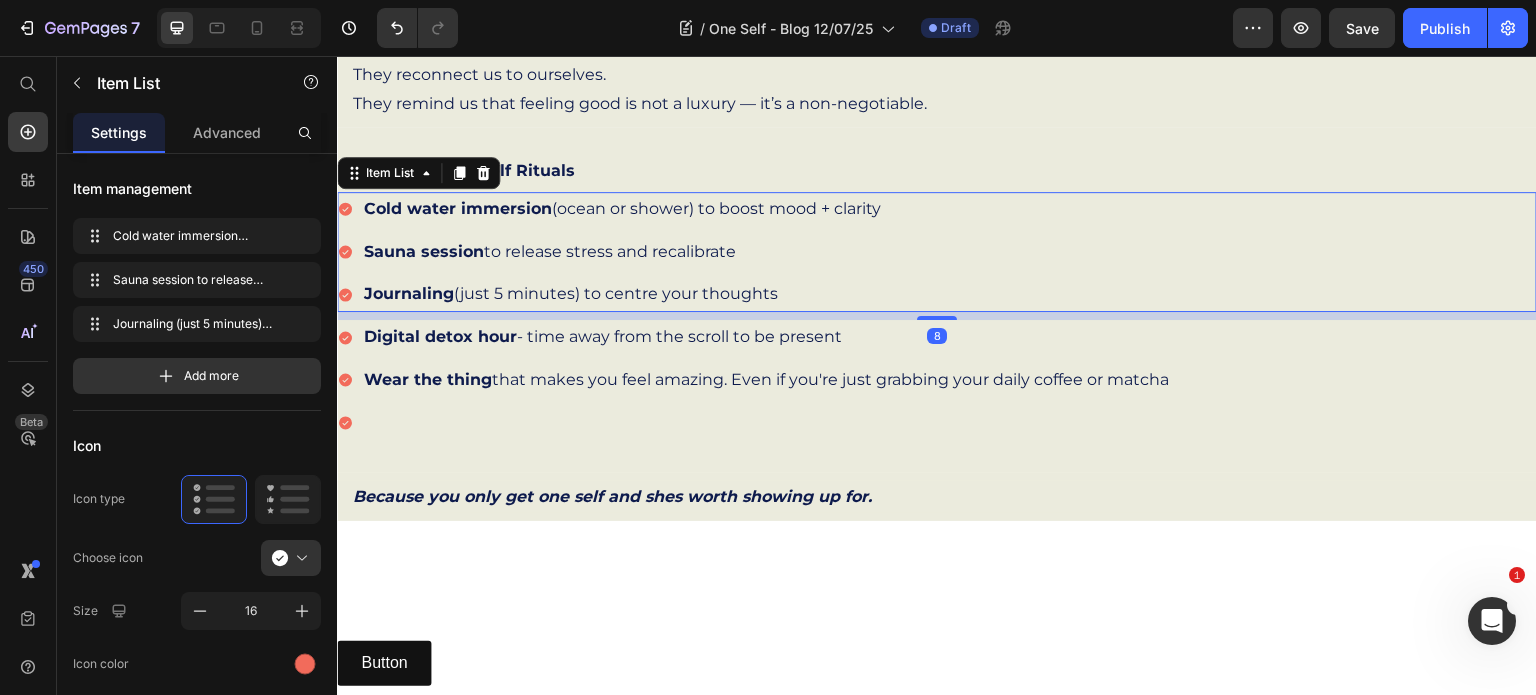 click on "Sauna session  to release stress and recalibrate" at bounding box center [622, 252] 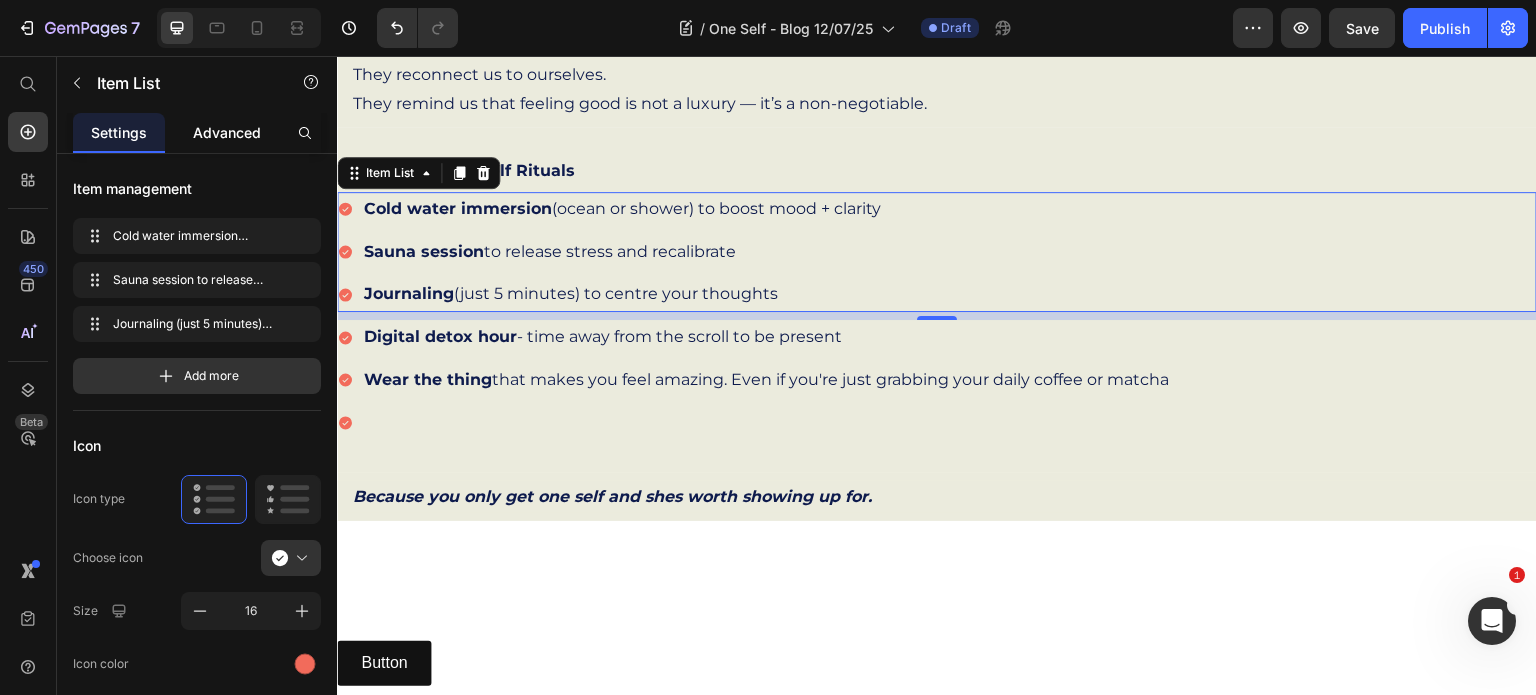 click on "Advanced" at bounding box center (227, 132) 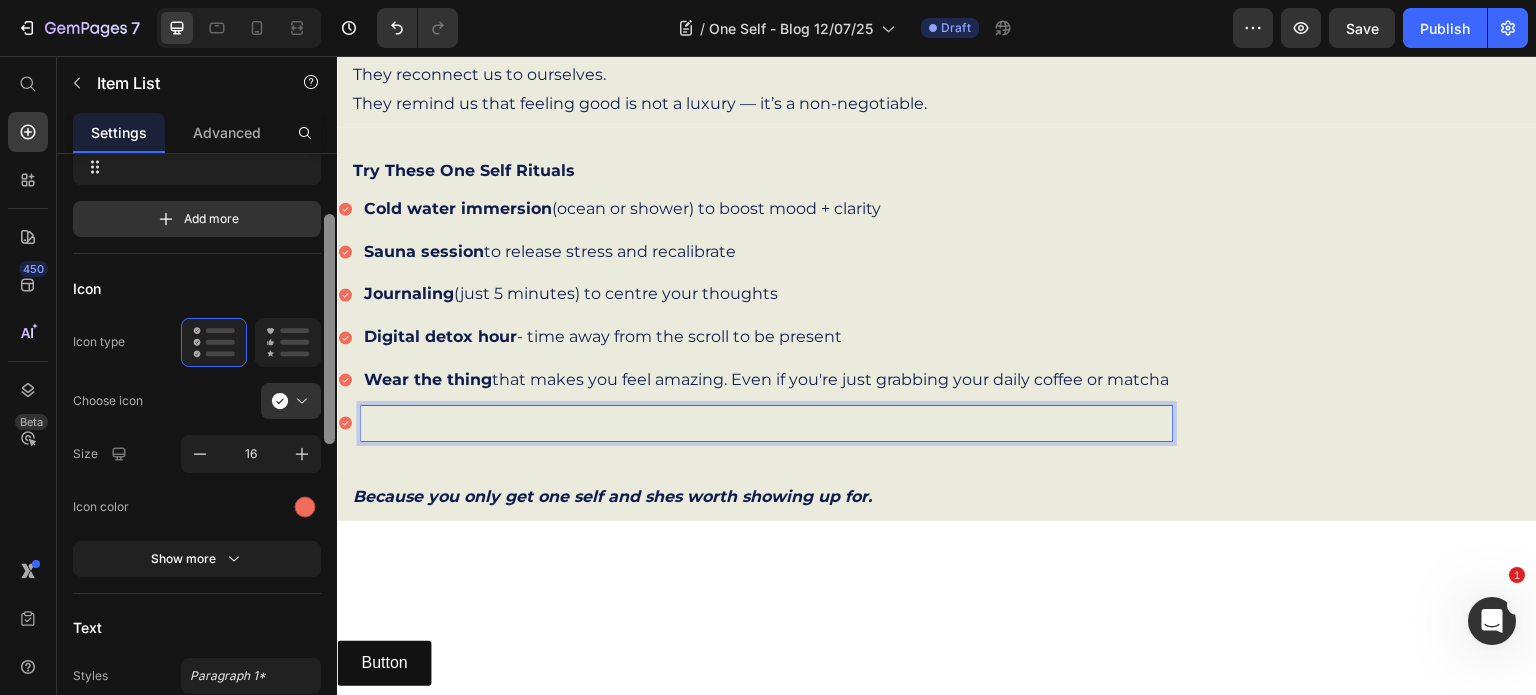 scroll, scrollTop: 209, scrollLeft: 0, axis: vertical 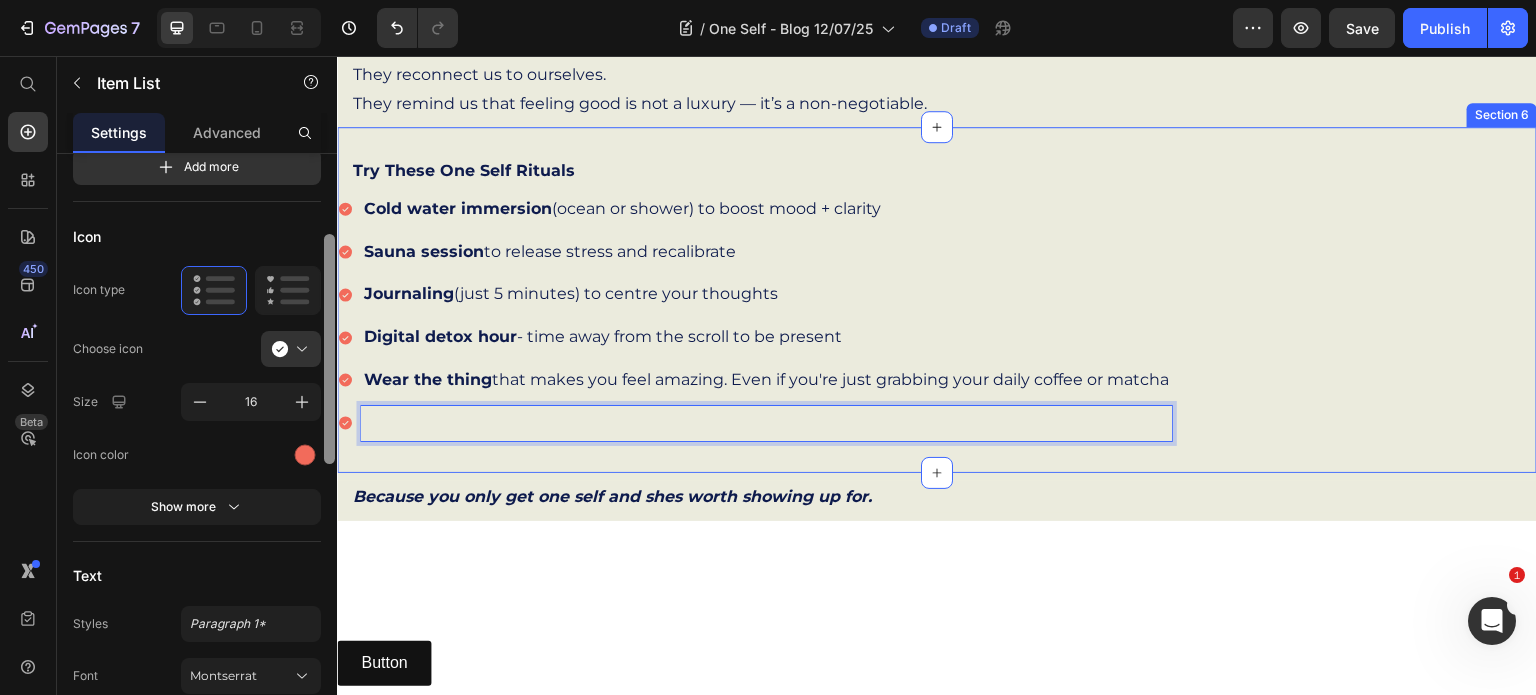 drag, startPoint x: 666, startPoint y: 394, endPoint x: 343, endPoint y: 454, distance: 328.52548 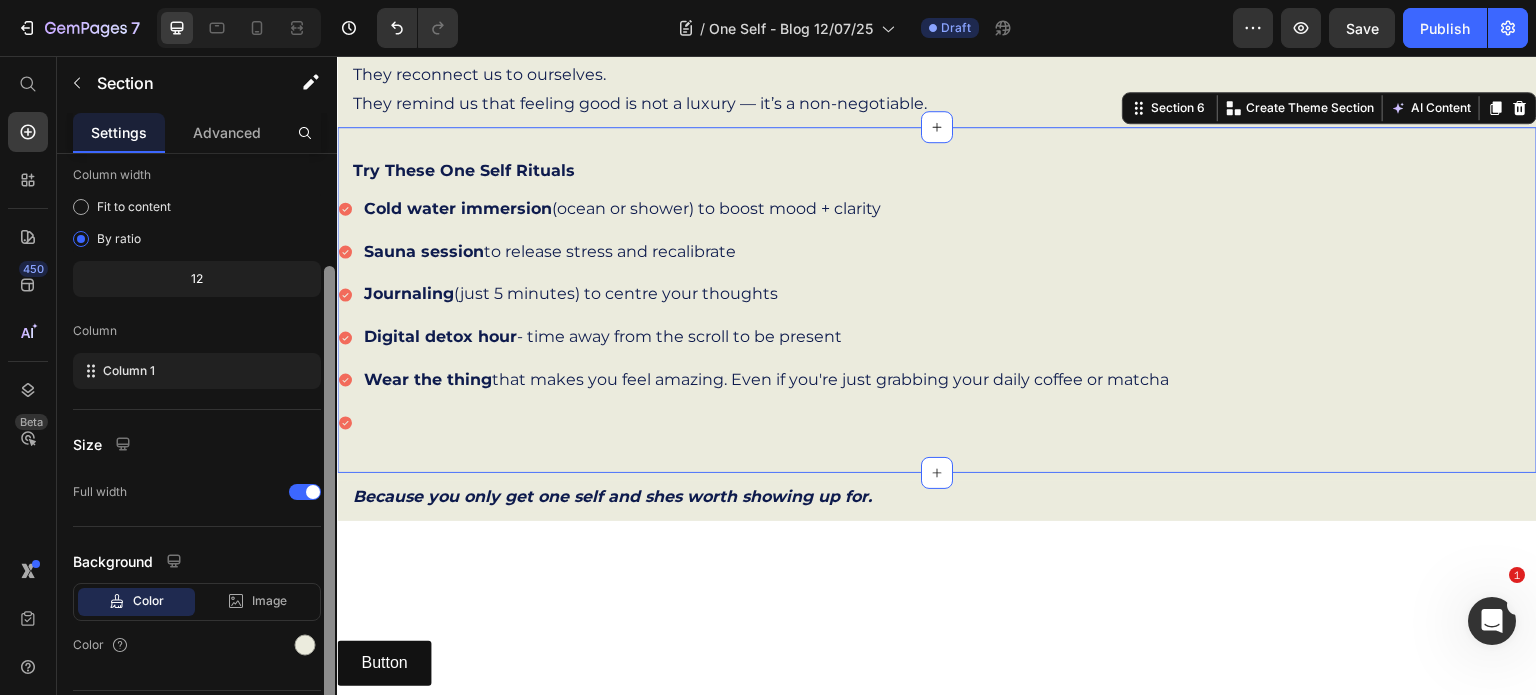 scroll, scrollTop: 155, scrollLeft: 0, axis: vertical 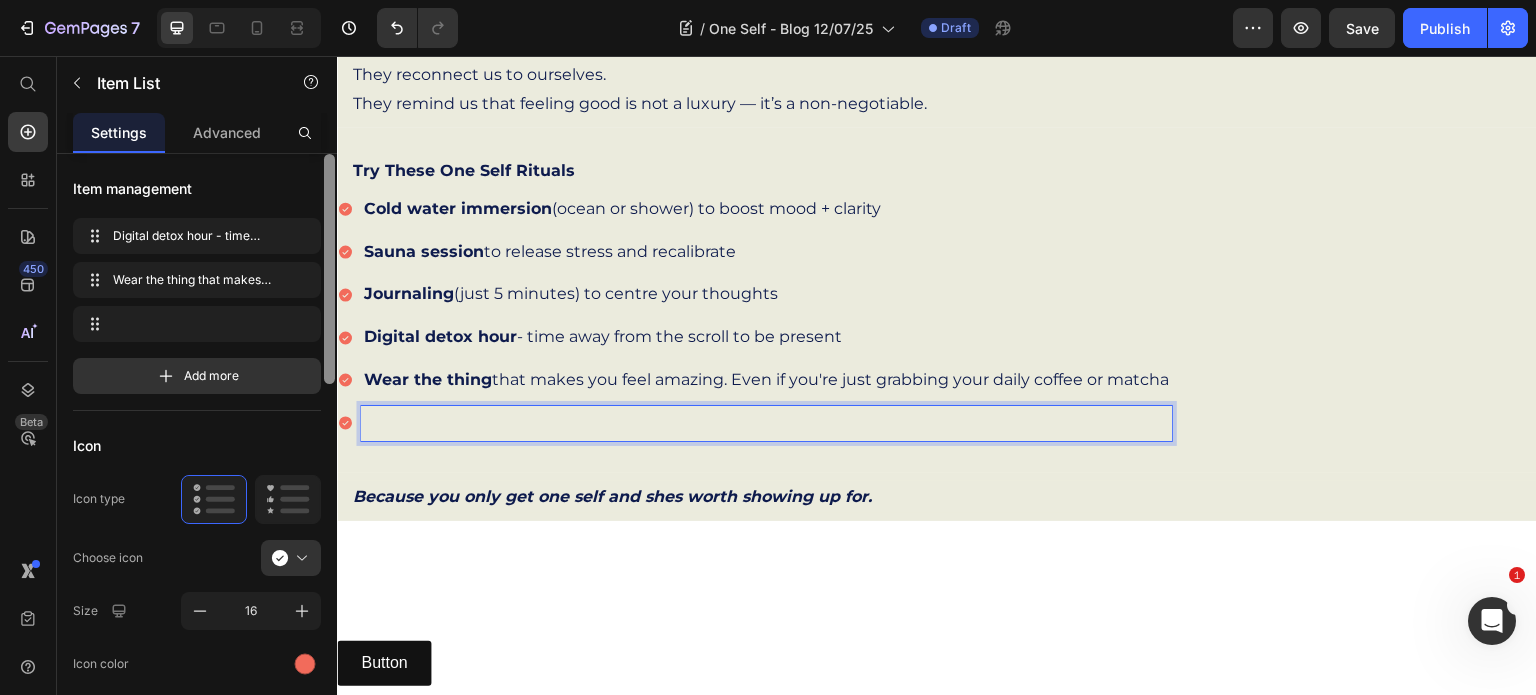 click at bounding box center [766, 423] 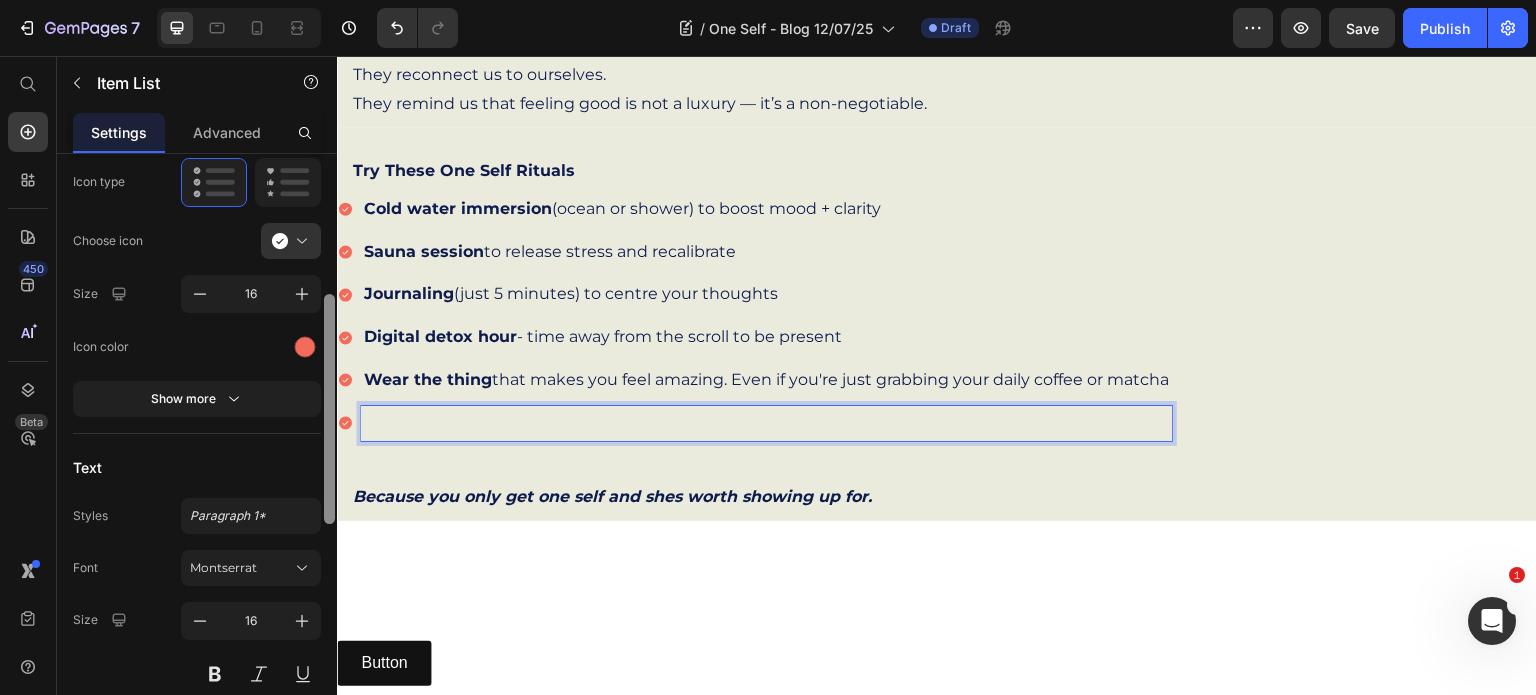 scroll, scrollTop: 330, scrollLeft: 0, axis: vertical 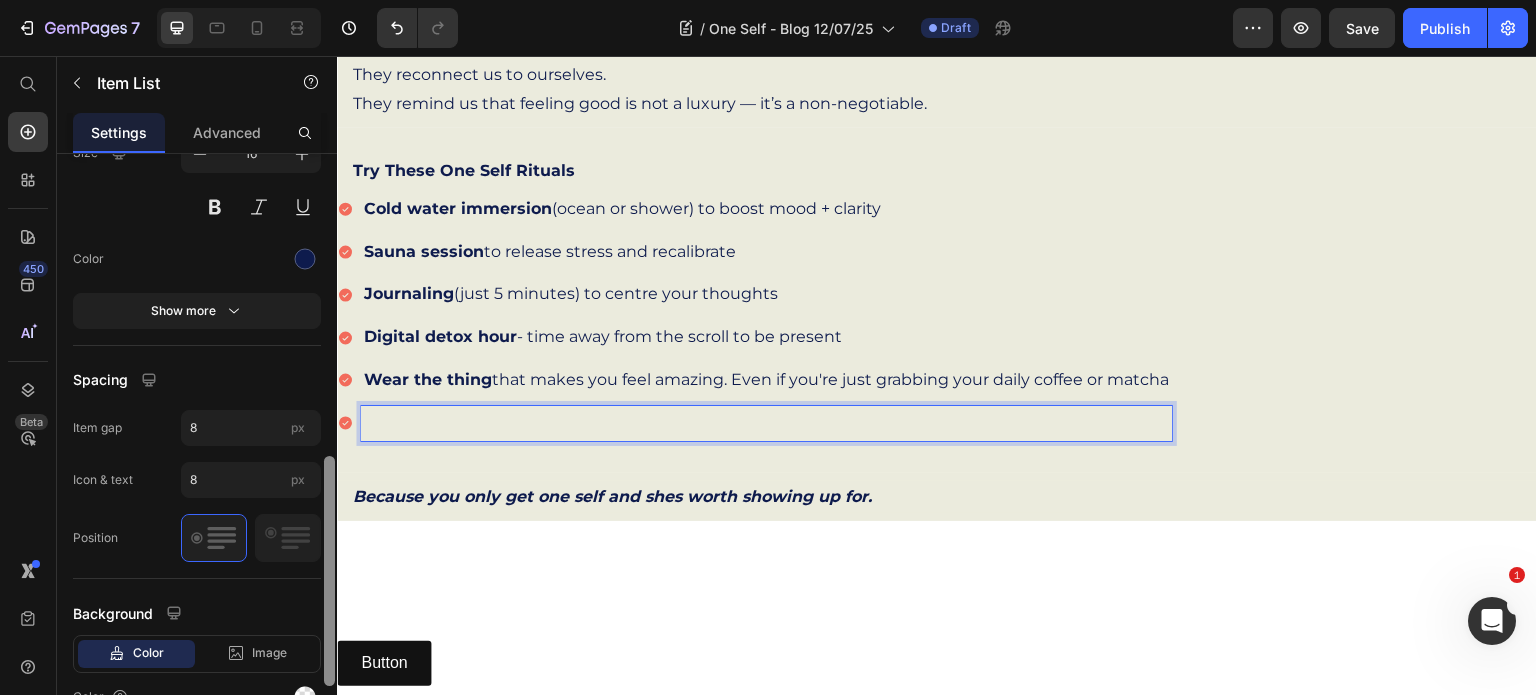 drag, startPoint x: 332, startPoint y: 503, endPoint x: 335, endPoint y: 641, distance: 138.03261 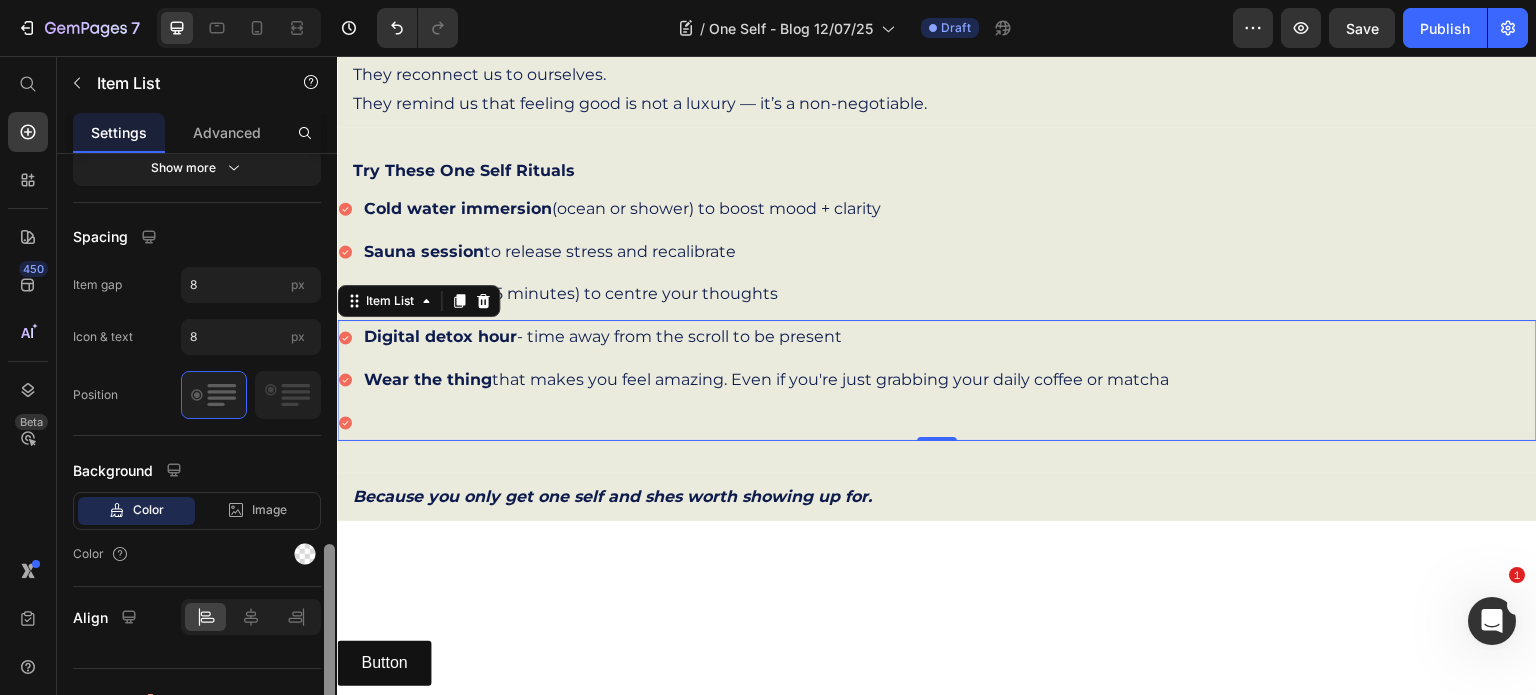 scroll, scrollTop: 954, scrollLeft: 0, axis: vertical 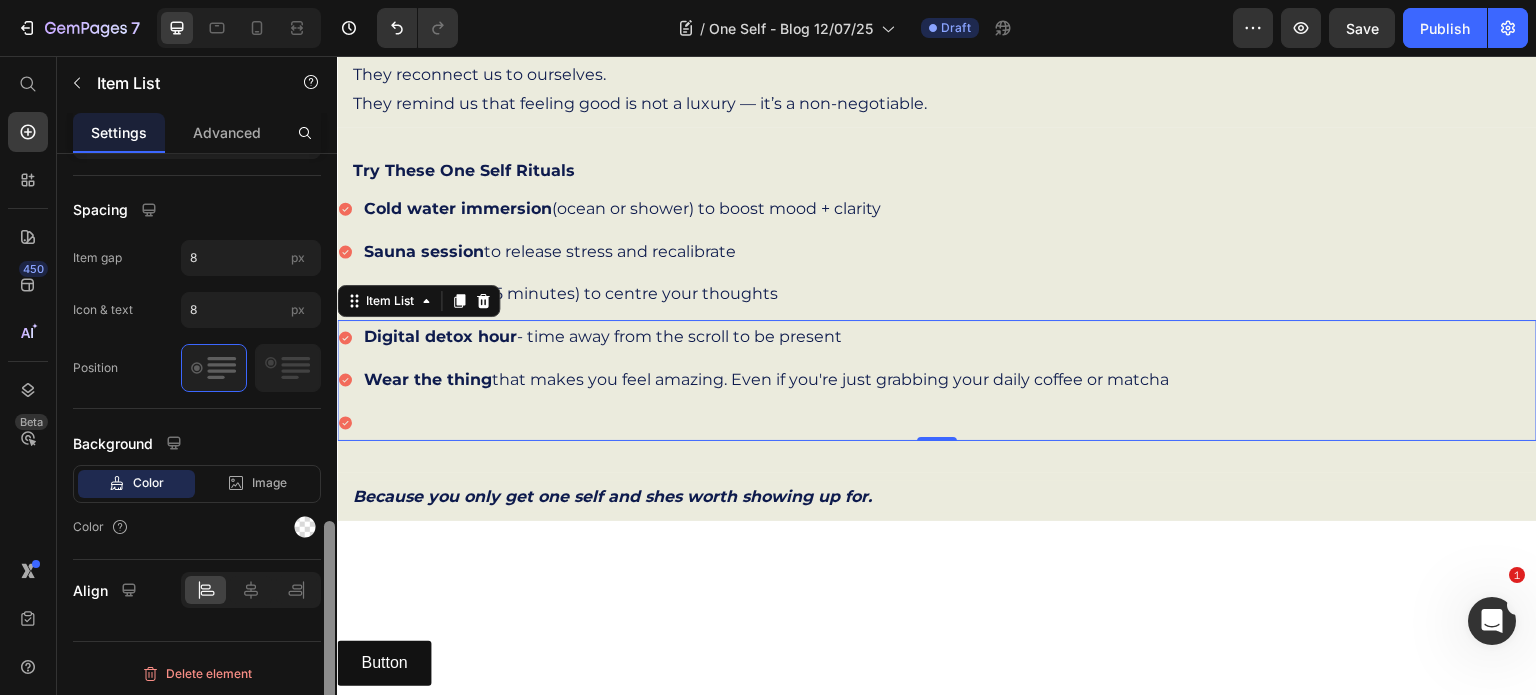 drag, startPoint x: 328, startPoint y: 645, endPoint x: 328, endPoint y: 739, distance: 94 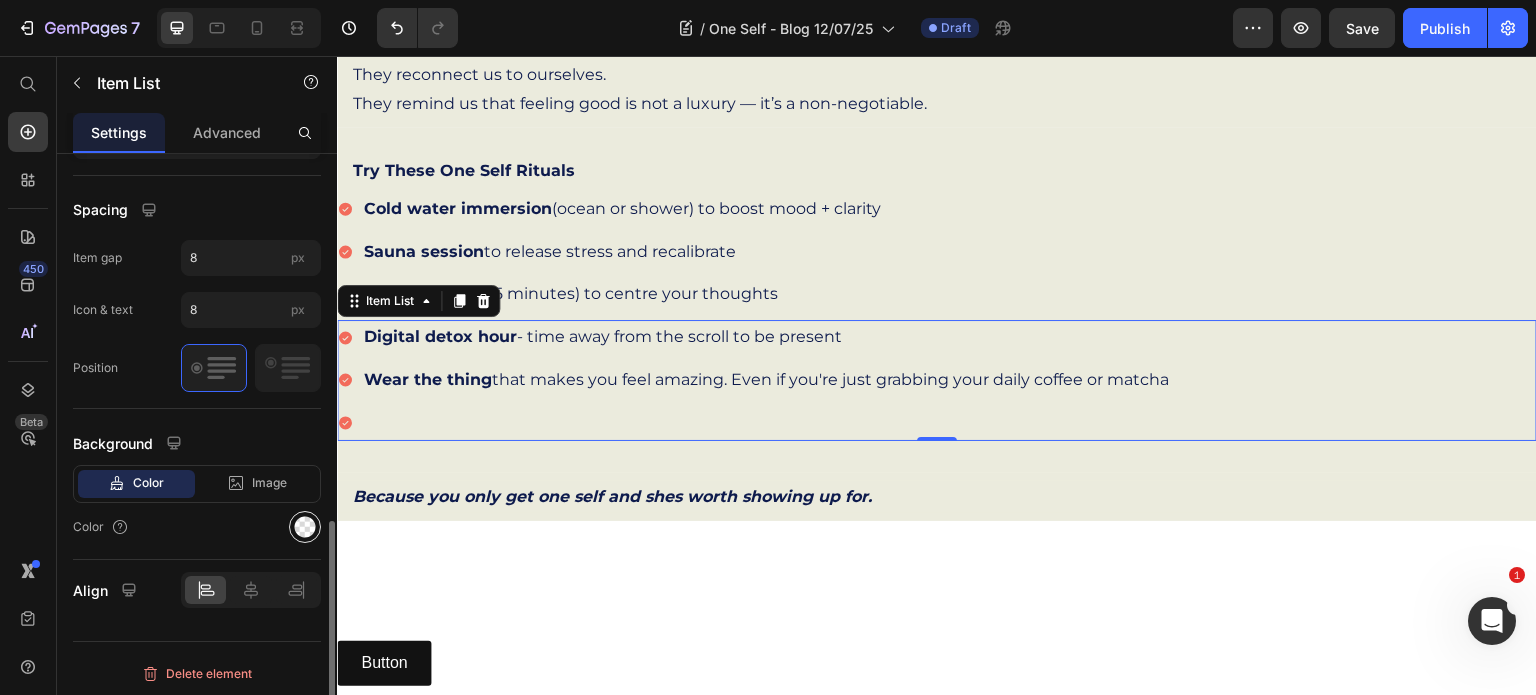 click at bounding box center (305, 527) 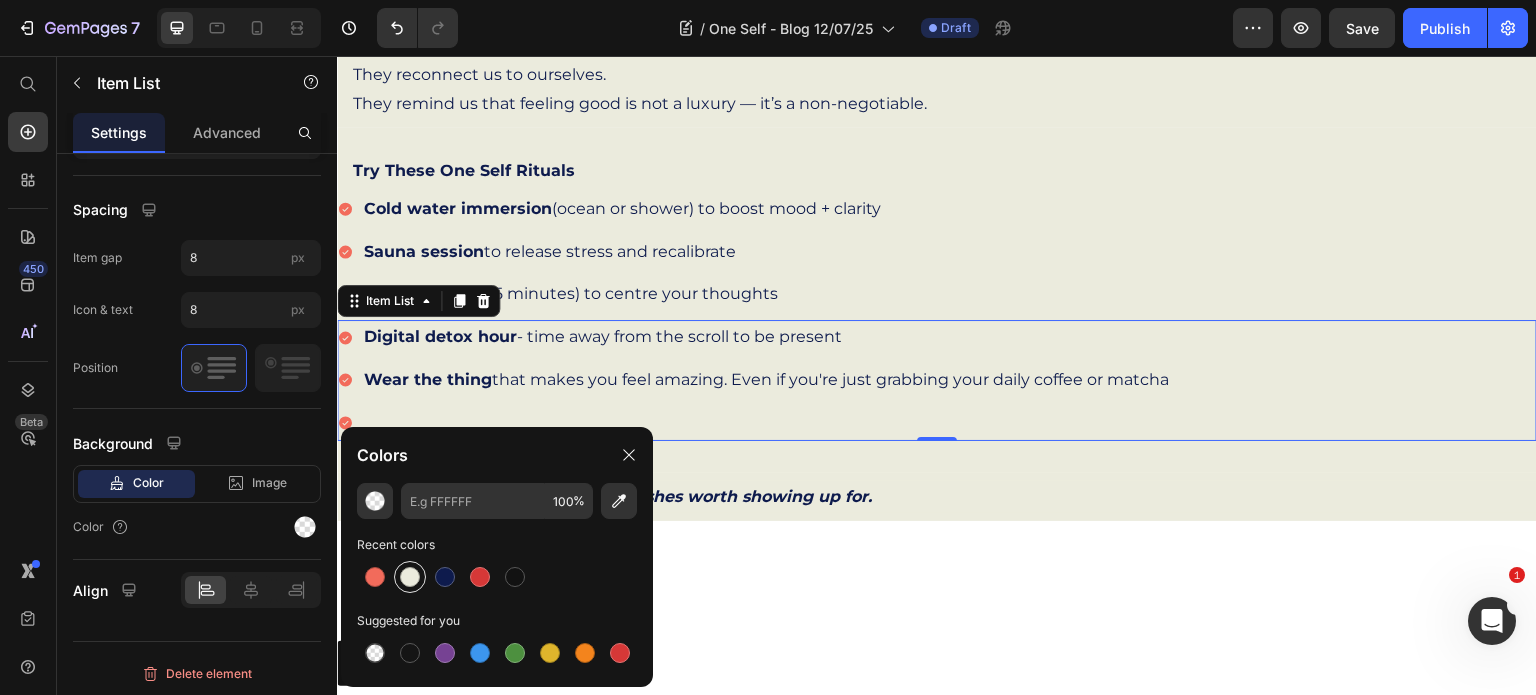 click at bounding box center (410, 577) 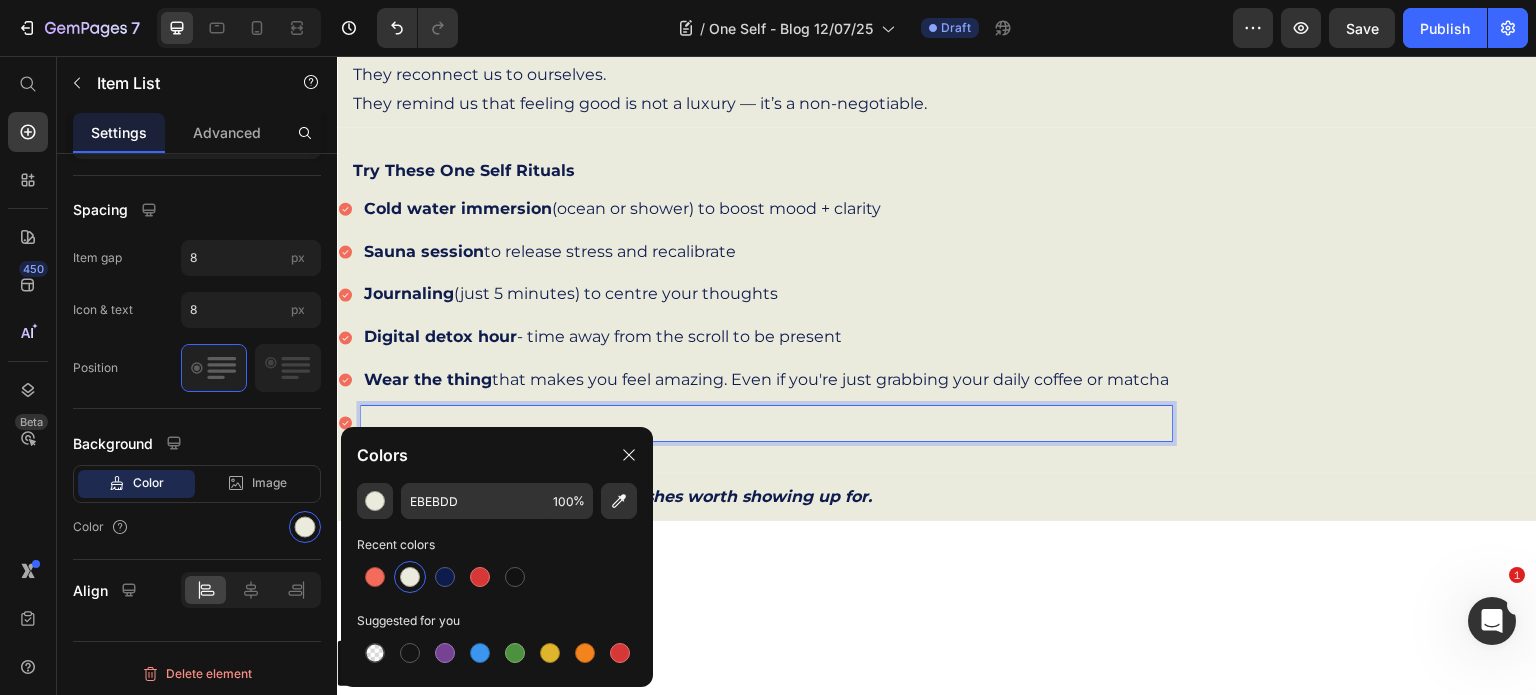 click at bounding box center (766, 423) 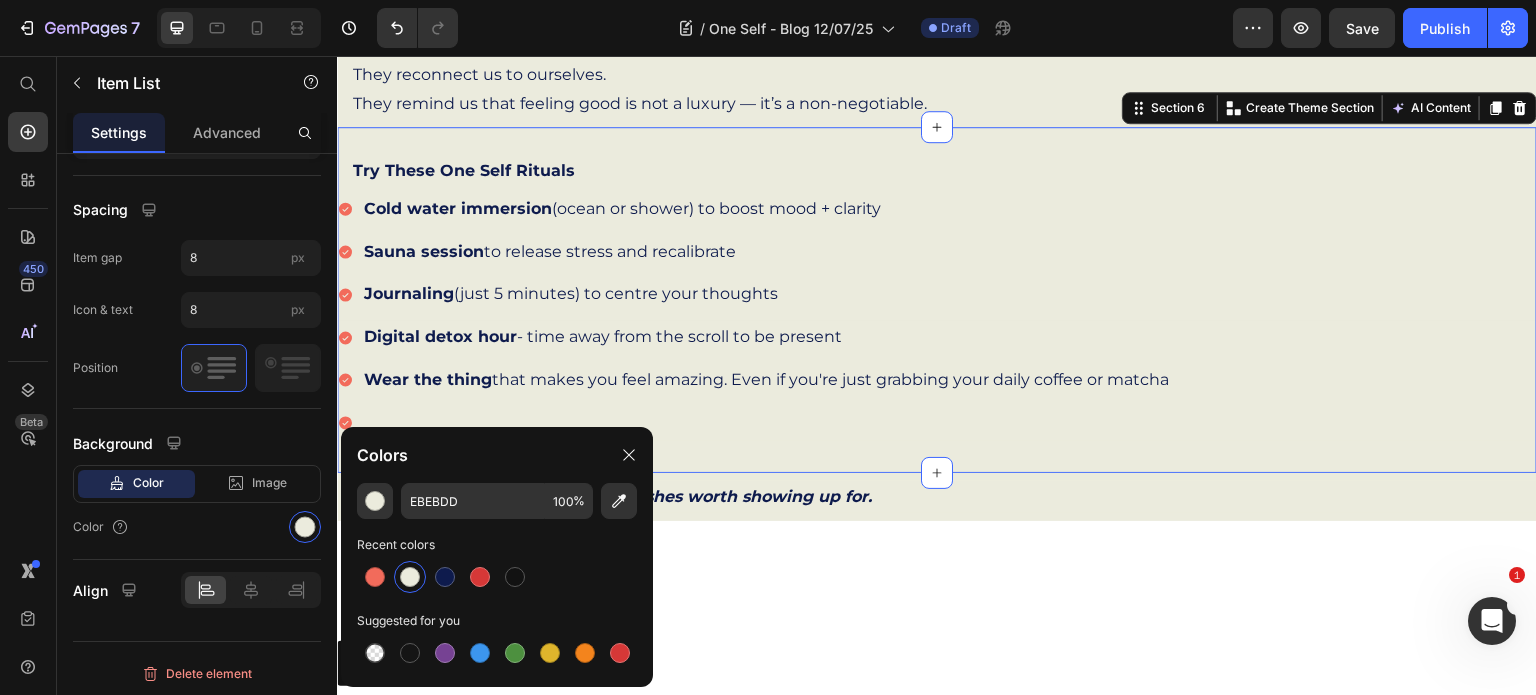scroll, scrollTop: 0, scrollLeft: 0, axis: both 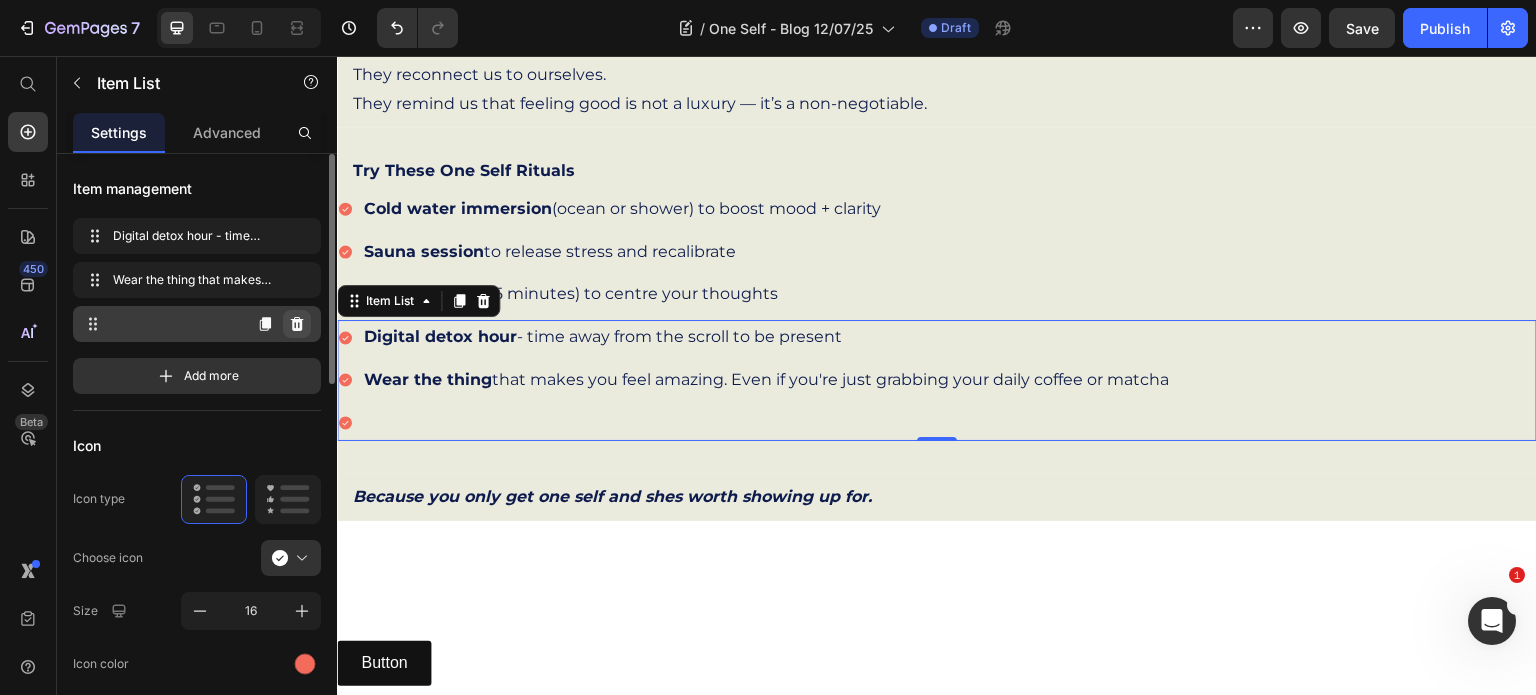 click 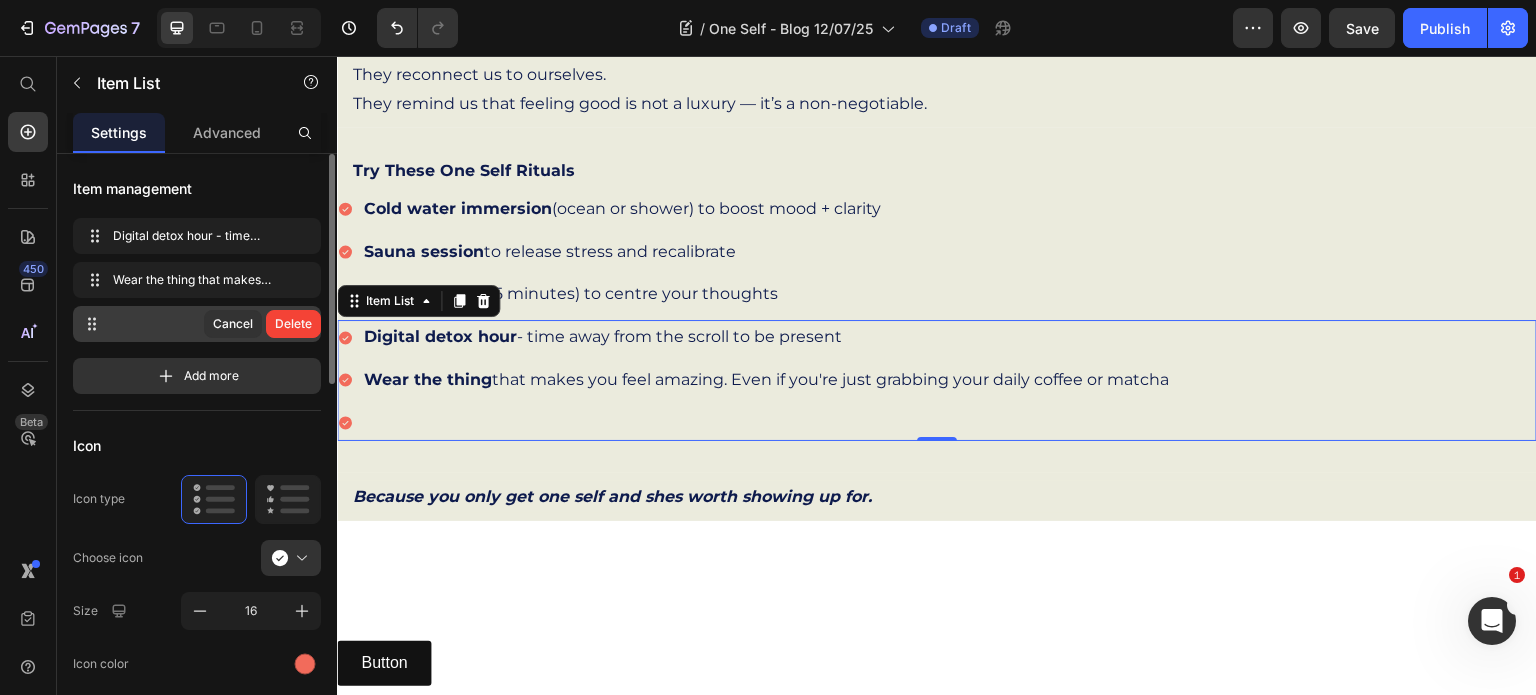 click on "Delete" at bounding box center (293, 324) 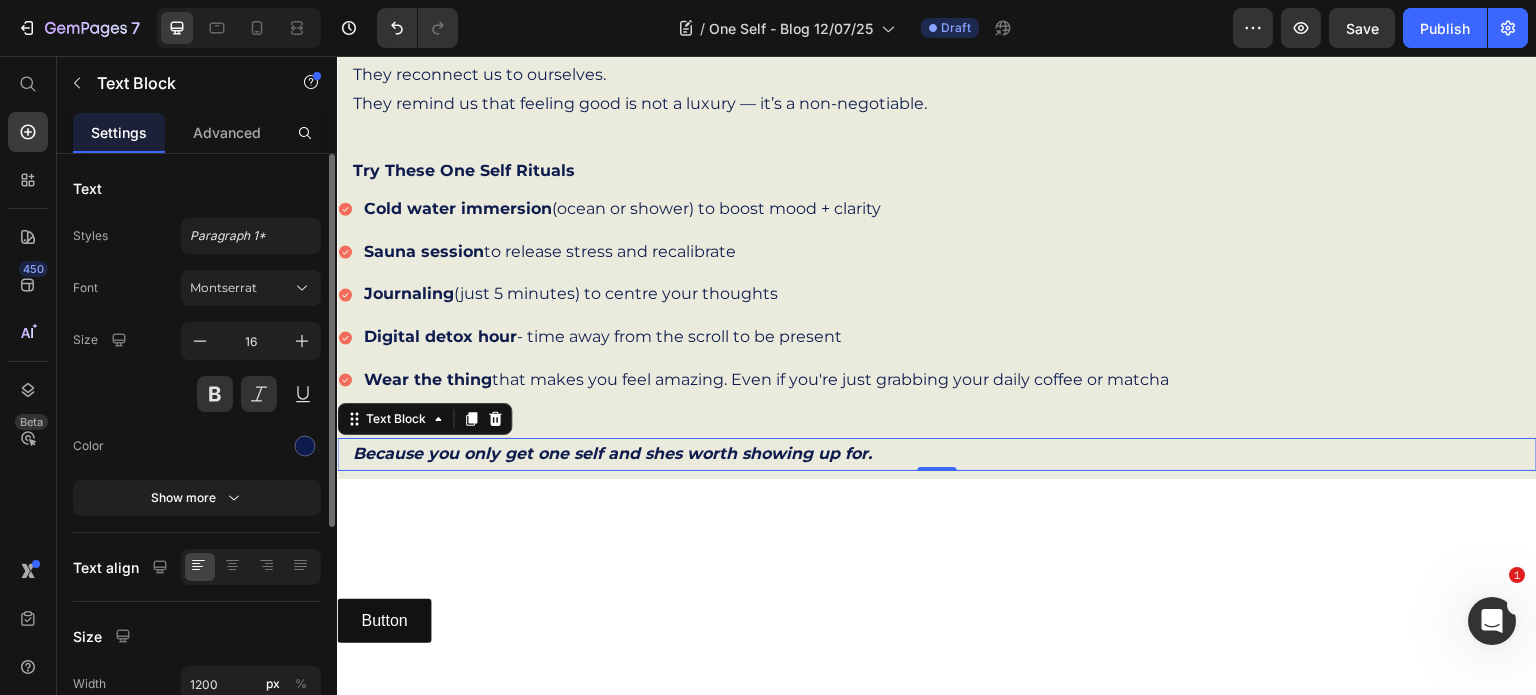 click on "Because you only get one self and shes worth showing up for." at bounding box center (937, 454) 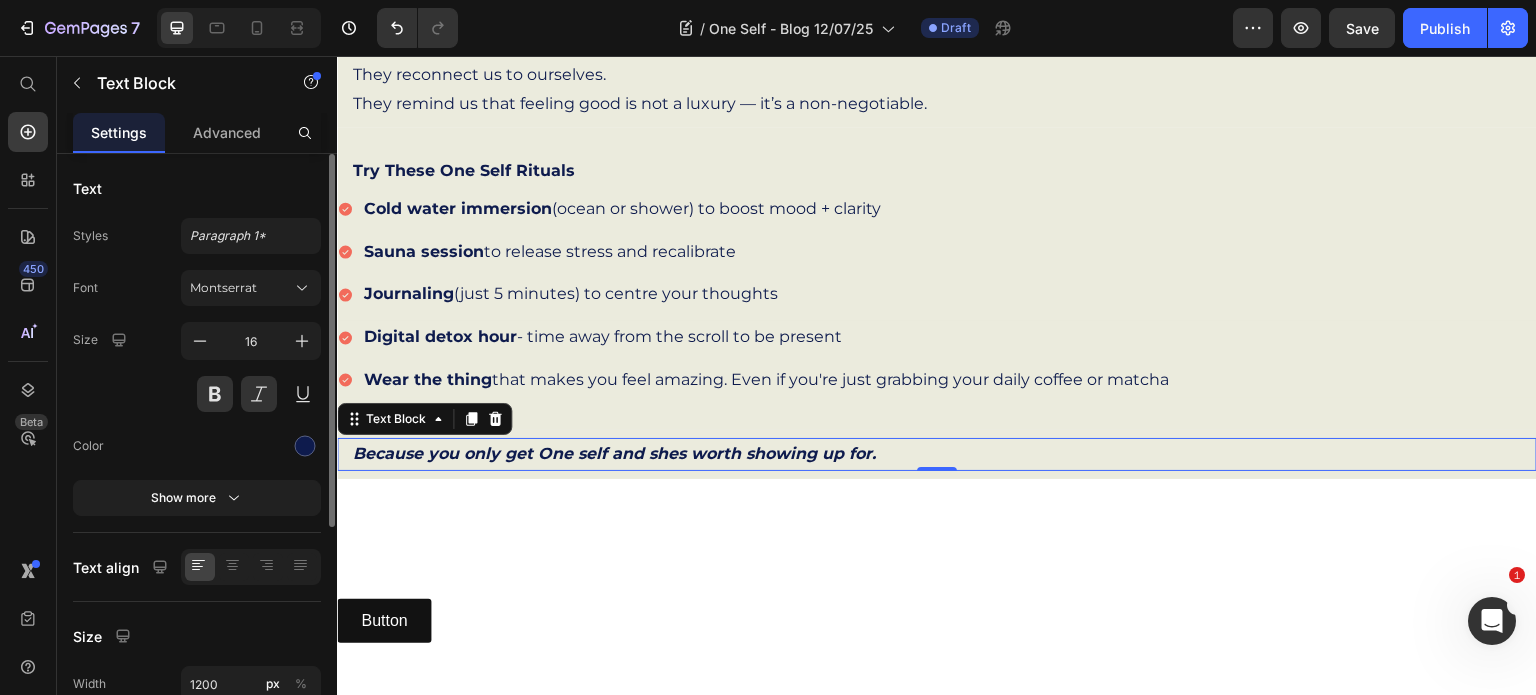 click on "Because you only get One self and shes worth showing up for." at bounding box center [937, 454] 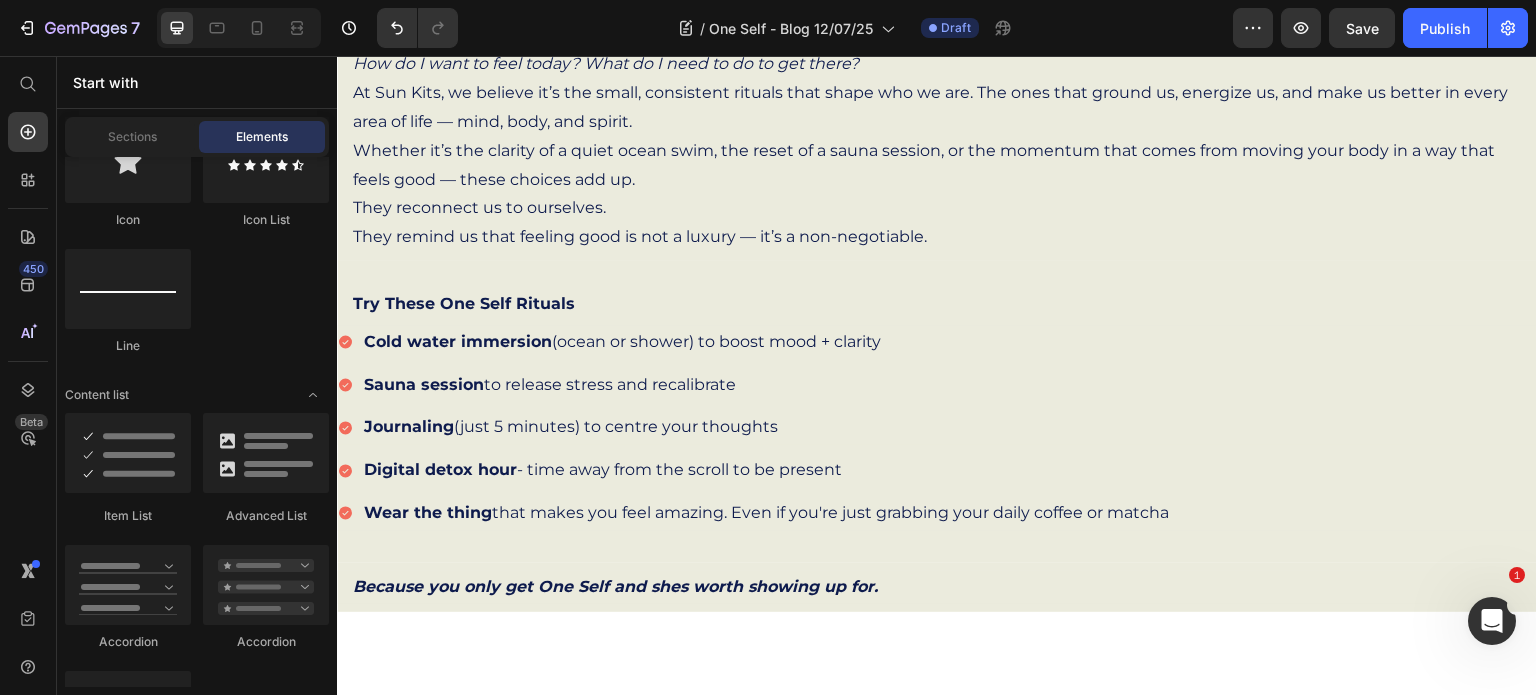 scroll, scrollTop: 827, scrollLeft: 0, axis: vertical 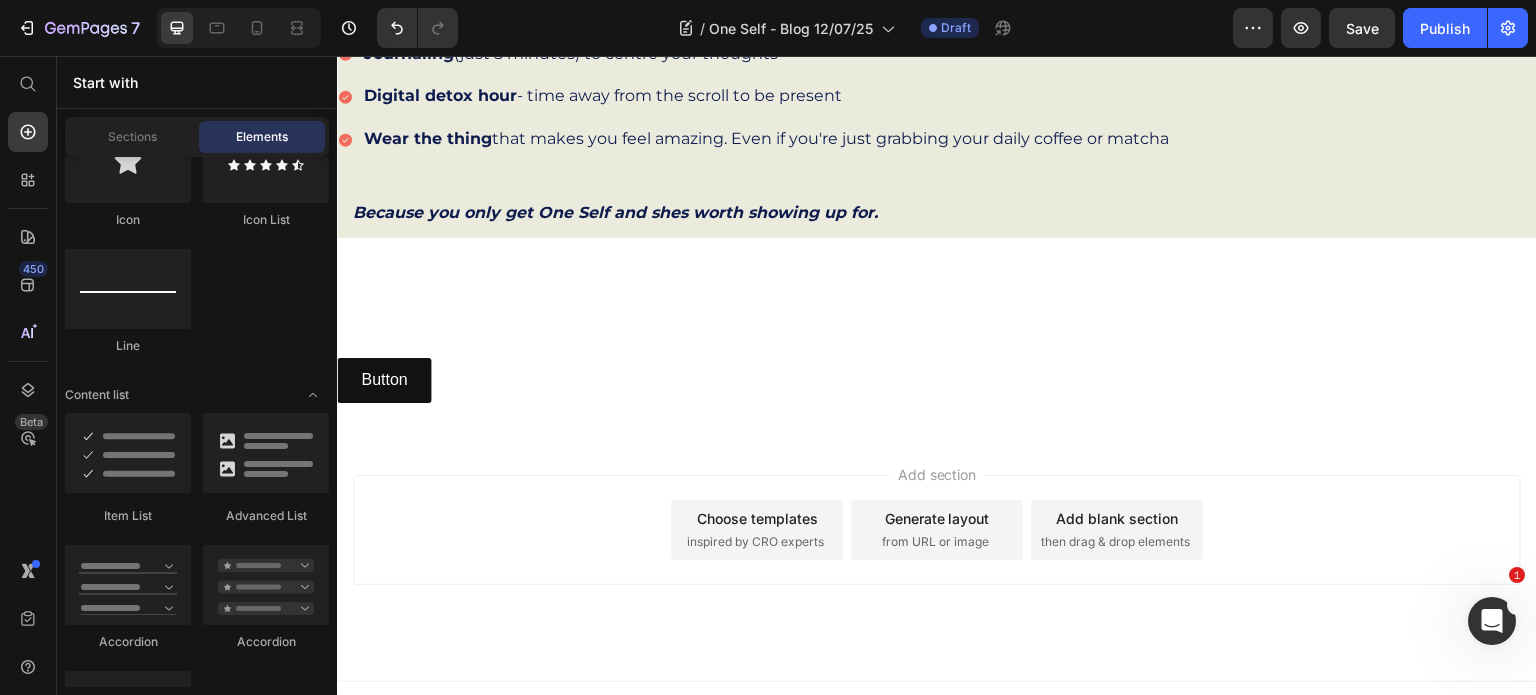 drag, startPoint x: 1527, startPoint y: 460, endPoint x: 381, endPoint y: 69, distance: 1210.8662 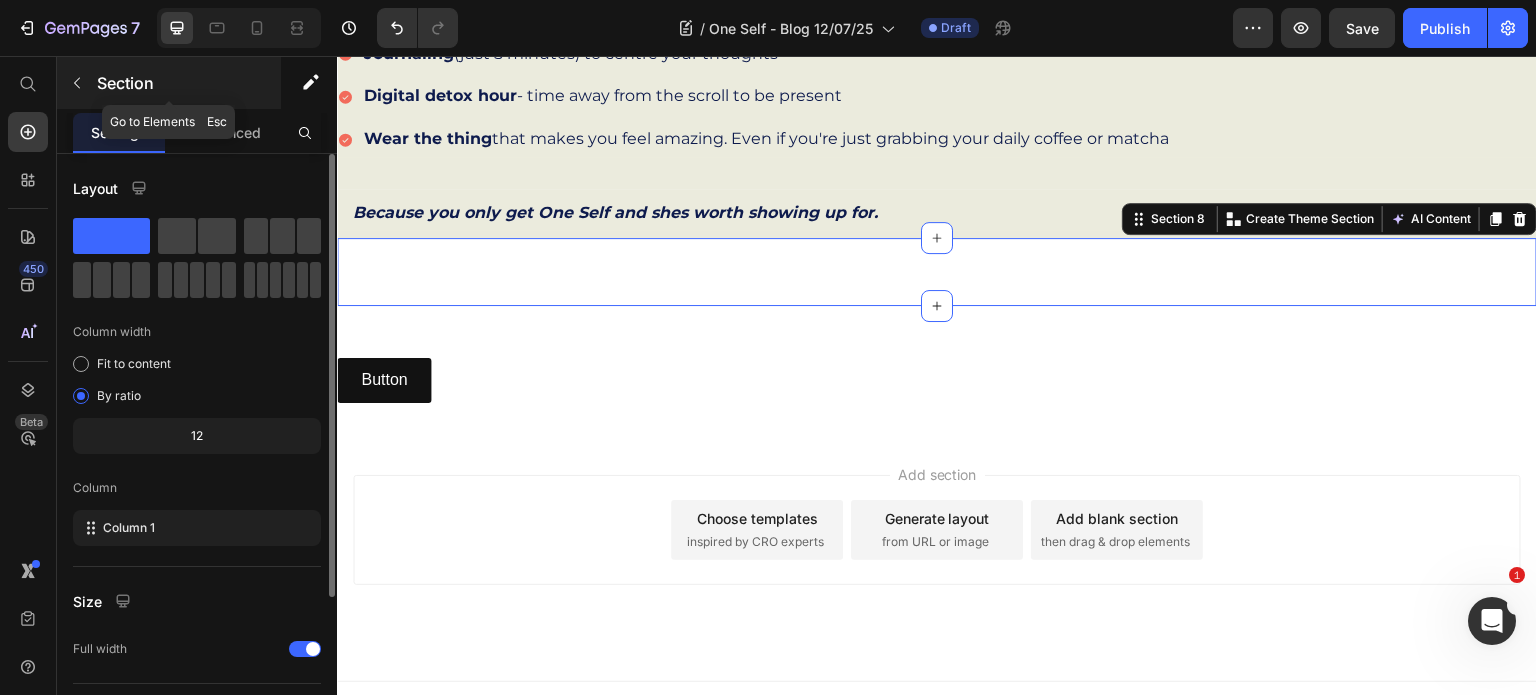 click 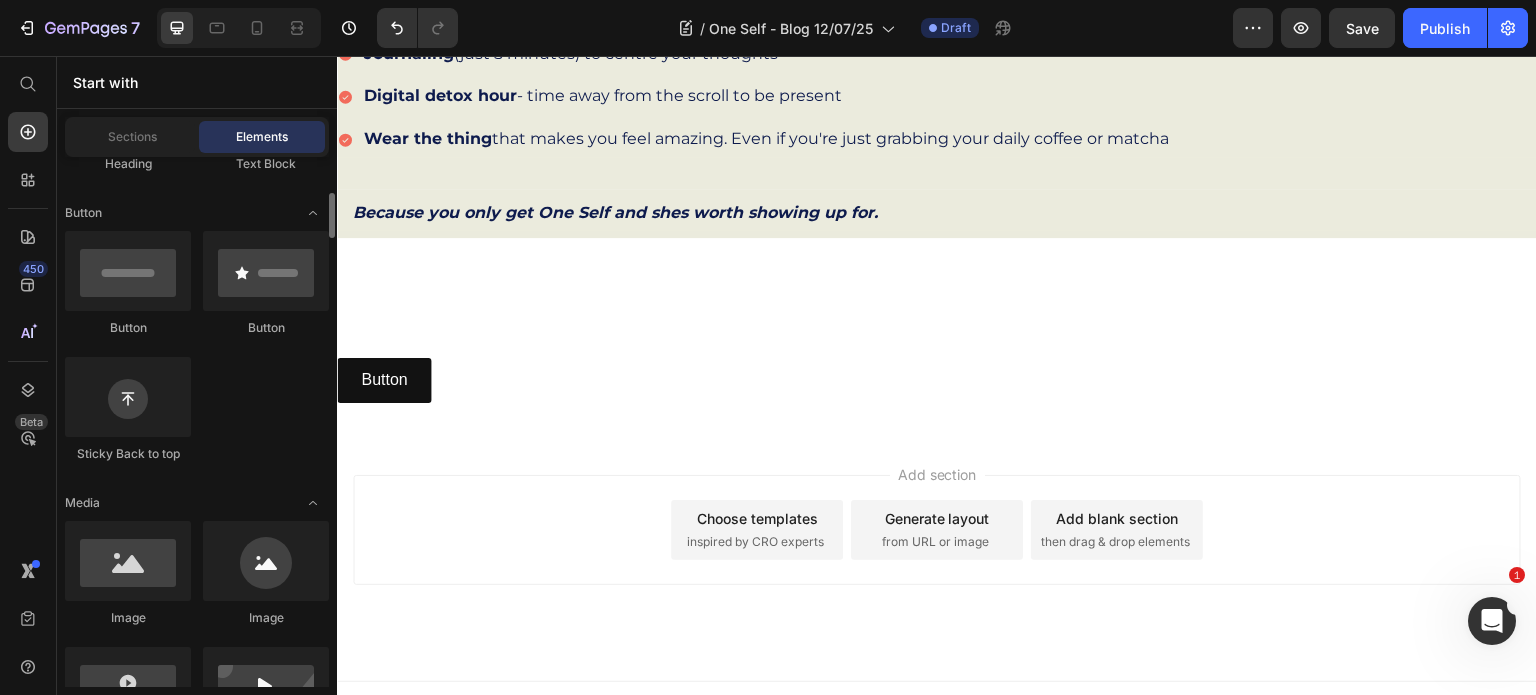 scroll, scrollTop: 217, scrollLeft: 0, axis: vertical 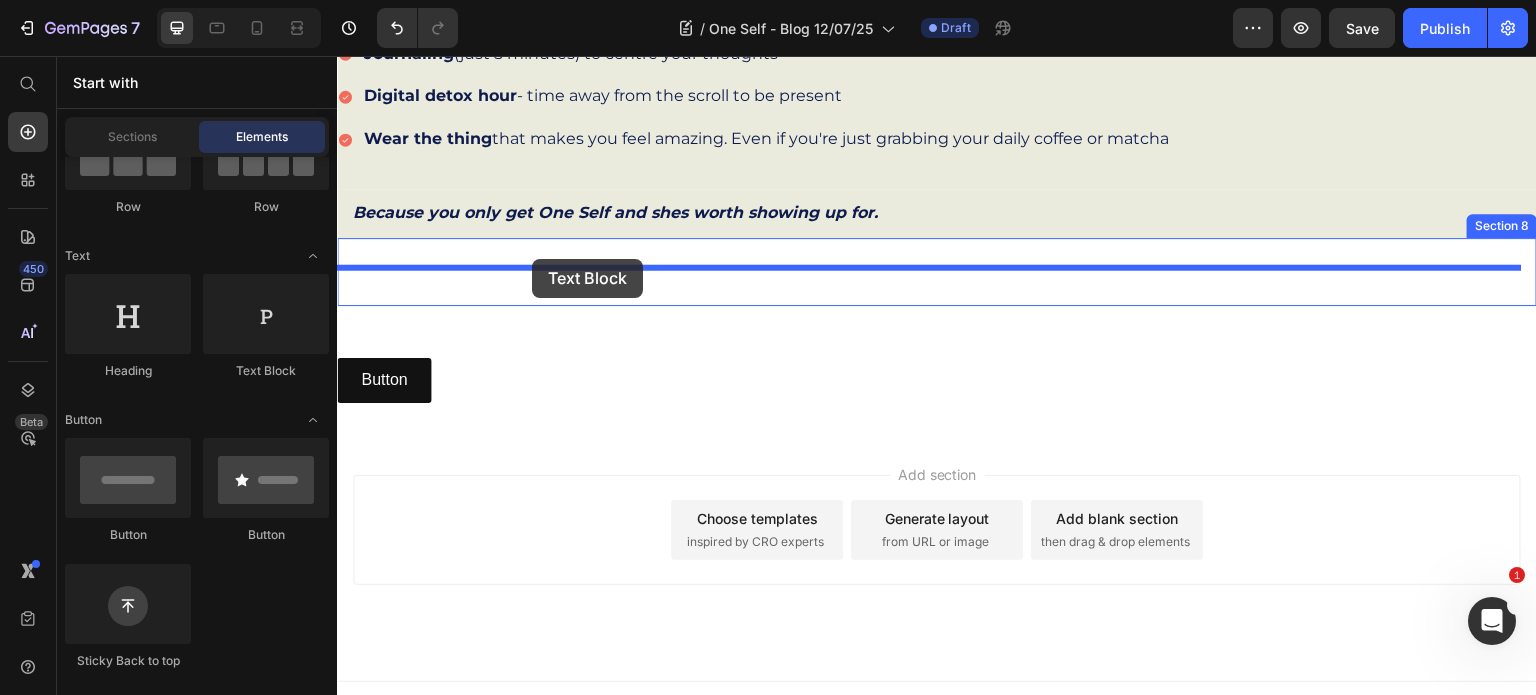 drag, startPoint x: 614, startPoint y: 384, endPoint x: 532, endPoint y: 259, distance: 149.49582 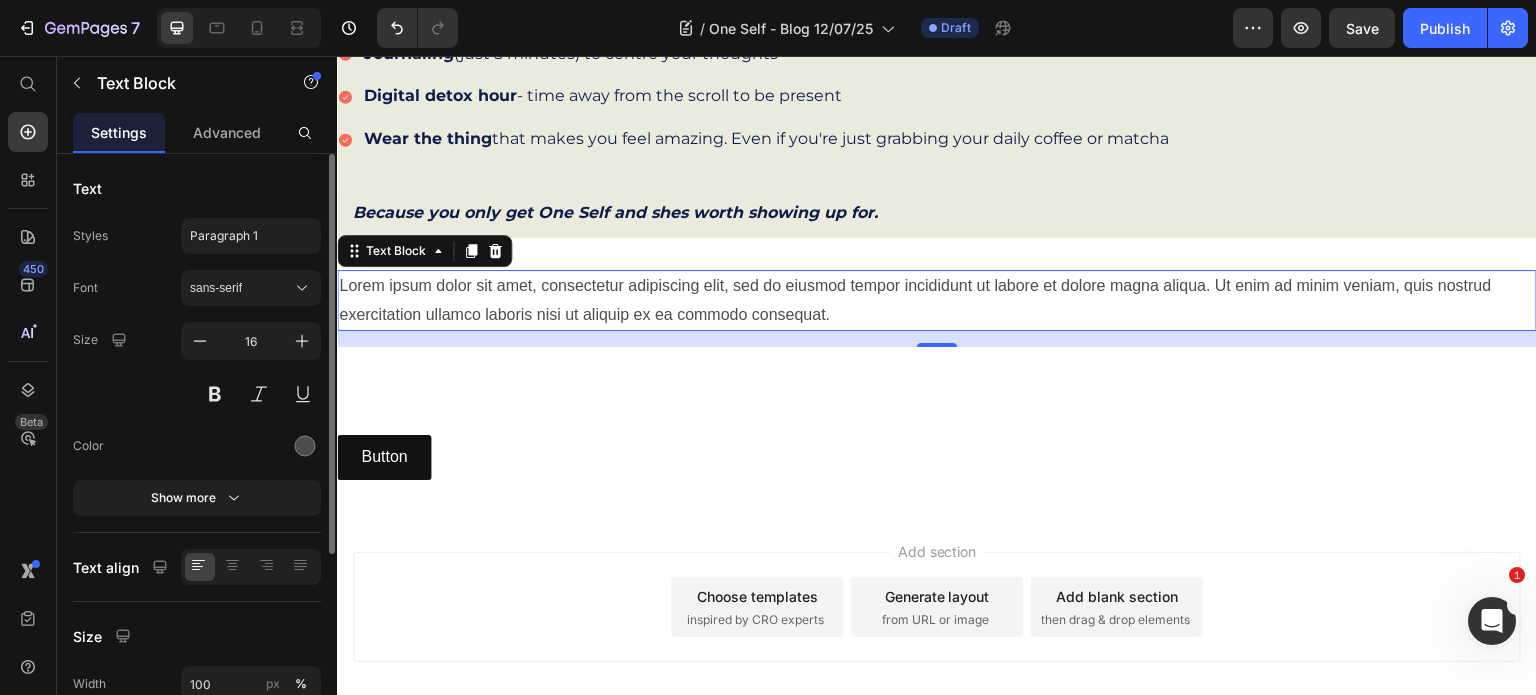 click on "Lorem ipsum dolor sit amet, consectetur adipiscing elit, sed do eiusmod tempor incididunt ut labore et dolore magna aliqua. Ut enim ad minim veniam, quis nostrud exercitation ullamco laboris nisi ut aliquip ex ea commodo consequat." at bounding box center [937, 301] 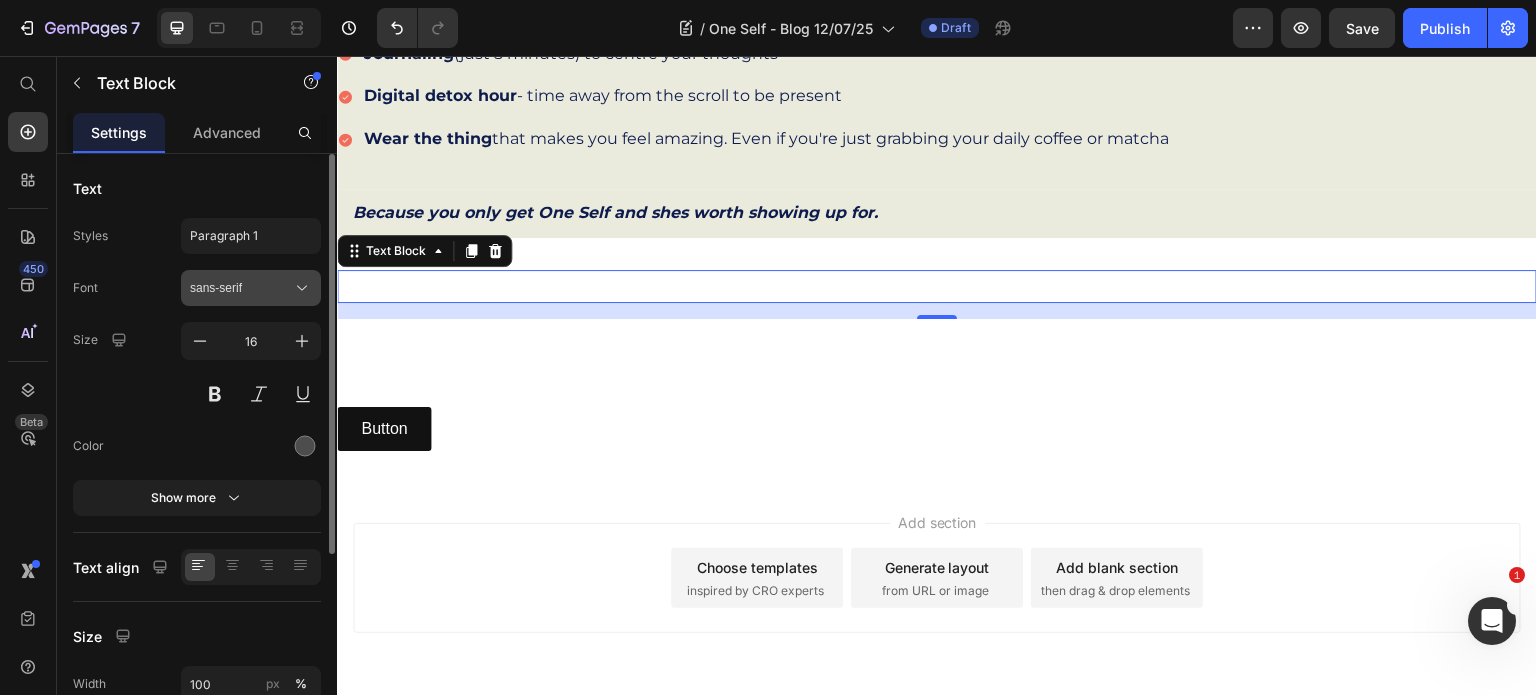 click 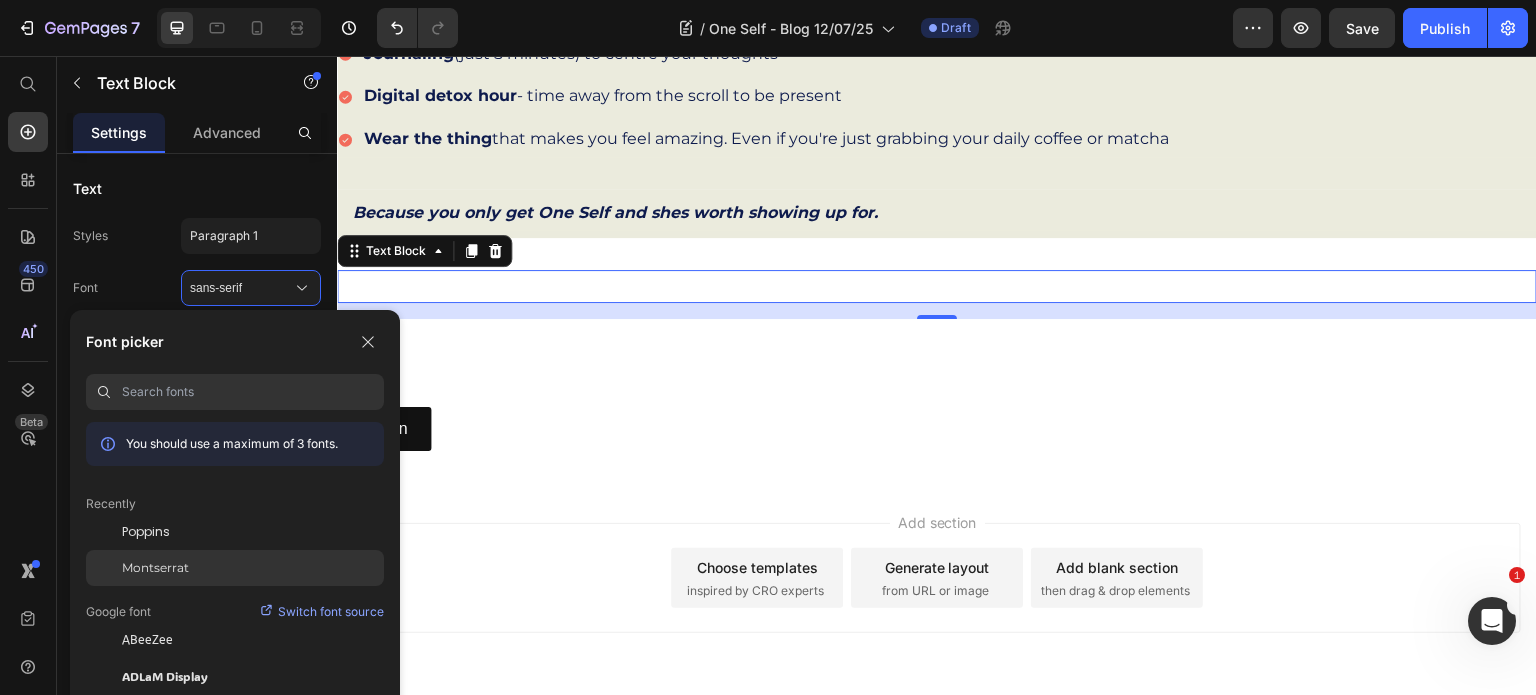 click on "Montserrat" 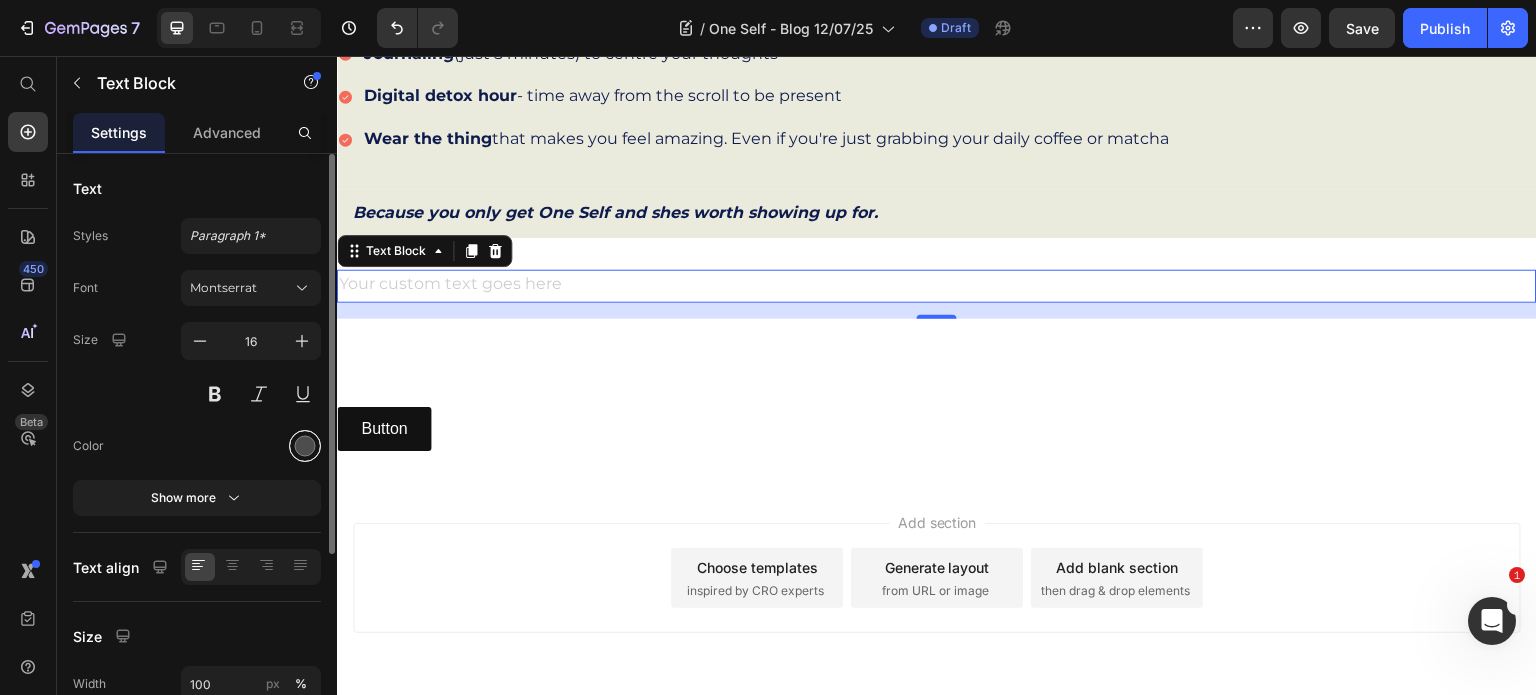 click at bounding box center (305, 446) 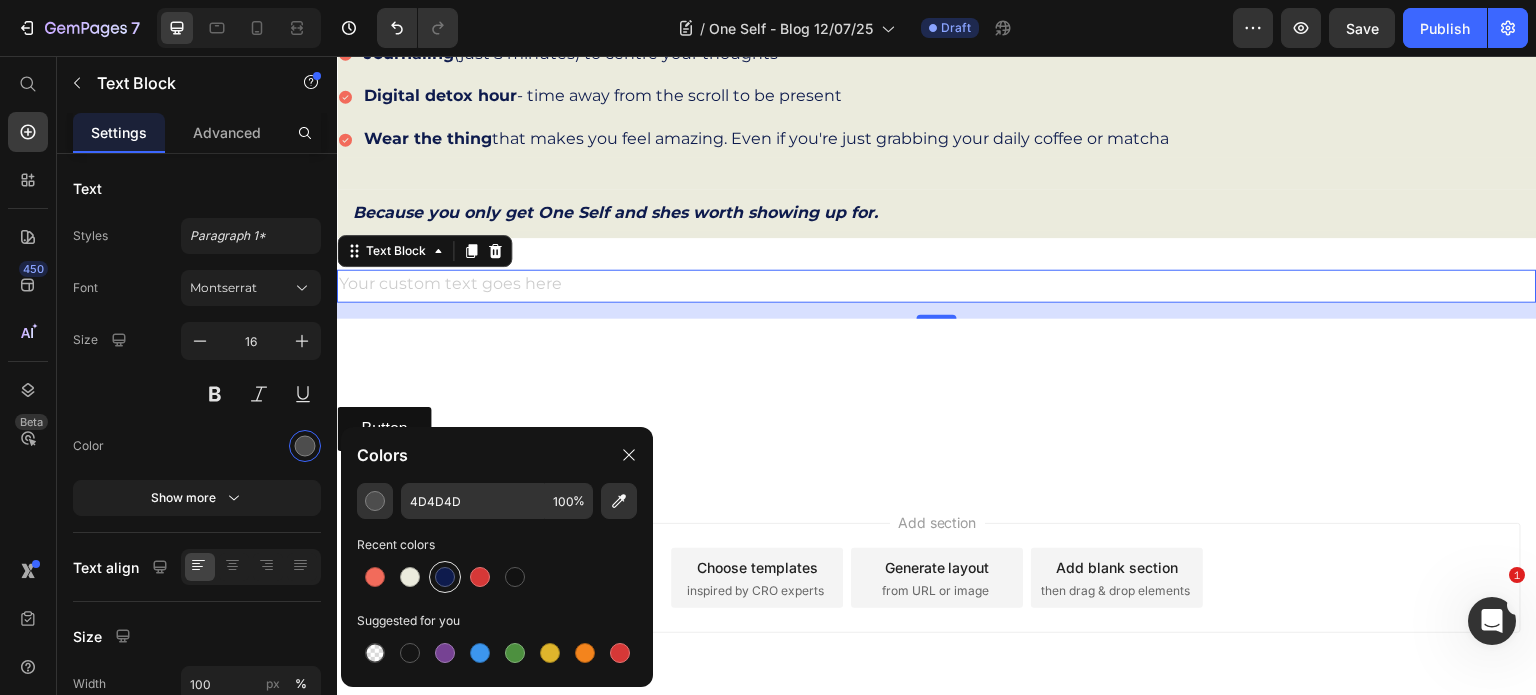 click at bounding box center (445, 577) 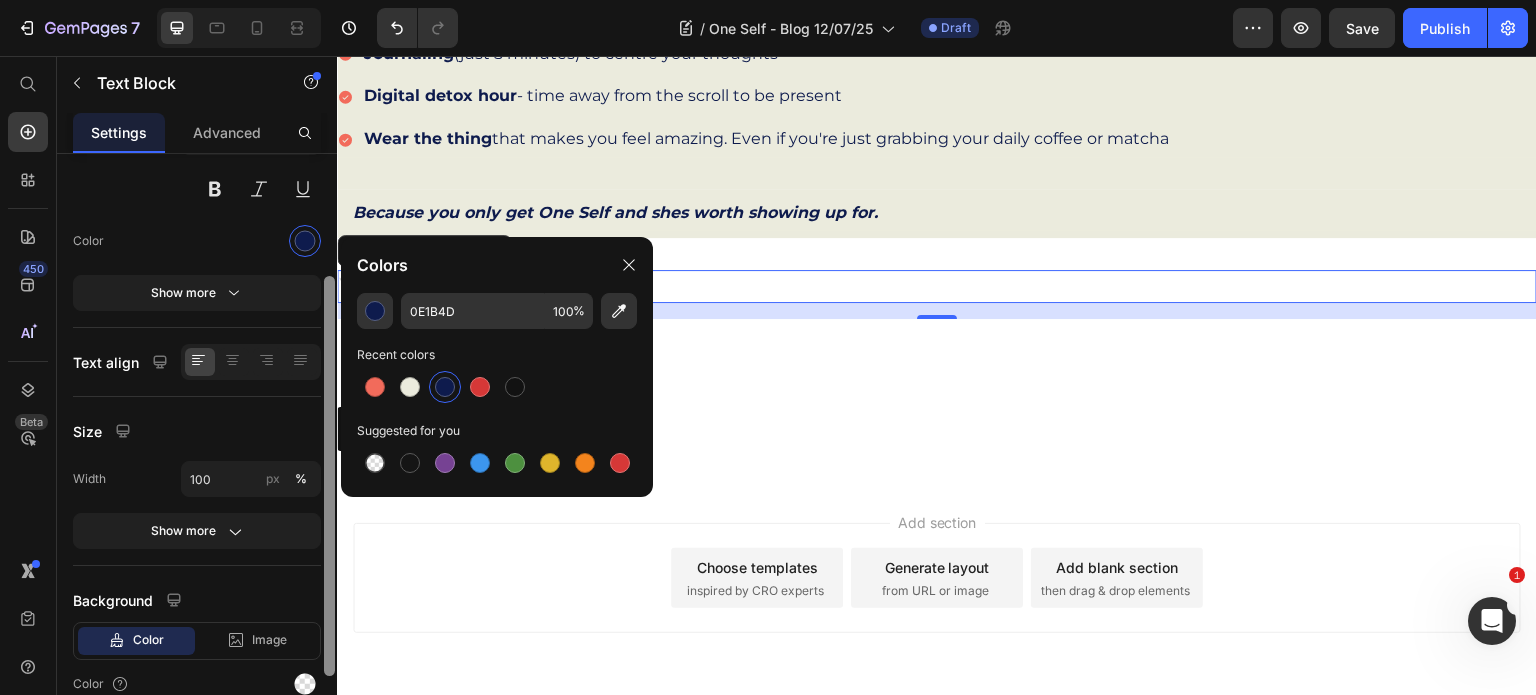 scroll, scrollTop: 208, scrollLeft: 0, axis: vertical 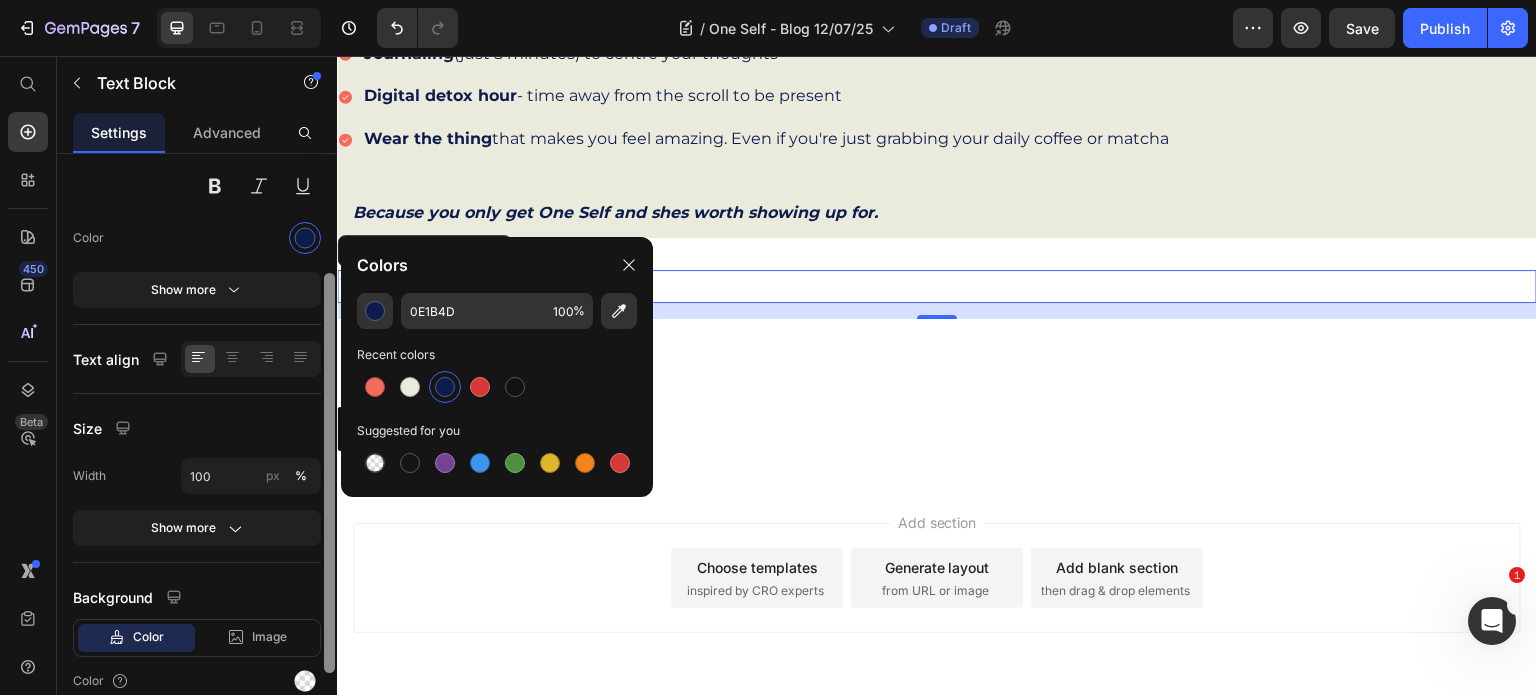 drag, startPoint x: 328, startPoint y: 438, endPoint x: 330, endPoint y: 578, distance: 140.01428 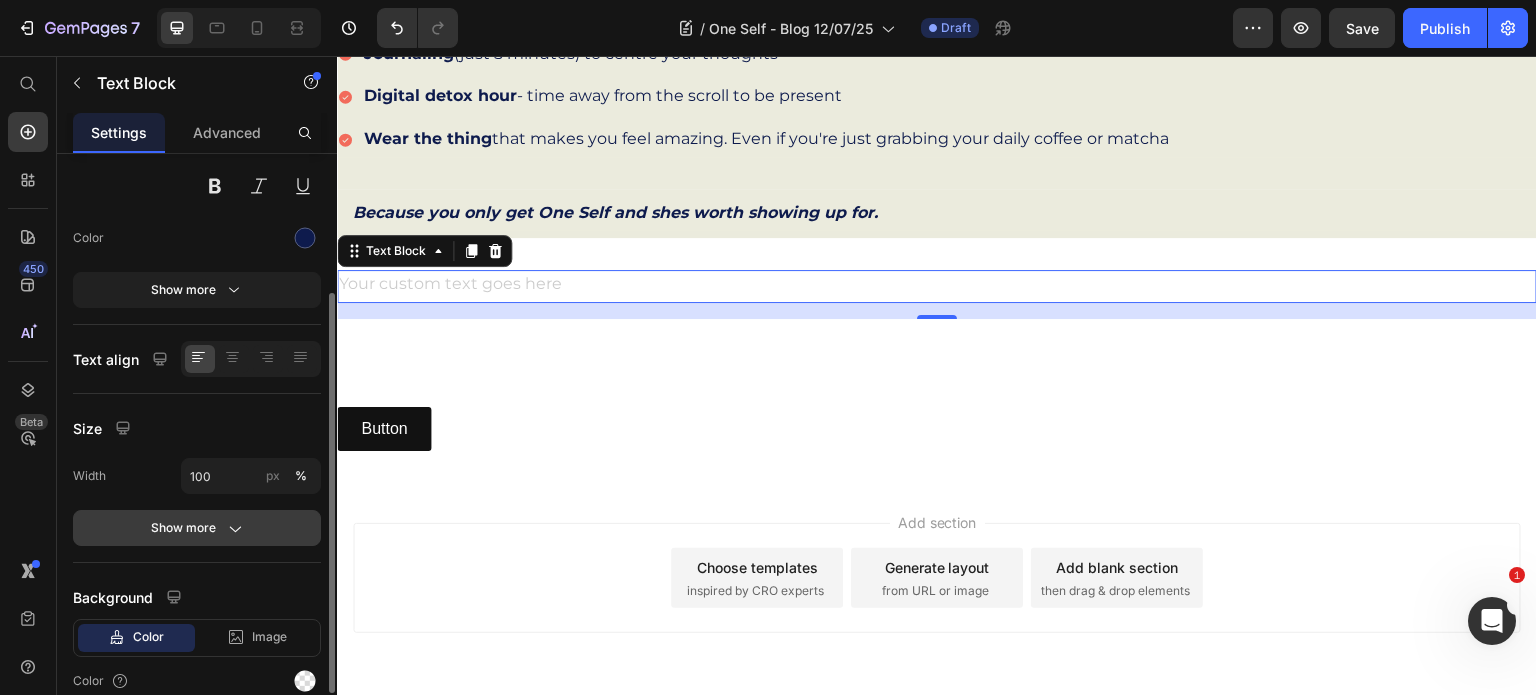 click 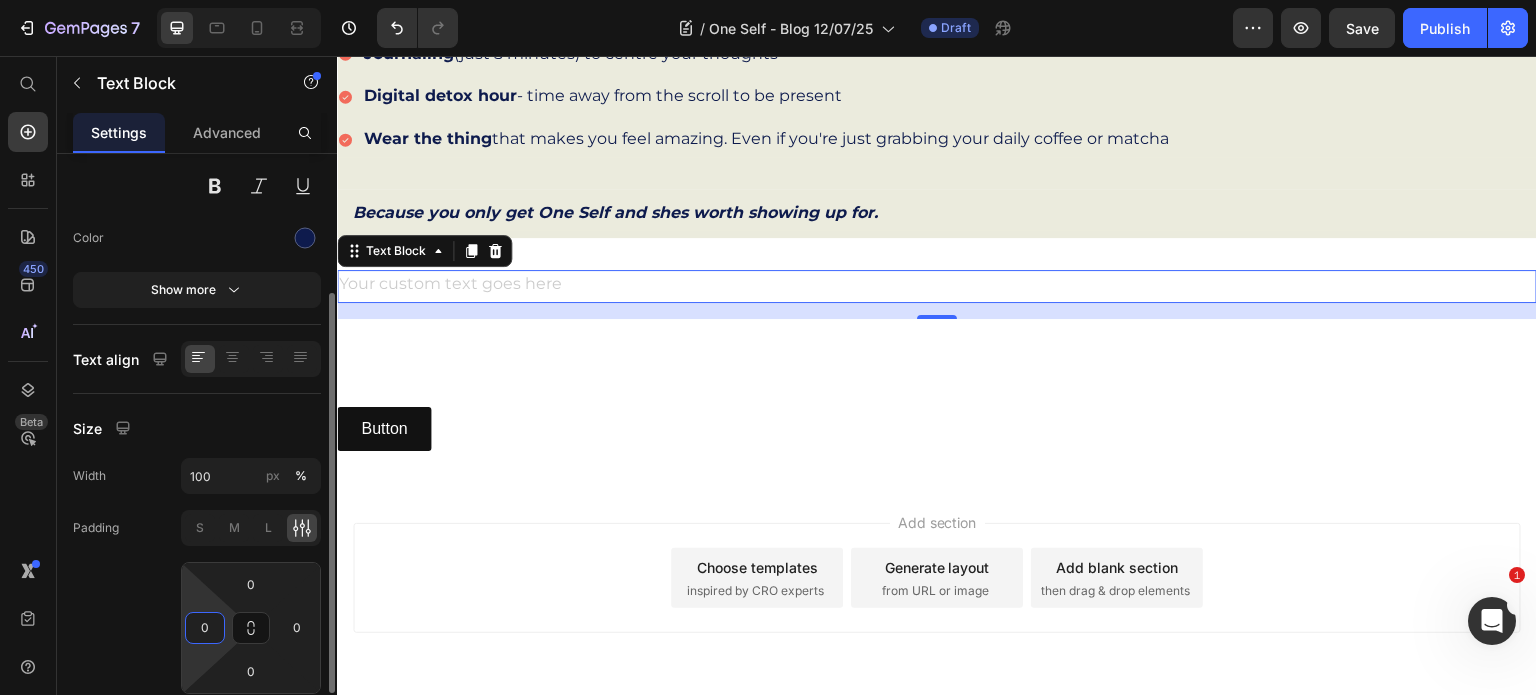 click on "0" at bounding box center (205, 628) 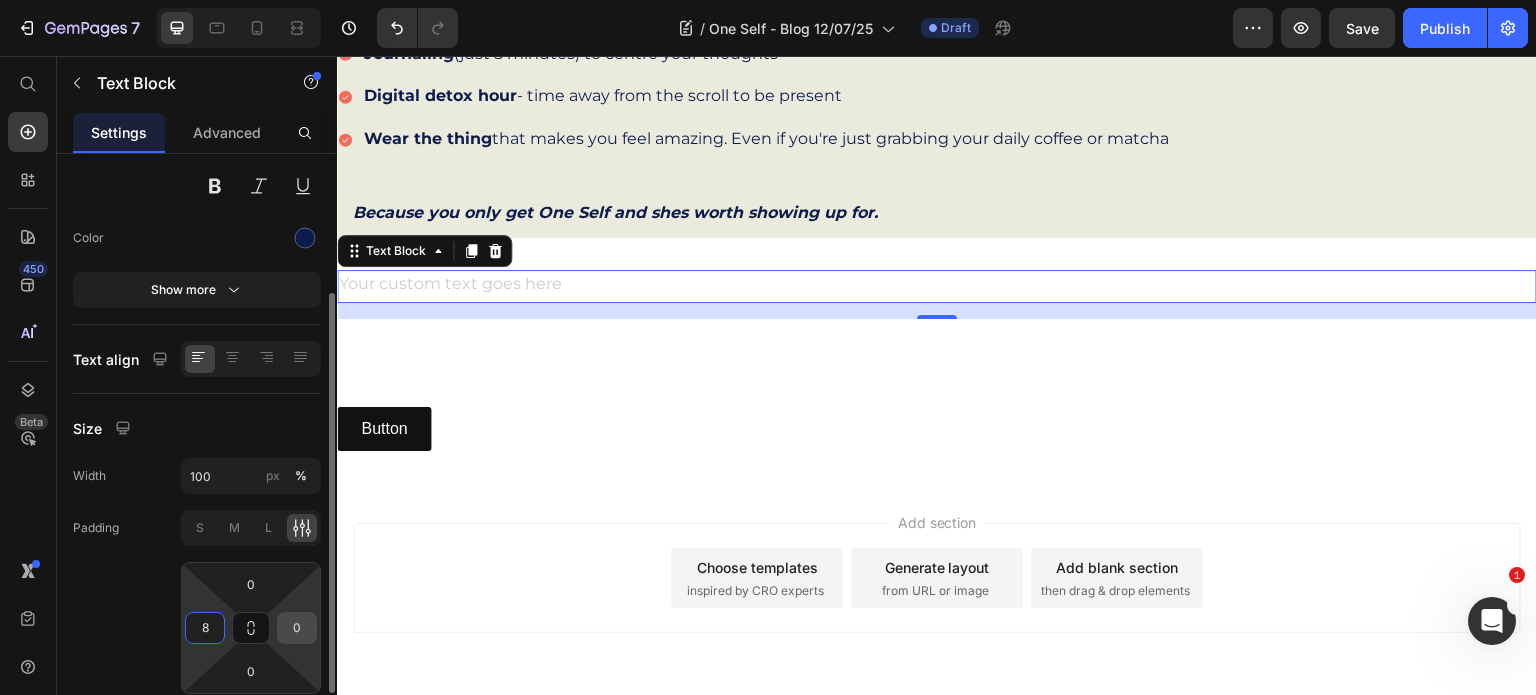 type on "8" 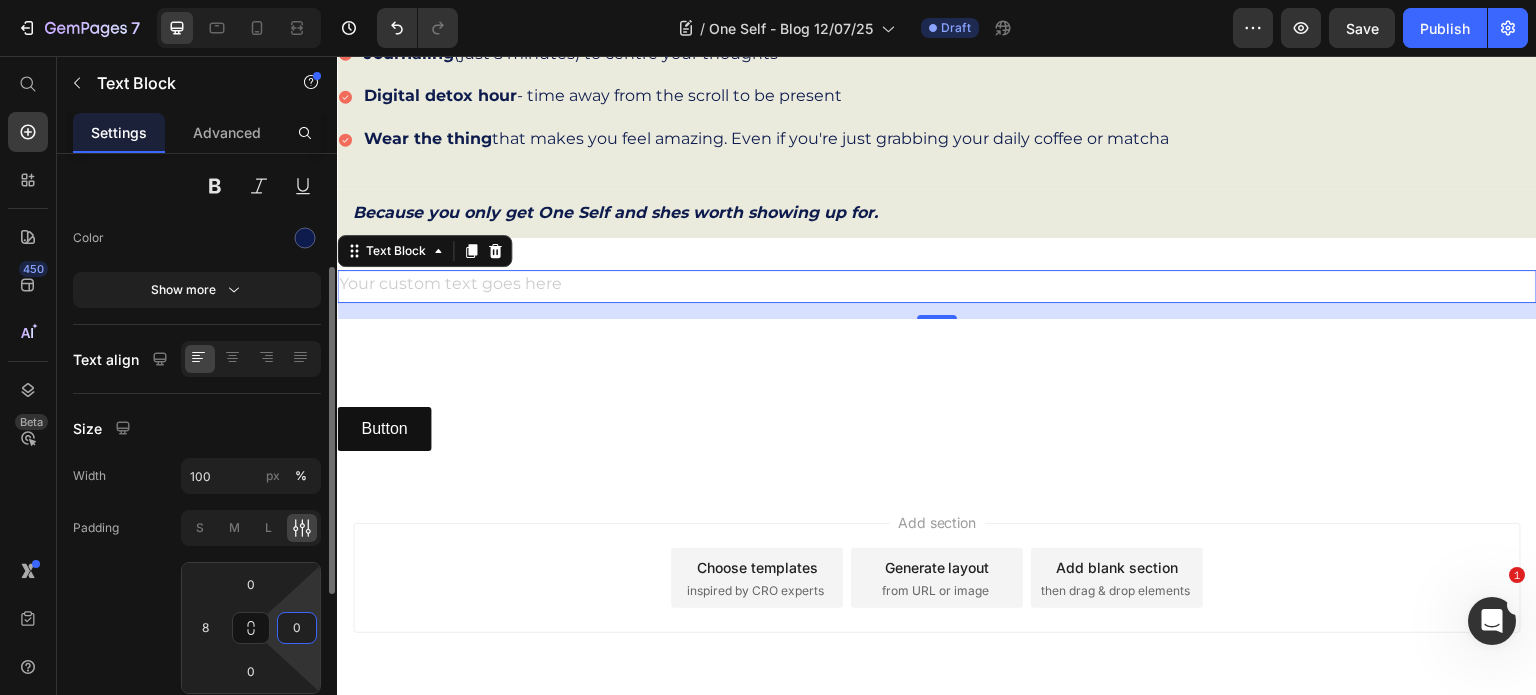 click on "0" at bounding box center (297, 628) 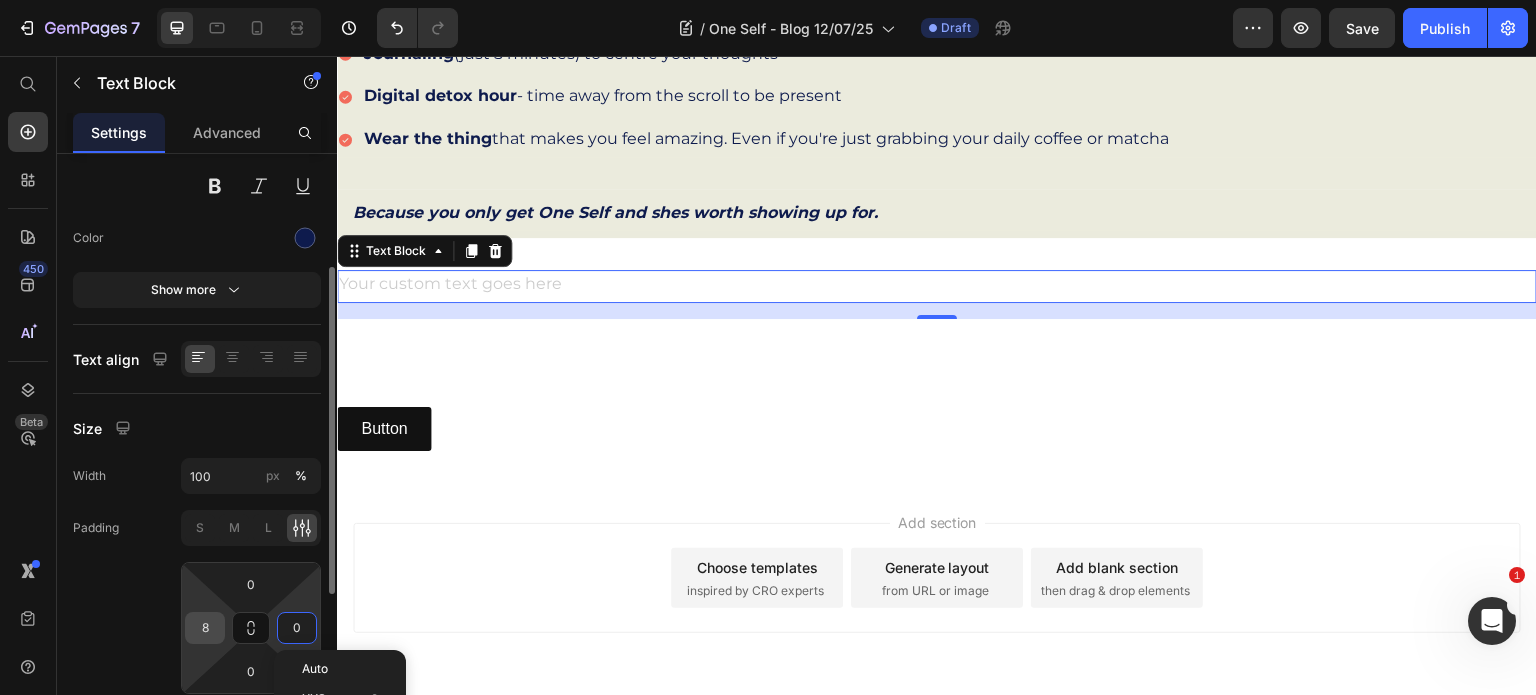 click on "8" at bounding box center [205, 628] 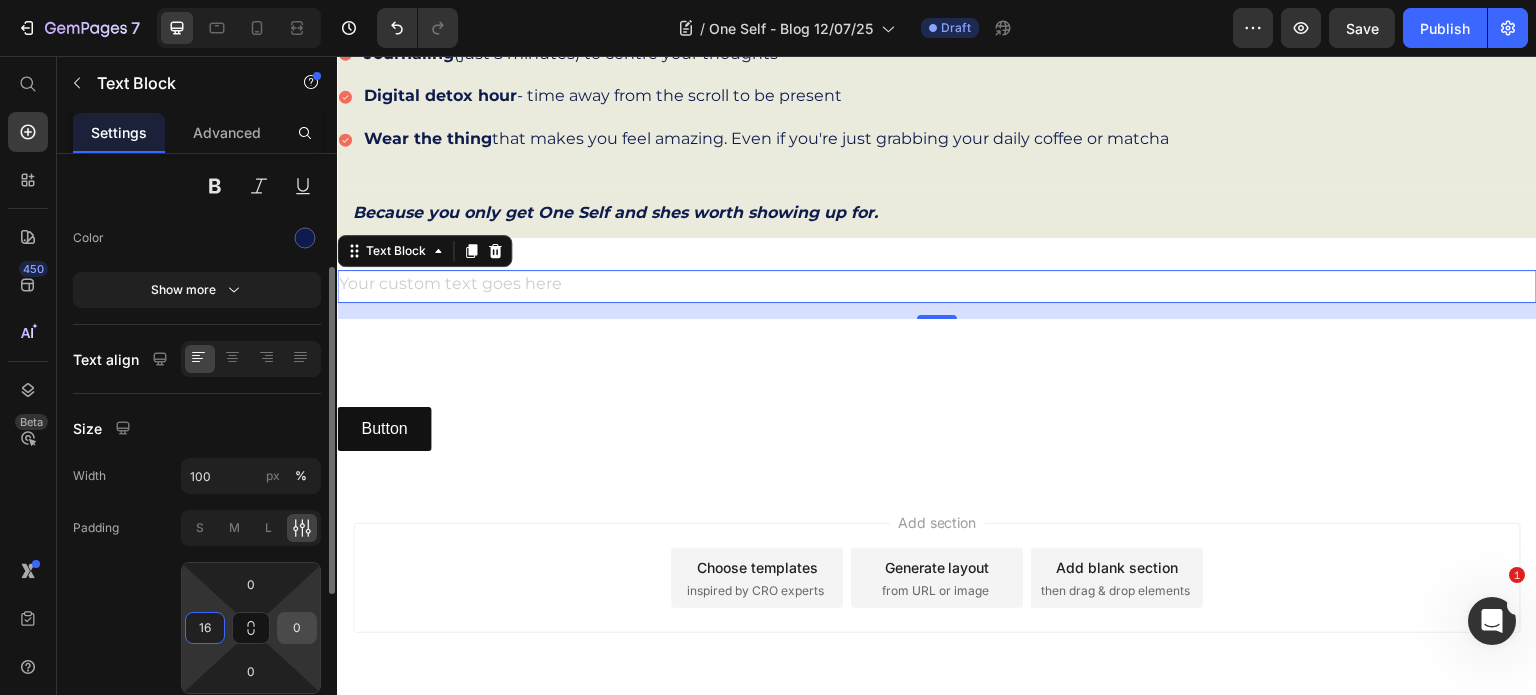 type on "16" 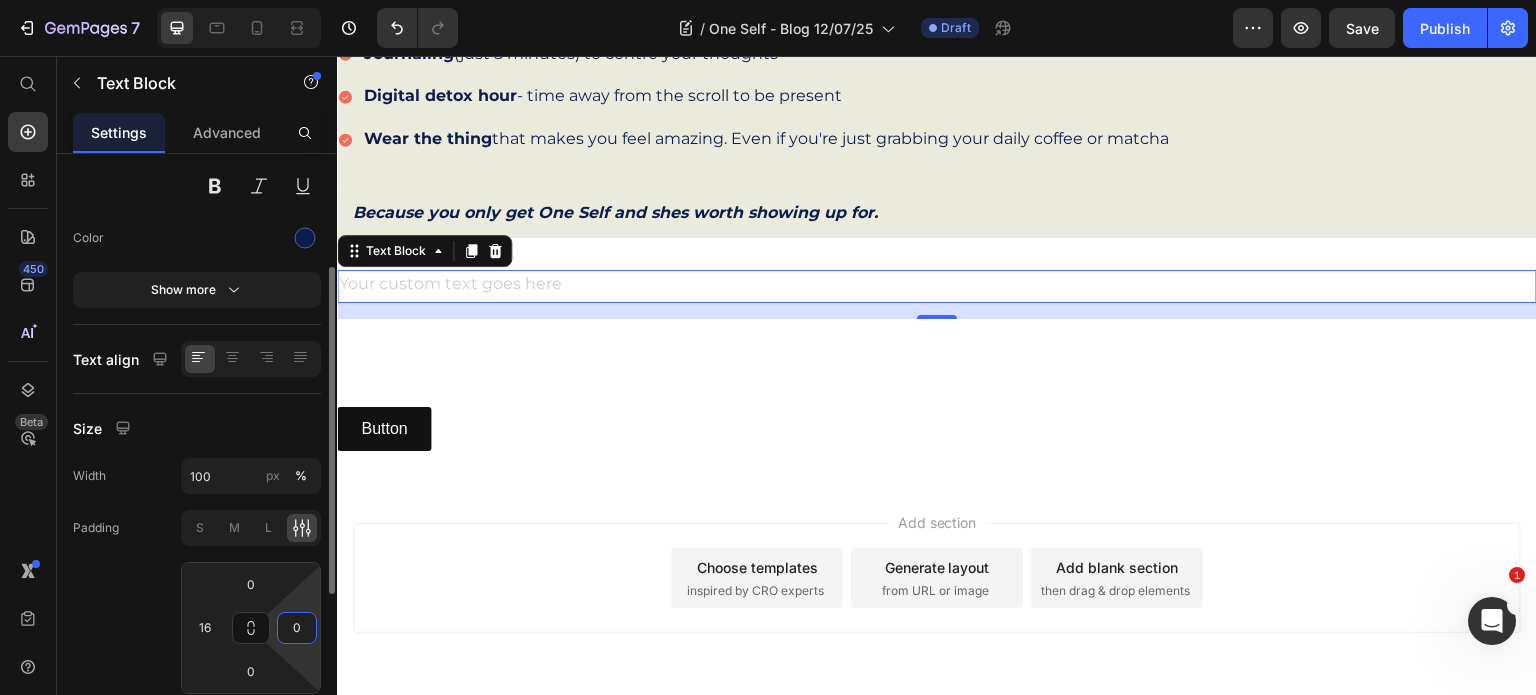click on "0" at bounding box center (297, 628) 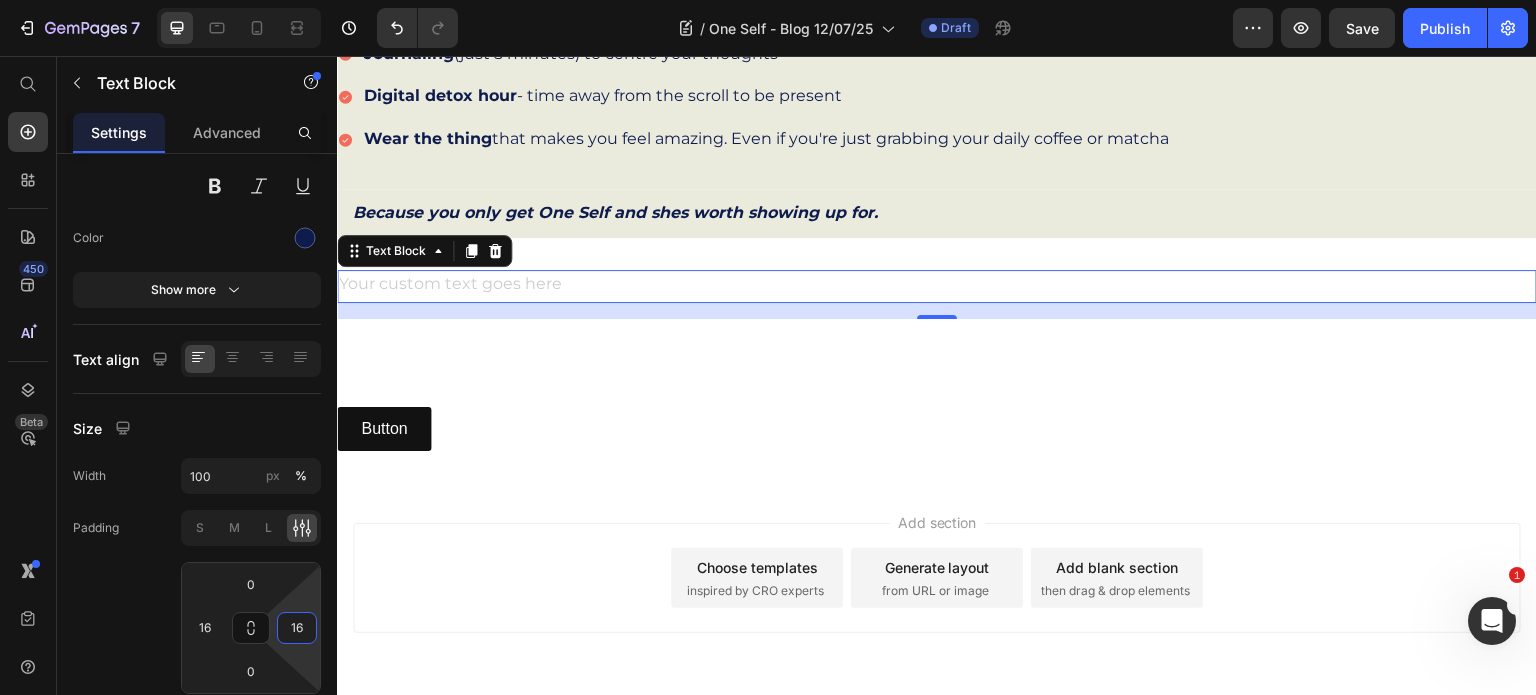 type on "16" 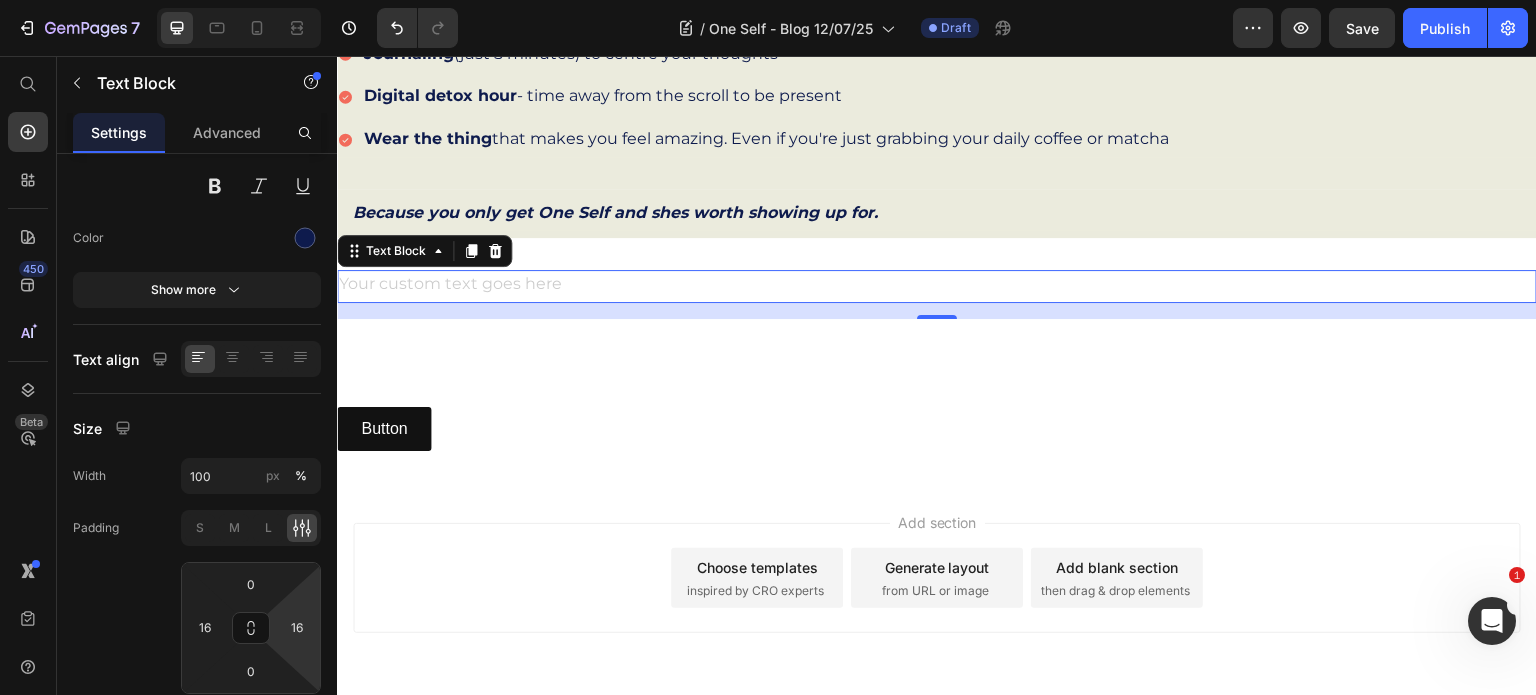 click at bounding box center [937, 286] 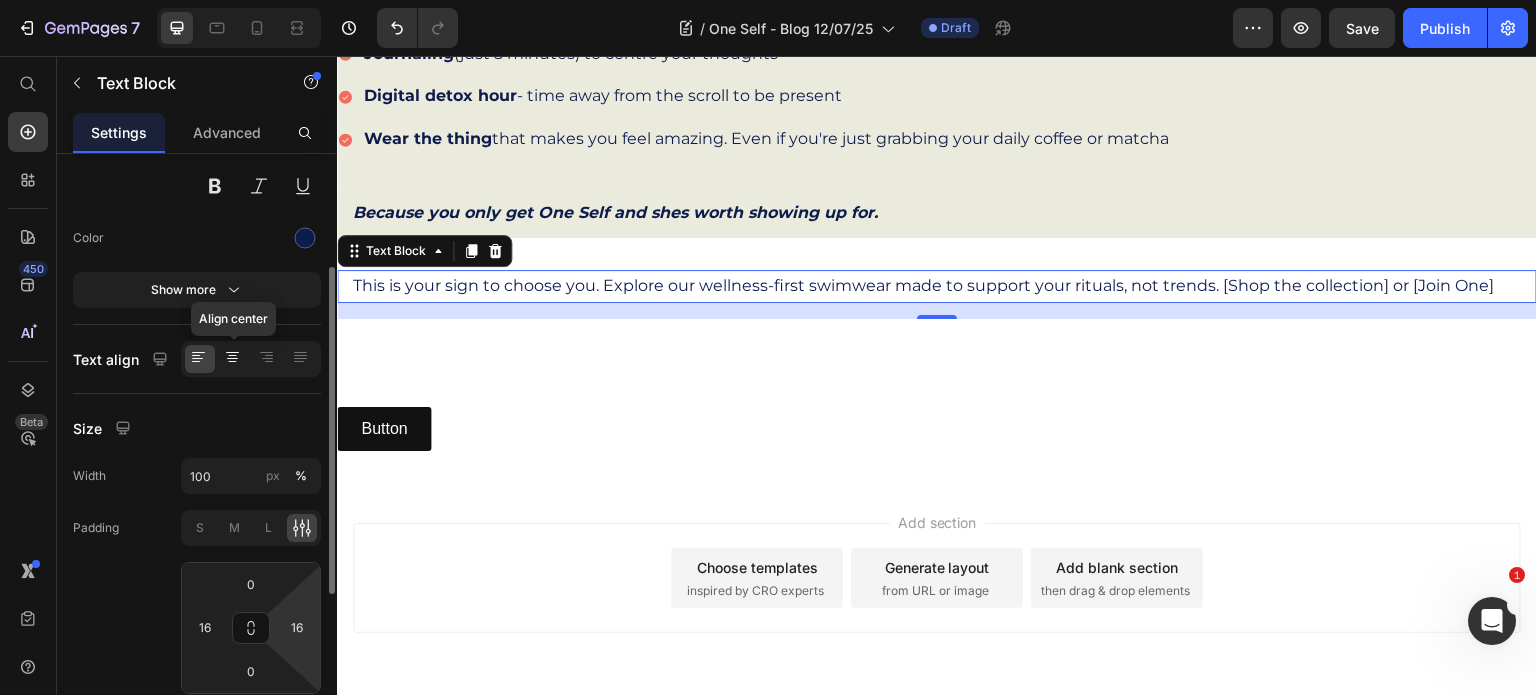 click 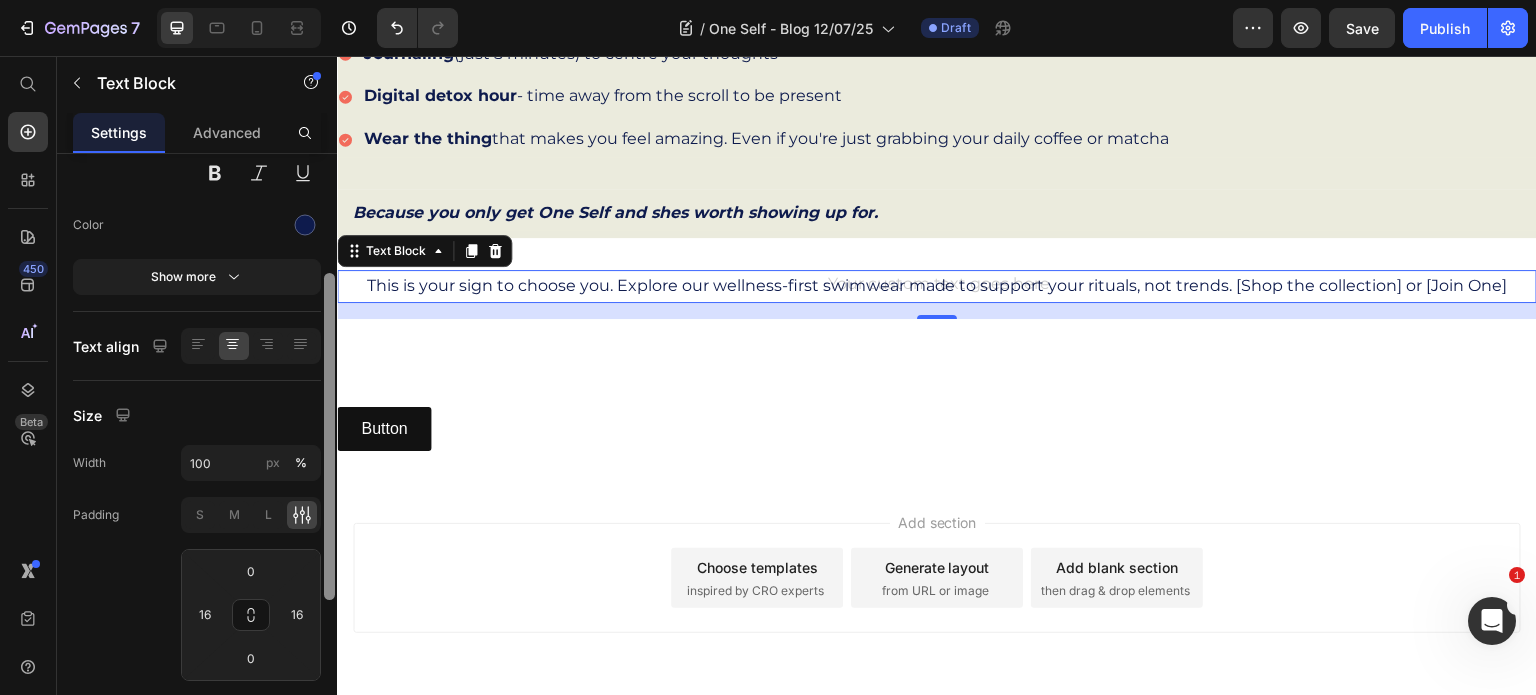 scroll, scrollTop: 220, scrollLeft: 0, axis: vertical 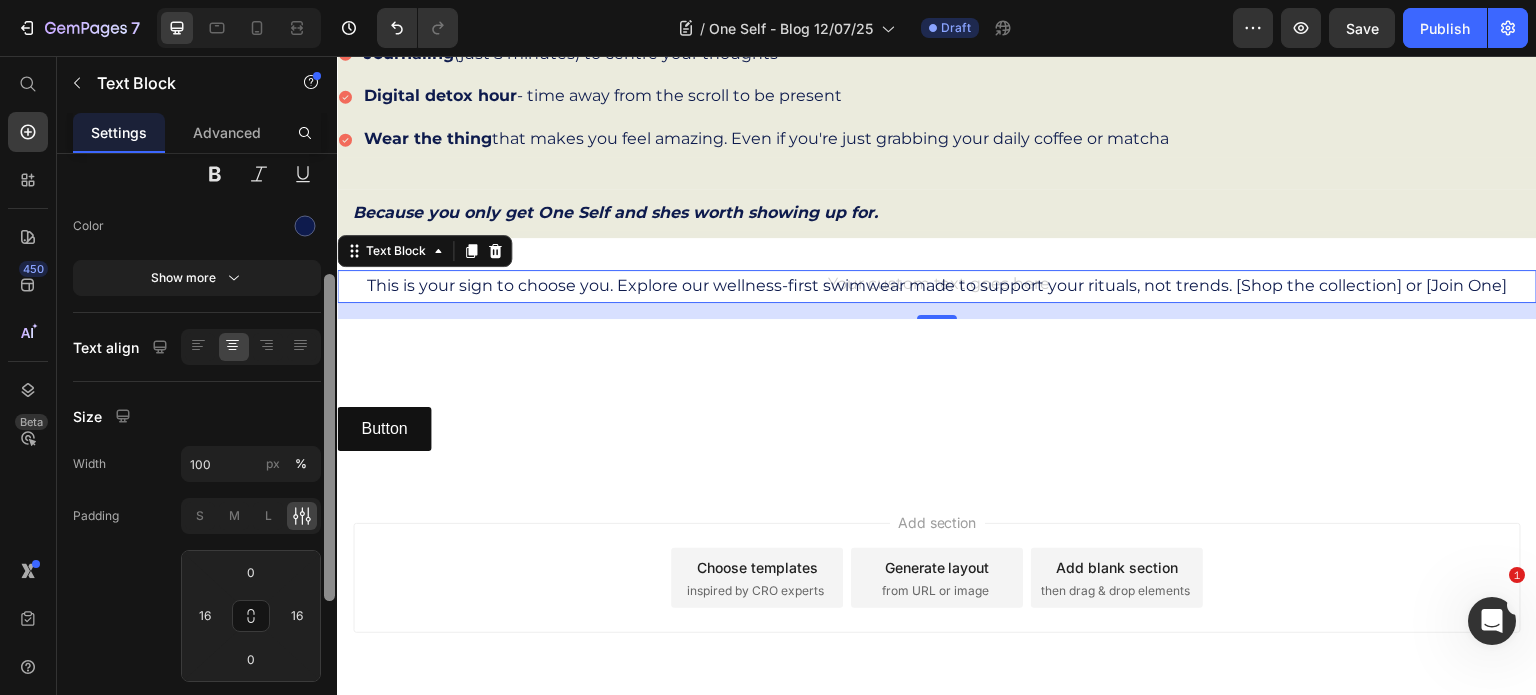 drag, startPoint x: 330, startPoint y: 353, endPoint x: 319, endPoint y: 359, distance: 12.529964 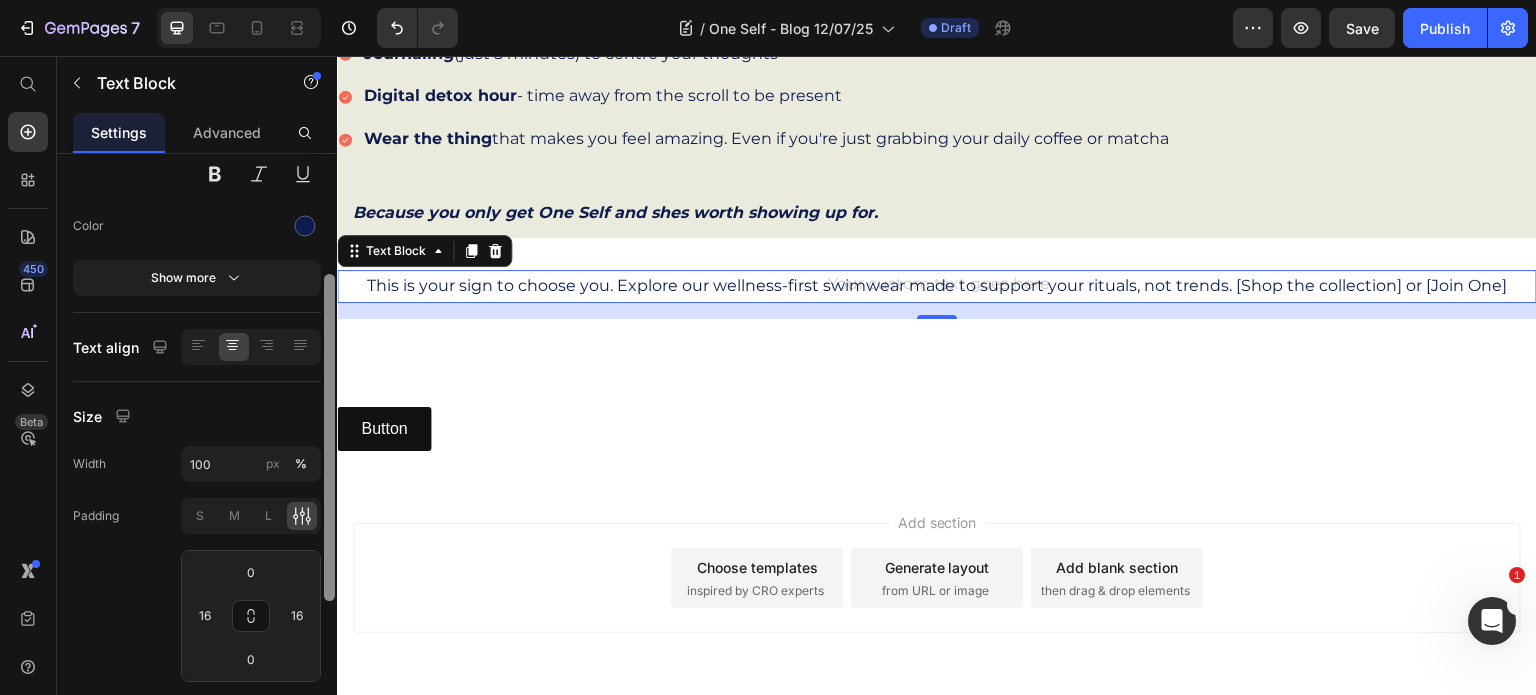 click on "Text Styles Paragraph 1* Font Montserrat Size 16 Color Show more Text align Size Width 100 px % Padding S M L 0 16 0 16 Show less Background Color Image Video  Color   Delete element" at bounding box center [197, 453] 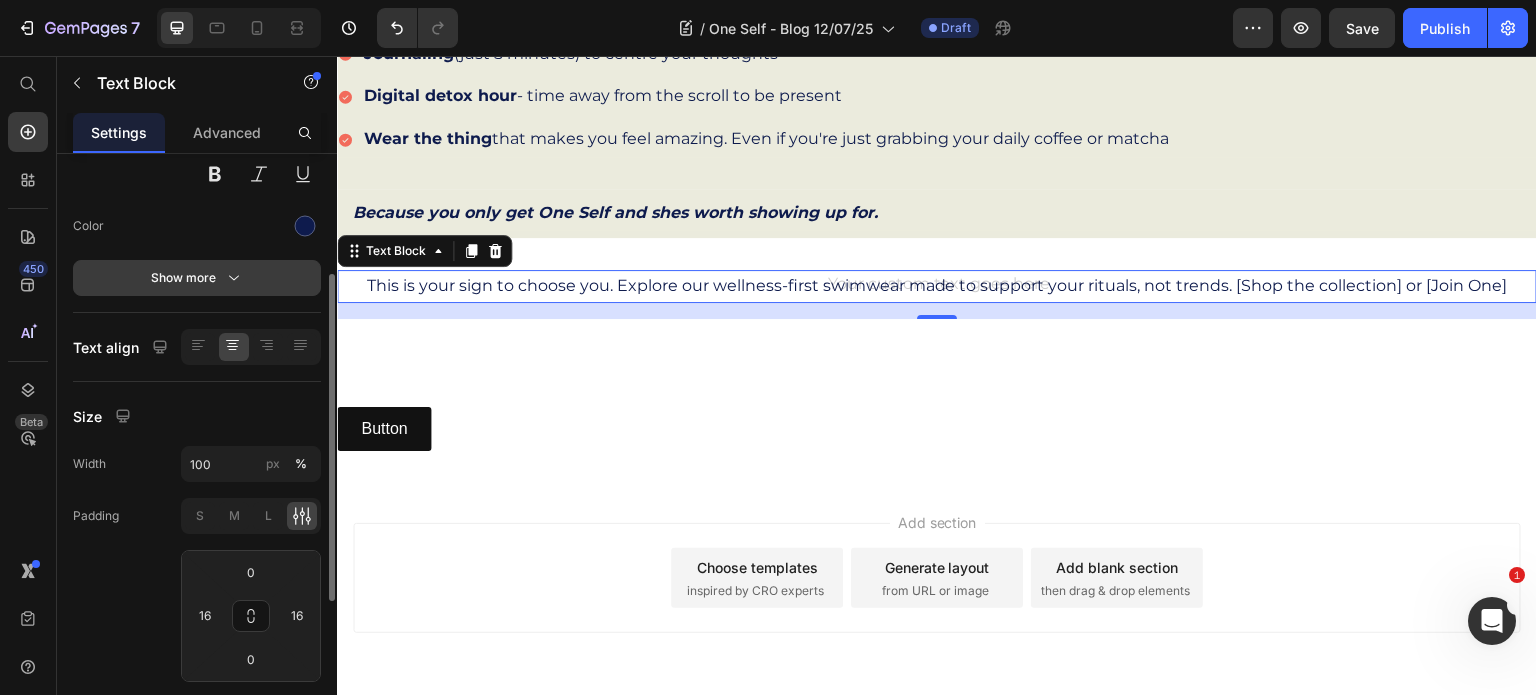 click on "Show more" at bounding box center (197, 278) 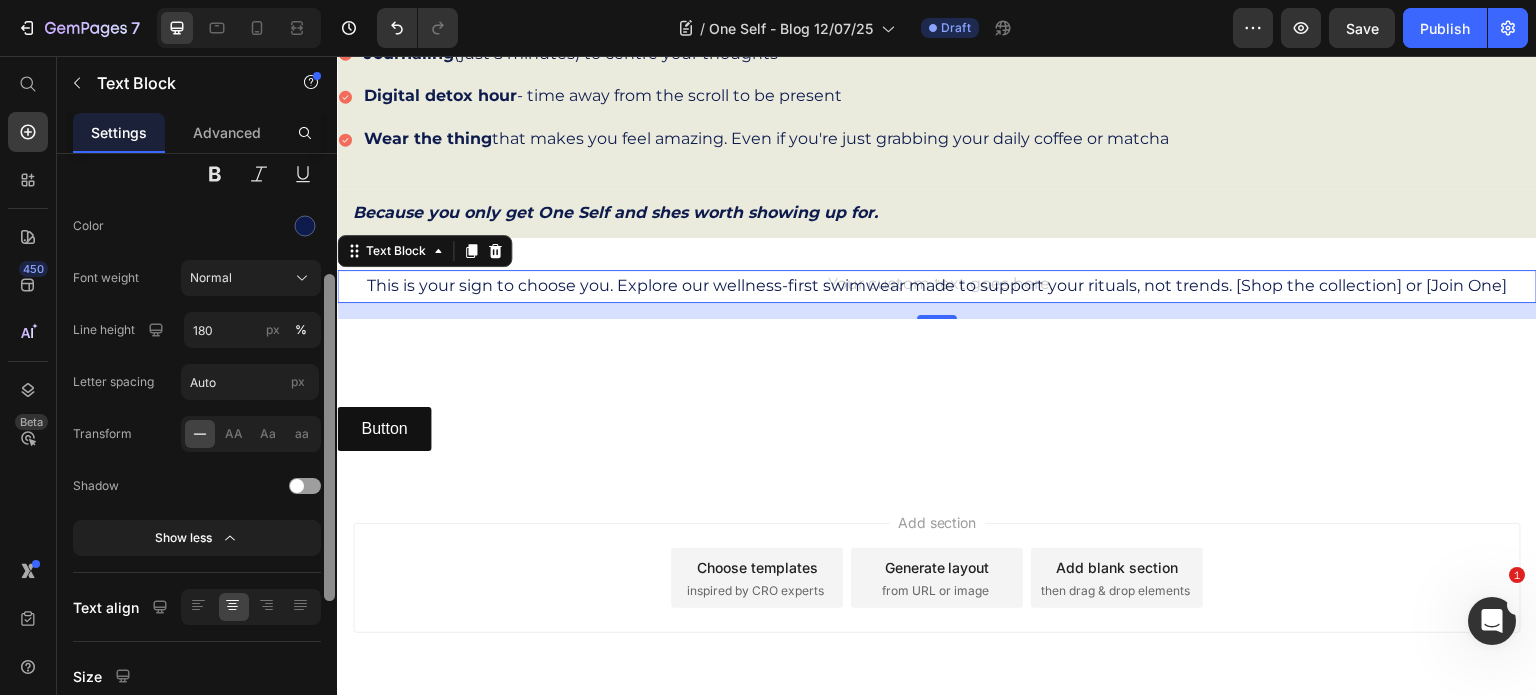 scroll, scrollTop: 225, scrollLeft: 0, axis: vertical 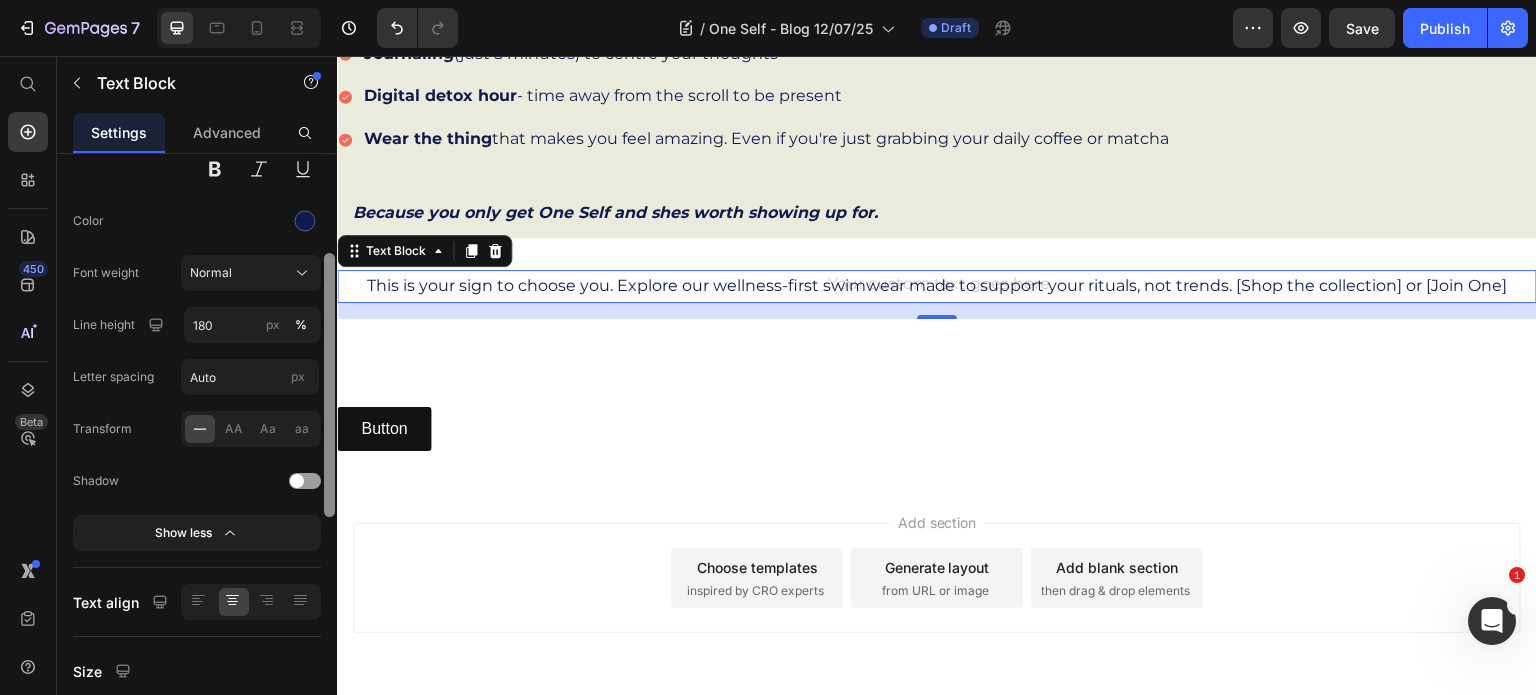 click at bounding box center (329, 385) 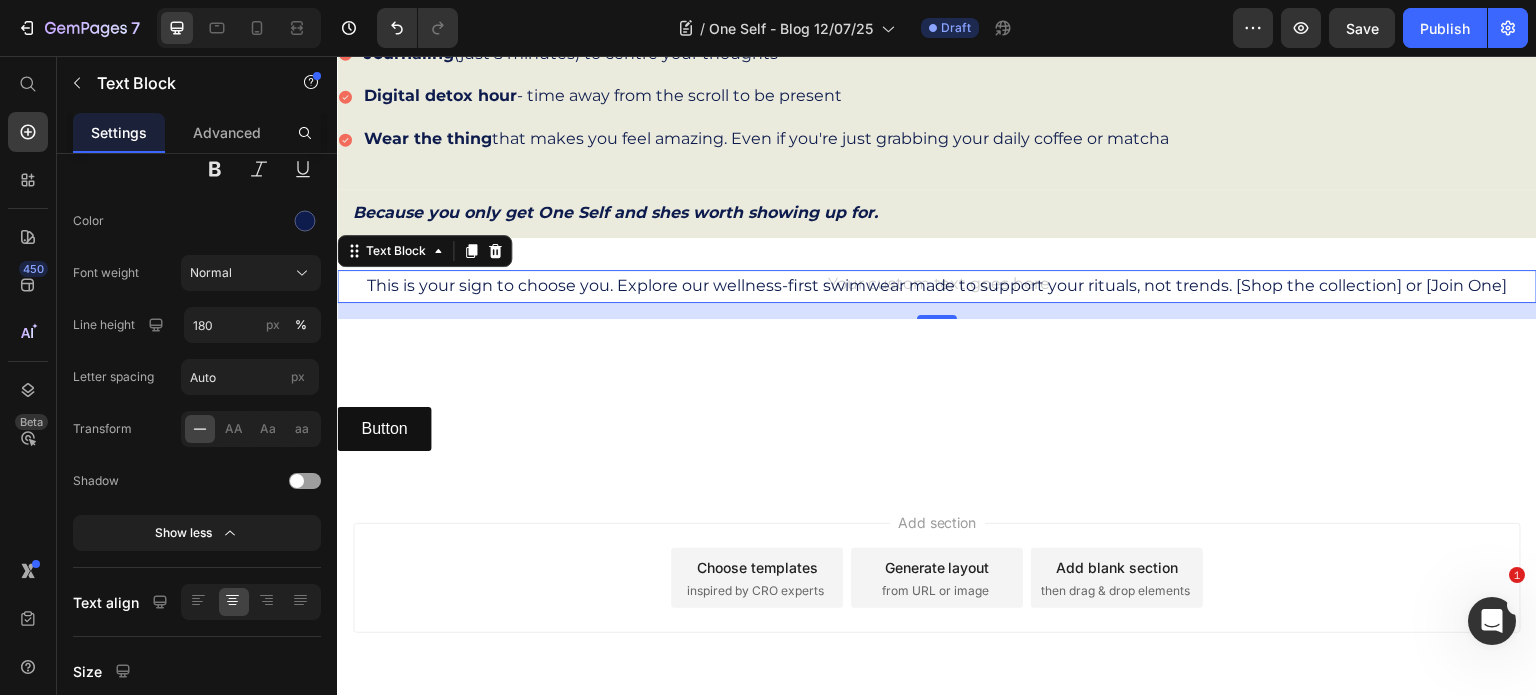 click on "This is your sign to choose you. Explore our wellness-first swimwear made to support your rituals, not trends. [Shop the collection] or [Join One]" at bounding box center [937, 286] 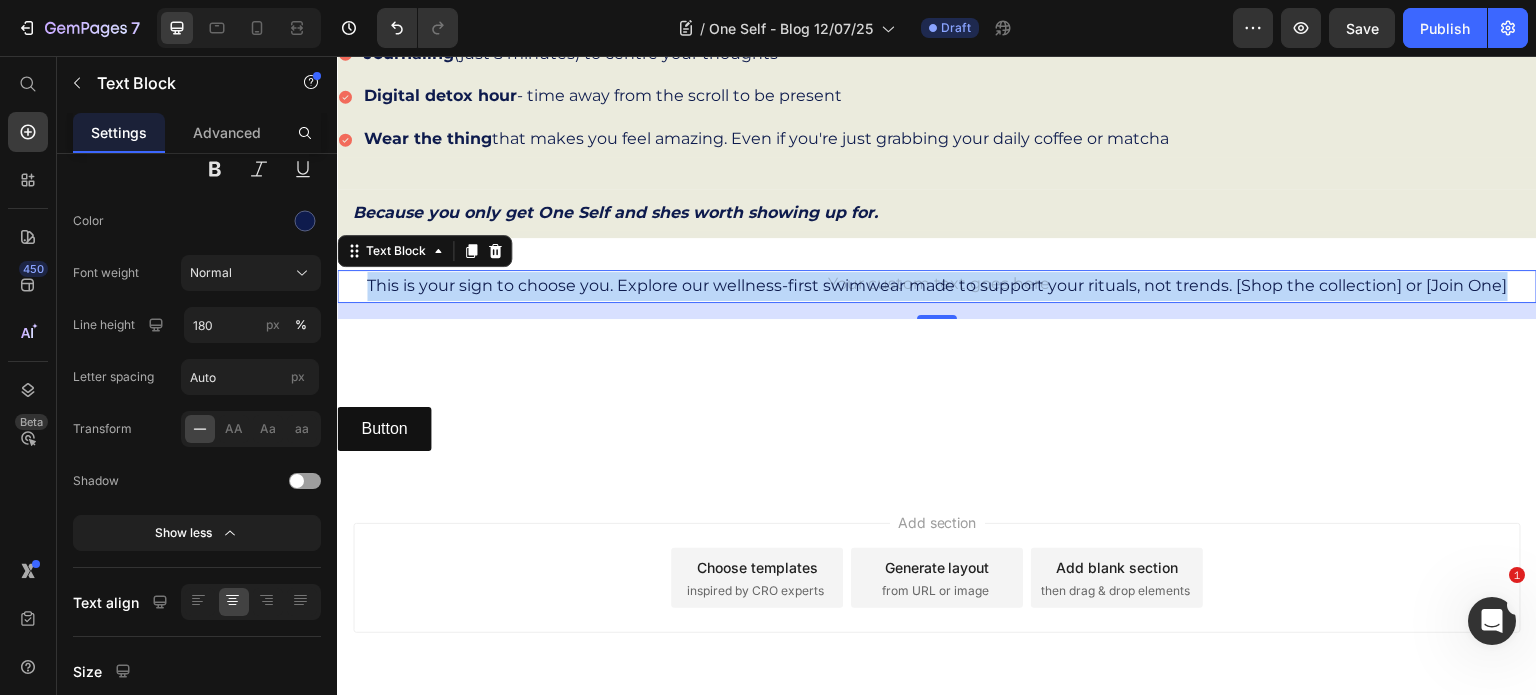 click on "This is your sign to choose you. Explore our wellness-first swimwear made to support your rituals, not trends. [Shop the collection] or [Join One]" at bounding box center [937, 286] 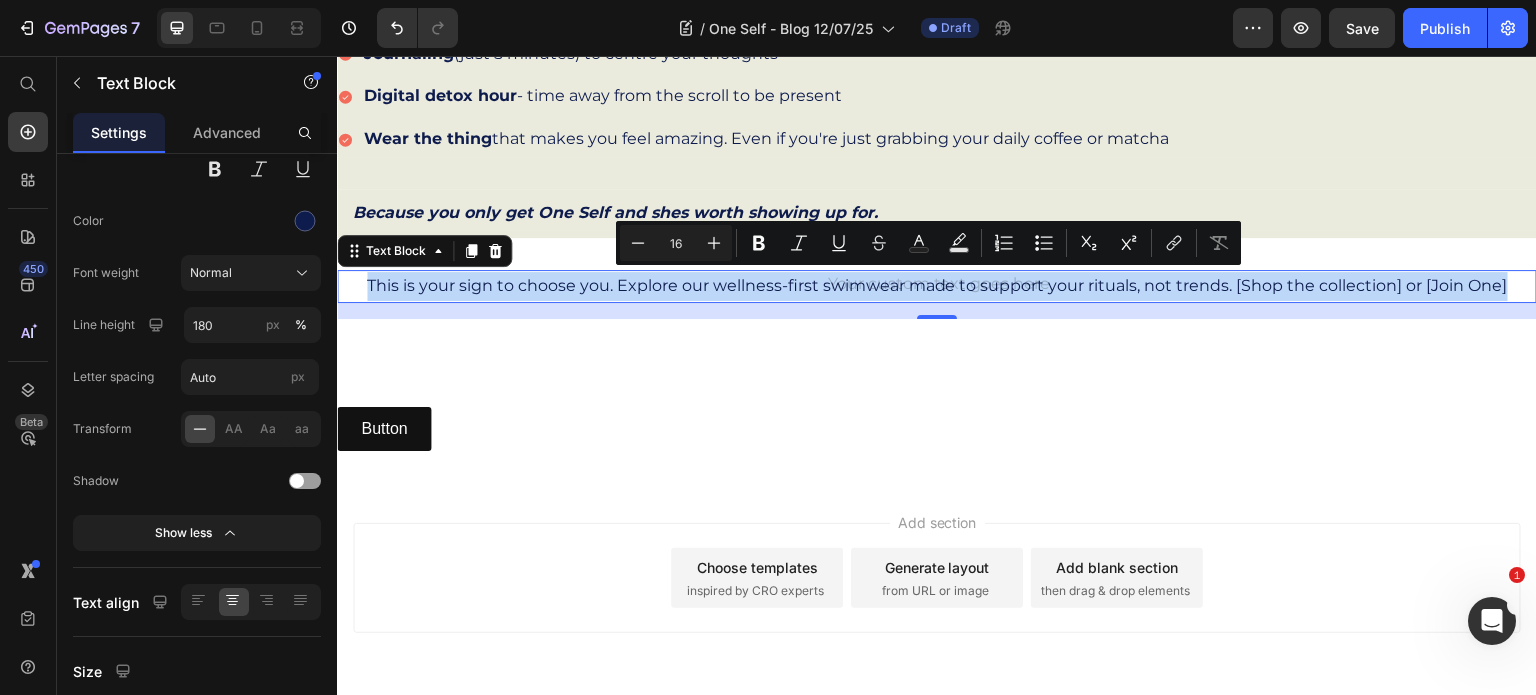 click on "This is your sign to choose you. Explore our wellness-first swimwear made to support your rituals, not trends. [Shop the collection] or [Join One]" at bounding box center [937, 286] 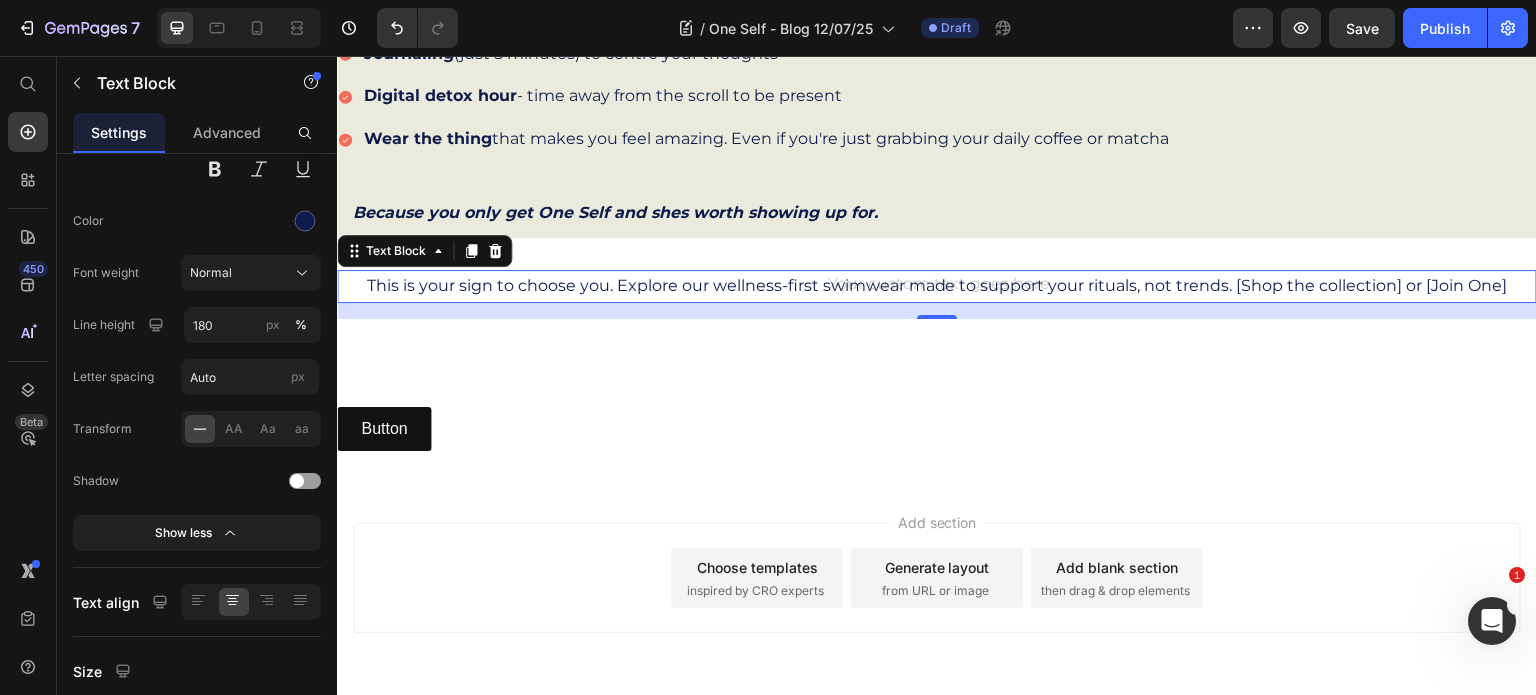 click on "This is your sign to choose you. Explore our wellness-first swimwear made to support your rituals, not trends. [Shop the collection] or [Join One]" at bounding box center [937, 286] 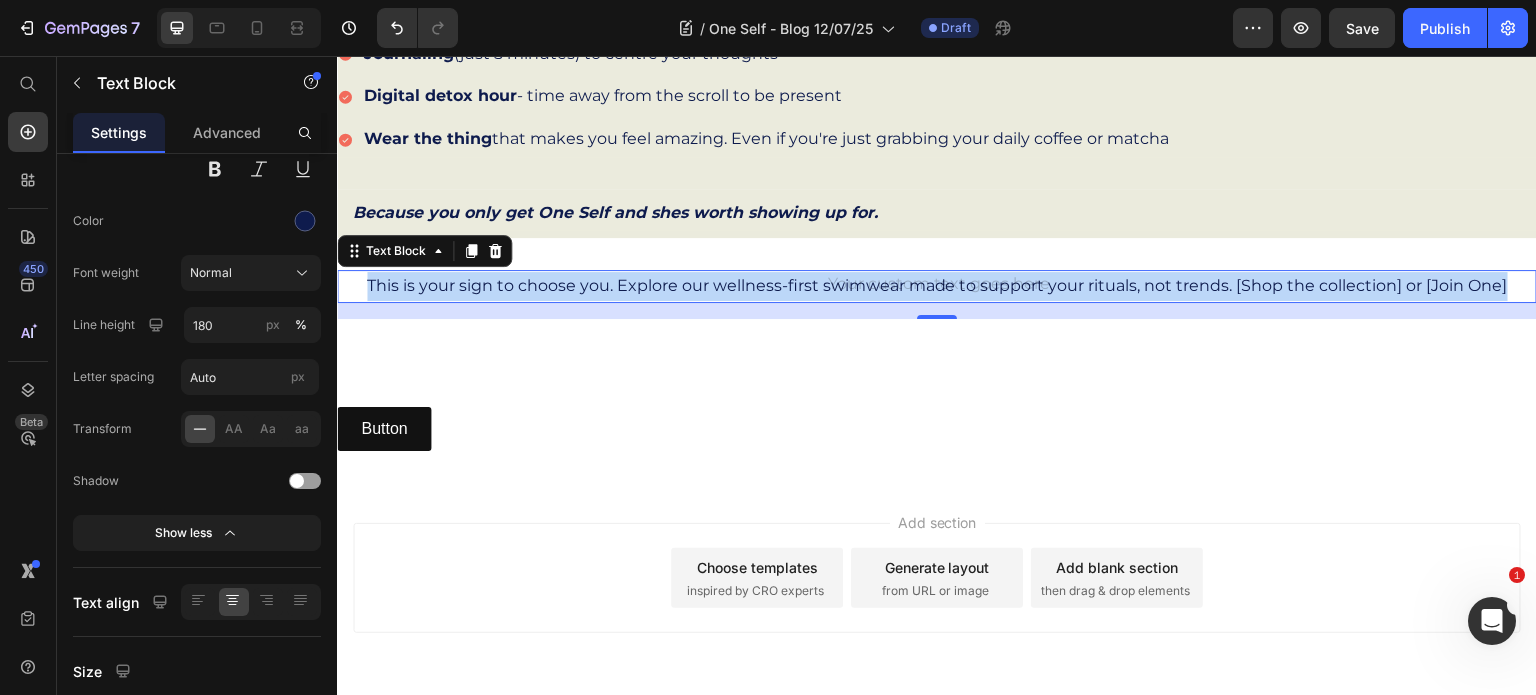 click on "This is your sign to choose you. Explore our wellness-first swimwear made to support your rituals, not trends. [Shop the collection] or [Join One]" at bounding box center [937, 286] 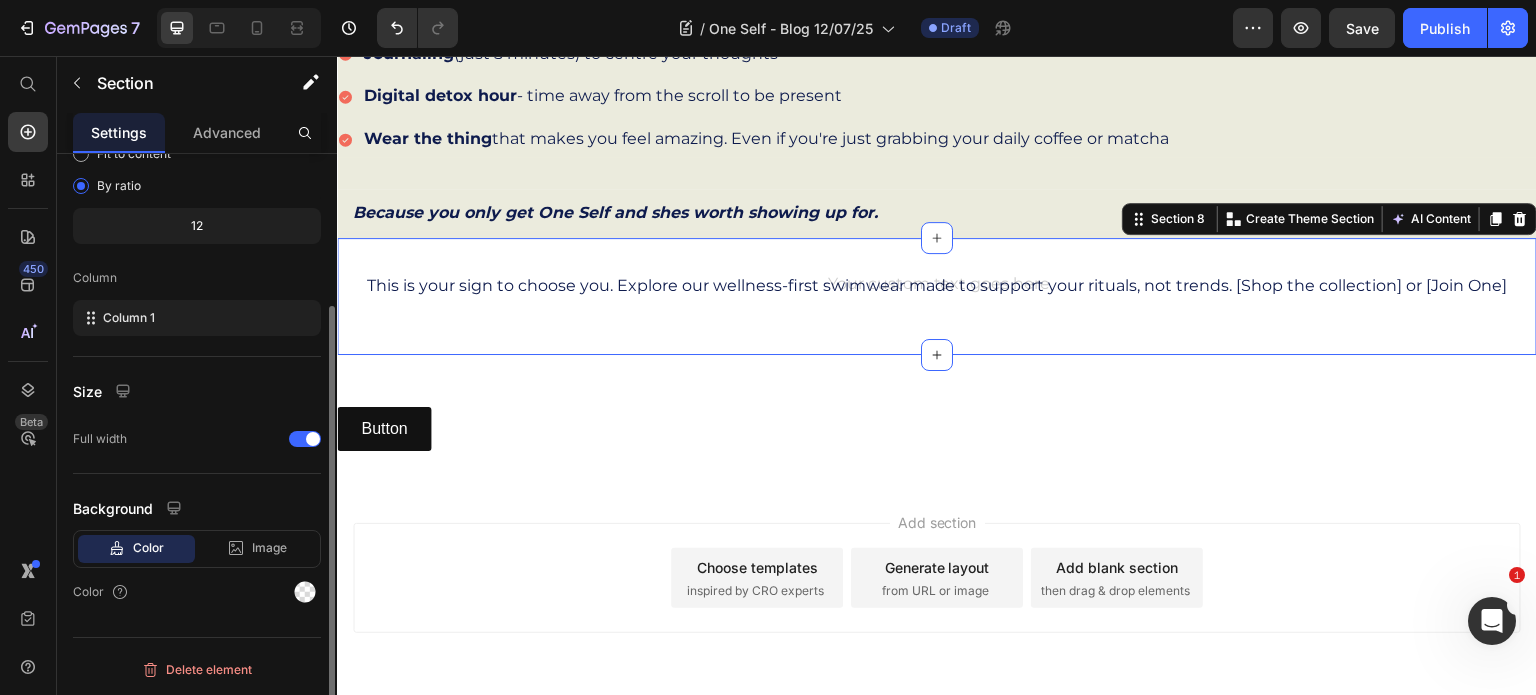 scroll, scrollTop: 0, scrollLeft: 0, axis: both 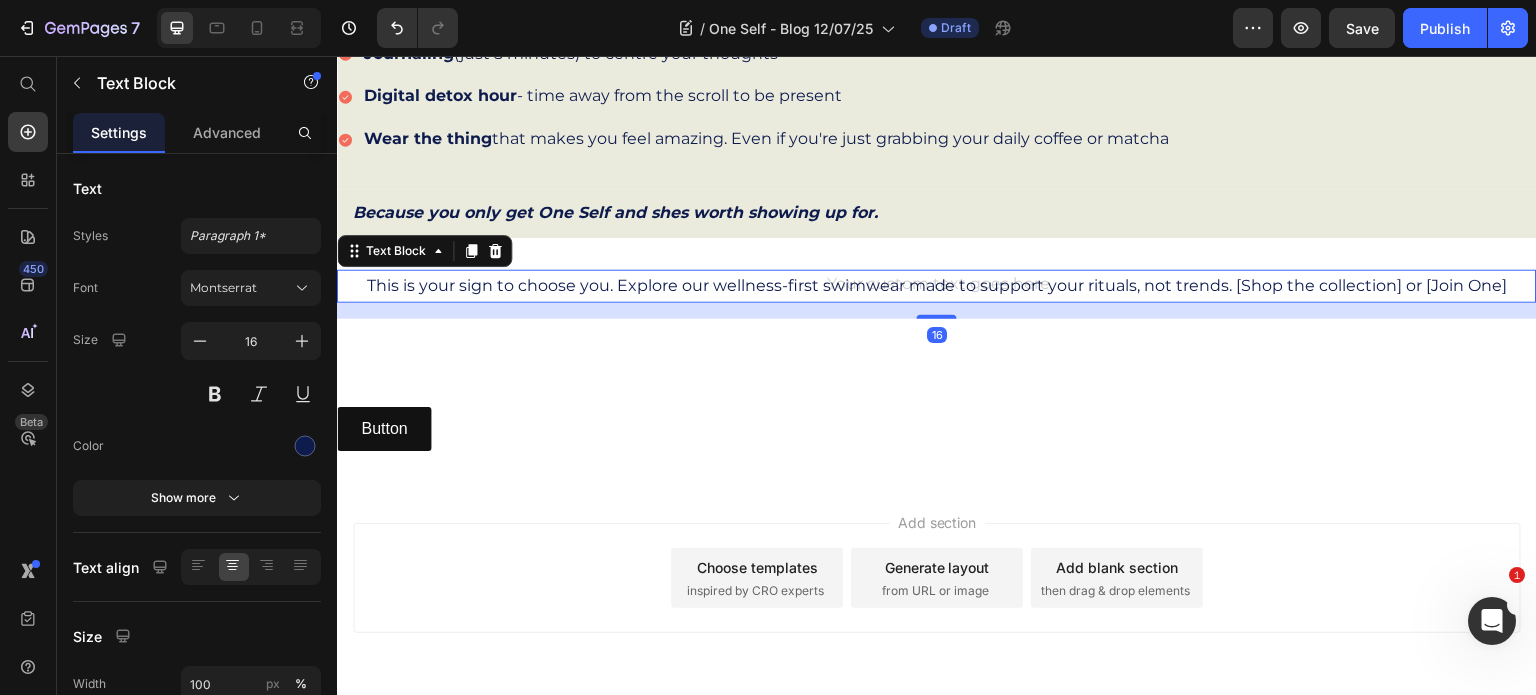 click on "This is your sign to choose you. Explore our wellness-first swimwear made to support your rituals, not trends. [Shop the collection] or [Join One]" at bounding box center [937, 286] 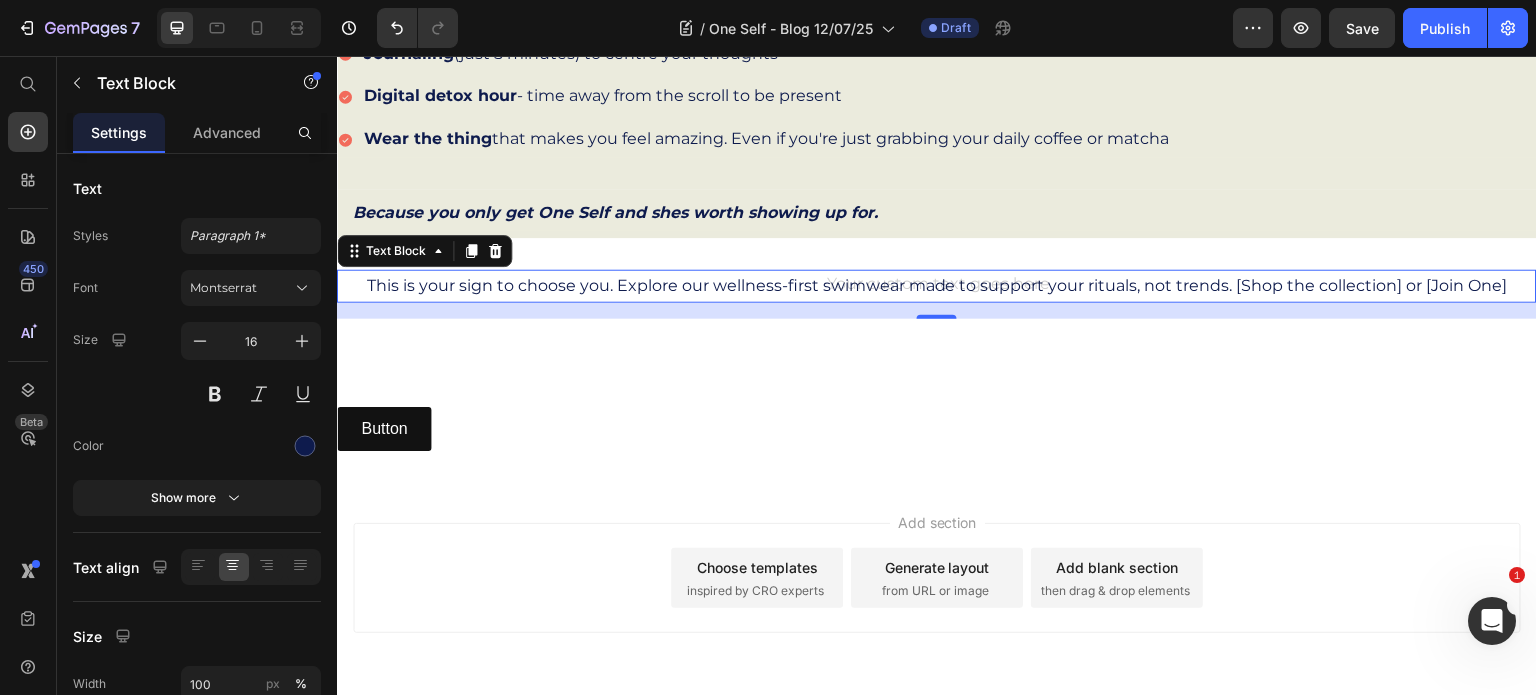 click on "This is your sign to choose you. Explore our wellness-first swimwear made to support your rituals, not trends. [Shop the collection] or [Join One]" at bounding box center [937, 286] 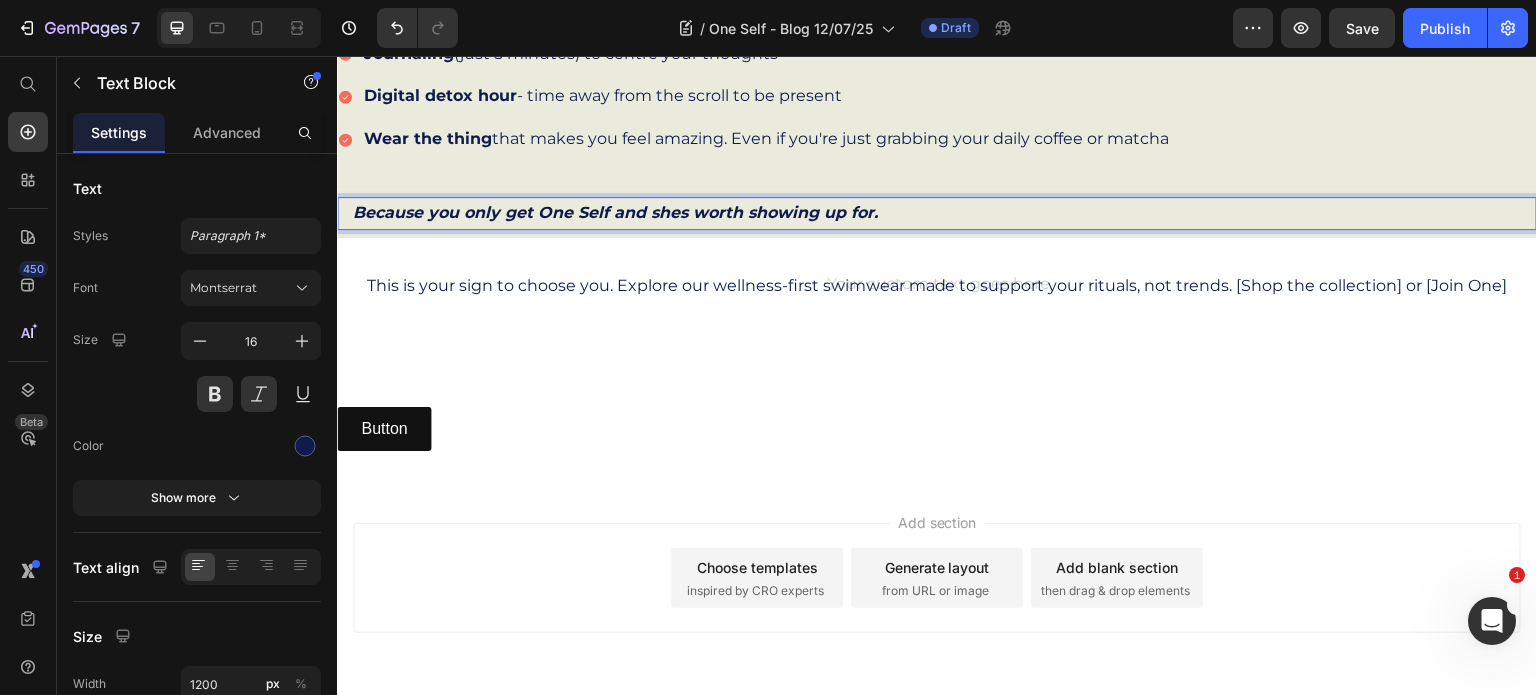 click on "Because you only get One Self and shes worth showing up for." at bounding box center (937, 213) 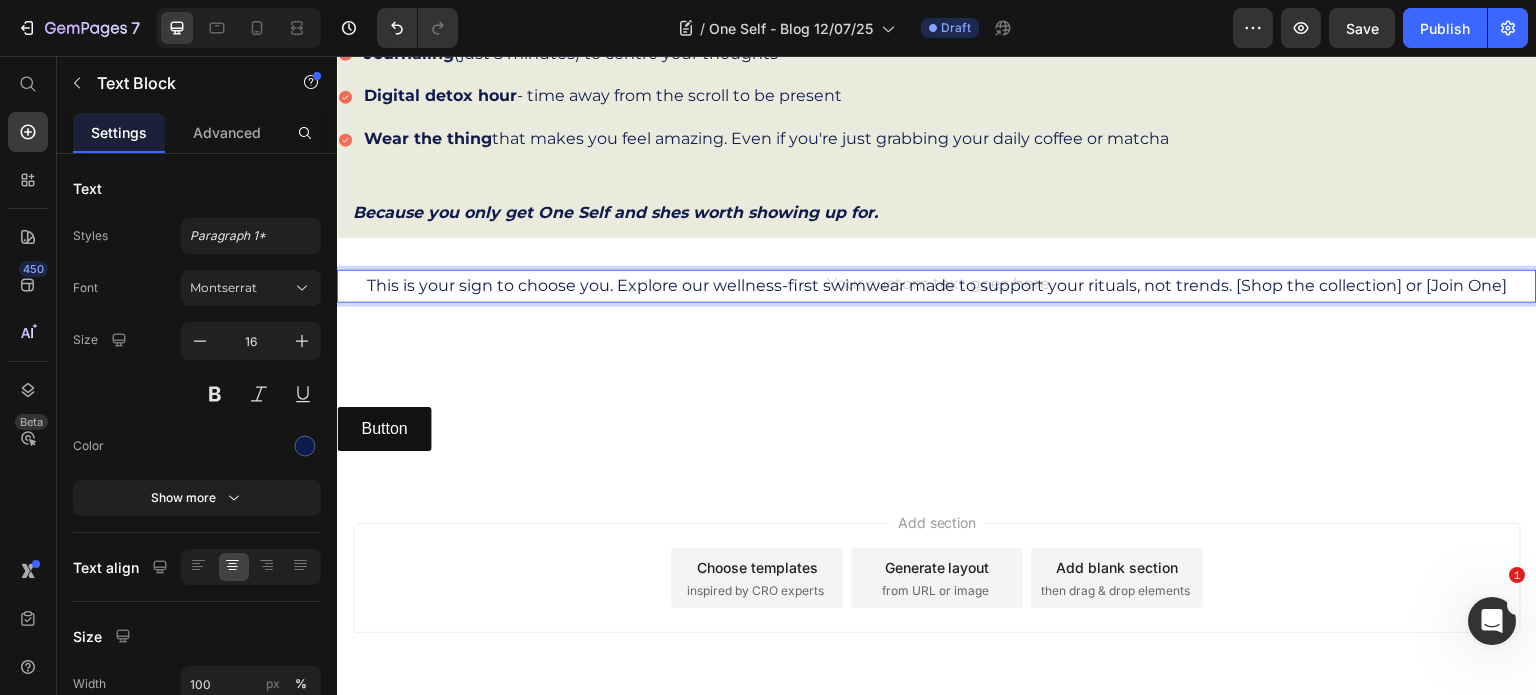 click on "This is your sign to choose you. Explore our wellness-first swimwear made to support your rituals, not trends. [Shop the collection] or [Join One]" at bounding box center (937, 286) 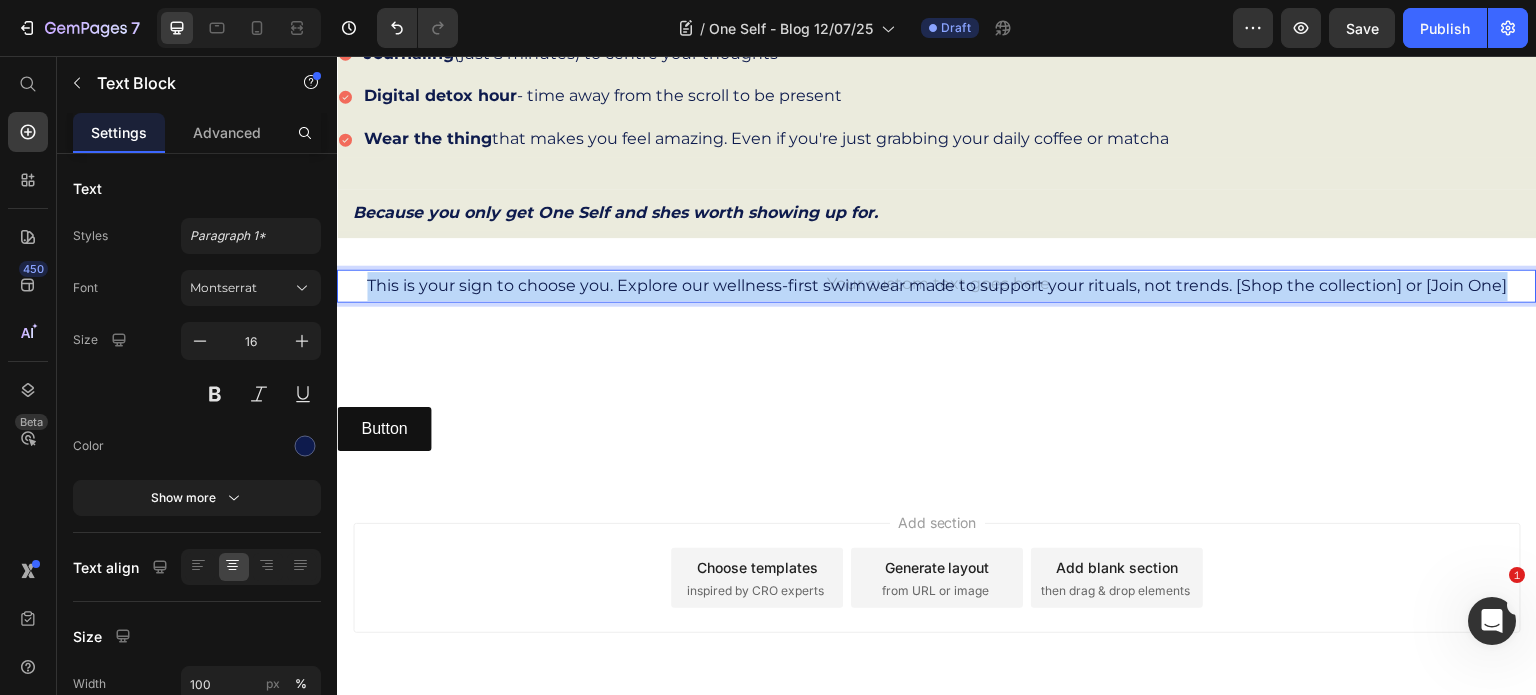 click on "This is your sign to choose you. Explore our wellness-first swimwear made to support your rituals, not trends. [Shop the collection] or [Join One]" at bounding box center (937, 286) 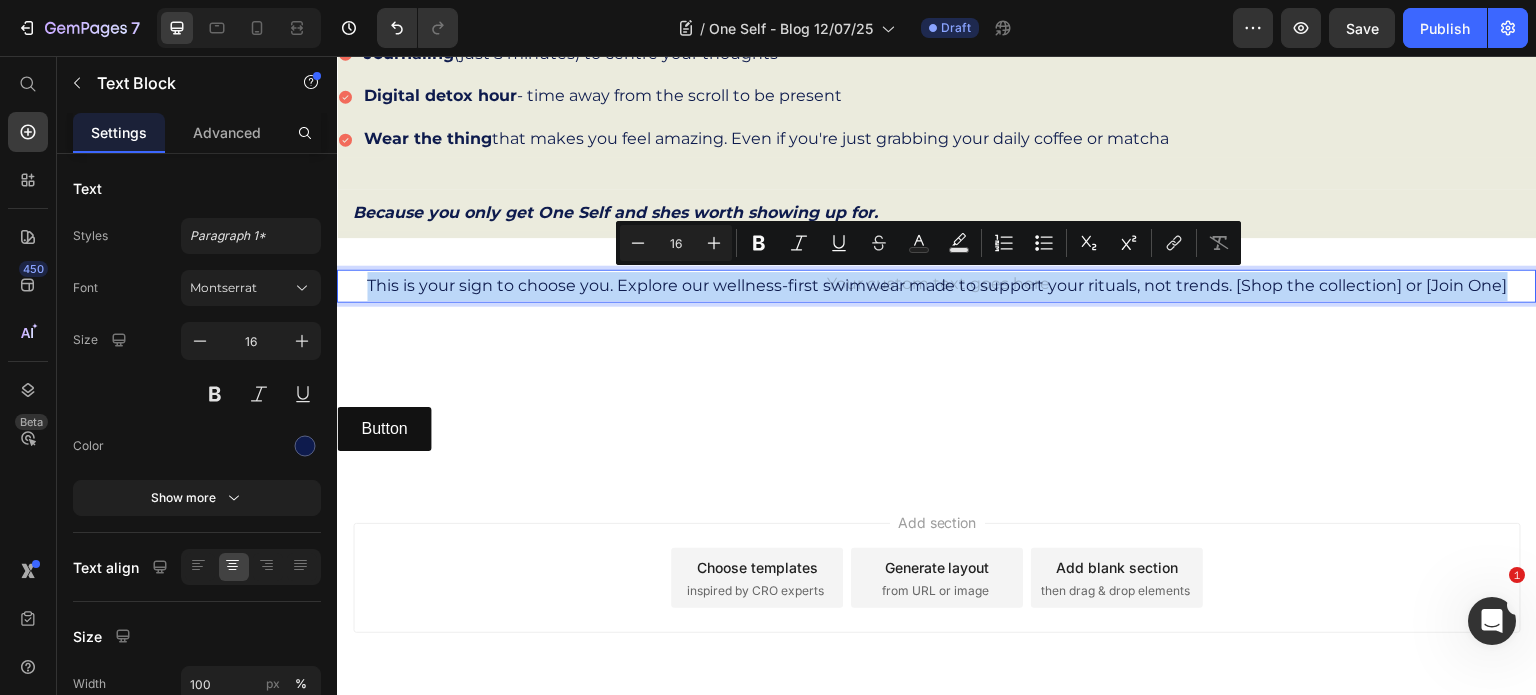 click on "This is your sign to choose you. Explore our wellness-first swimwear made to support your rituals, not trends. [Shop the collection] or [Join One]" at bounding box center (937, 286) 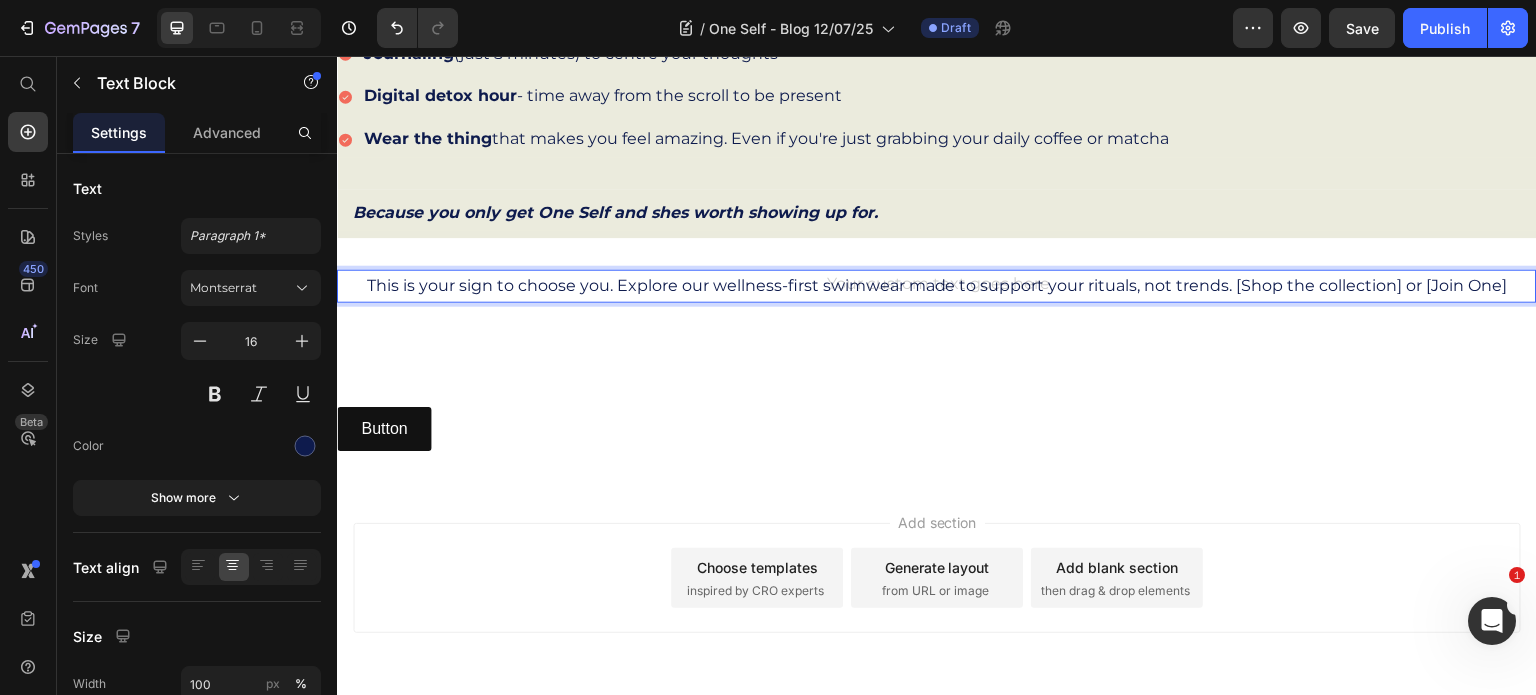 click on "This is your sign to choose you. Explore our wellness-first swimwear made to support your rituals, not trends. [Shop the collection] or [Join One]" at bounding box center [937, 286] 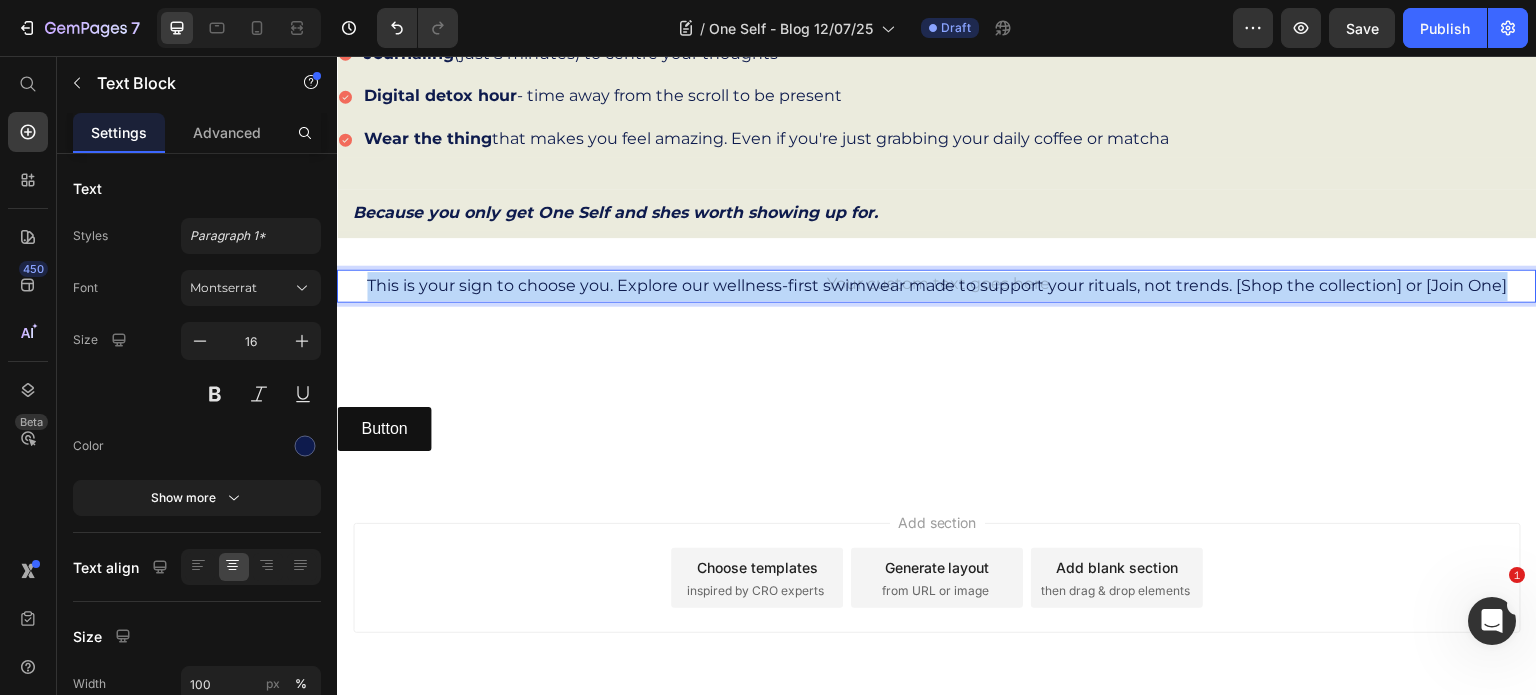 click on "This is your sign to choose you. Explore our wellness-first swimwear made to support your rituals, not trends. [Shop the collection] or [Join One]" at bounding box center [937, 286] 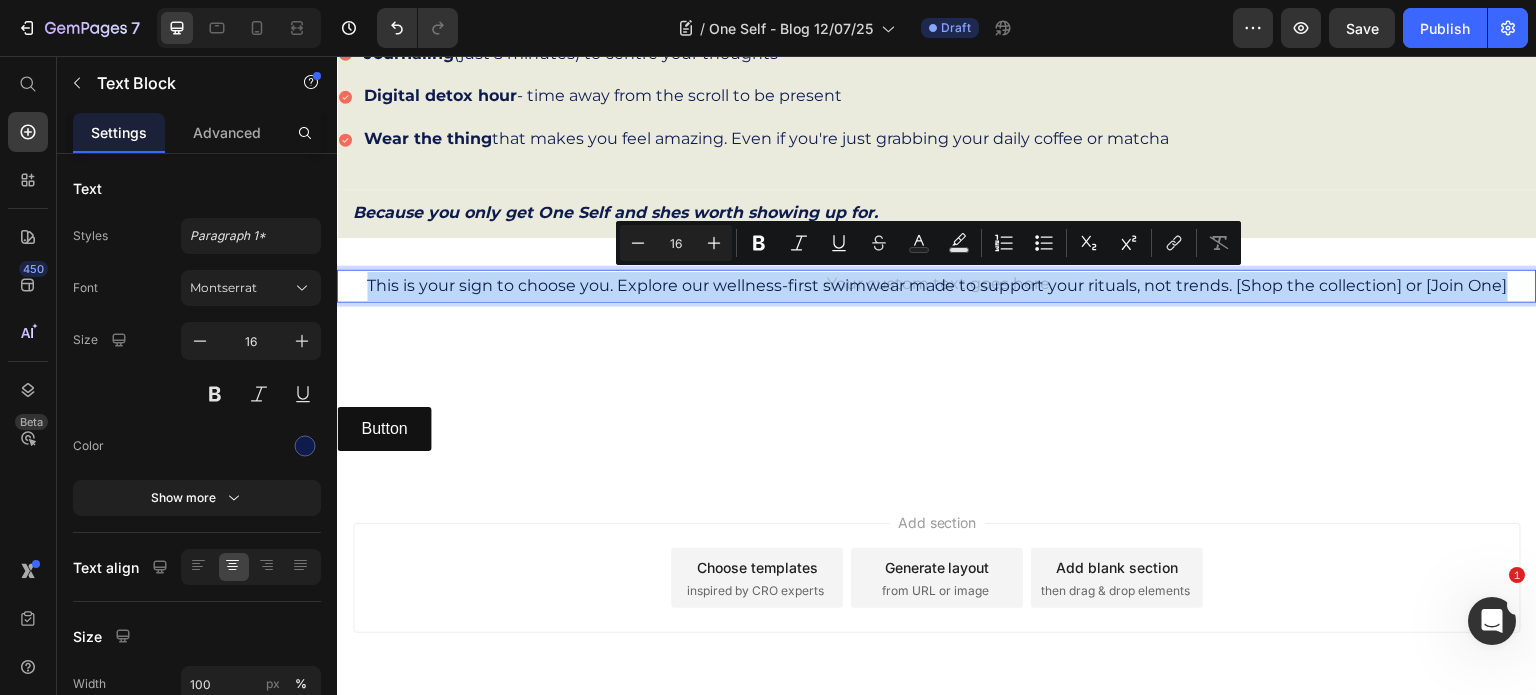 click on "This is your sign to choose you. Explore our wellness-first swimwear made to support your rituals, not trends. [Shop the collection] or [Join One]" at bounding box center (937, 286) 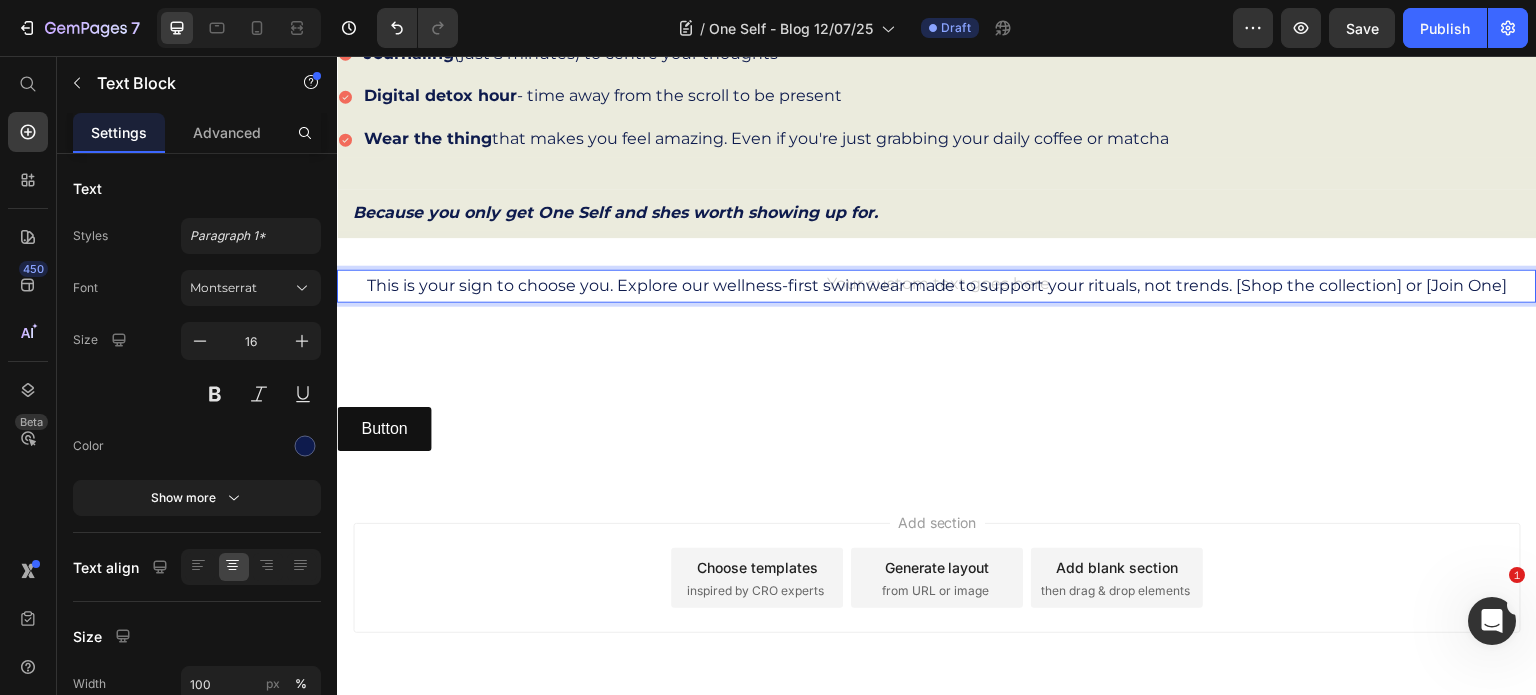 click on "This is your sign to choose you. Explore our wellness-first swimwear made to support your rituals, not trends. [Shop the collection] or [Join One]" at bounding box center (937, 286) 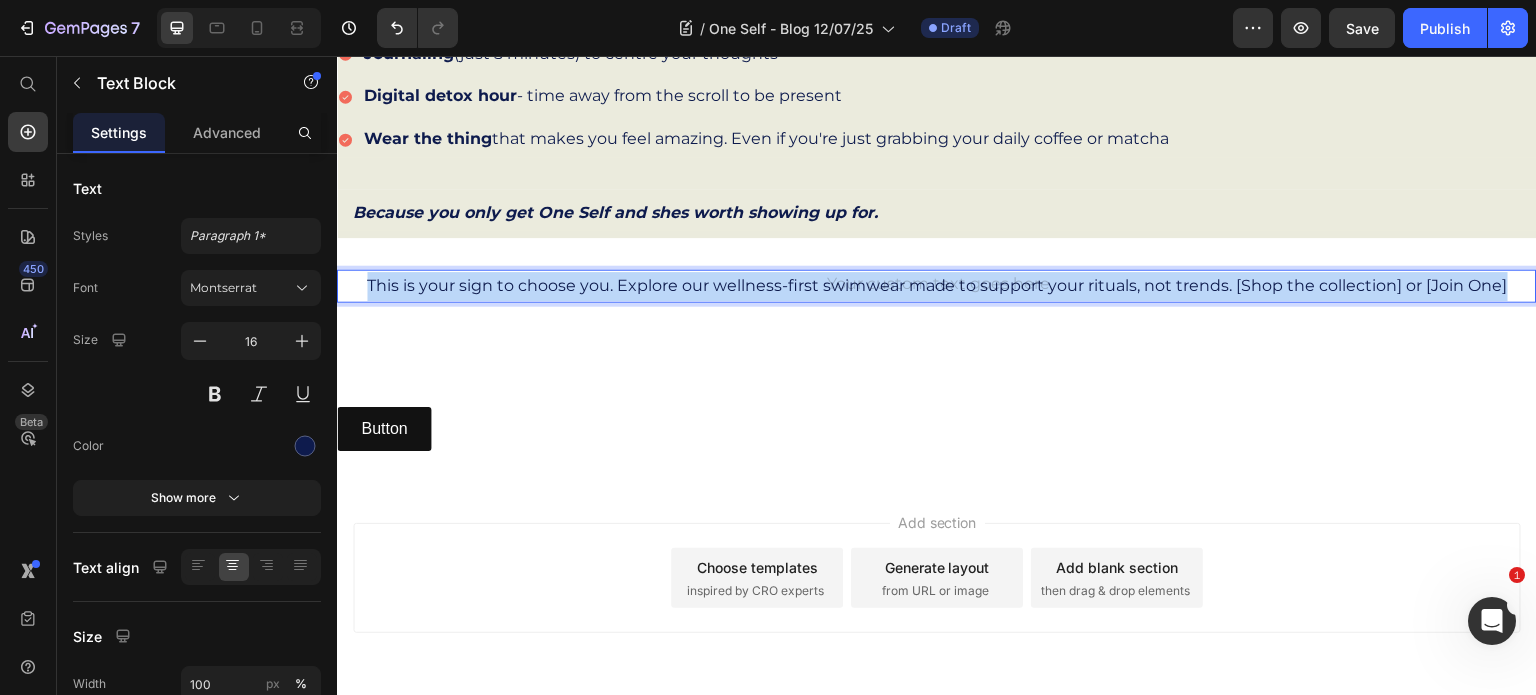 click on "This is your sign to choose you. Explore our wellness-first swimwear made to support your rituals, not trends. [Shop the collection] or [Join One]" at bounding box center (937, 286) 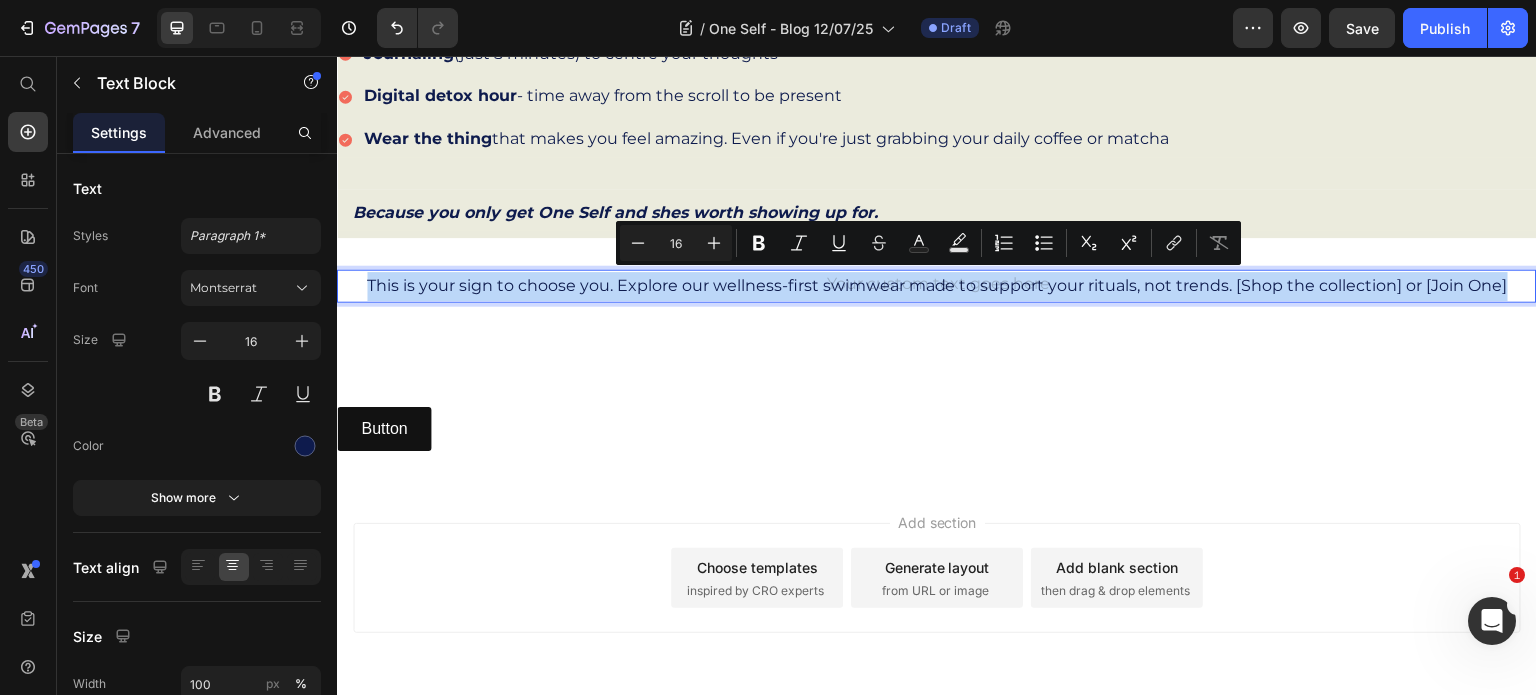 click on "This is your sign to choose you. Explore our wellness-first swimwear made to support your rituals, not trends. [Shop the collection] or [Join One]" at bounding box center [937, 286] 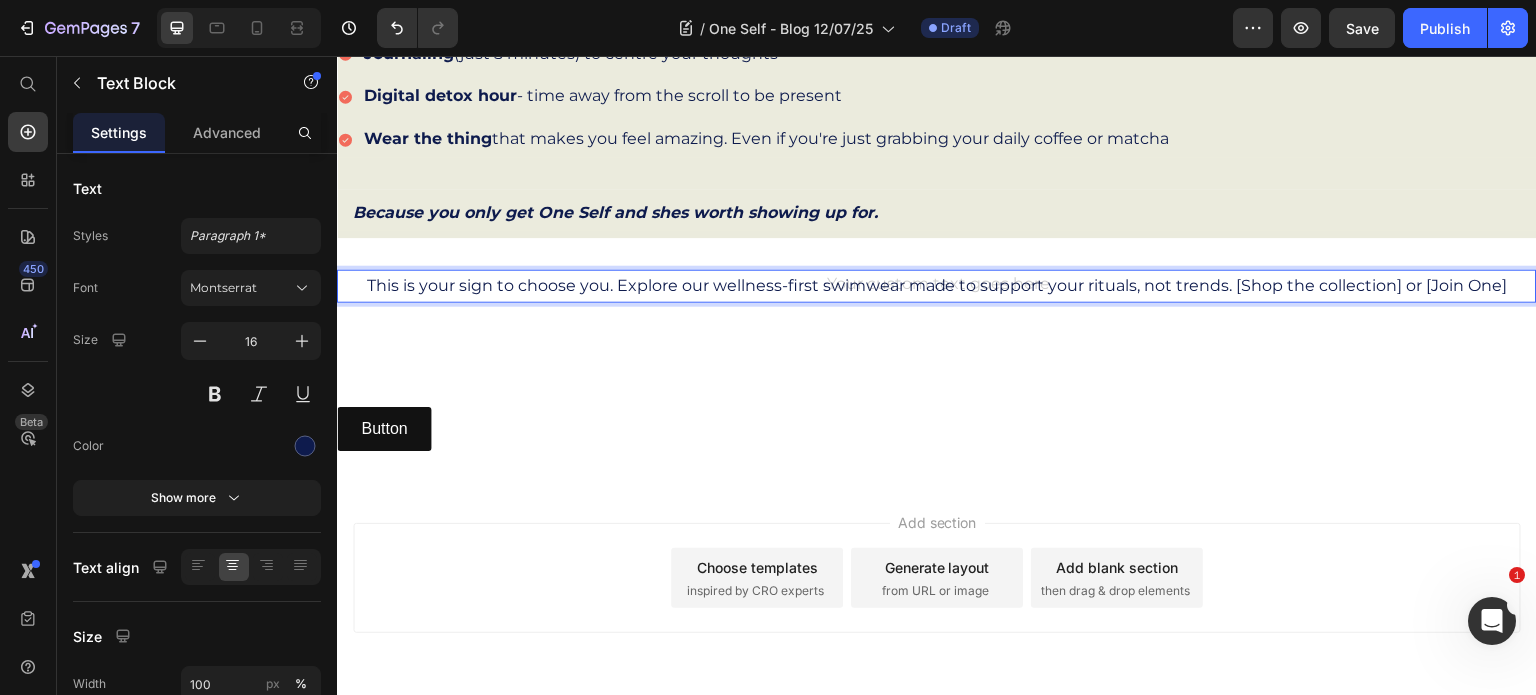 click on "This is your sign to choose you. Explore our wellness-first swimwear made to support your rituals, not trends. [Shop the collection] or [Join One]" at bounding box center (937, 286) 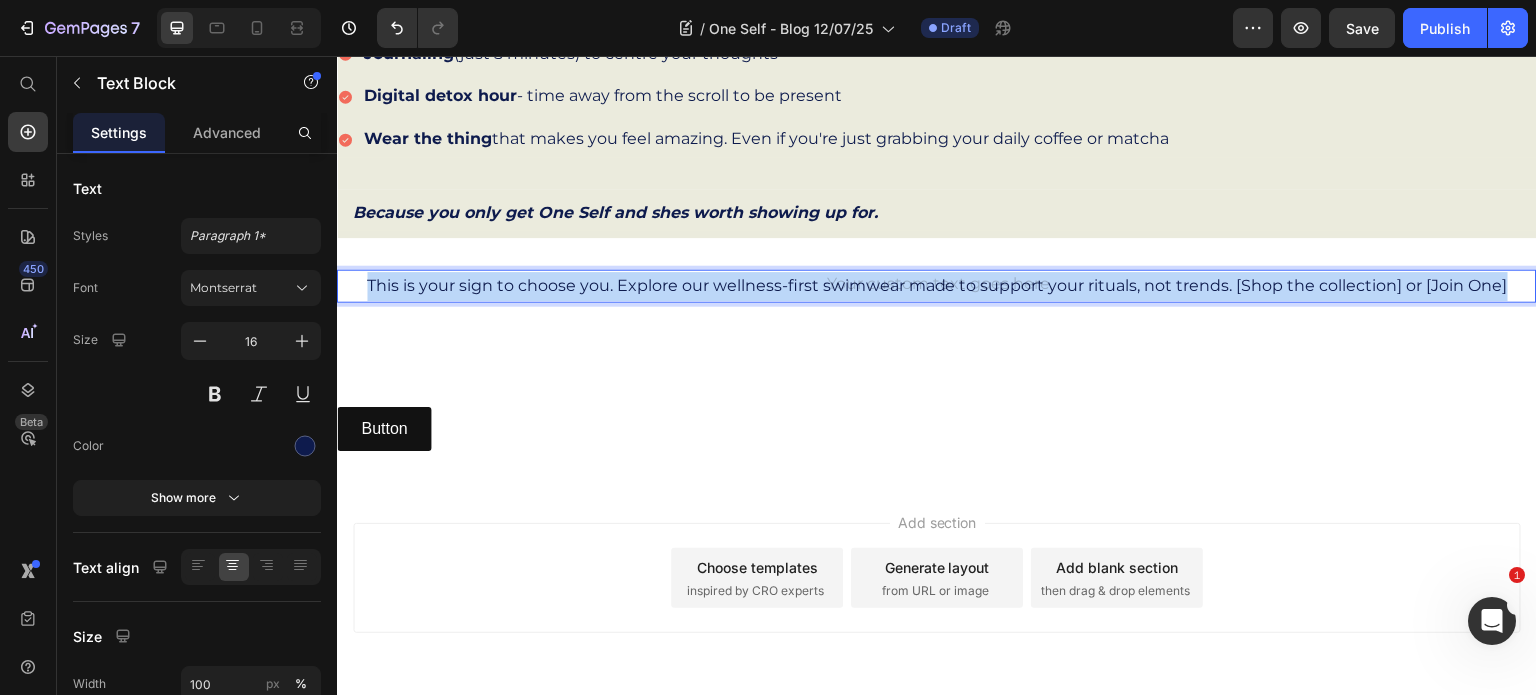 click on "This is your sign to choose you. Explore our wellness-first swimwear made to support your rituals, not trends. [Shop the collection] or [Join One]" at bounding box center [937, 286] 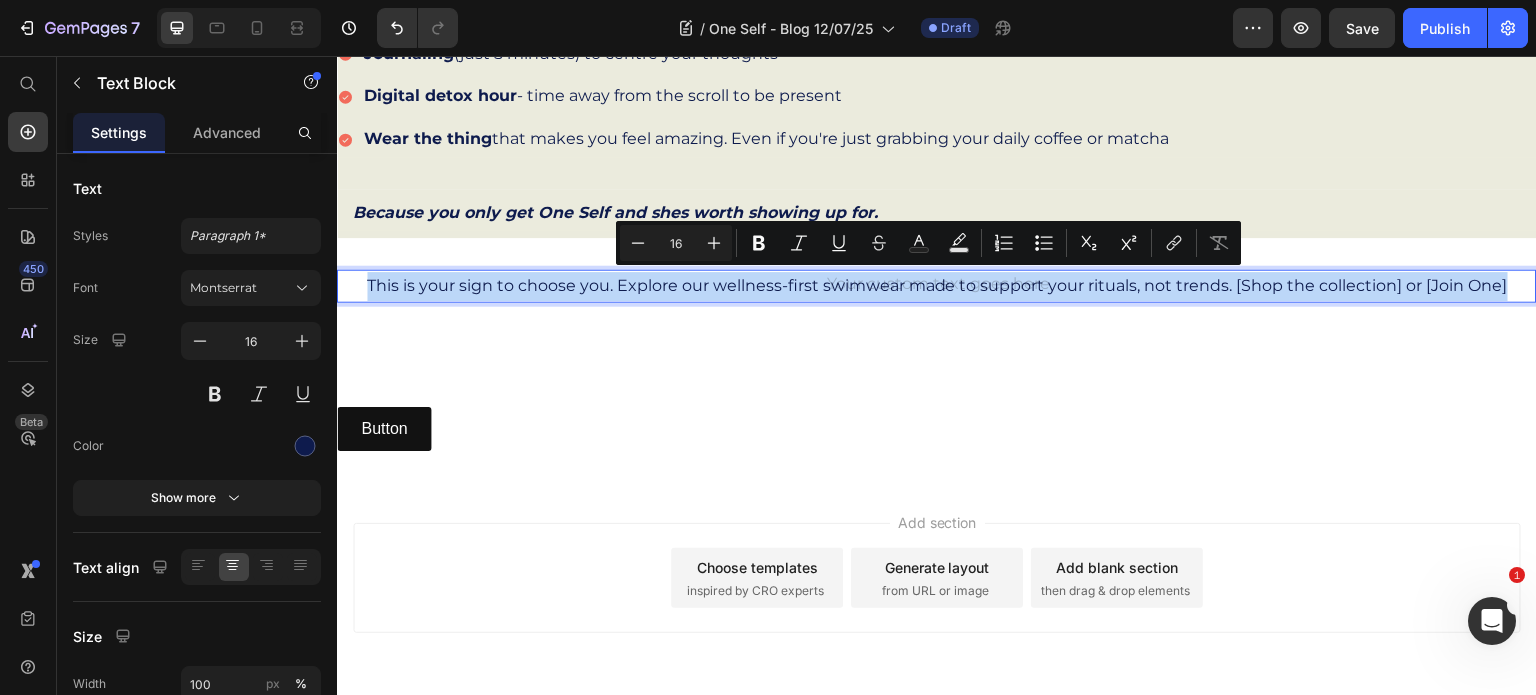 click on "This is your sign to choose you. Explore our wellness-first swimwear made to support your rituals, not trends. [Shop the collection] or [Join One]" at bounding box center [937, 286] 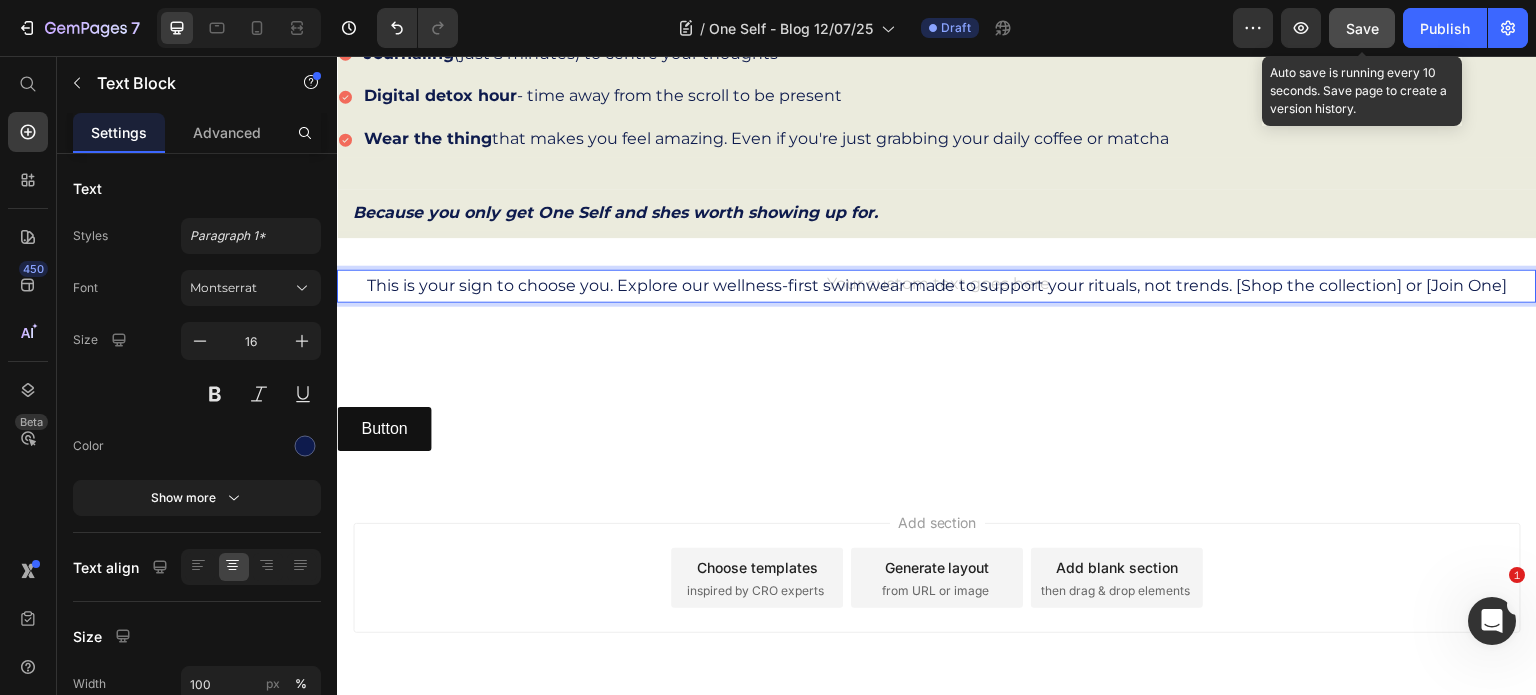 click on "Save" at bounding box center (1362, 28) 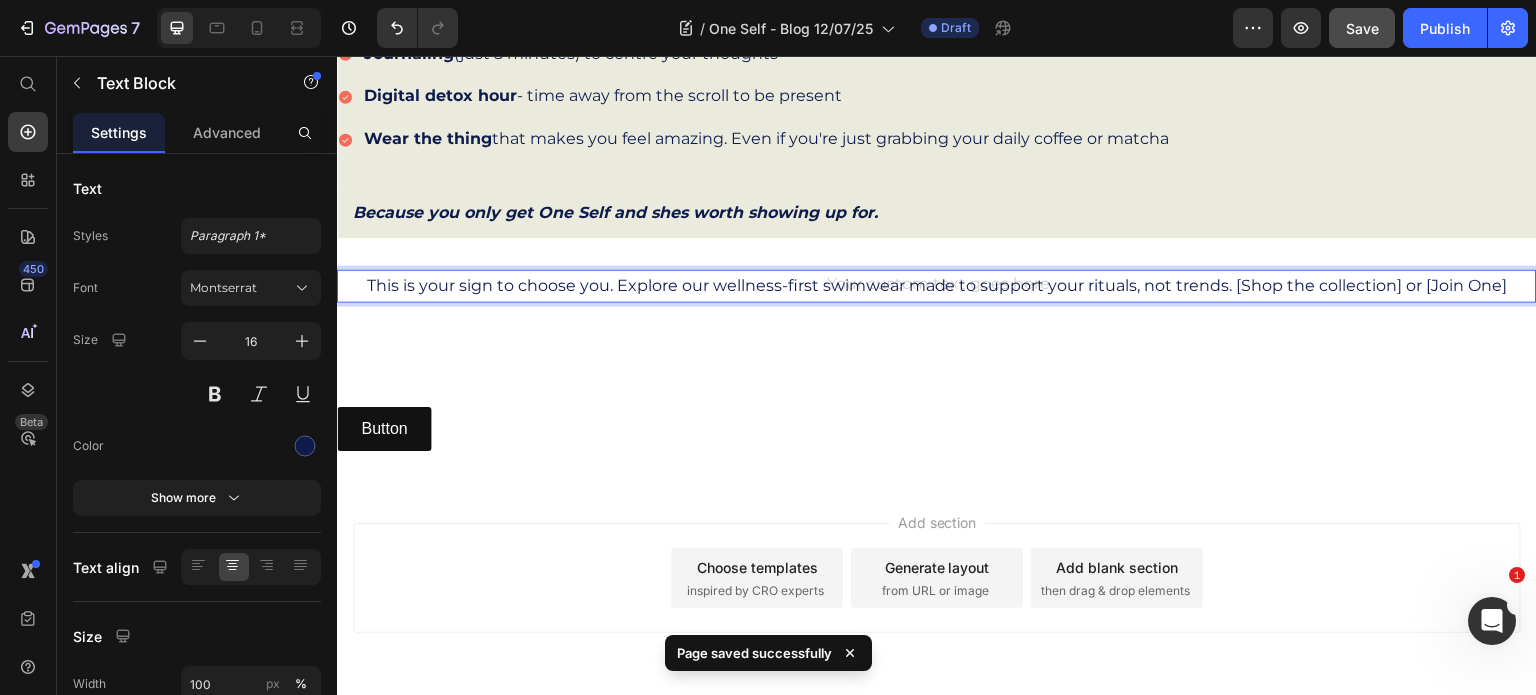 click on "This is your sign to choose you. Explore our wellness-first swimwear made to support your rituals, not trends. [Shop the collection] or [Join One]" at bounding box center (937, 286) 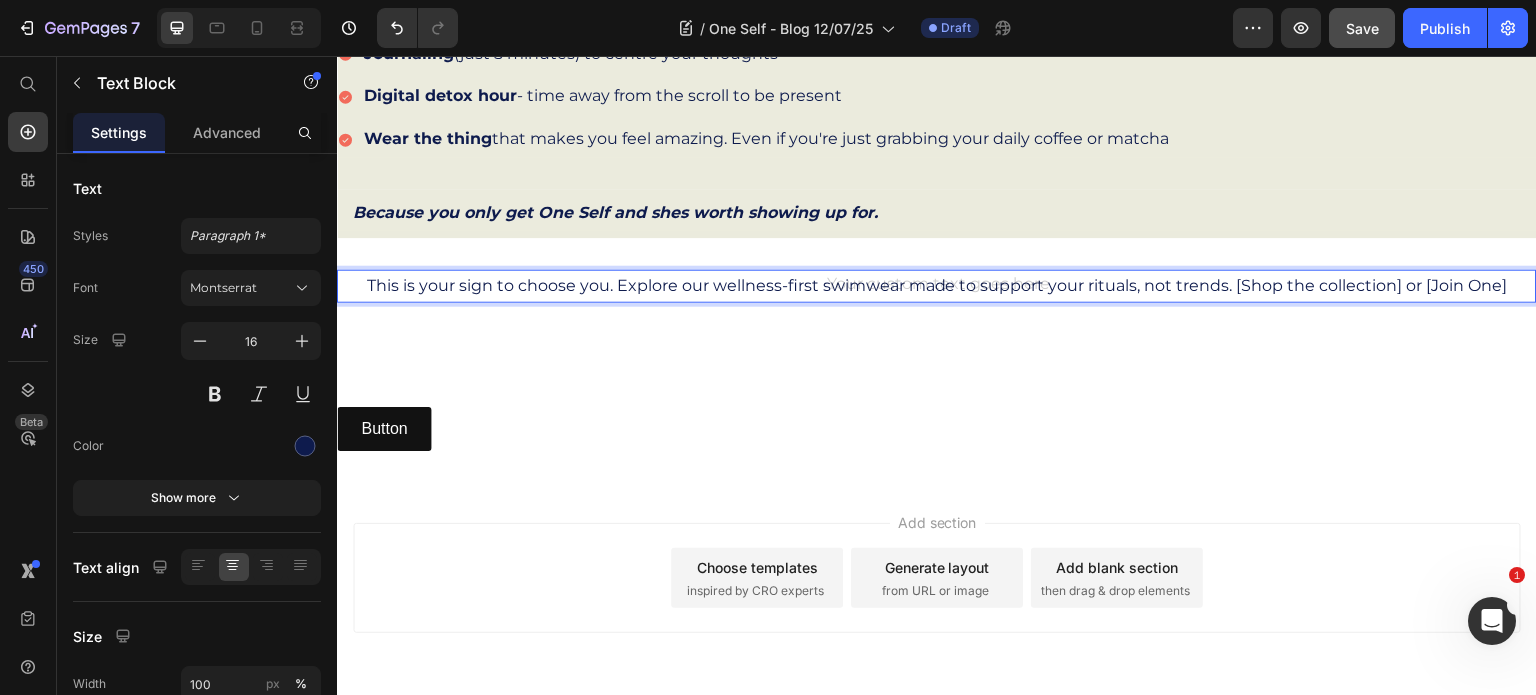 click on "This is your sign to choose you. Explore our wellness-first swimwear made to support your rituals, not trends. [Shop the collection] or [Join One]" at bounding box center [937, 286] 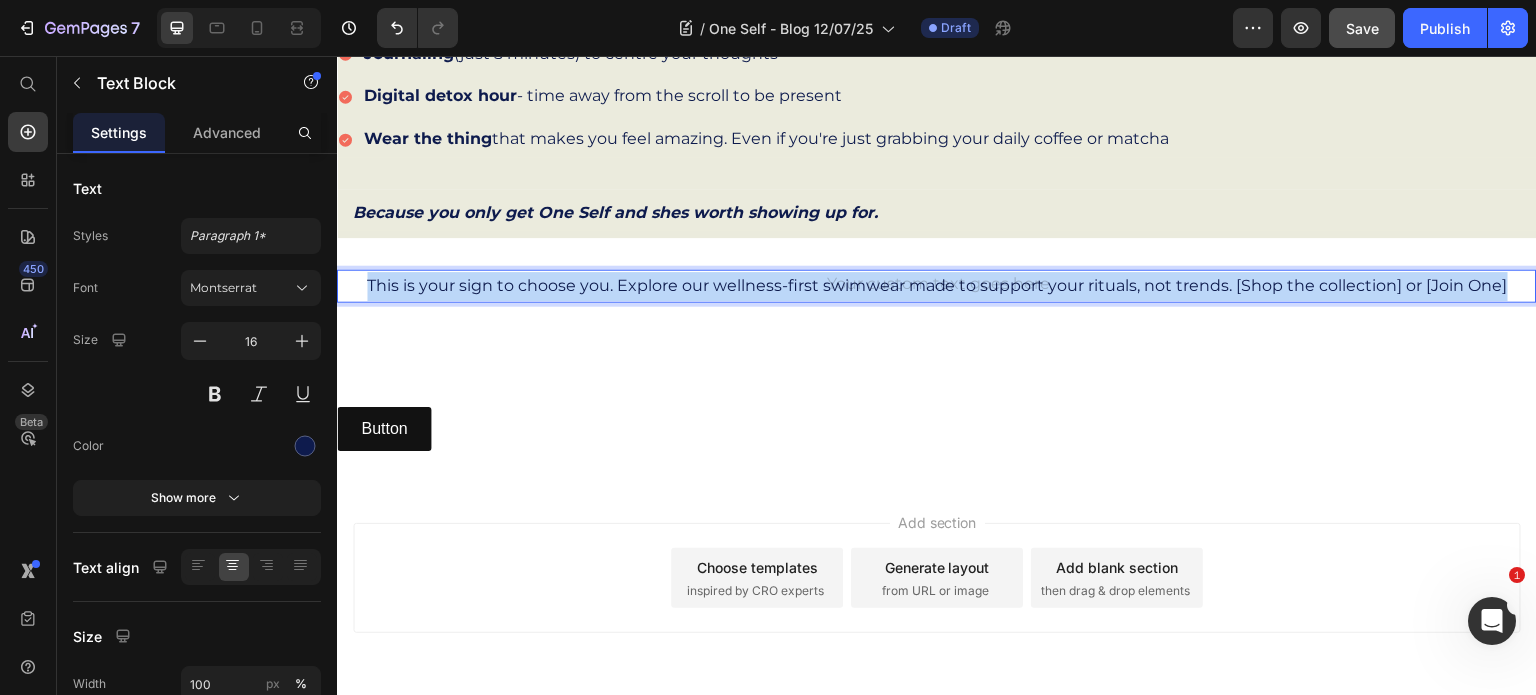 click on "This is your sign to choose you. Explore our wellness-first swimwear made to support your rituals, not trends. [Shop the collection] or [Join One]" at bounding box center (937, 286) 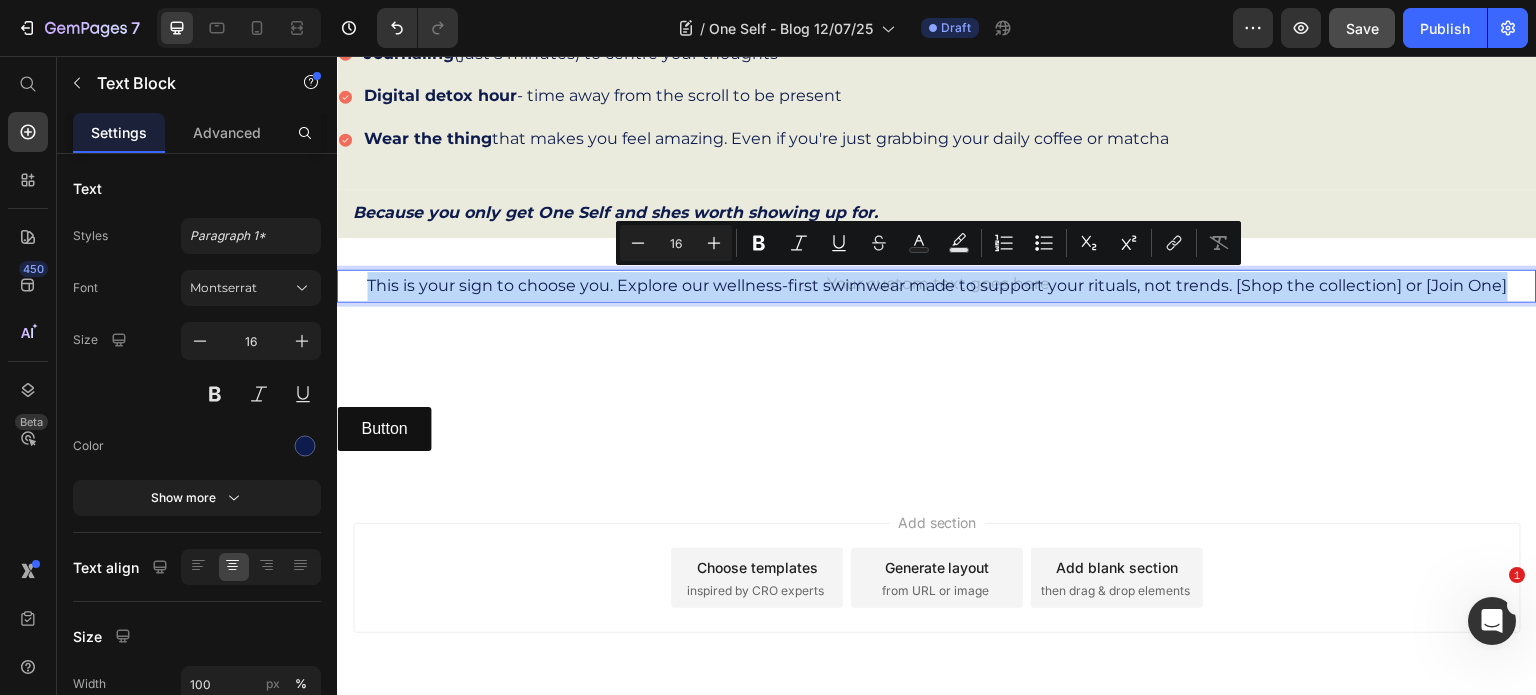 click on "This is your sign to choose you. Explore our wellness-first swimwear made to support your rituals, not trends. [Shop the collection] or [Join One]" at bounding box center (937, 286) 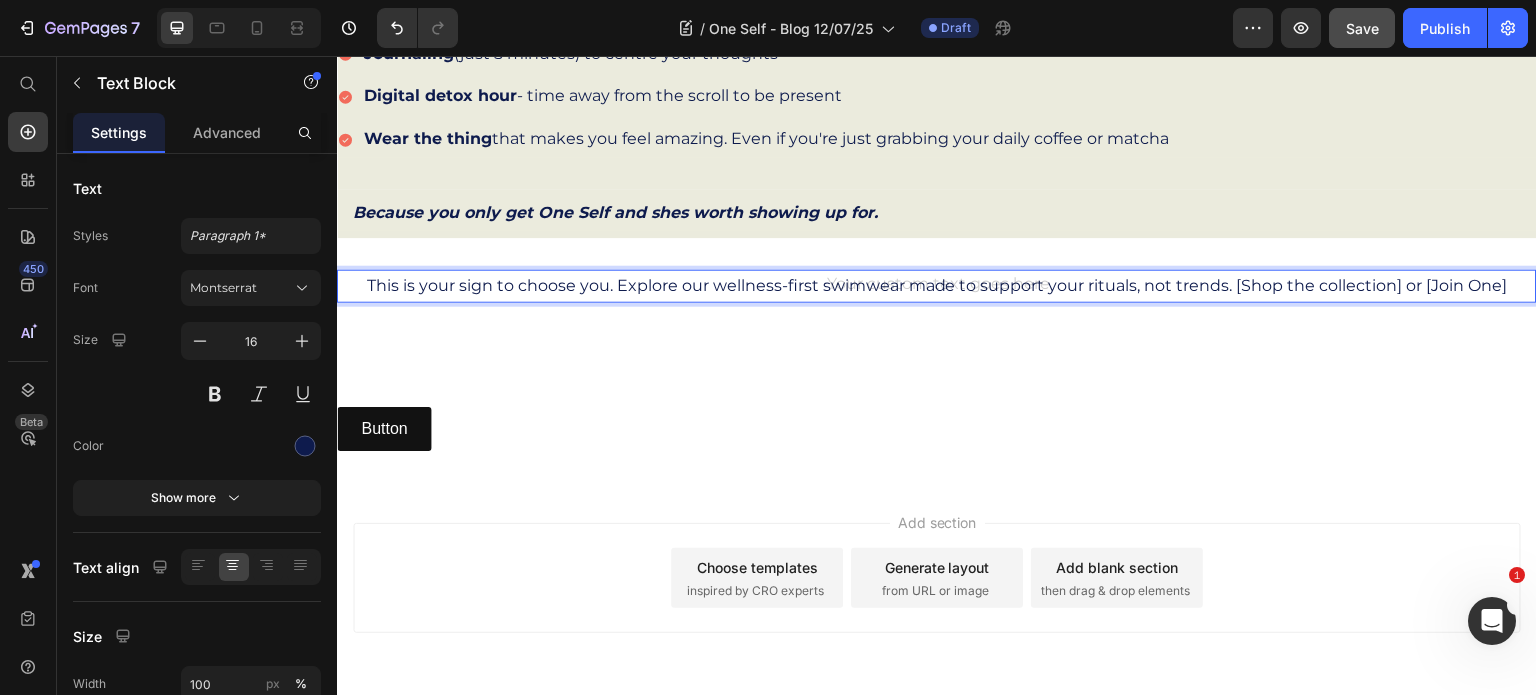 drag, startPoint x: 1226, startPoint y: 283, endPoint x: 1506, endPoint y: 287, distance: 280.02856 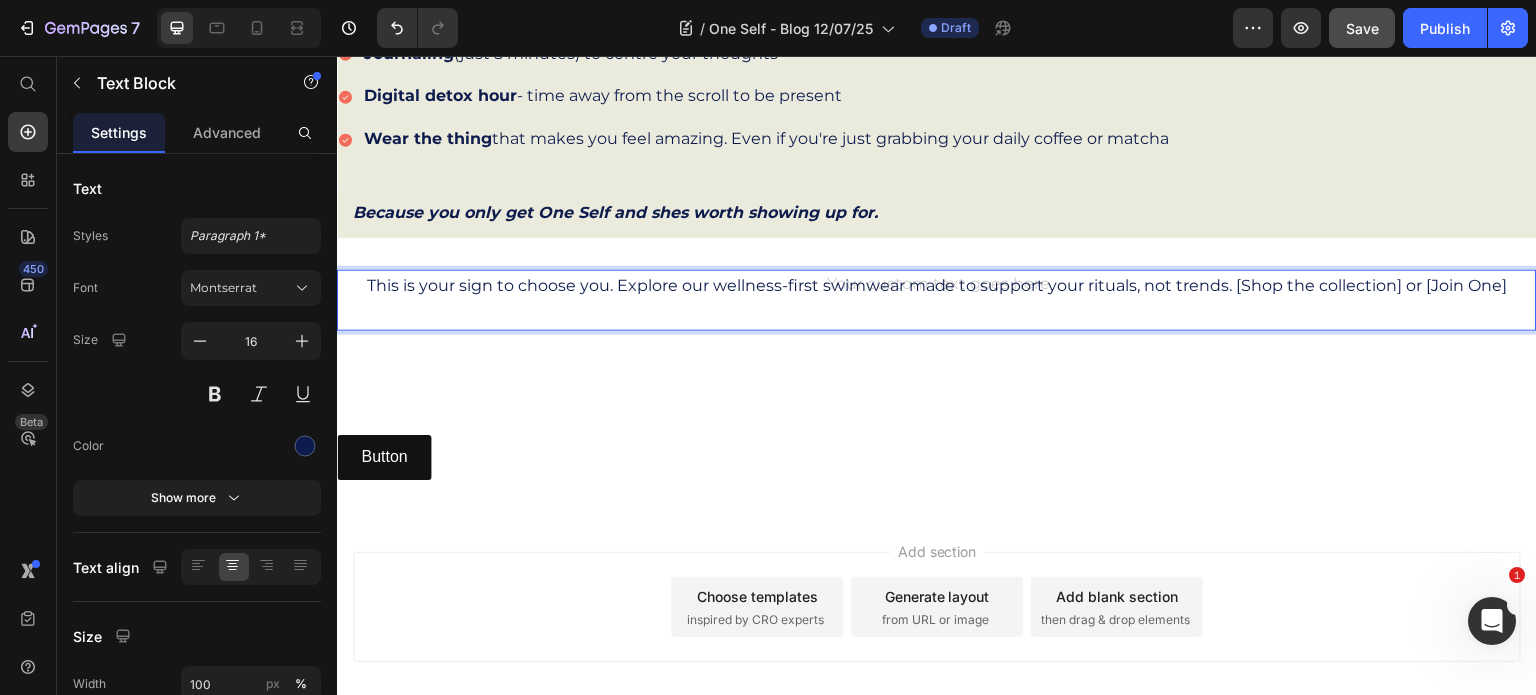click on "This is your sign to choose you. Explore our wellness-first swimwear made to support your rituals, not trends. [Shop the collection] or [Join One]" at bounding box center [937, 301] 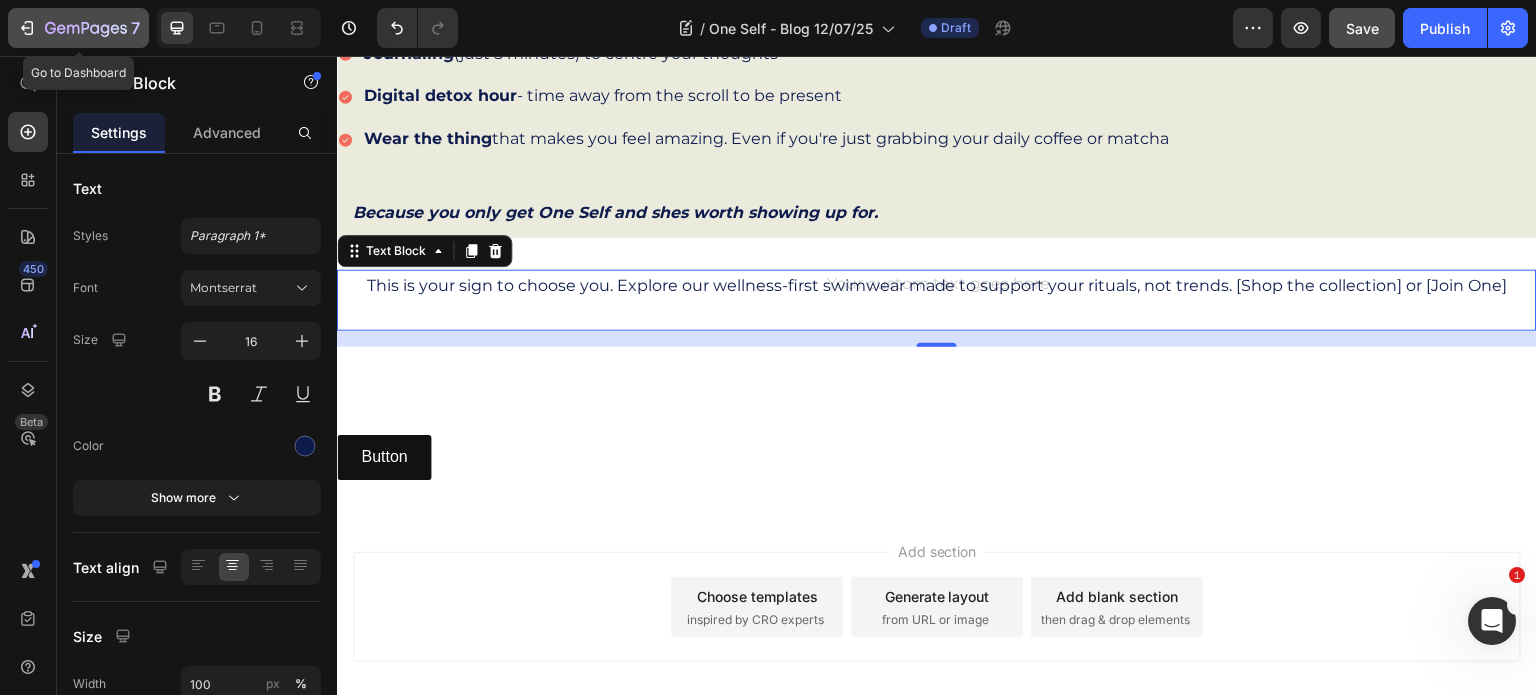 click 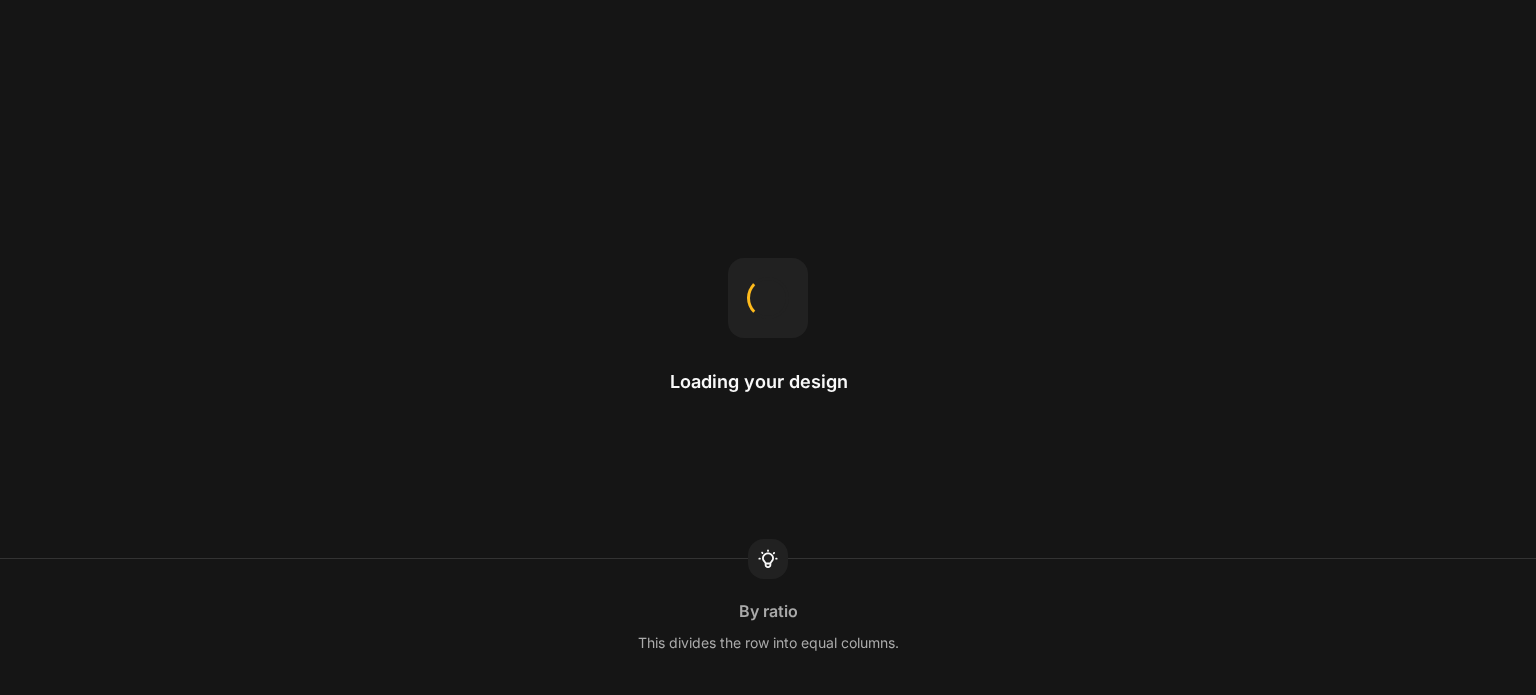 scroll, scrollTop: 0, scrollLeft: 0, axis: both 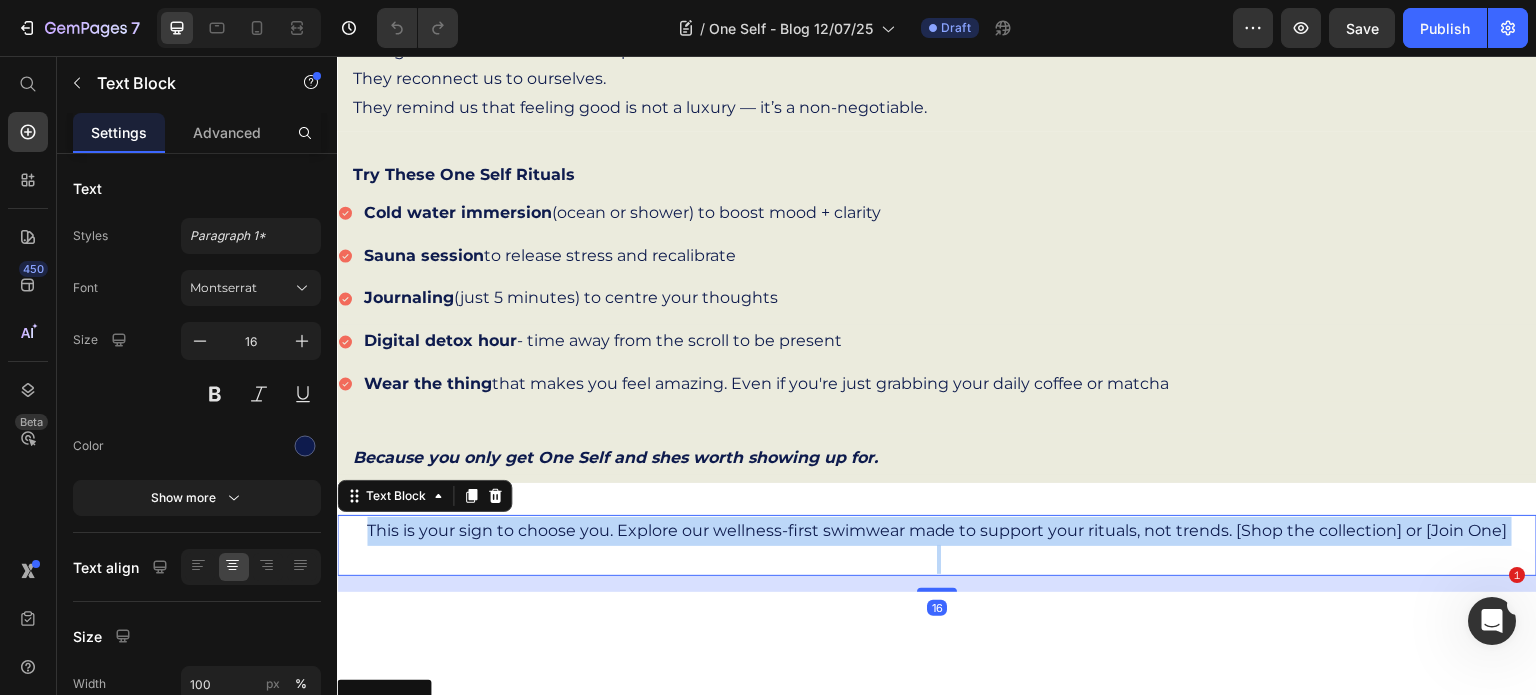 click on "This is your sign to choose you. Explore our wellness-first swimwear made to support your rituals, not trends. [Shop the collection] or [Join One]" at bounding box center [937, 531] 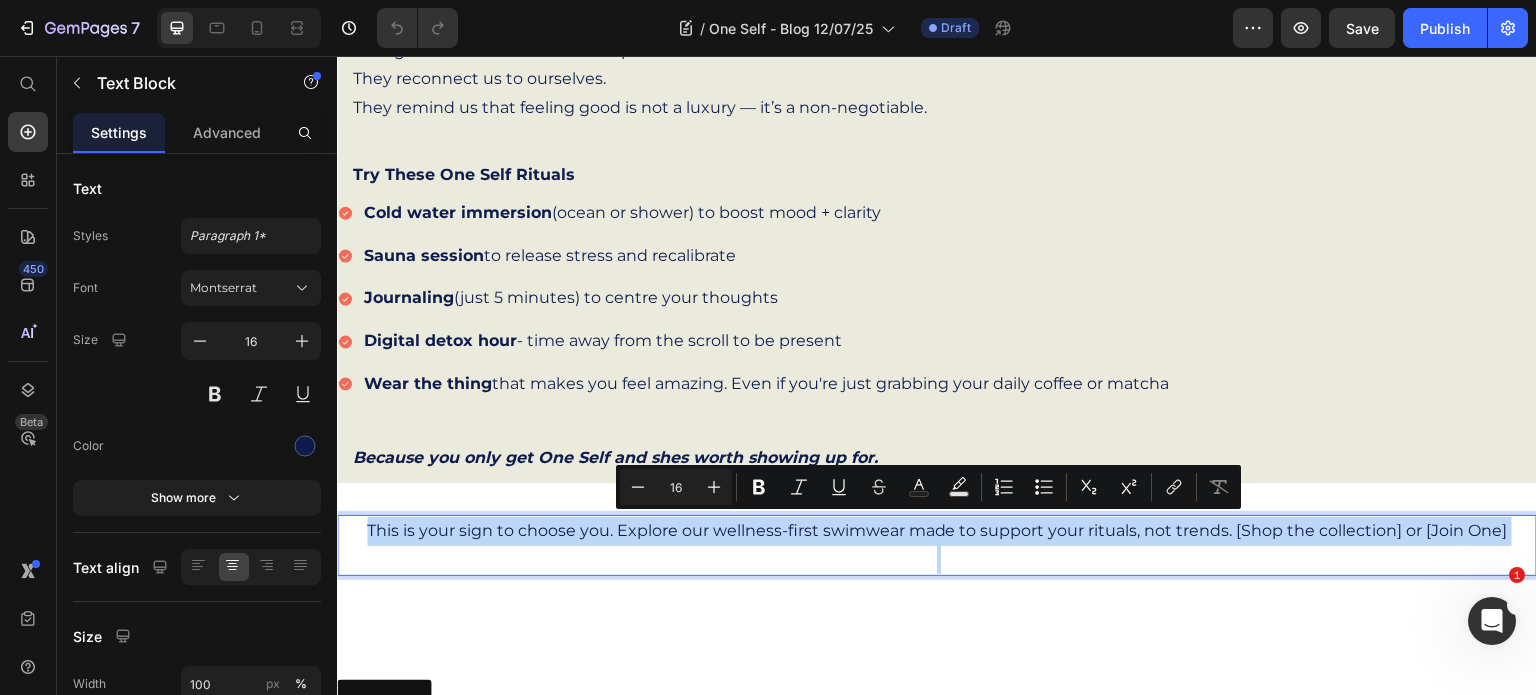 click on "This is your sign to choose you. Explore our wellness-first swimwear made to support your rituals, not trends. [Shop the collection] or [Join One]" at bounding box center [937, 531] 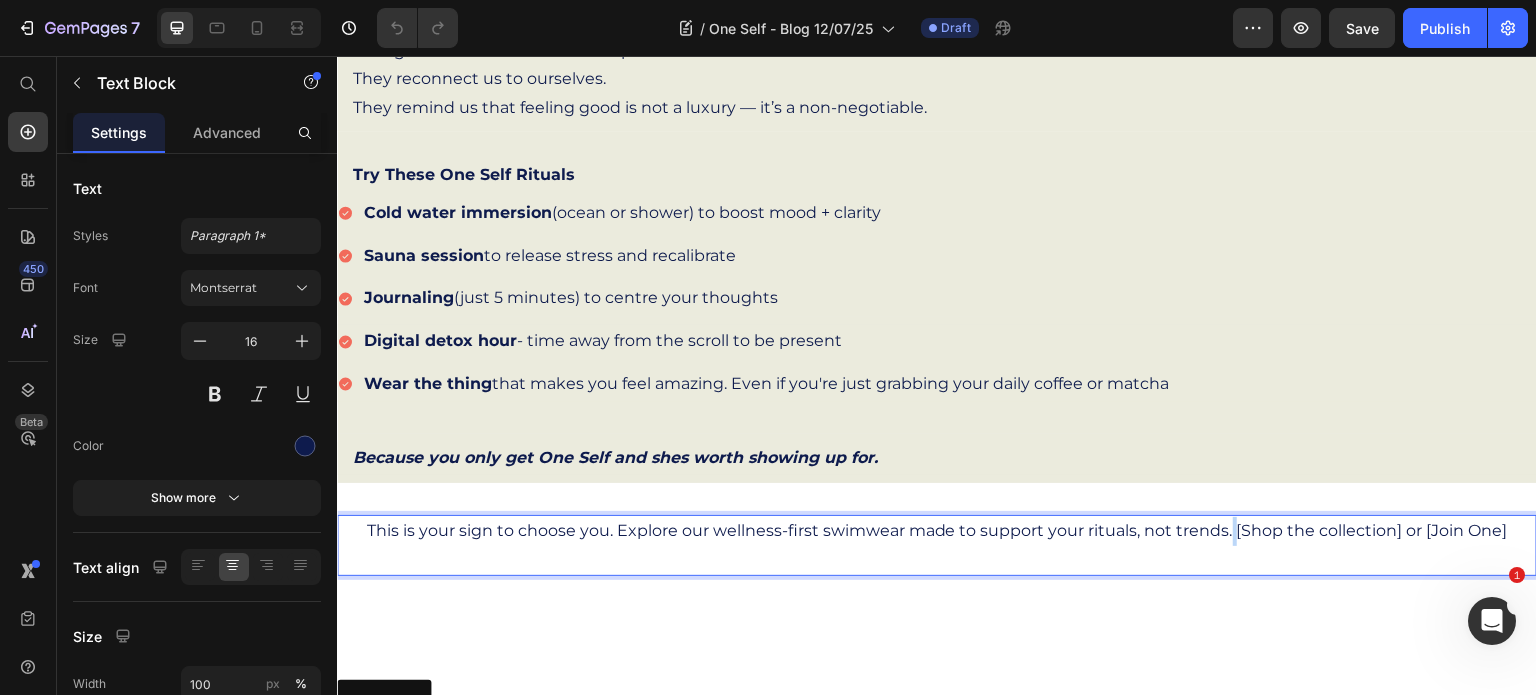click on "This is your sign to choose you. Explore our wellness-first swimwear made to support your rituals, not trends. [Shop the collection] or [Join One]" at bounding box center [937, 531] 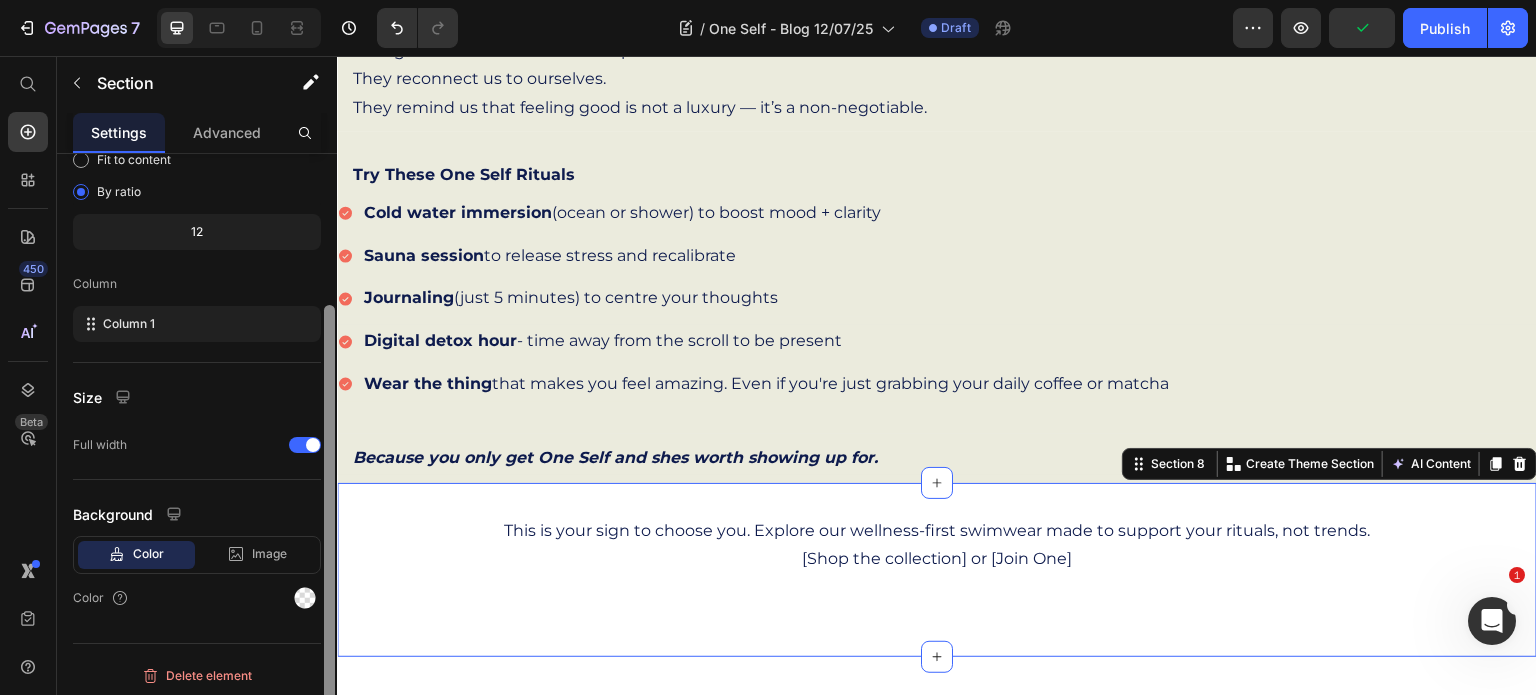 drag, startPoint x: 328, startPoint y: 468, endPoint x: 312, endPoint y: 618, distance: 150.85092 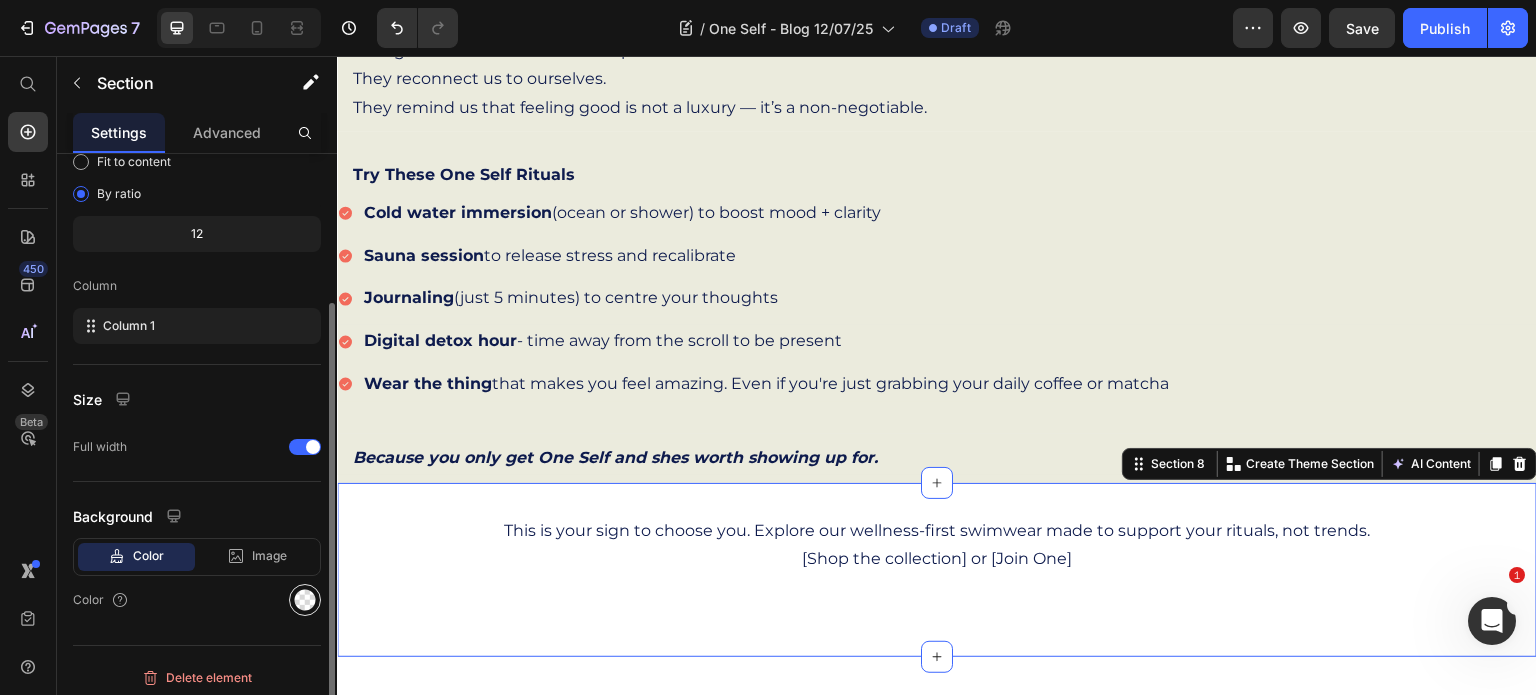 click at bounding box center (305, 600) 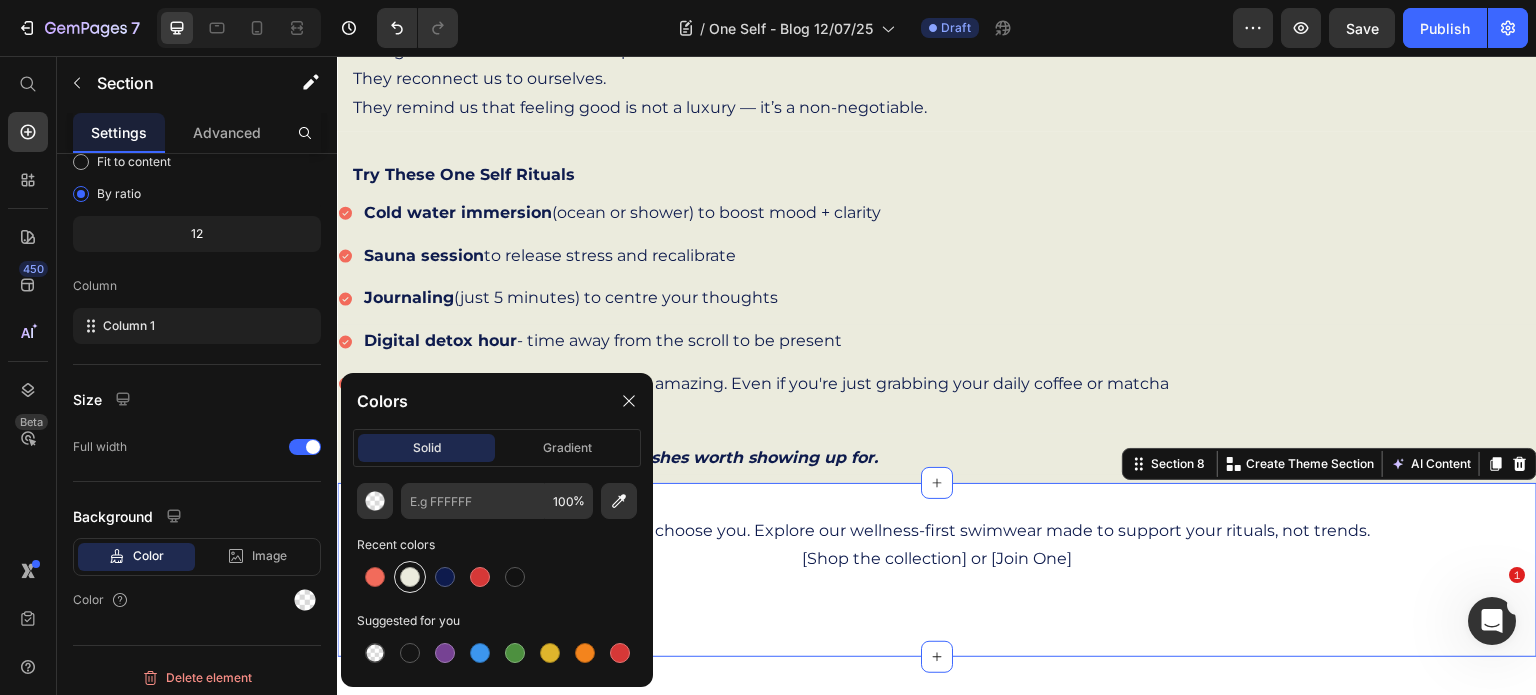 click at bounding box center (410, 577) 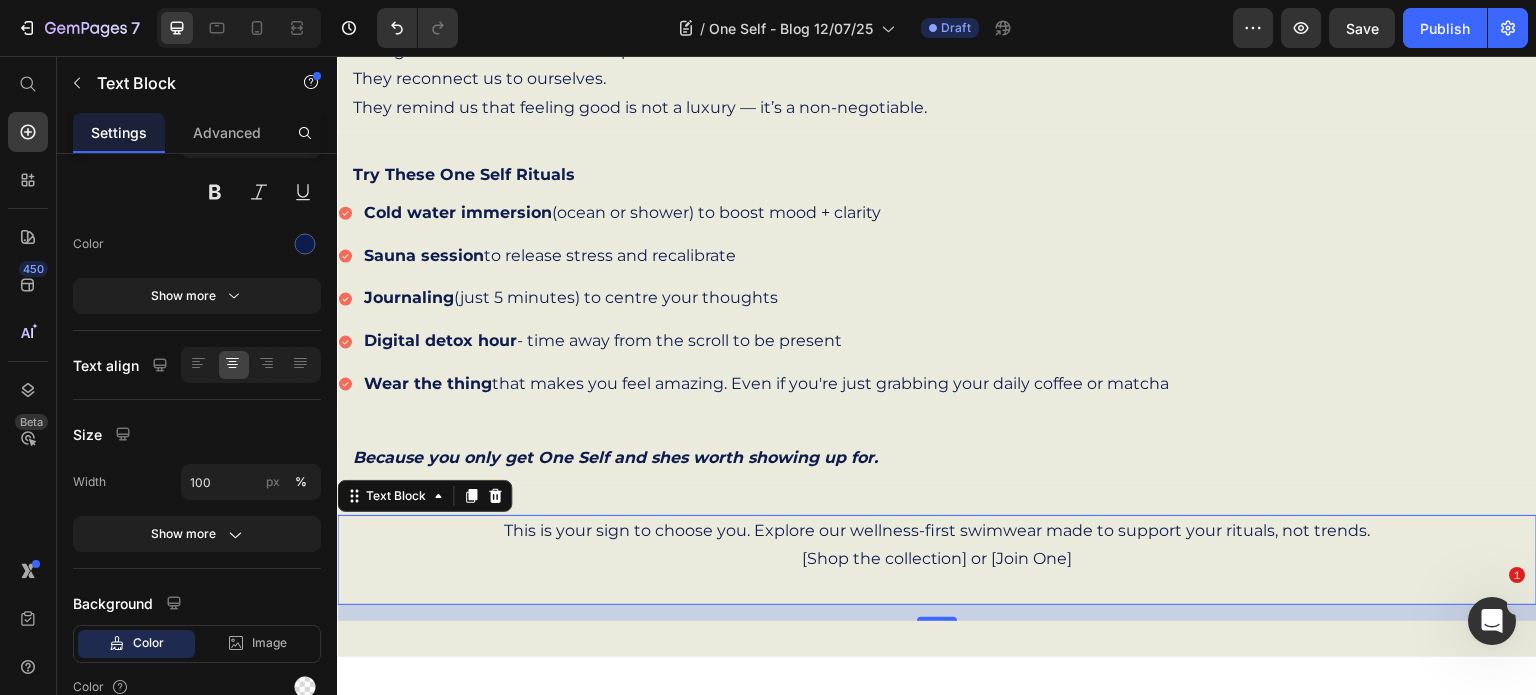 scroll, scrollTop: 0, scrollLeft: 0, axis: both 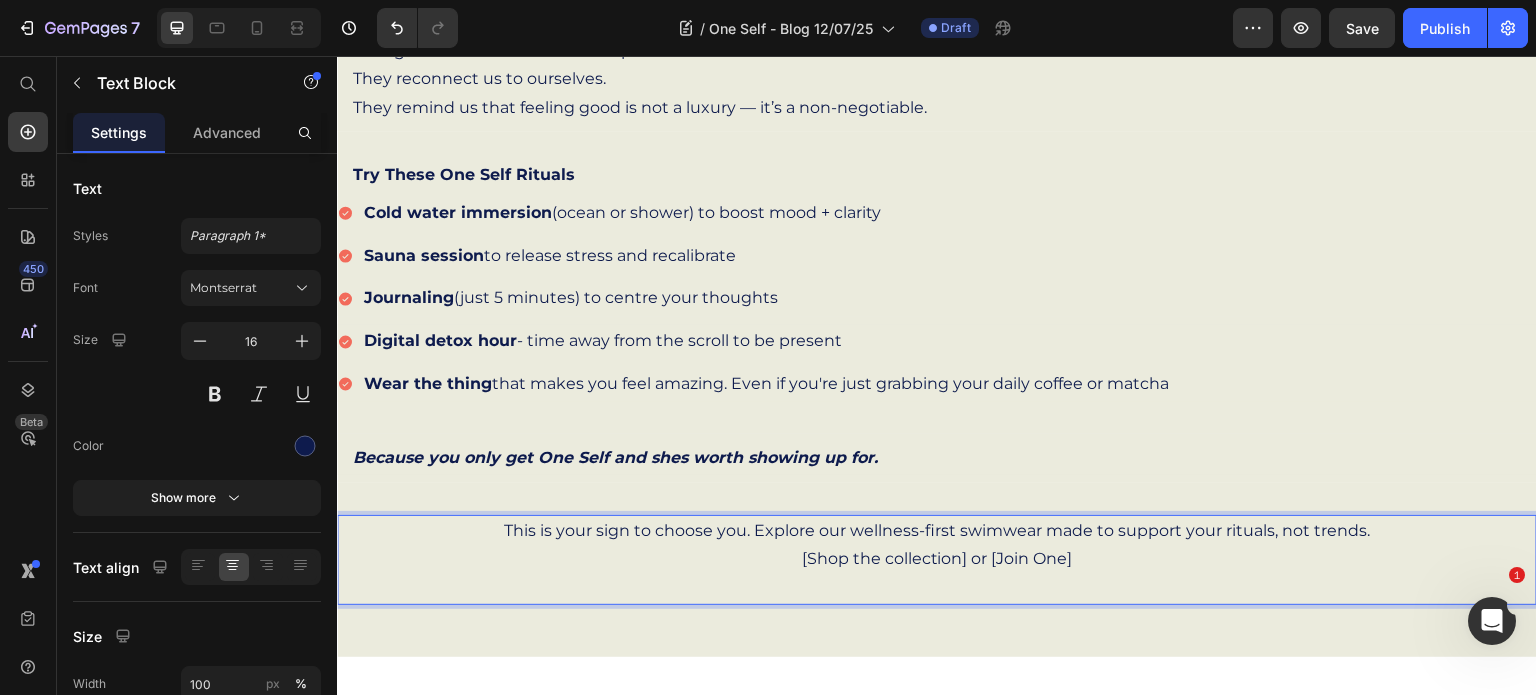 click on "[Shop the collection] or [Join One]" at bounding box center [937, 559] 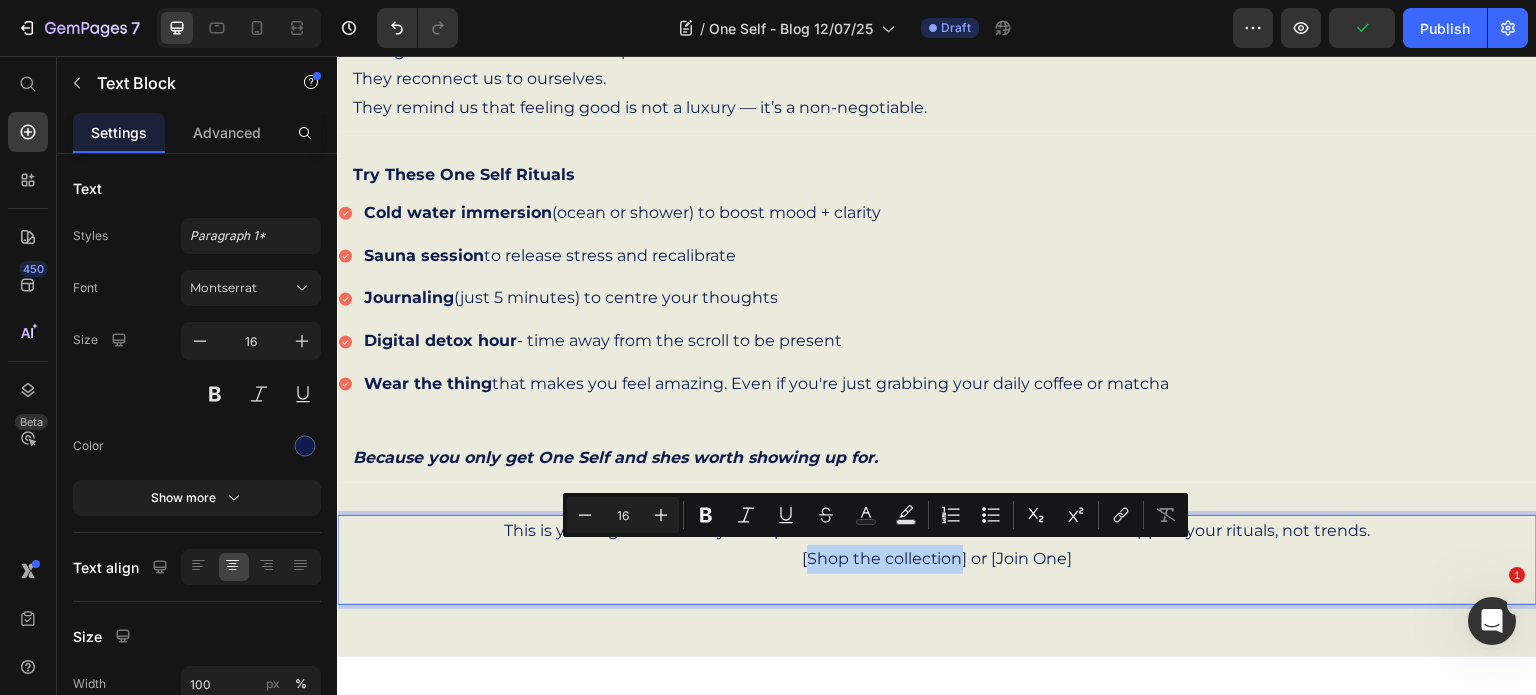 drag, startPoint x: 800, startPoint y: 553, endPoint x: 951, endPoint y: 553, distance: 151 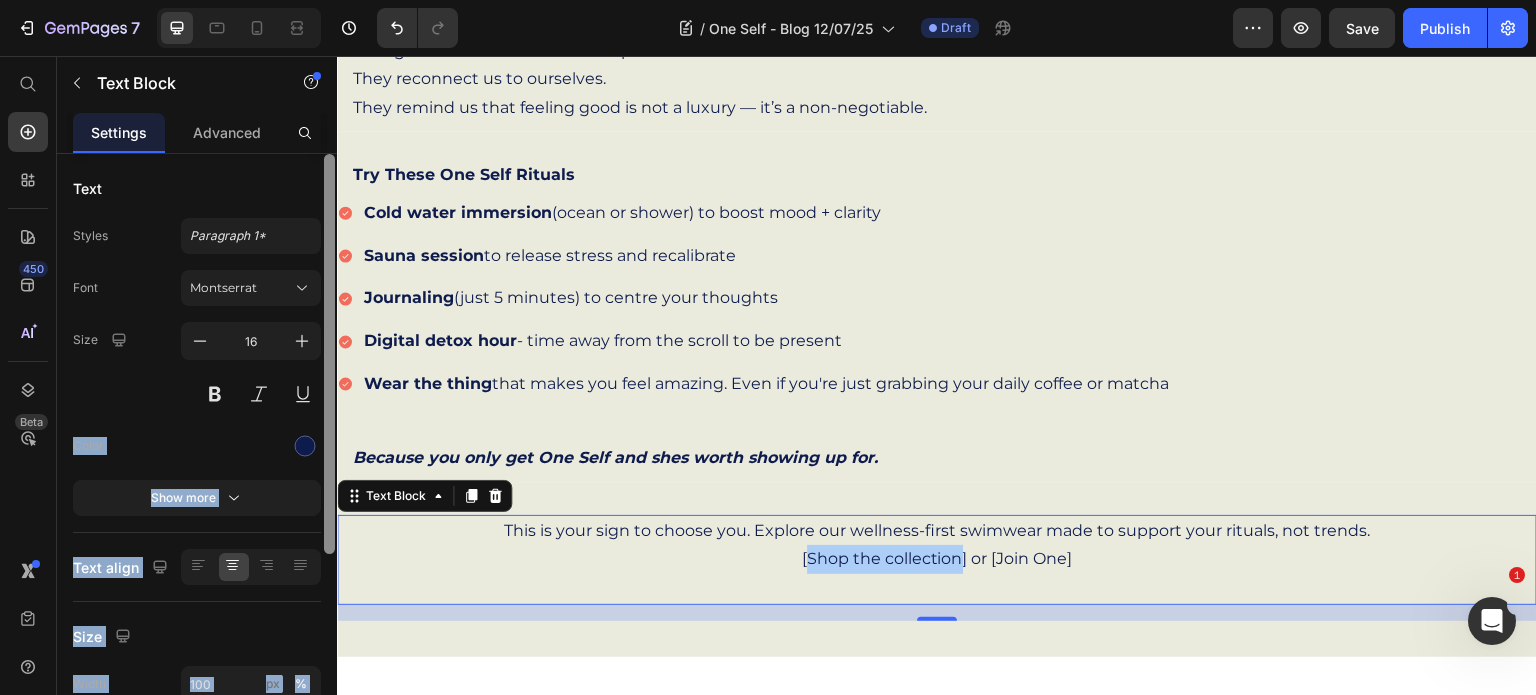 drag, startPoint x: 320, startPoint y: 365, endPoint x: 330, endPoint y: 454, distance: 89.560036 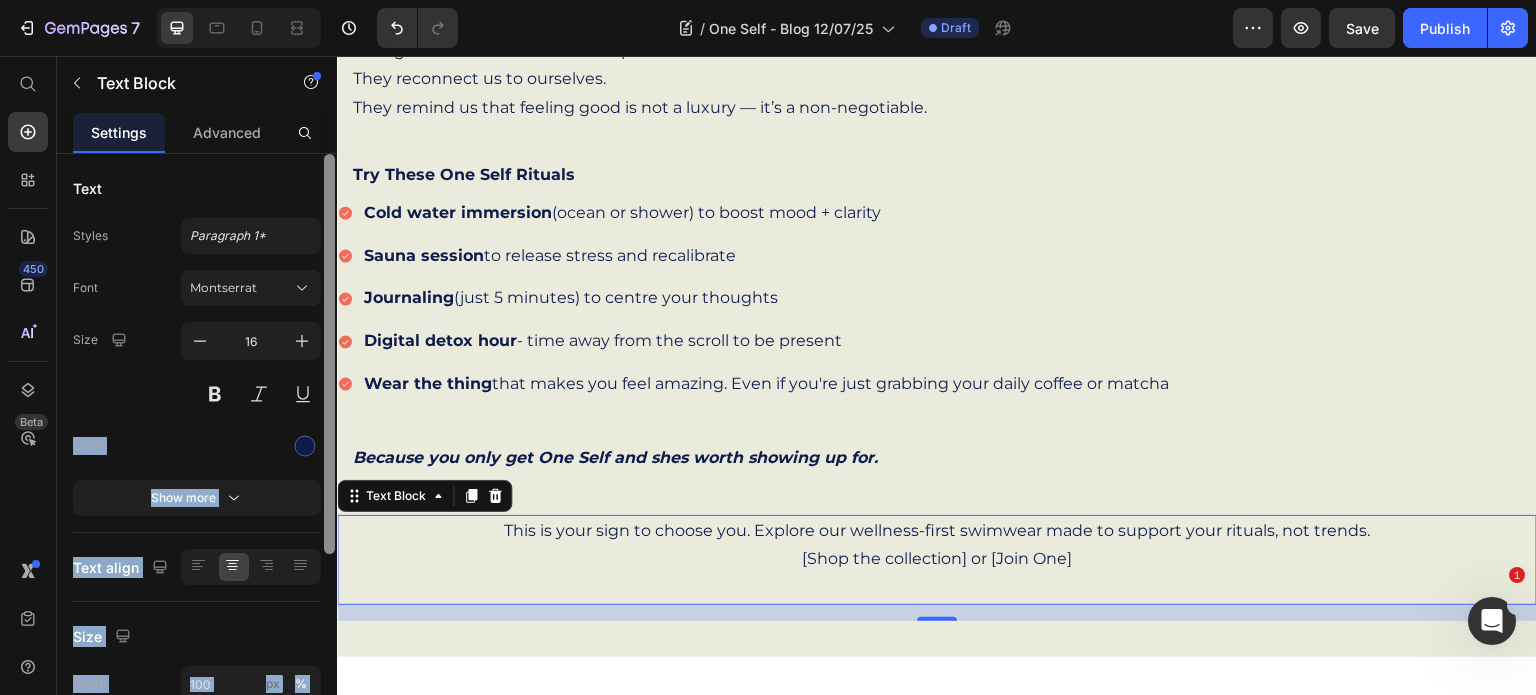 click at bounding box center [329, 354] 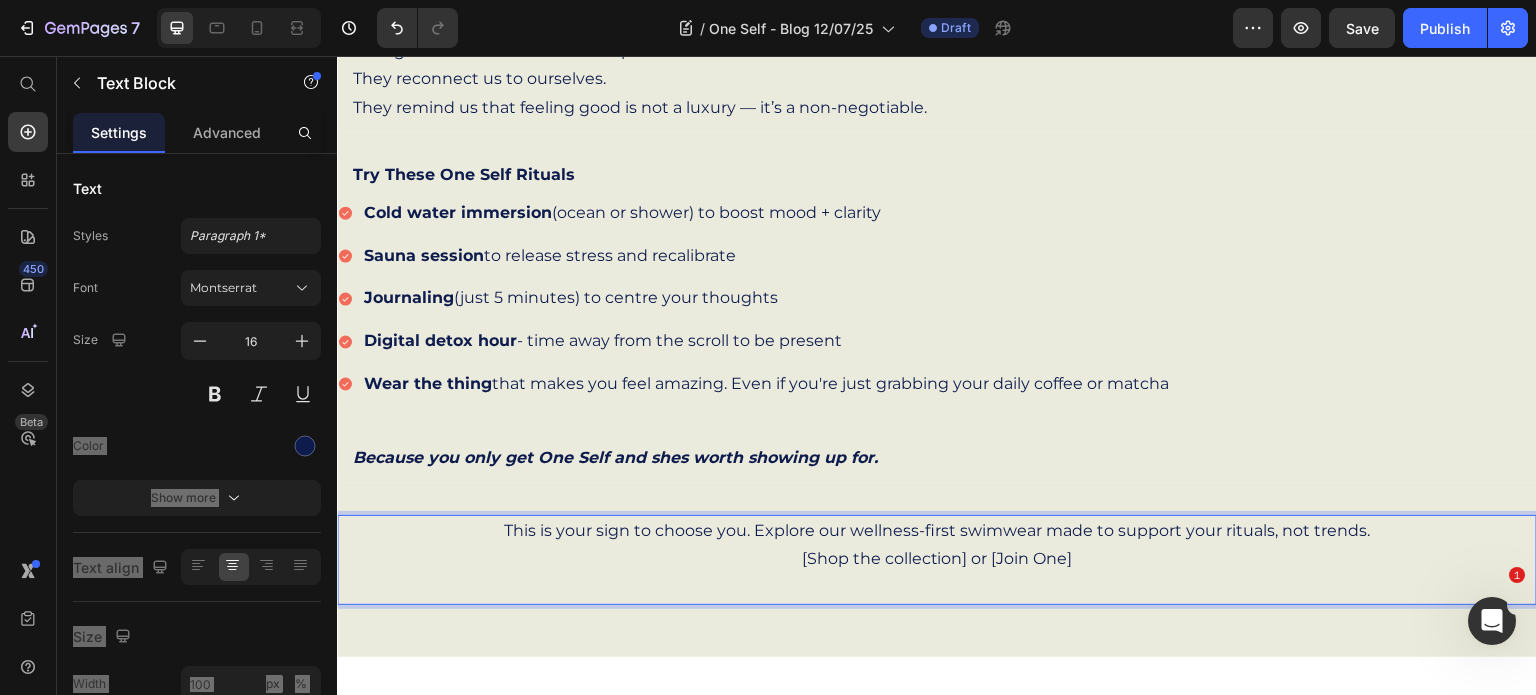 click on "[Shop the collection] or [Join One]" at bounding box center (937, 559) 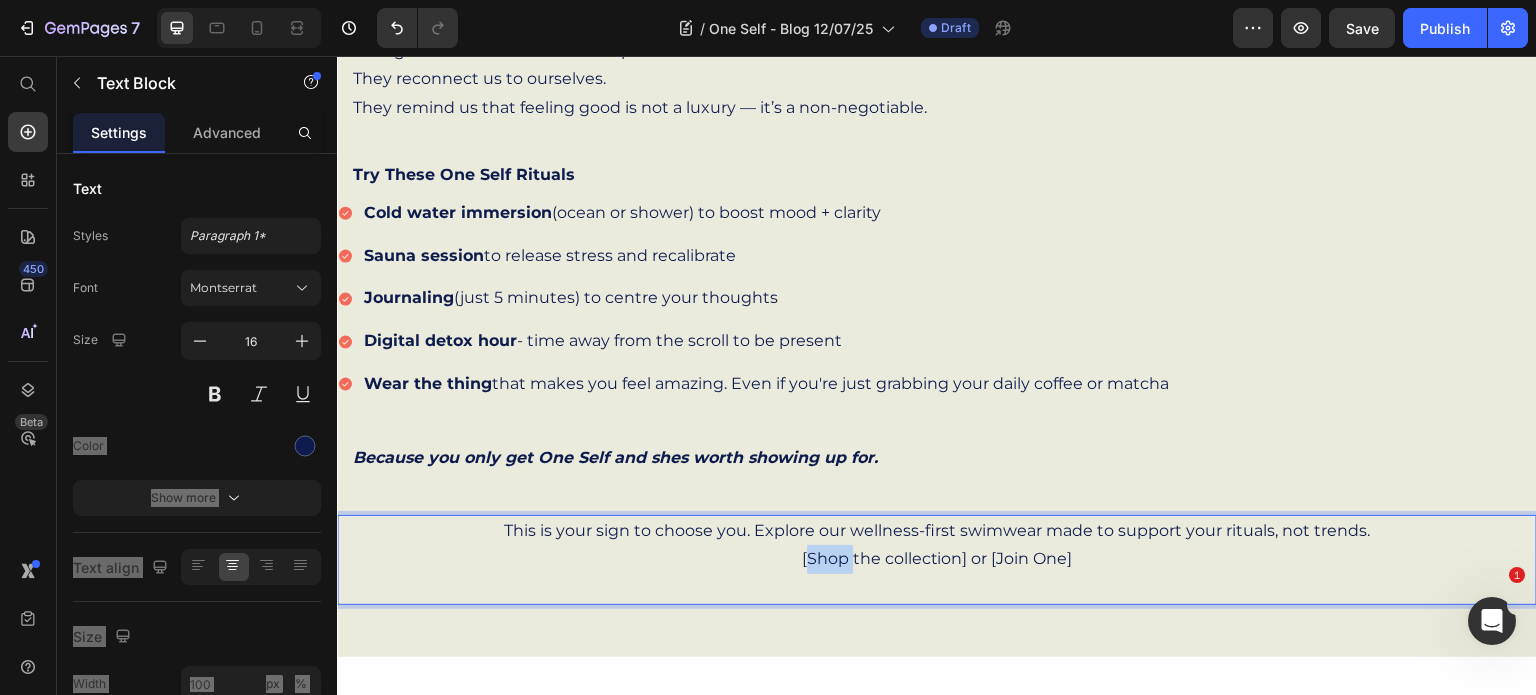 click on "[Shop the collection] or [Join One]" at bounding box center (937, 559) 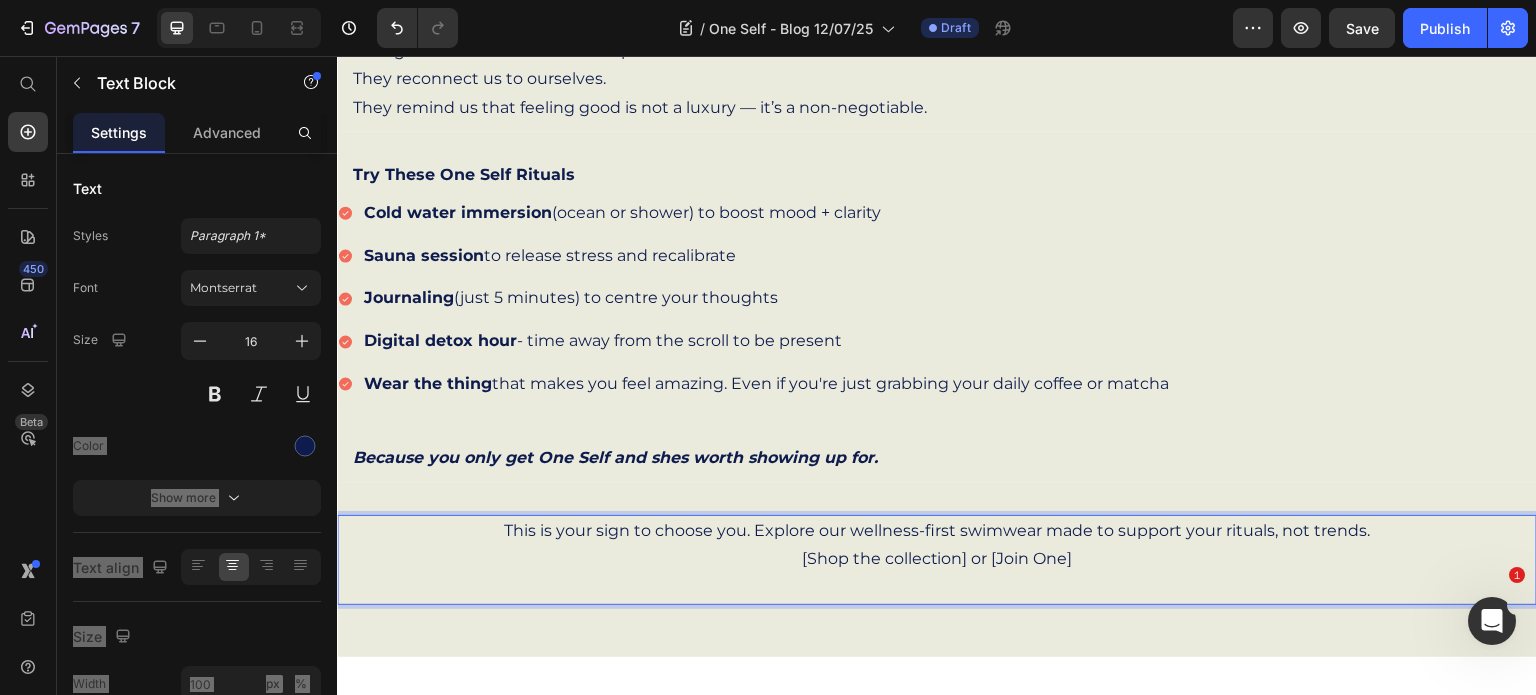 click on "[Shop the collection] or [Join One]" at bounding box center [937, 559] 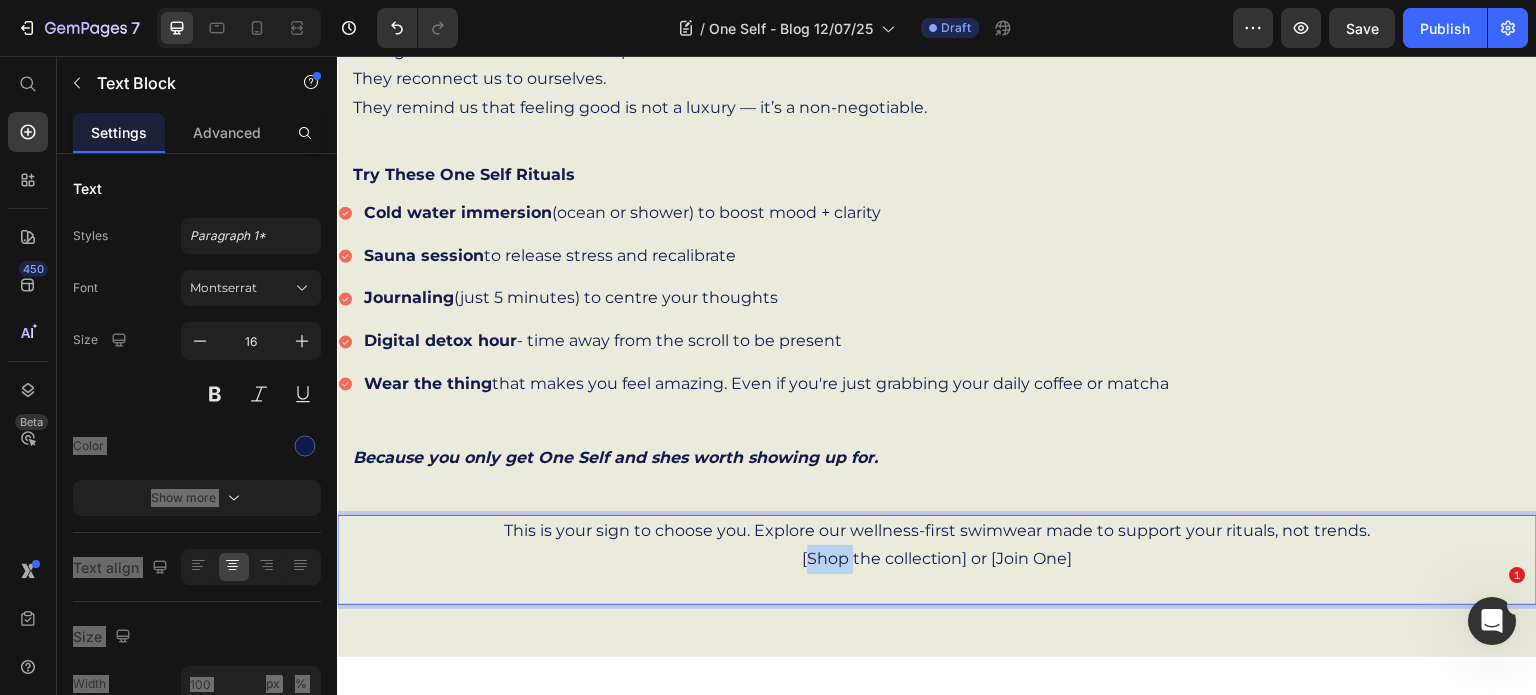 click on "[Shop the collection] or [Join One]" at bounding box center [937, 559] 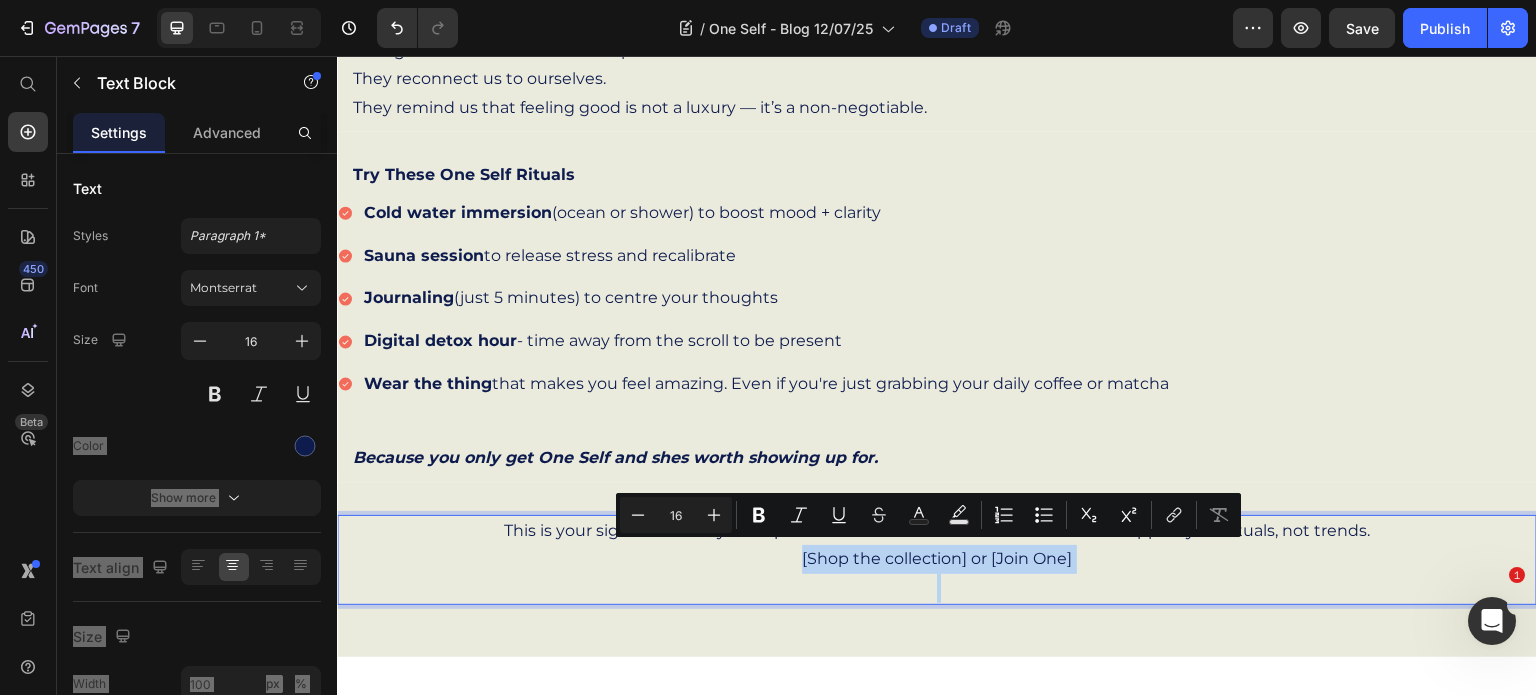 drag, startPoint x: 803, startPoint y: 555, endPoint x: 952, endPoint y: 552, distance: 149.0302 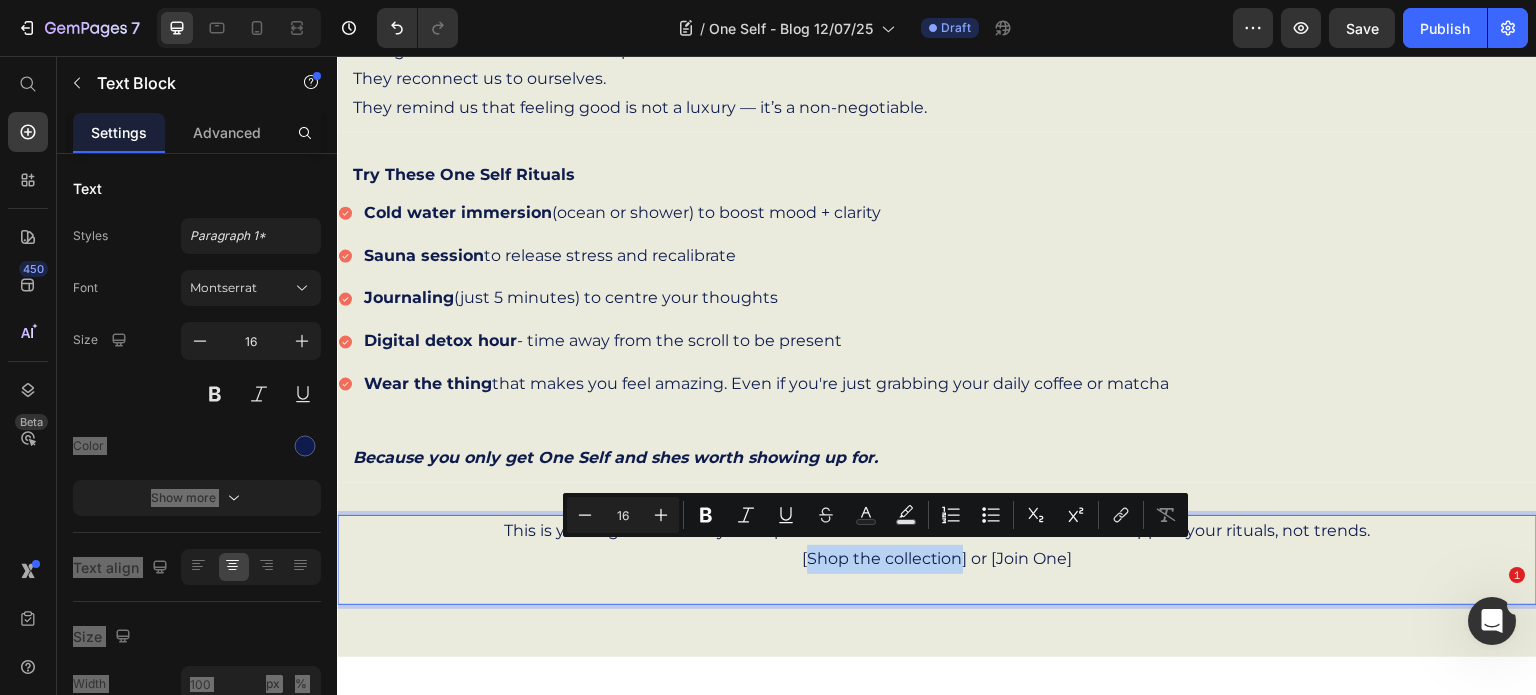 drag, startPoint x: 801, startPoint y: 556, endPoint x: 950, endPoint y: 554, distance: 149.01343 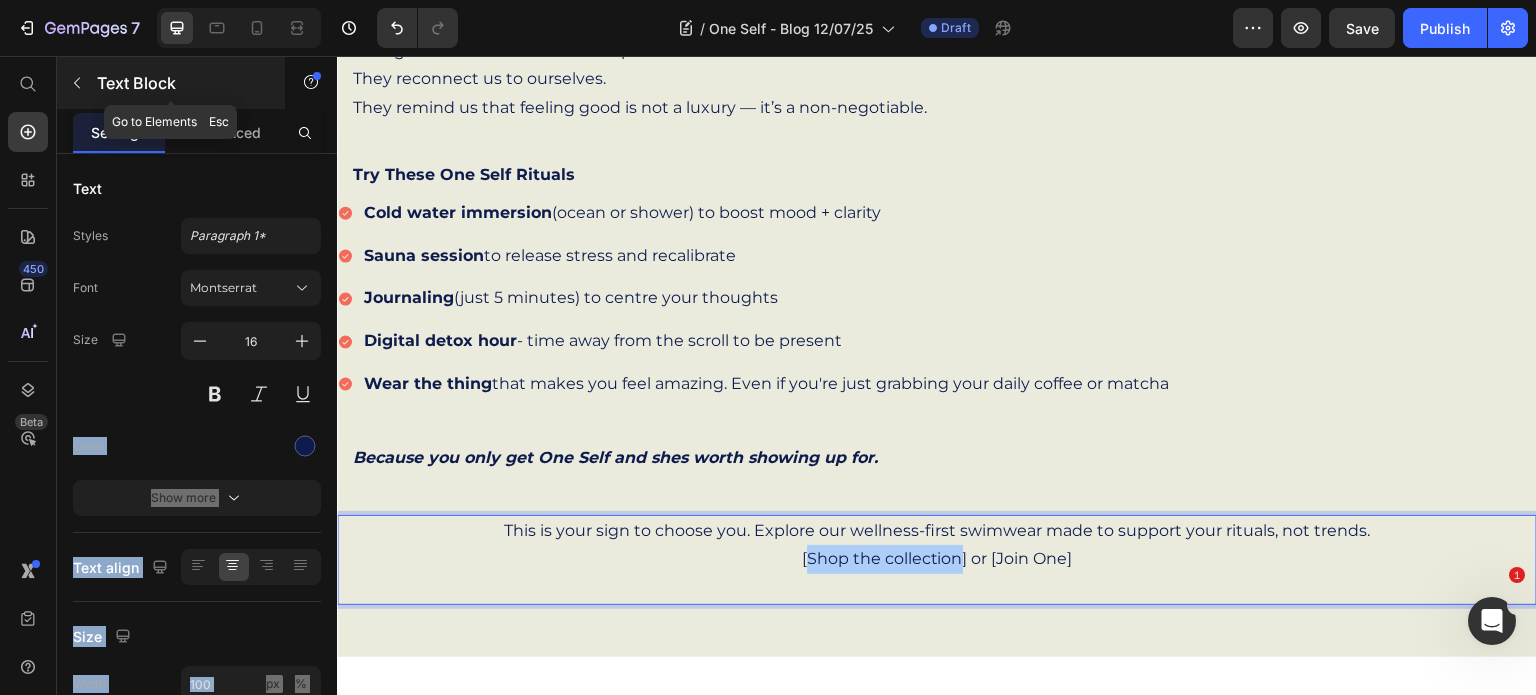 click 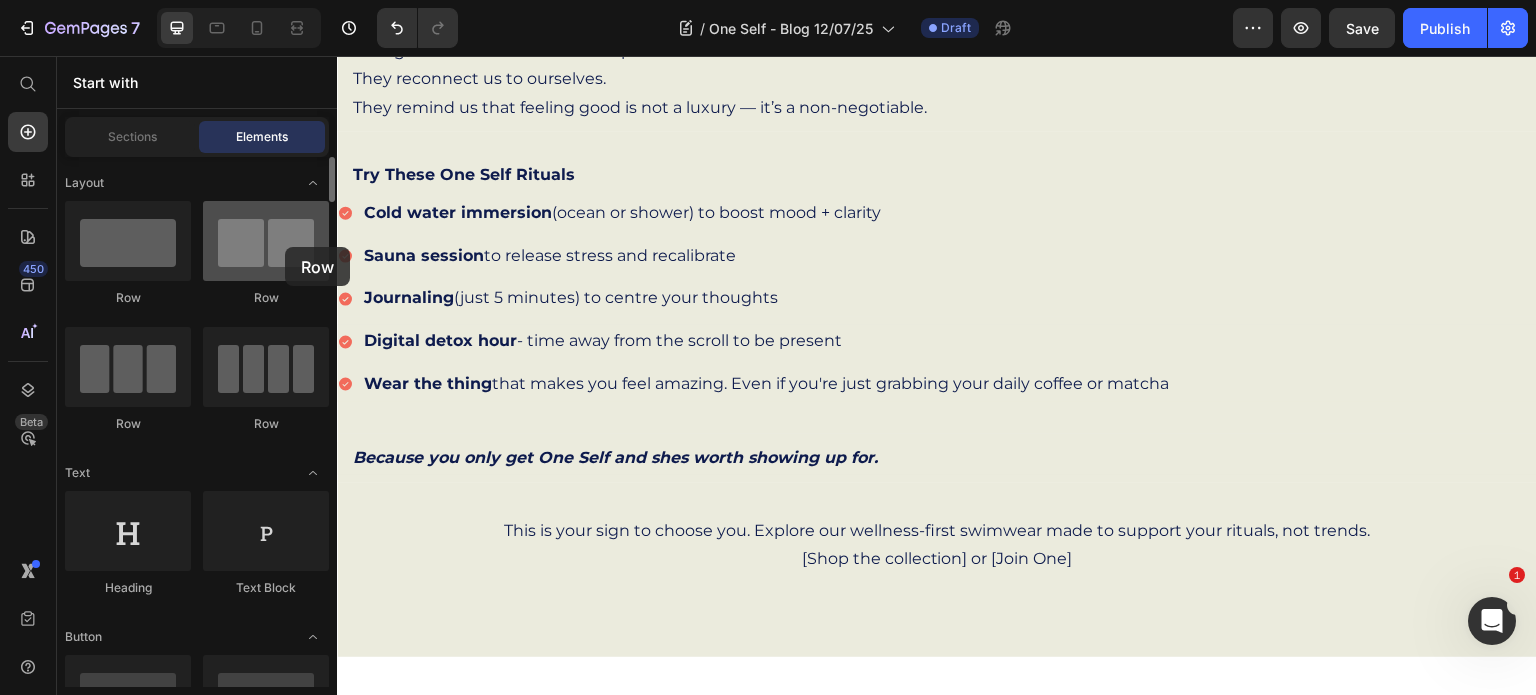 click at bounding box center [266, 241] 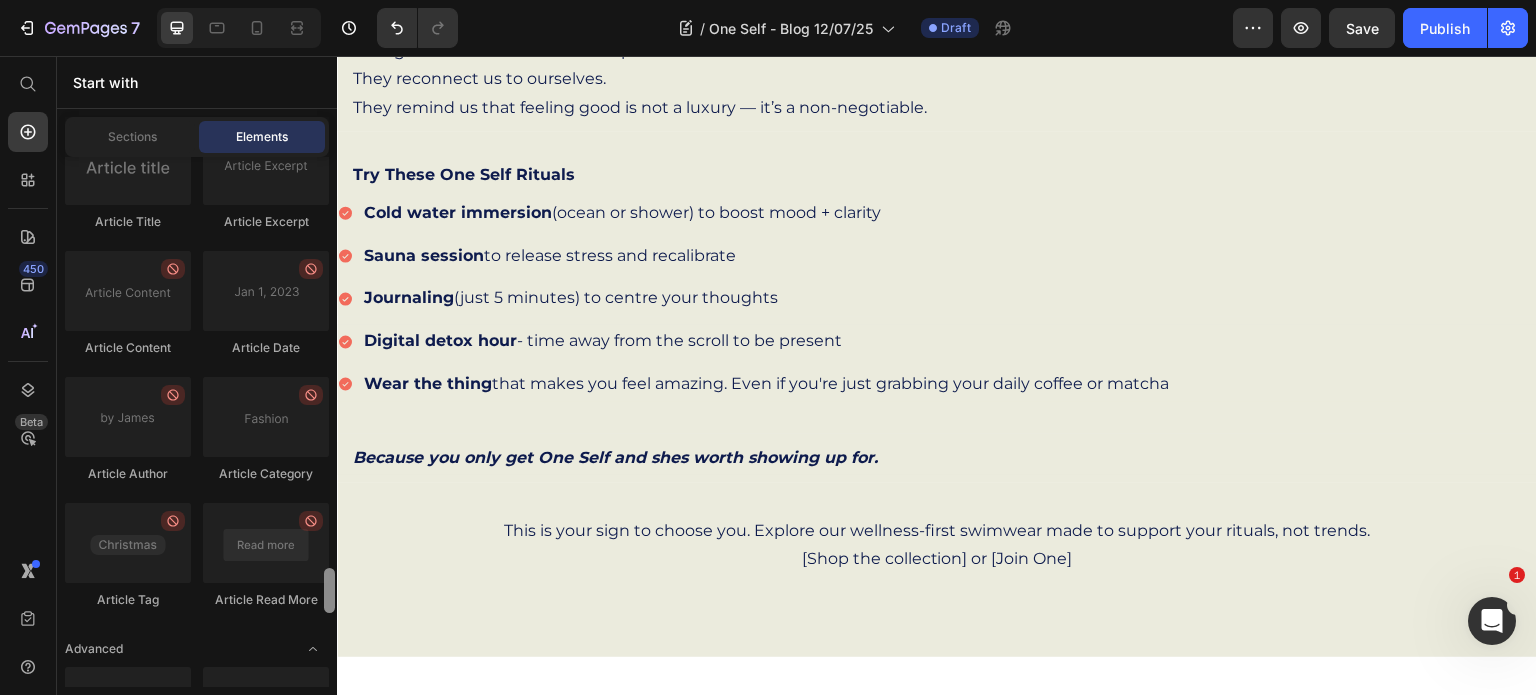 scroll, scrollTop: 5648, scrollLeft: 0, axis: vertical 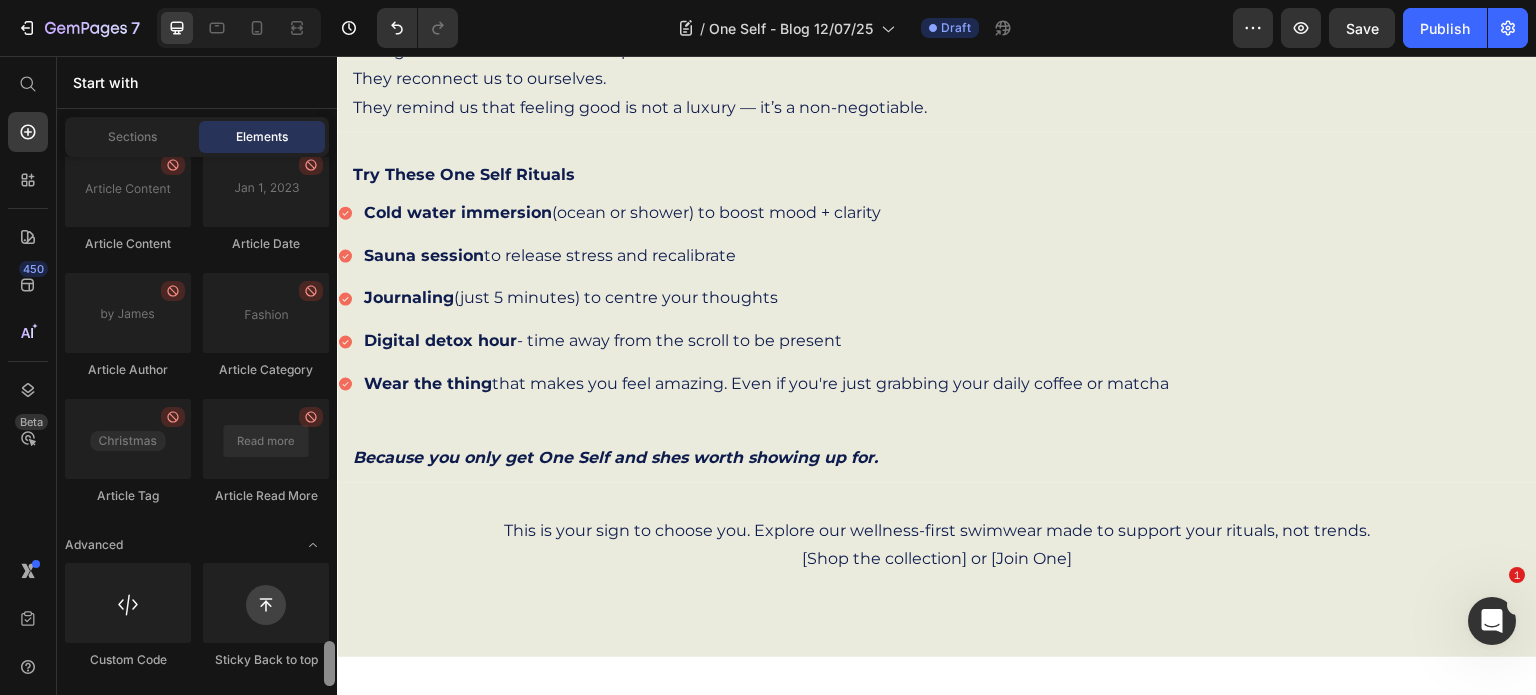 drag, startPoint x: 332, startPoint y: 189, endPoint x: 296, endPoint y: 742, distance: 554.17053 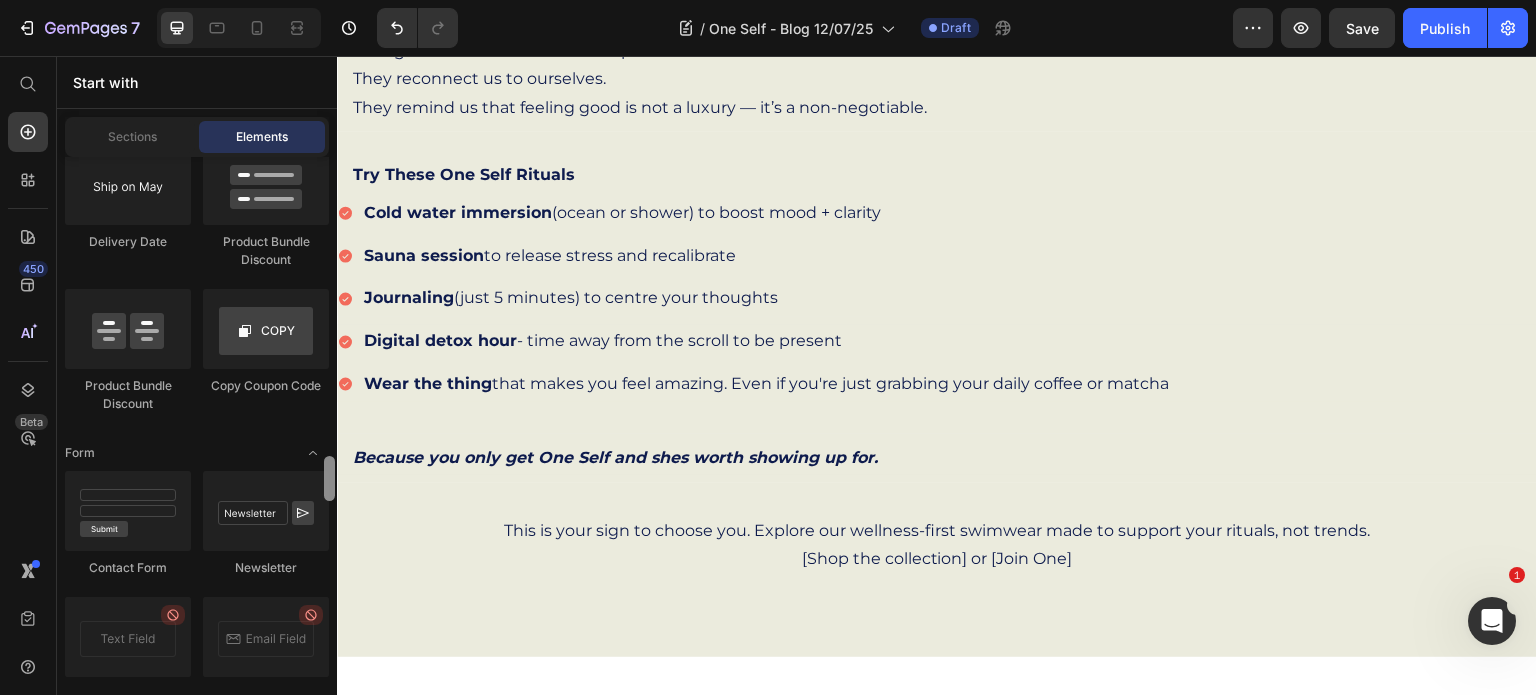 scroll, scrollTop: 4402, scrollLeft: 0, axis: vertical 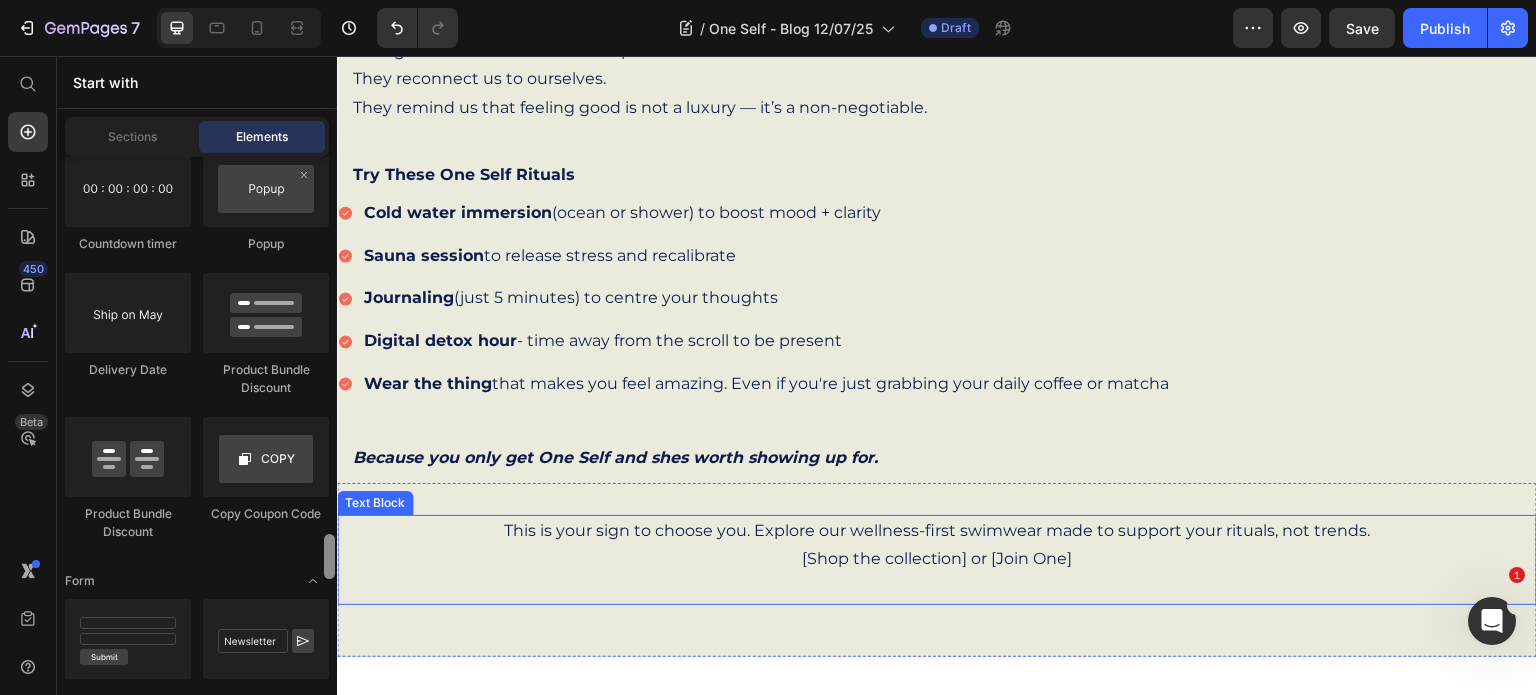 drag, startPoint x: 662, startPoint y: 706, endPoint x: 338, endPoint y: 500, distance: 383.94272 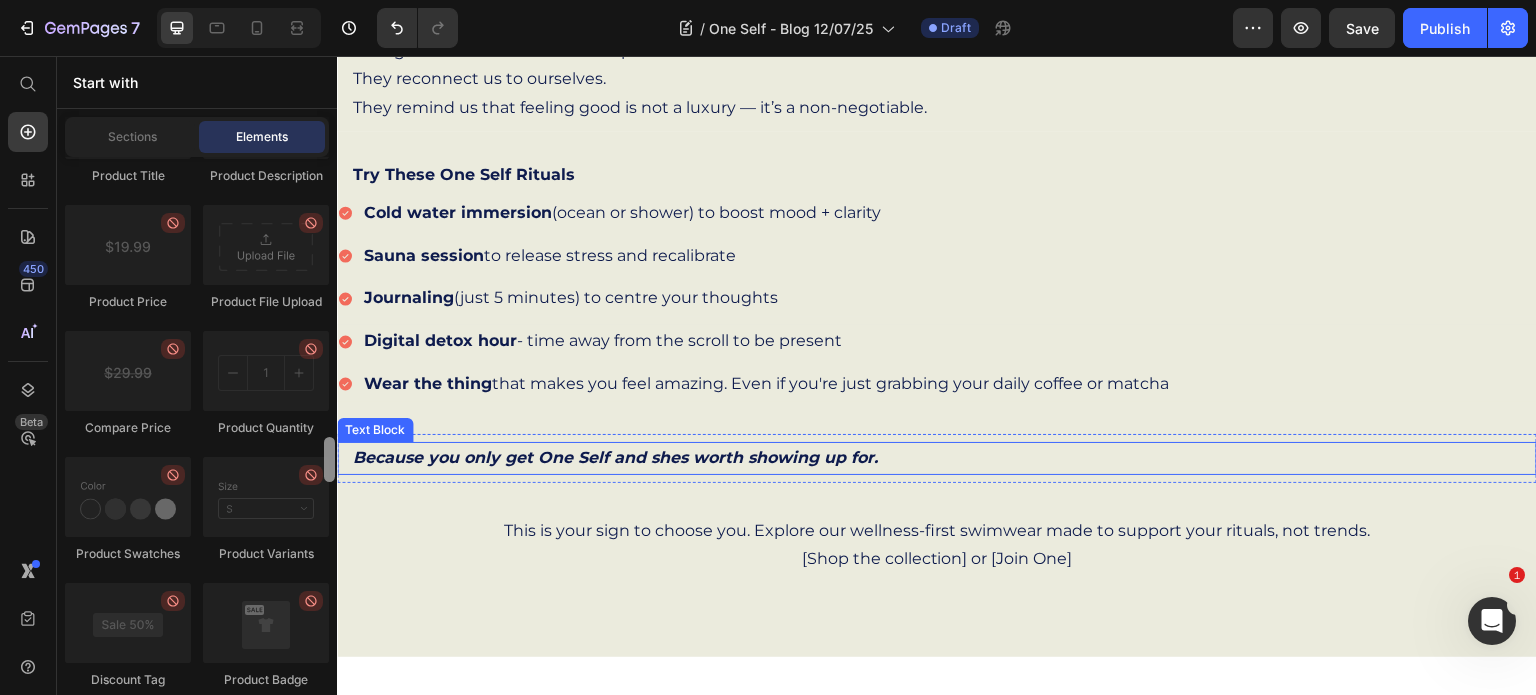 scroll, scrollTop: 3412, scrollLeft: 0, axis: vertical 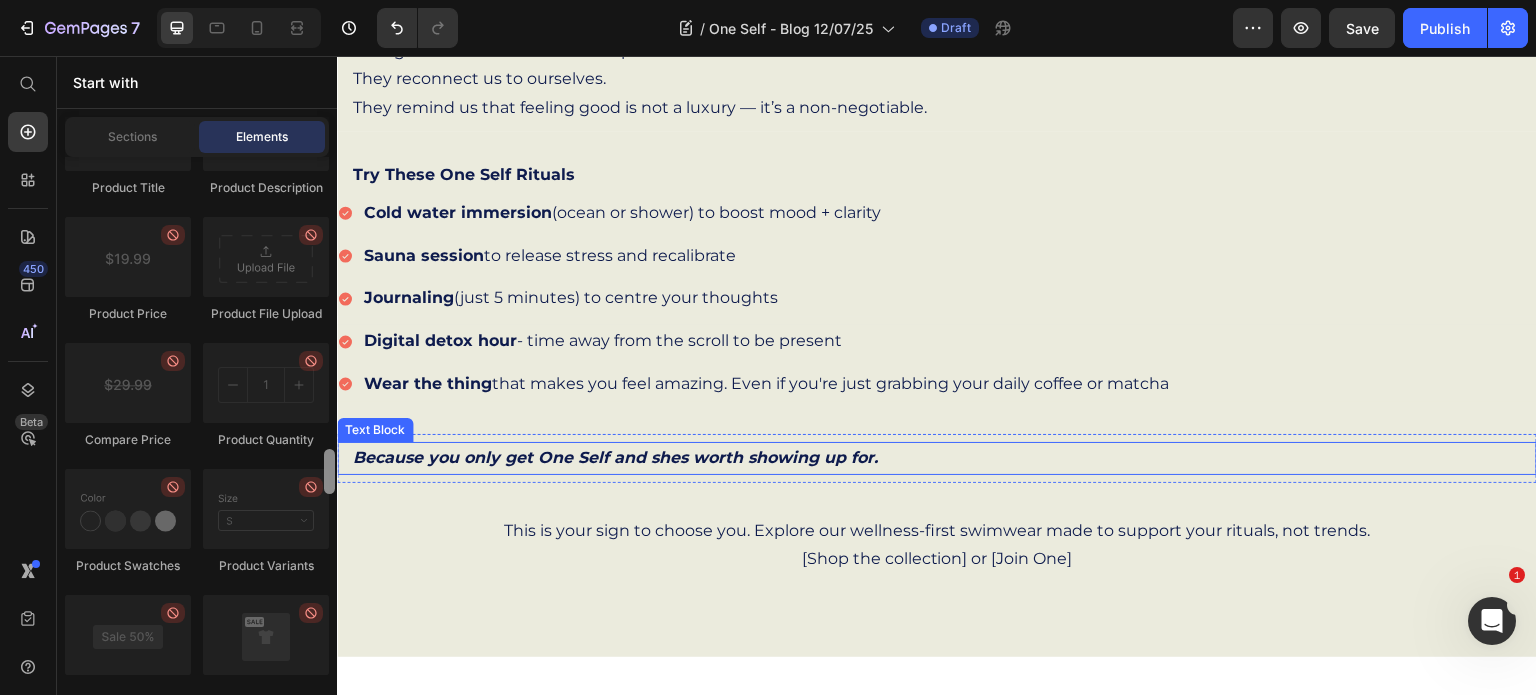 drag, startPoint x: 668, startPoint y: 572, endPoint x: 340, endPoint y: 425, distance: 359.43427 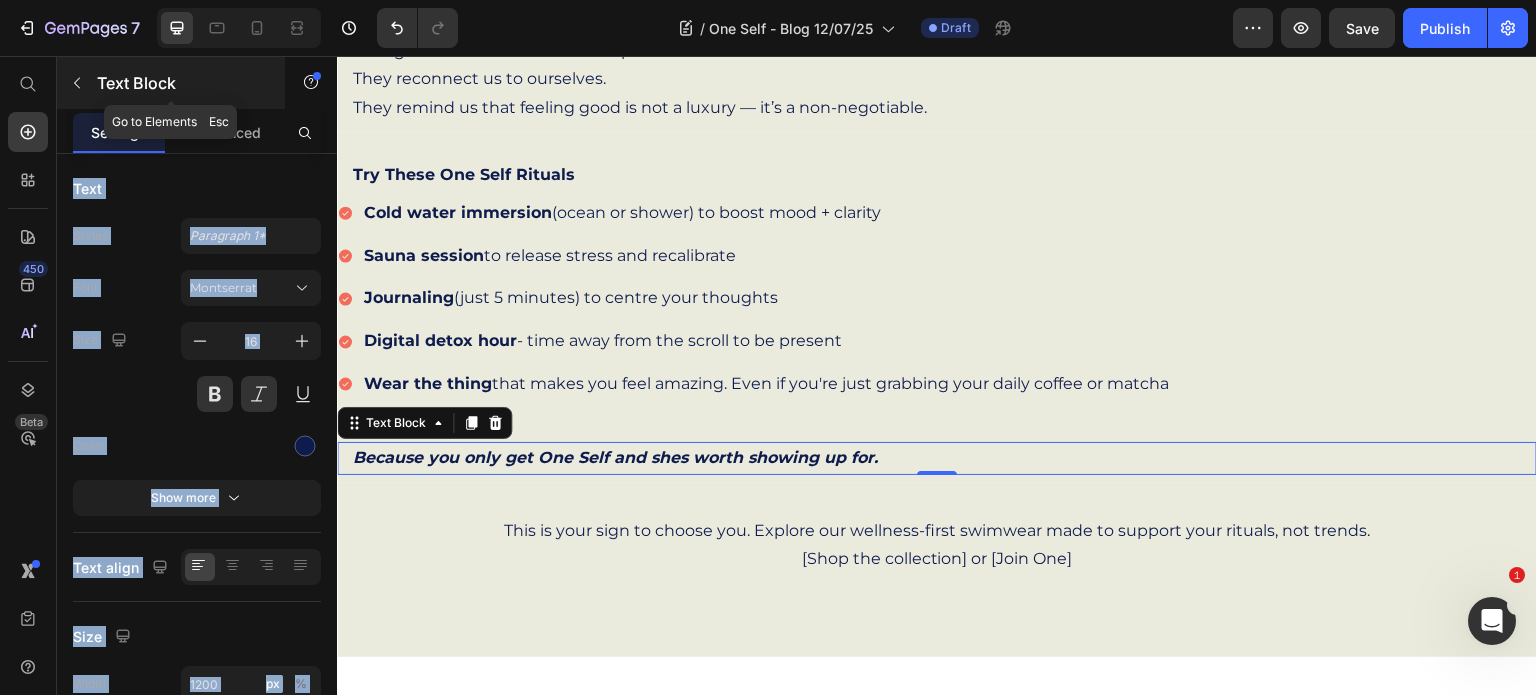 click 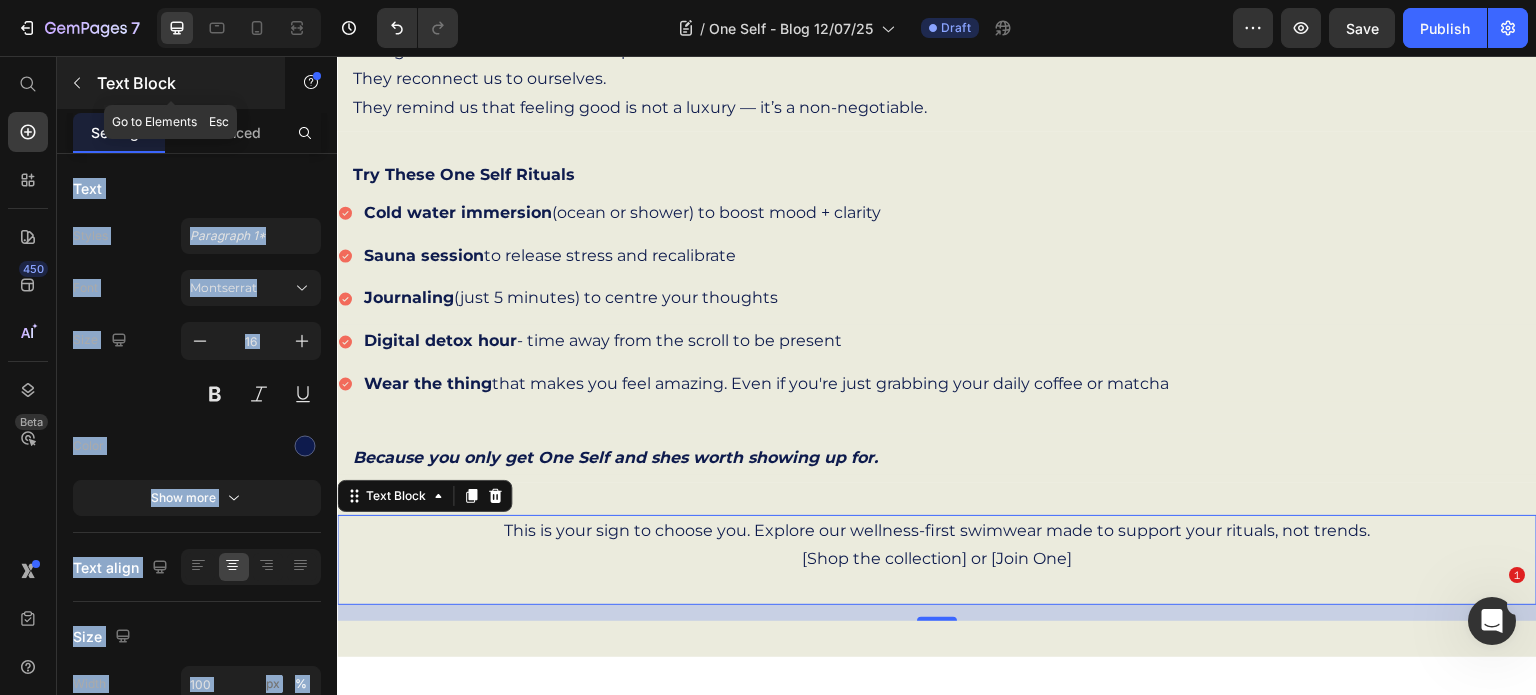 click 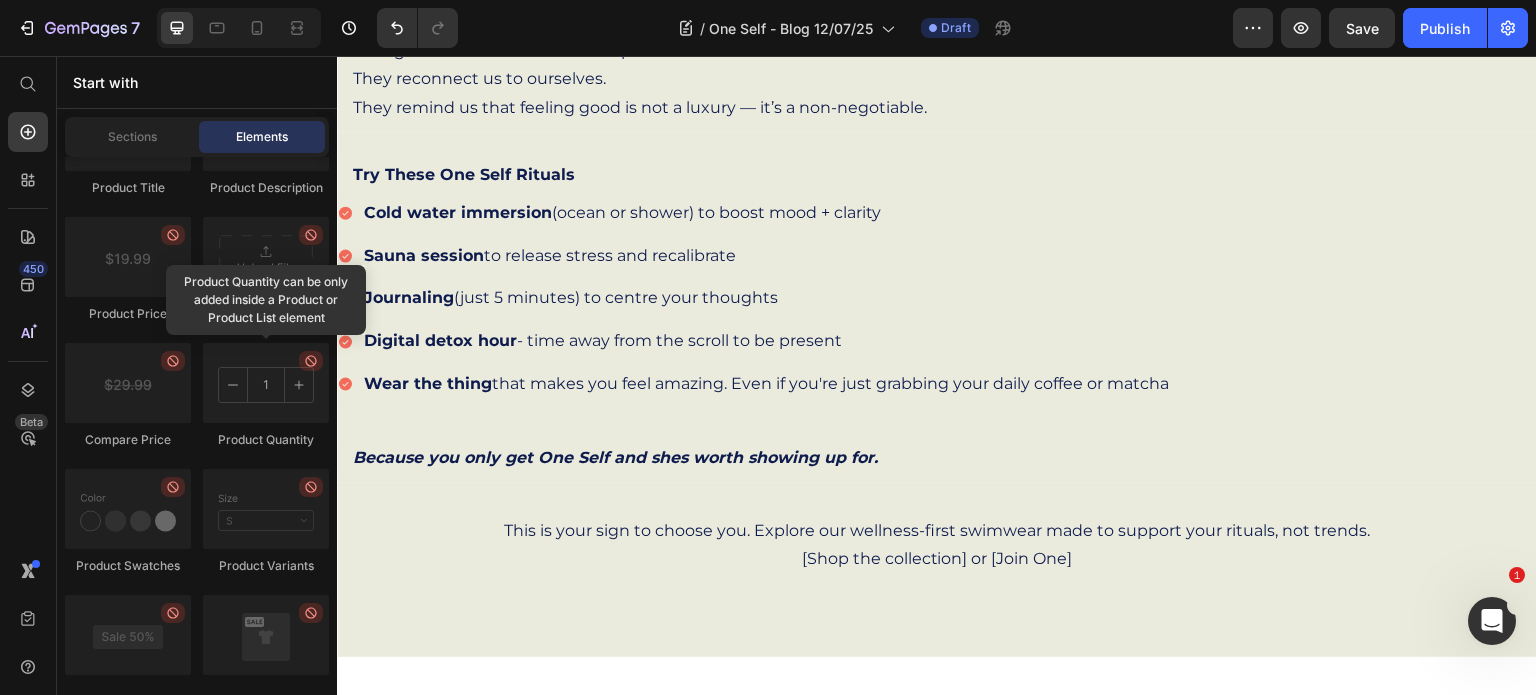 click at bounding box center [266, 383] 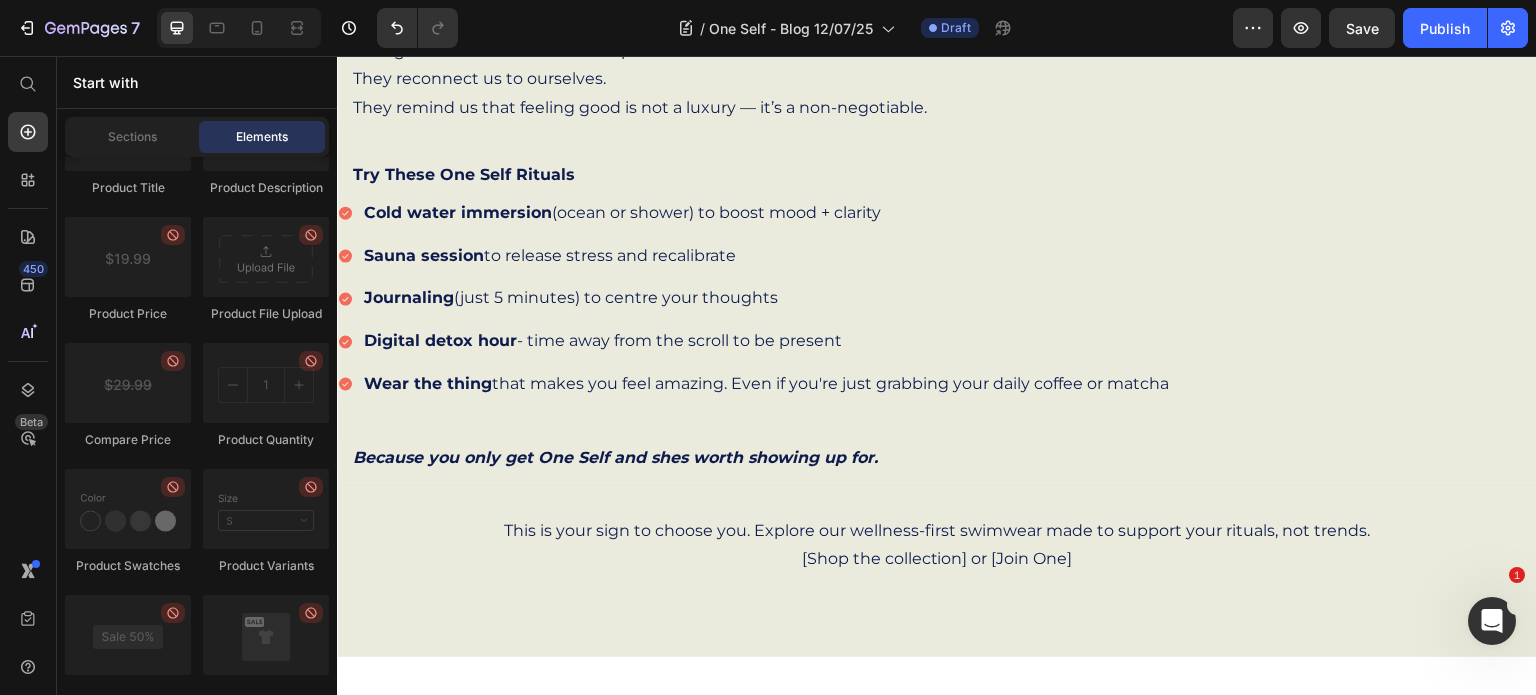 click on "Sections Elements" at bounding box center [197, 137] 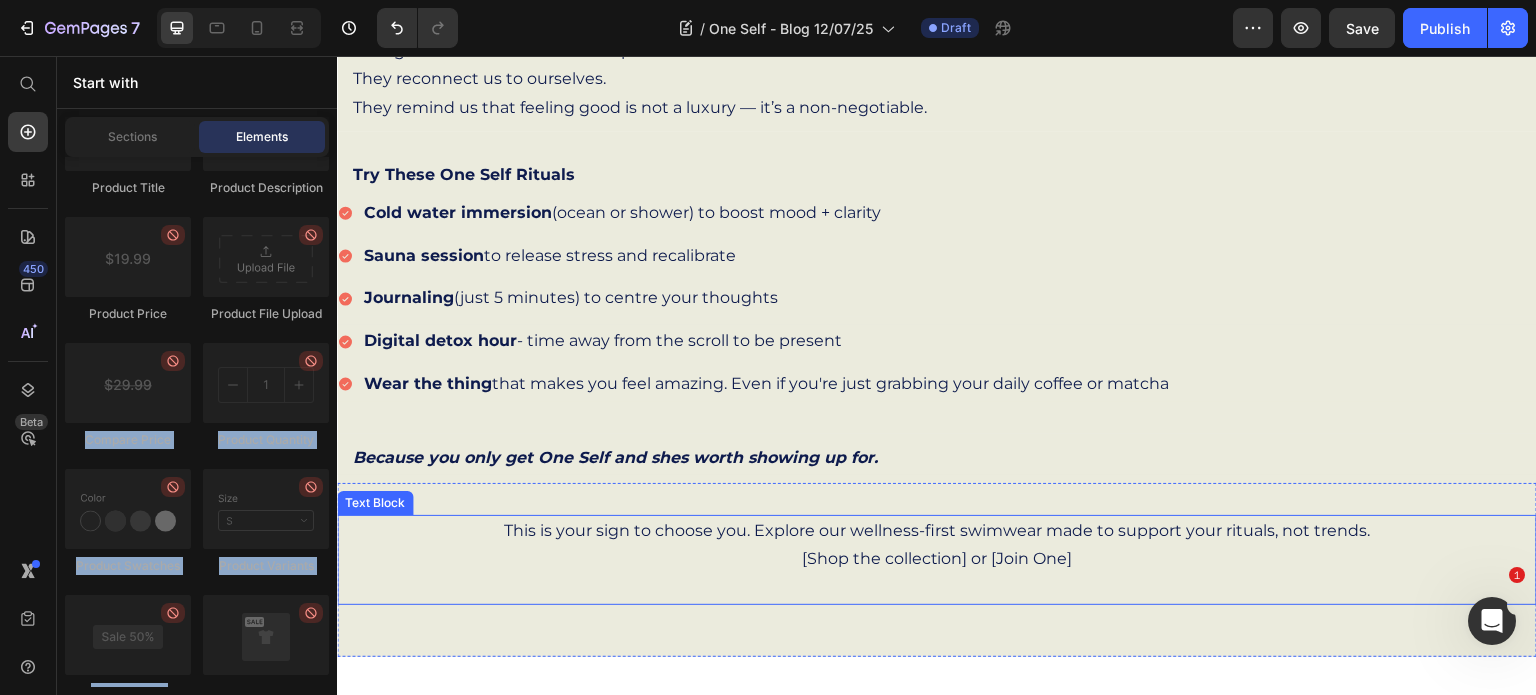 drag, startPoint x: 669, startPoint y: 379, endPoint x: 418, endPoint y: 589, distance: 327.26288 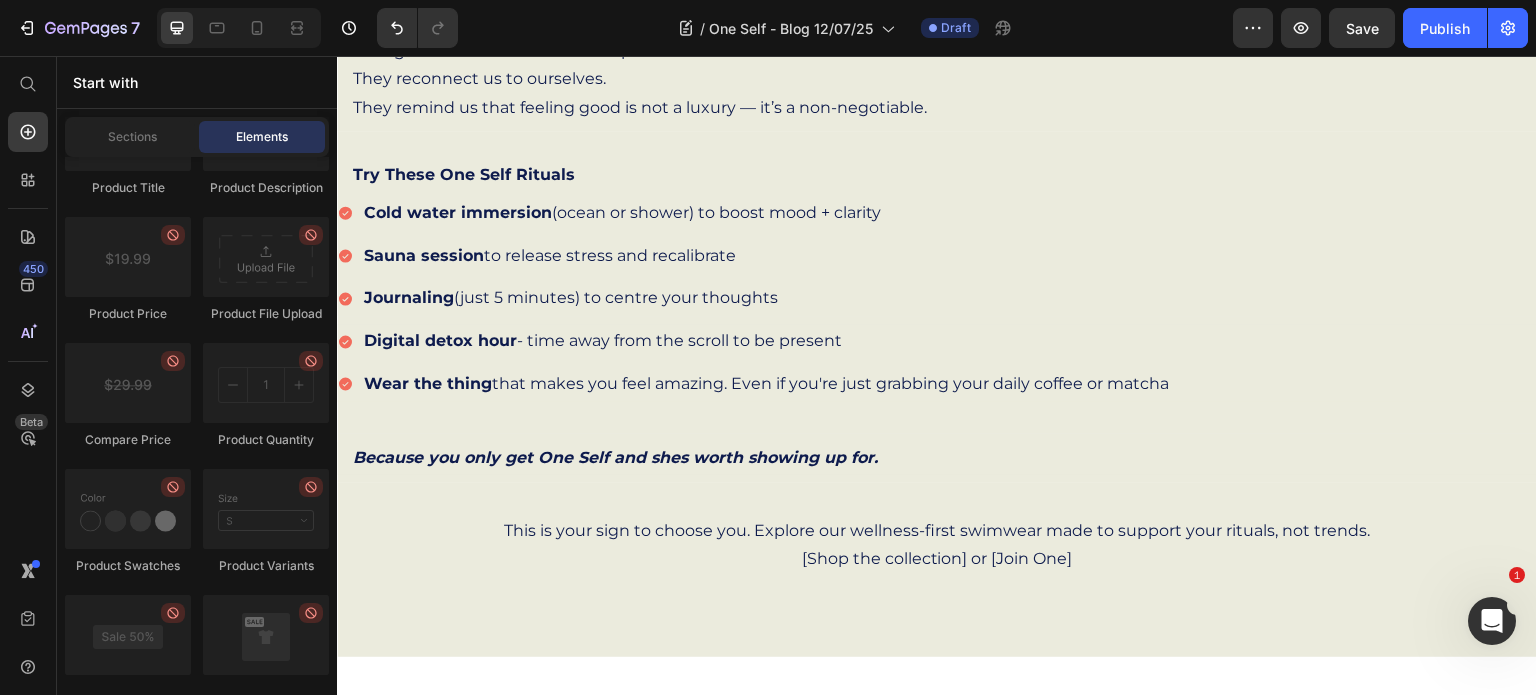 click on "Layout
Row
Row
Row
Row Text
Heading
Text Block Button
Button
Button
Sticky Back to top Media
Image
Image
Video
Video Banner" at bounding box center [197, -166] 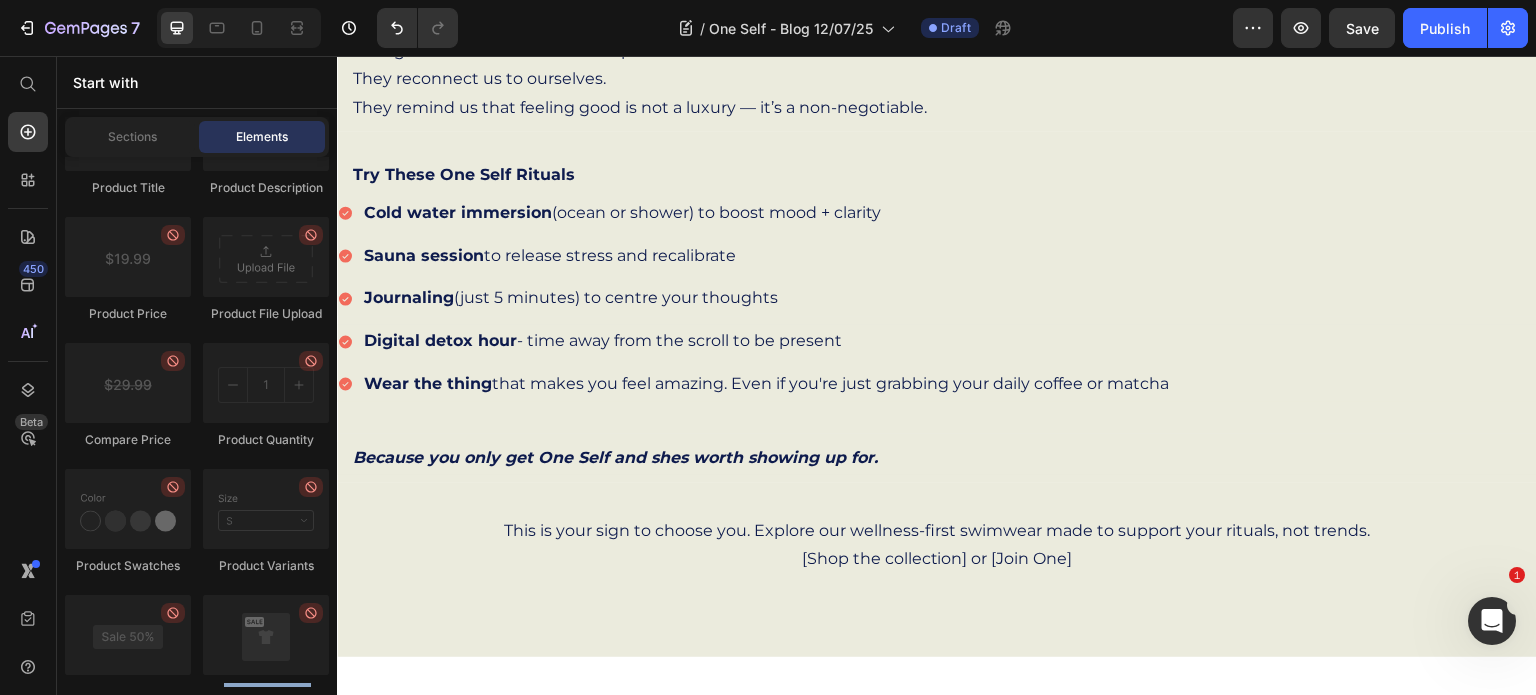 click on "Layout
Row
Row
Row
Row Text
Heading
Text Block Button
Button
Button
Sticky Back to top Media
Image
Image
Video
Video Banner" at bounding box center (197, -166) 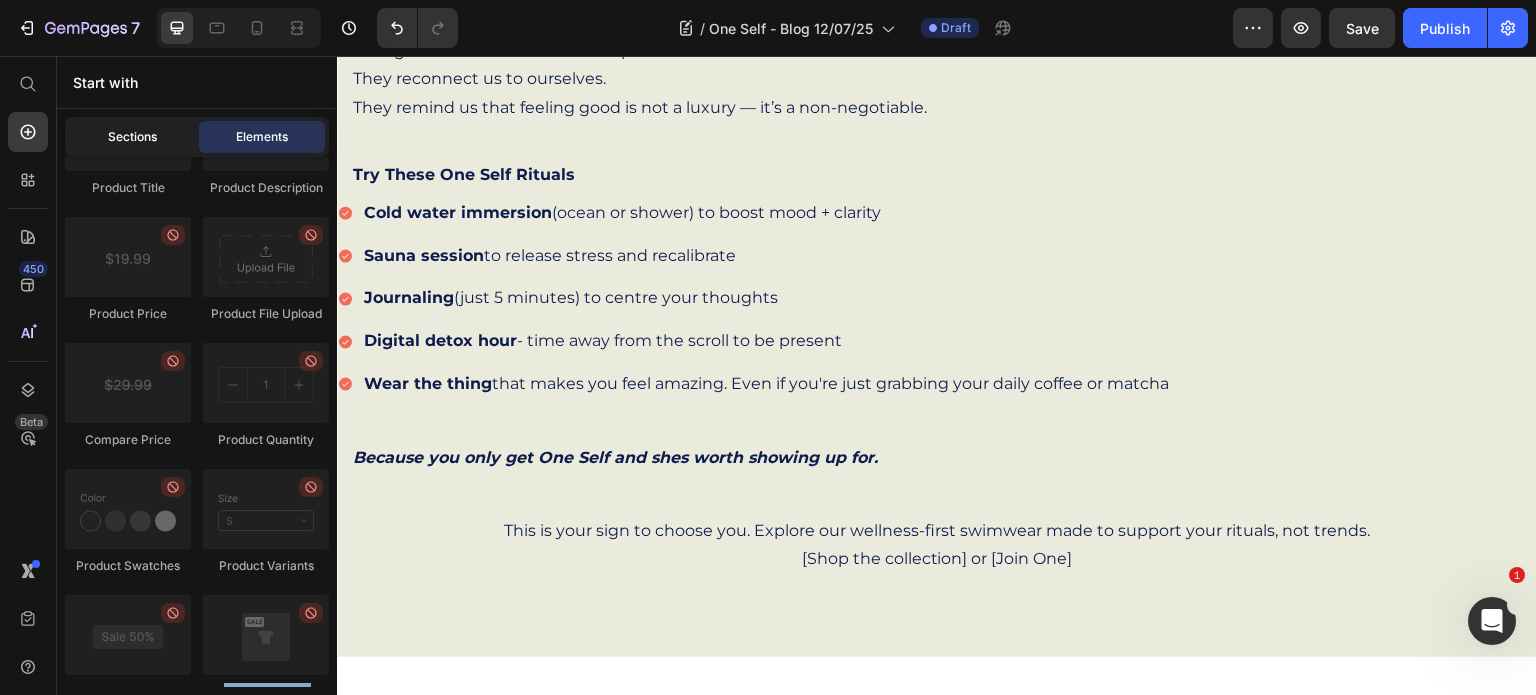 click on "Sections" at bounding box center (132, 137) 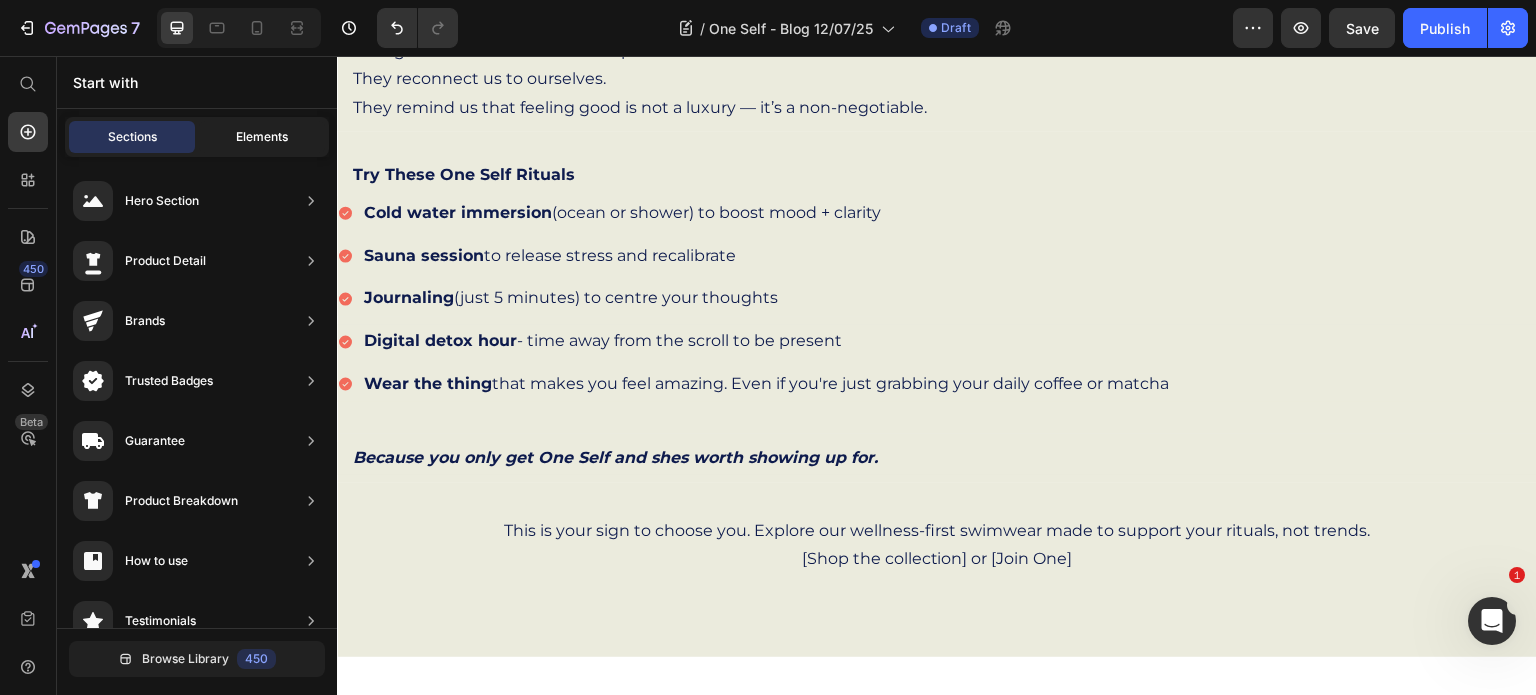 click on "Elements" at bounding box center [262, 137] 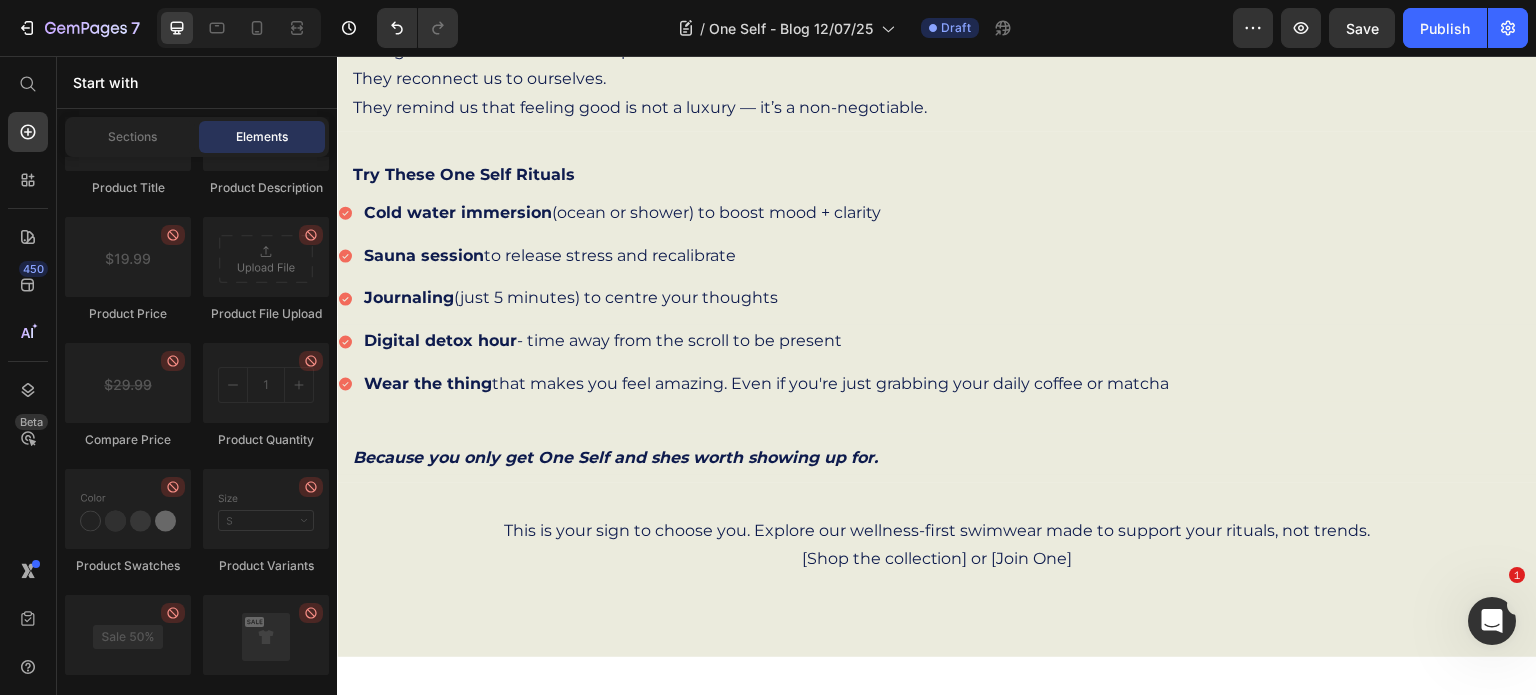 click on "Product Description" 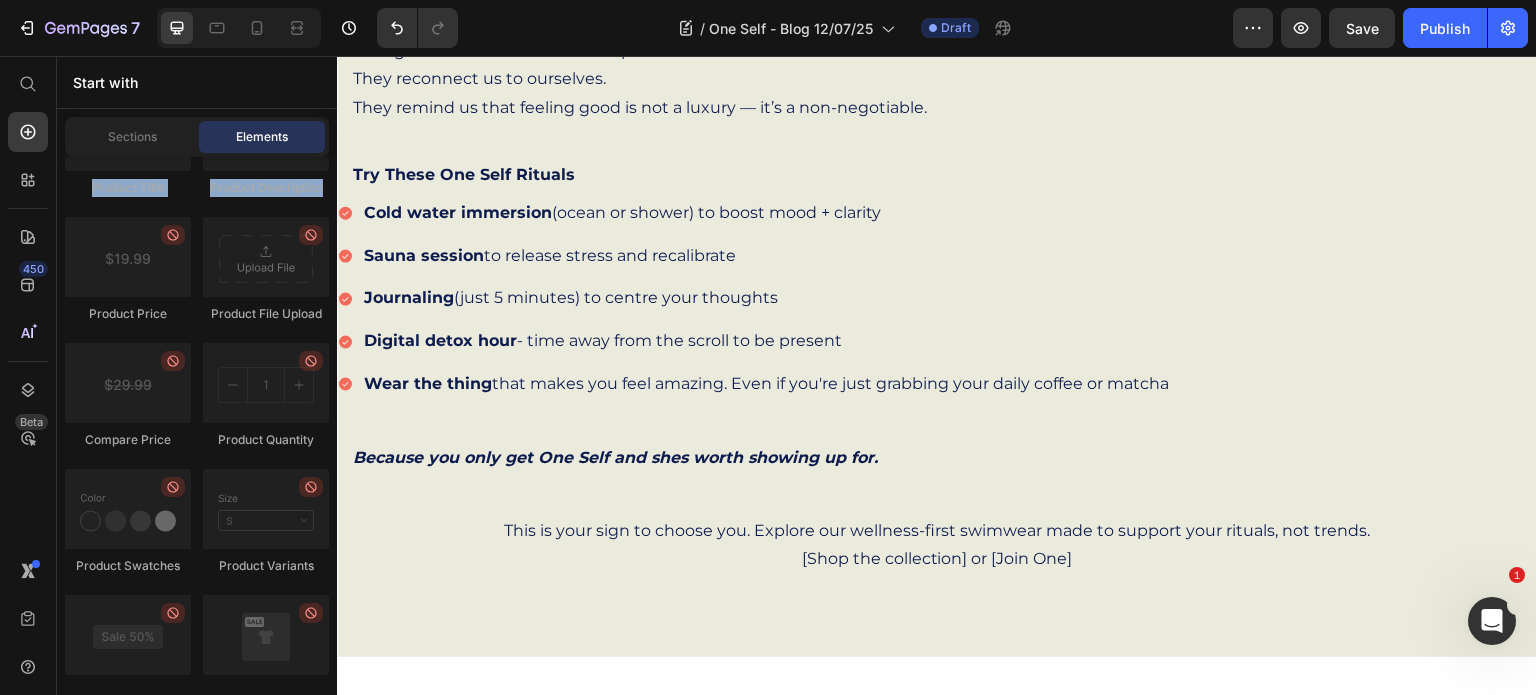 drag, startPoint x: 309, startPoint y: 187, endPoint x: 326, endPoint y: 109, distance: 79.83107 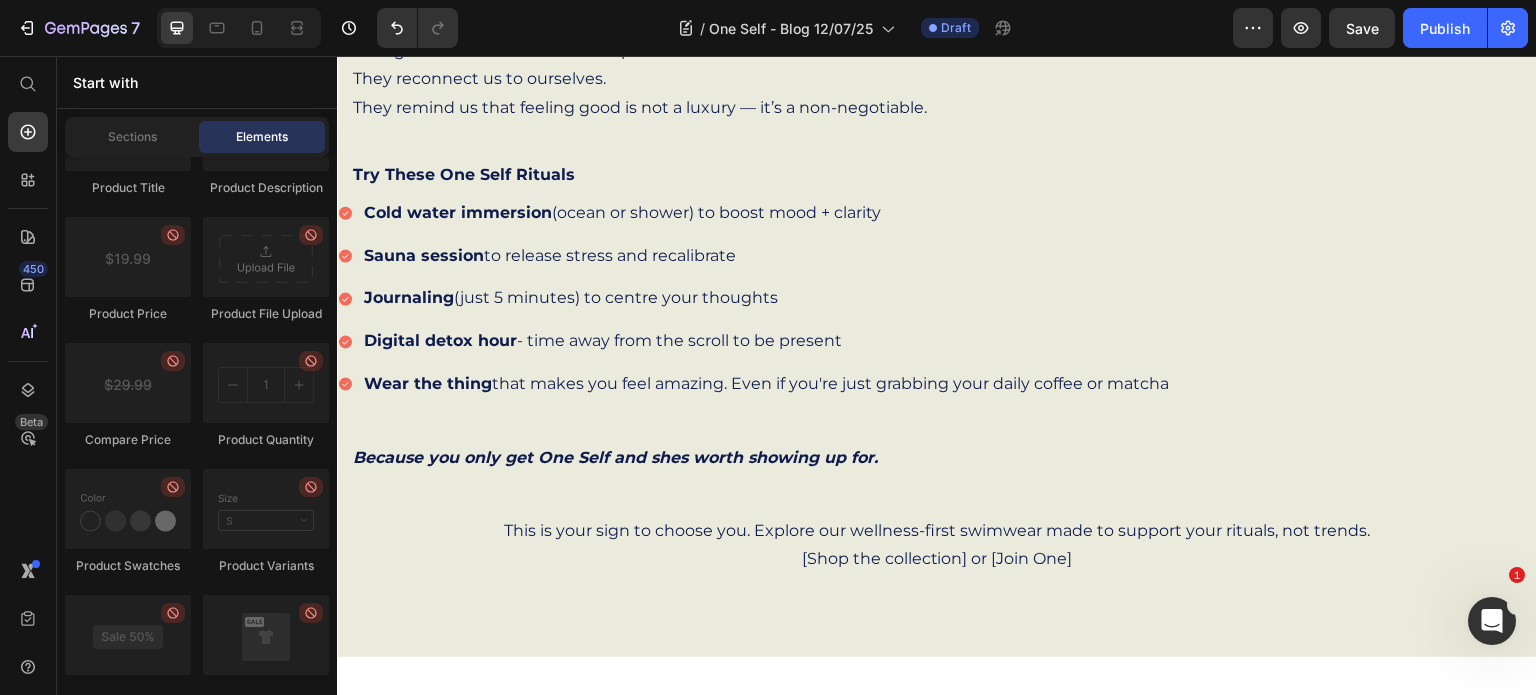 click on "Start with Sections Elements Hero Section Product Detail Brands Trusted Badges Guarantee Product Breakdown How to use Testimonials Compare Bundle FAQs Social Proof Brand Story Product List Collection Blog List Contact Sticky Add to Cart Custom Footer Browse Library 450 Layout
Row
Row
Row
Row Text
Heading
Text Block Button
Button
Button
Sticky Back to top Media
Image
Image" at bounding box center (197, 375) 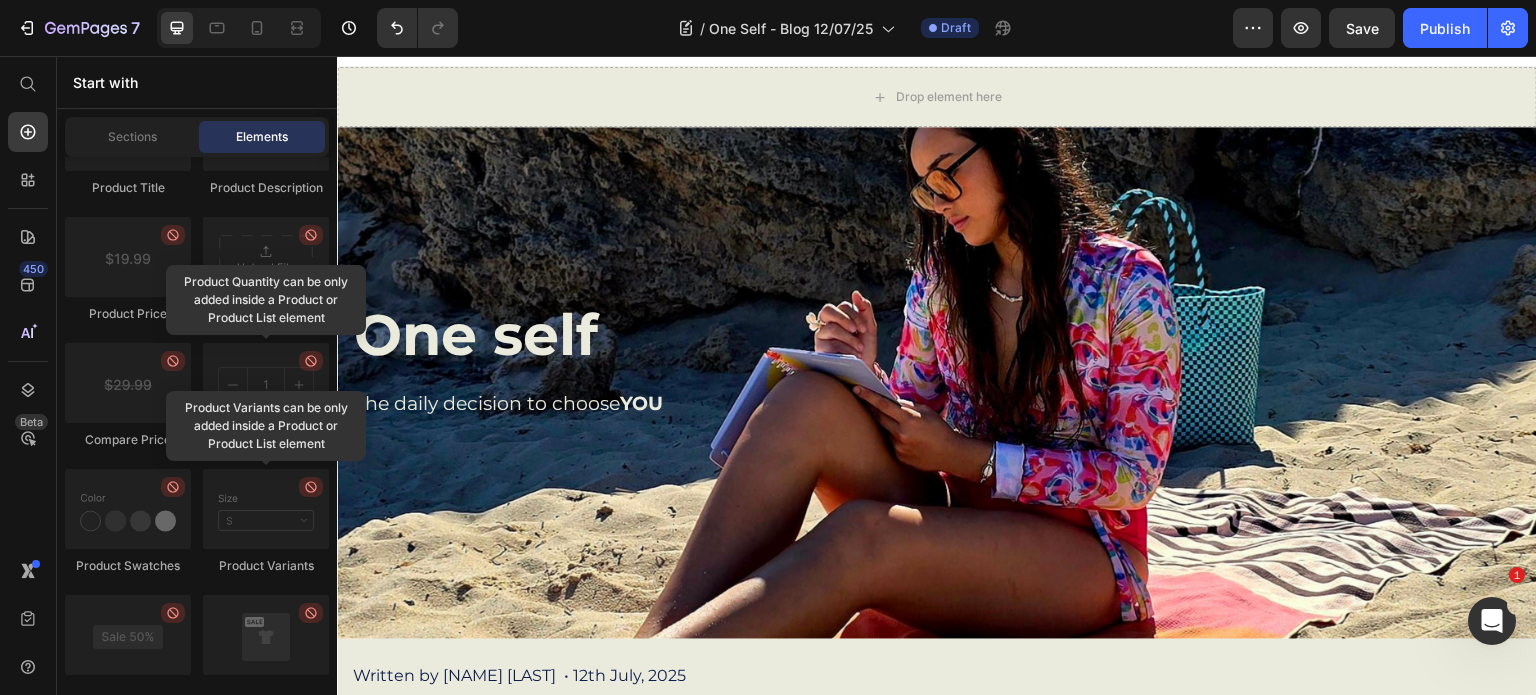 scroll, scrollTop: 0, scrollLeft: 0, axis: both 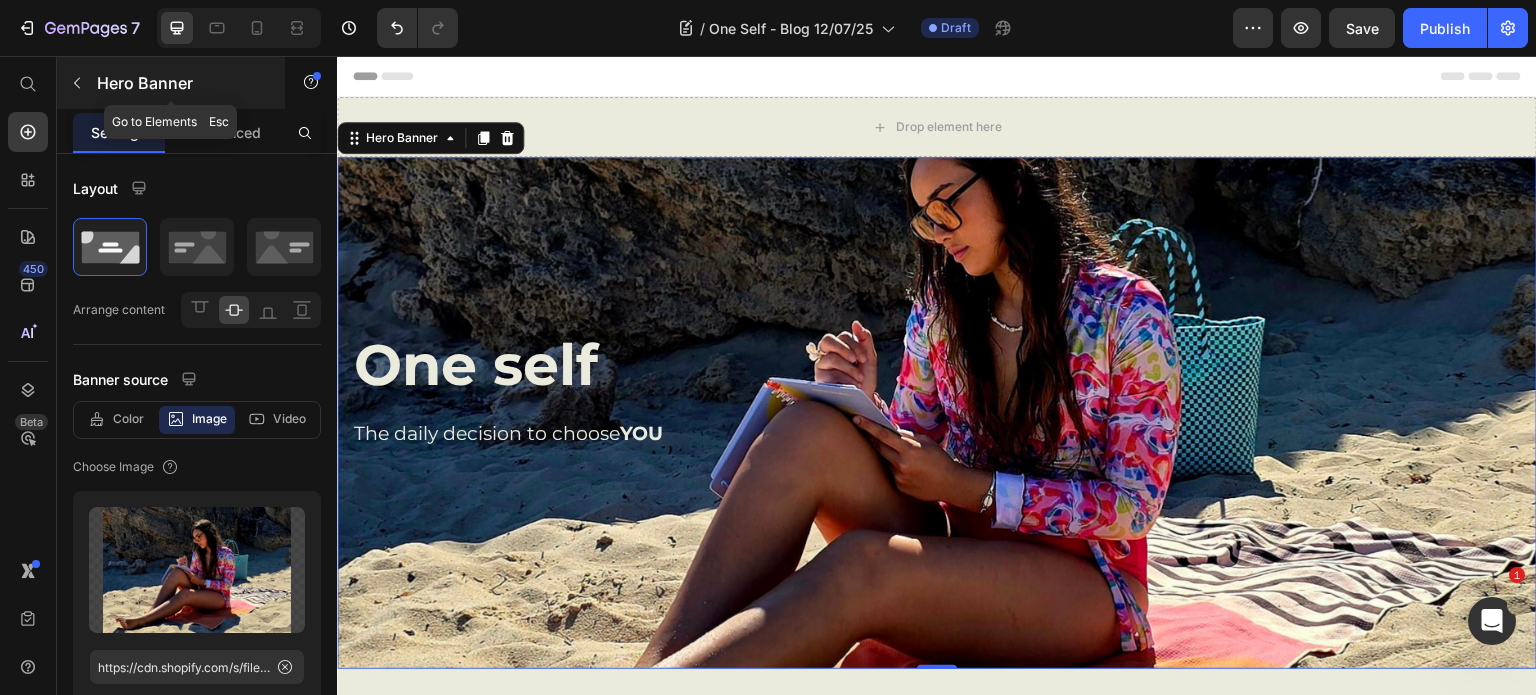 click on "Hero Banner" at bounding box center [182, 83] 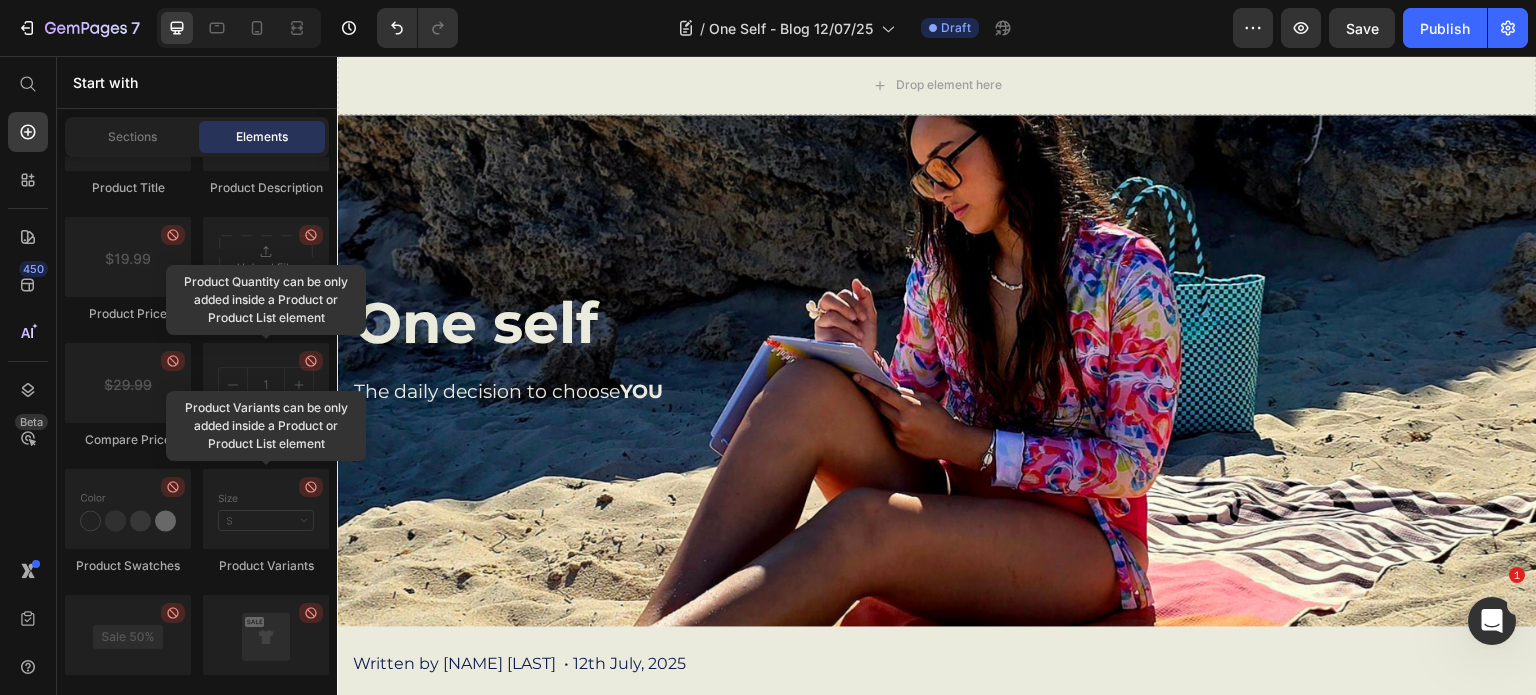 scroll, scrollTop: 0, scrollLeft: 0, axis: both 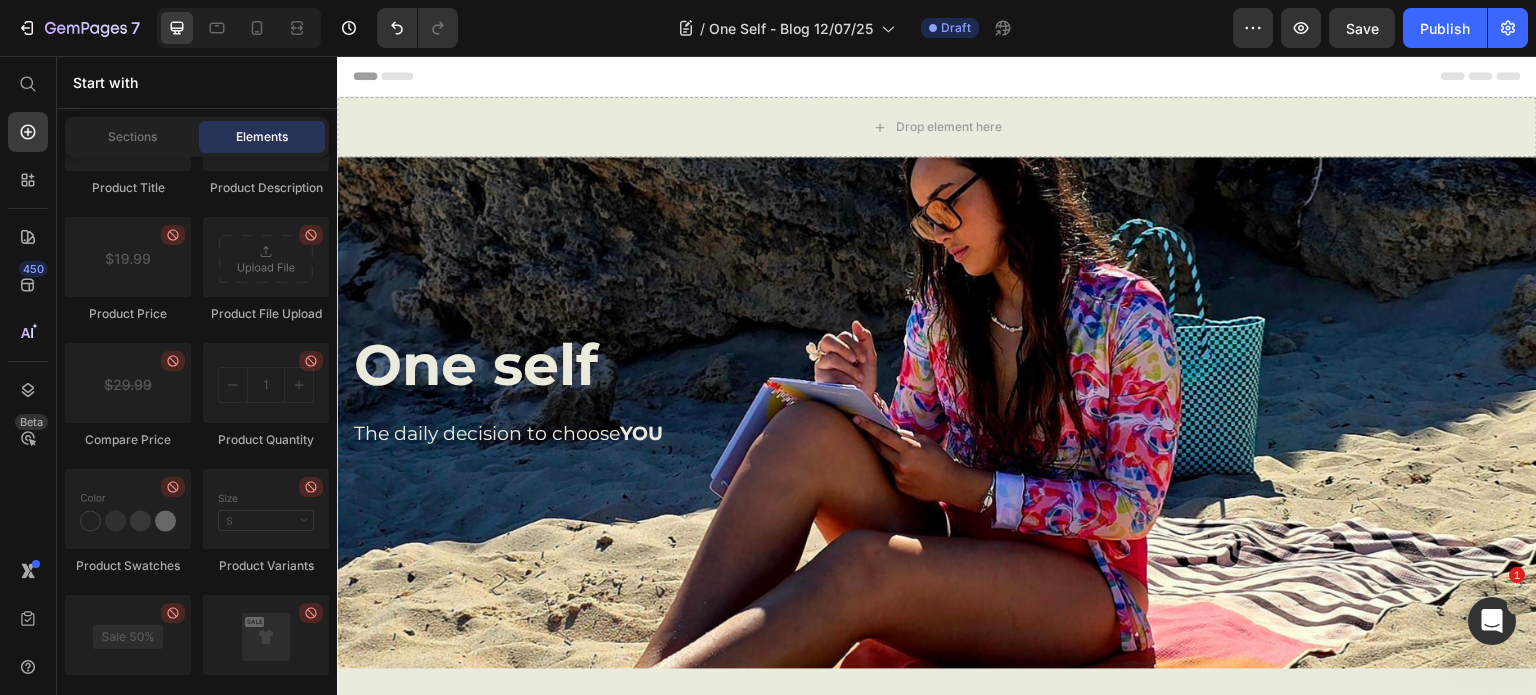 click on "Product Variants" 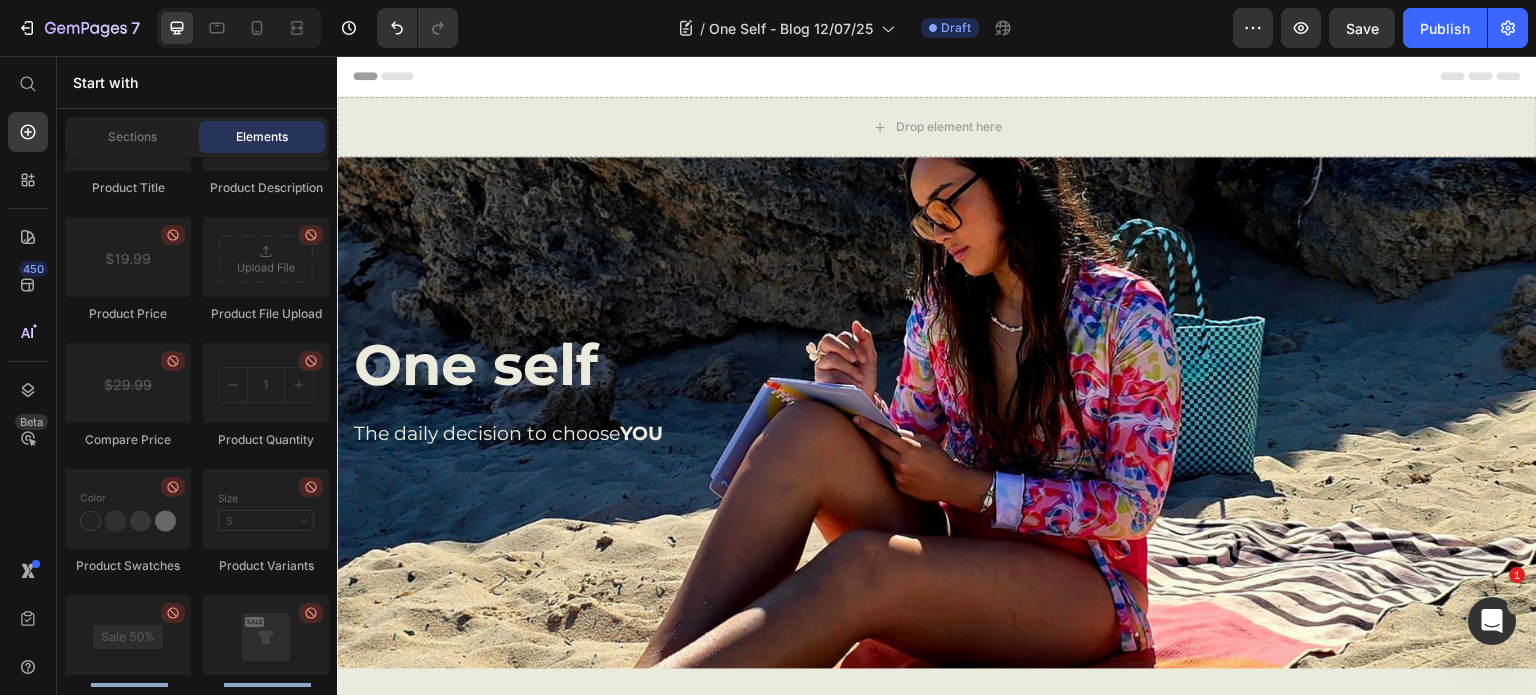 drag, startPoint x: 328, startPoint y: 553, endPoint x: 311, endPoint y: 675, distance: 123.178734 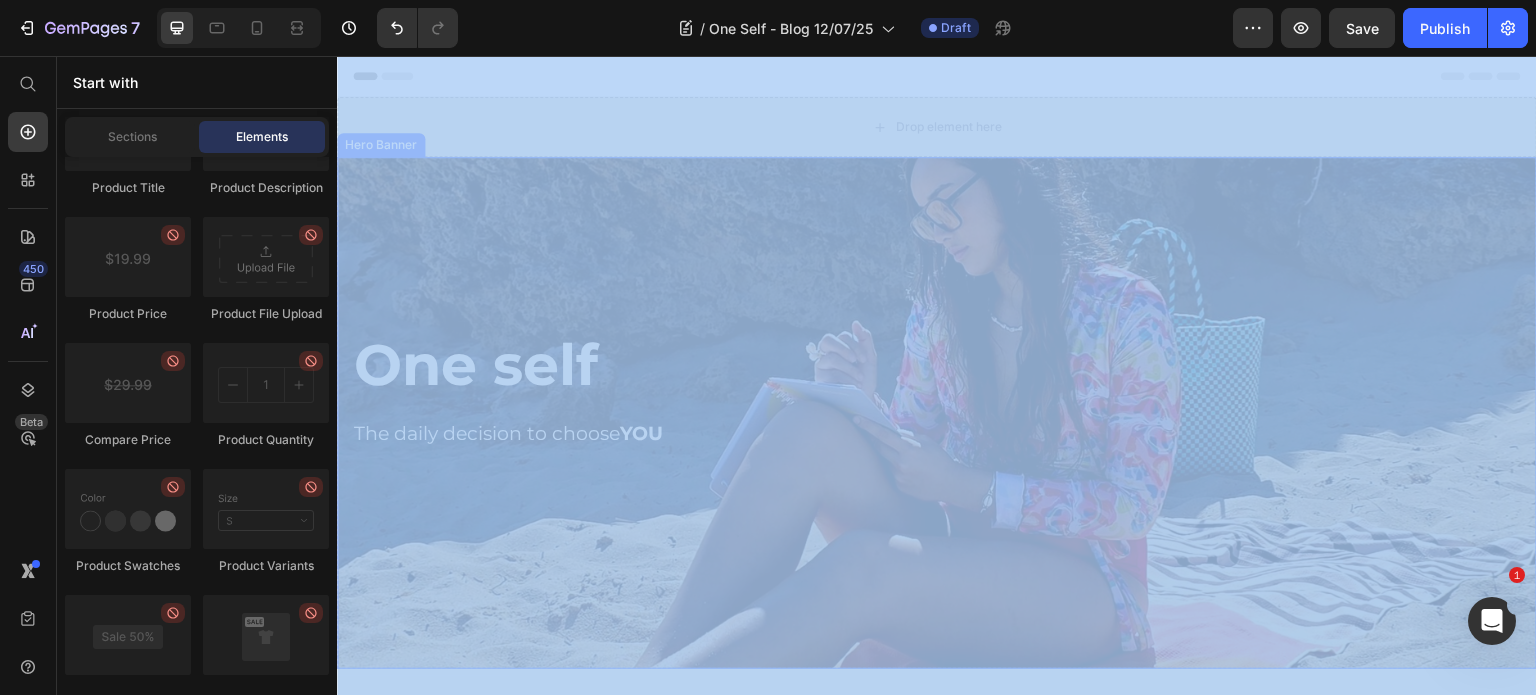 drag, startPoint x: 648, startPoint y: 731, endPoint x: 783, endPoint y: 219, distance: 529.49884 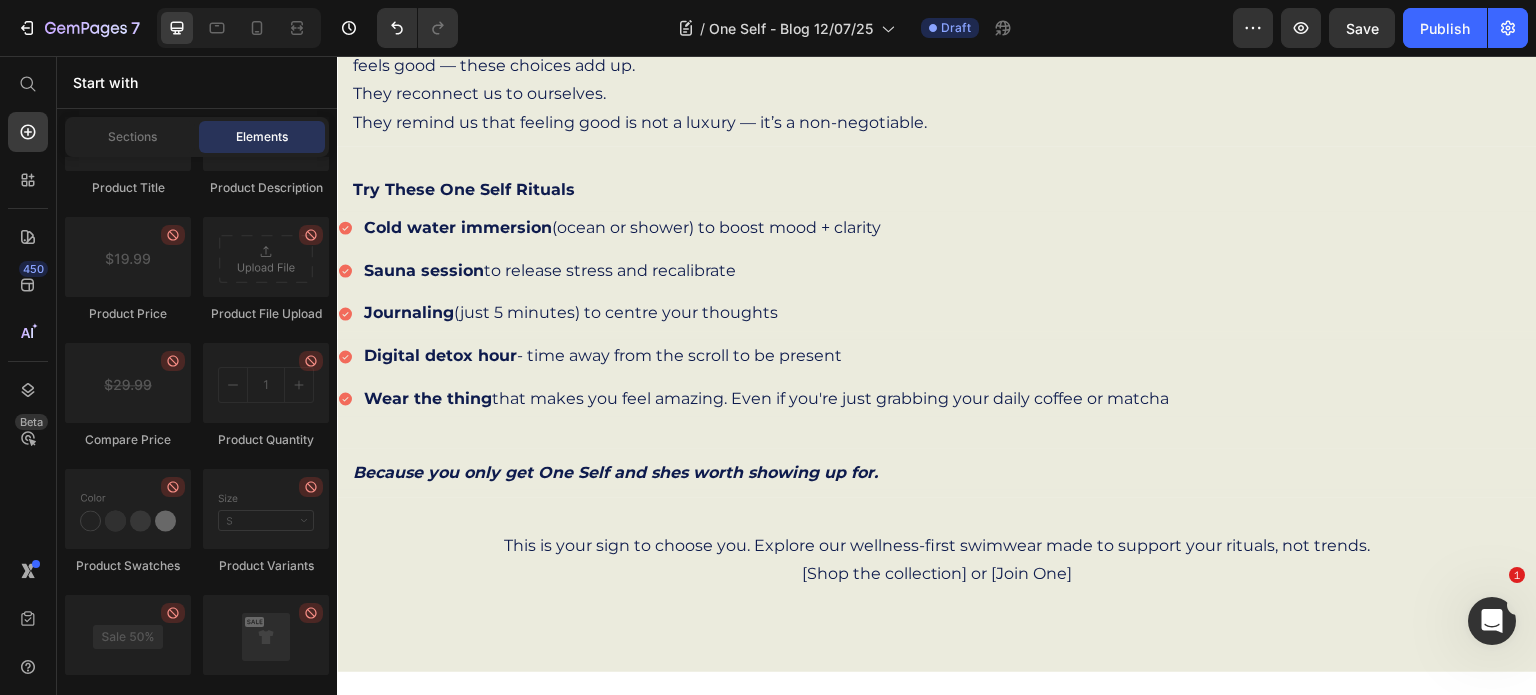 scroll, scrollTop: 1056, scrollLeft: 0, axis: vertical 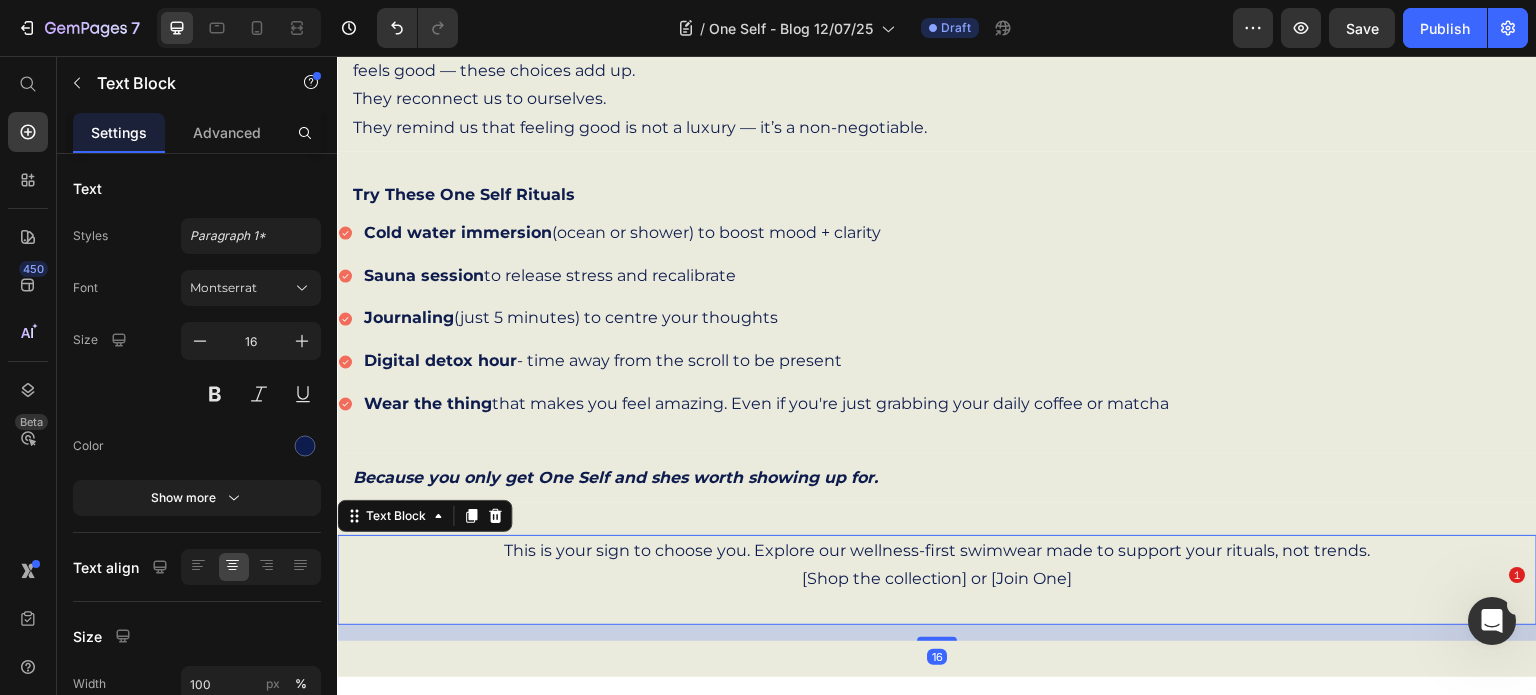 click on "[Shop the collection] or [Join One]" at bounding box center (937, 579) 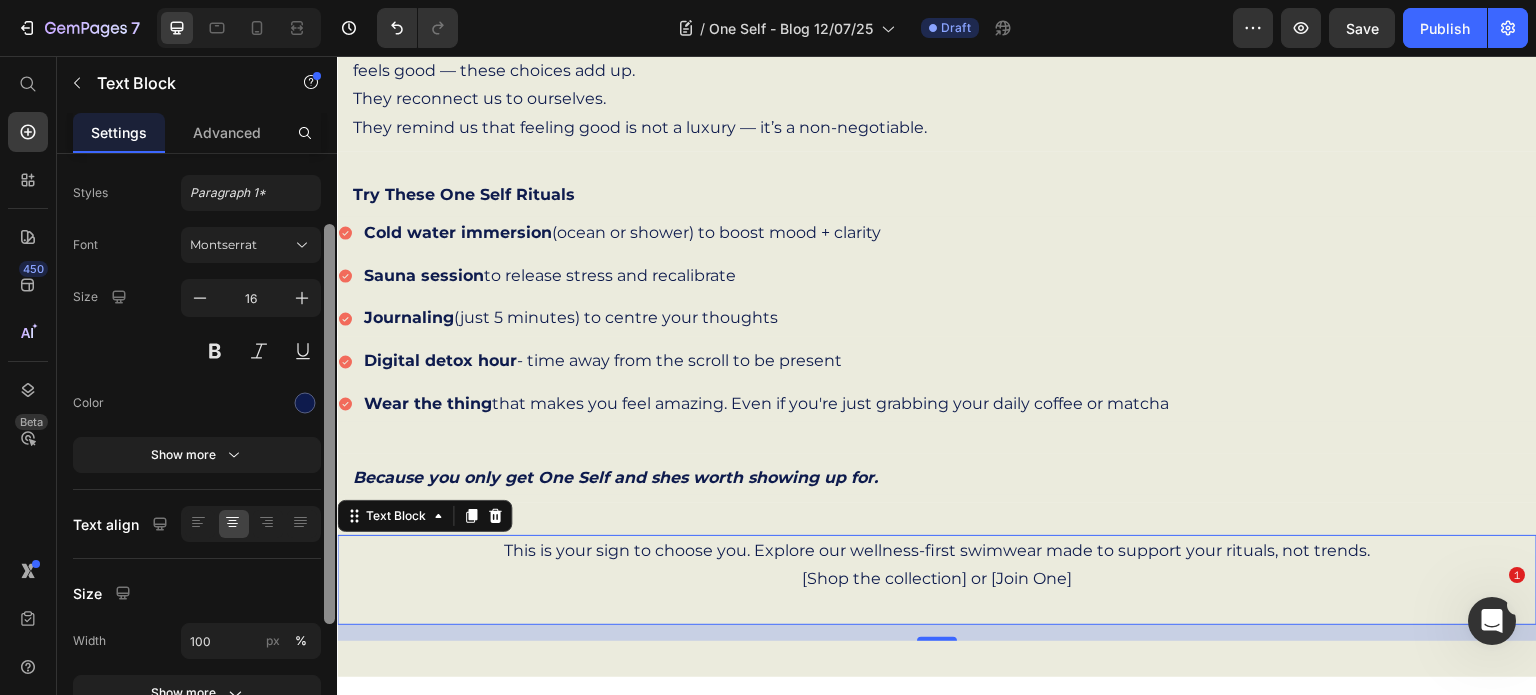 scroll, scrollTop: 13, scrollLeft: 0, axis: vertical 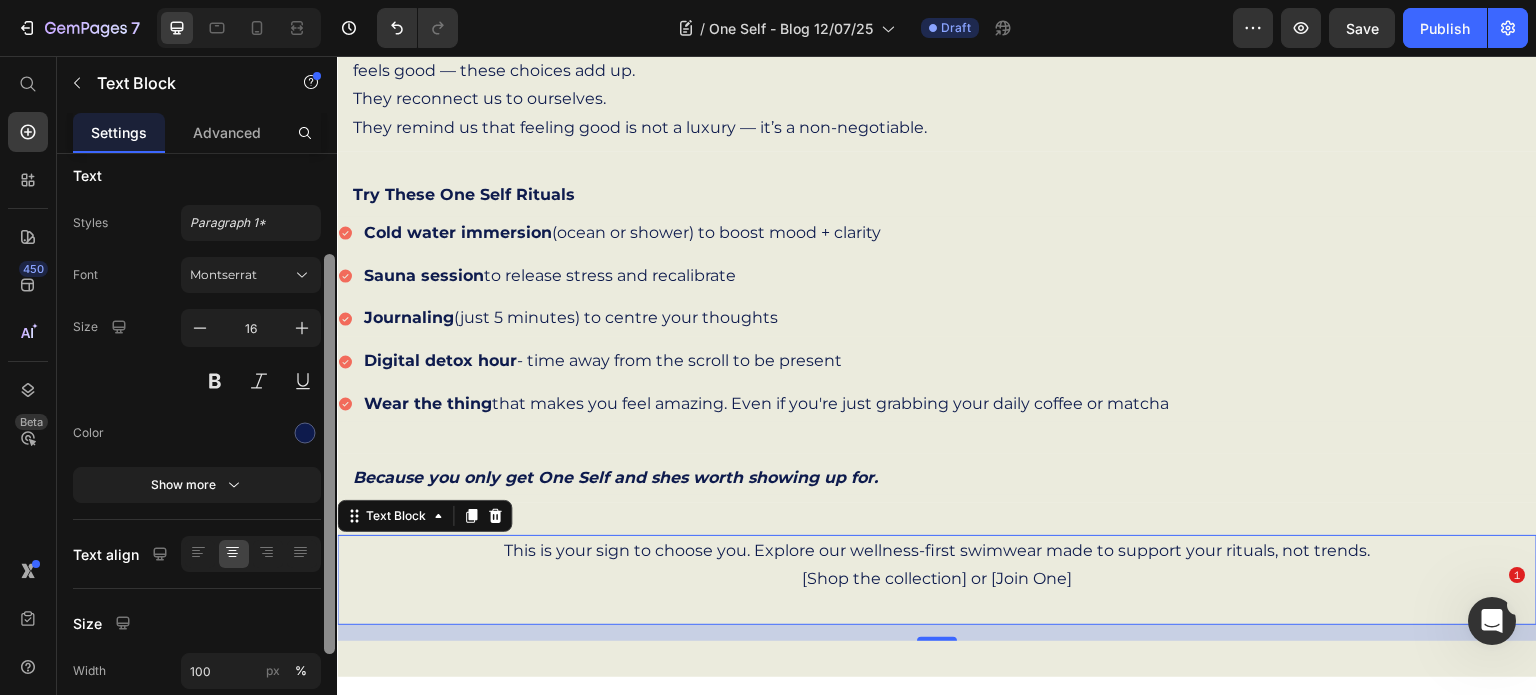drag, startPoint x: 327, startPoint y: 198, endPoint x: 310, endPoint y: 194, distance: 17.464249 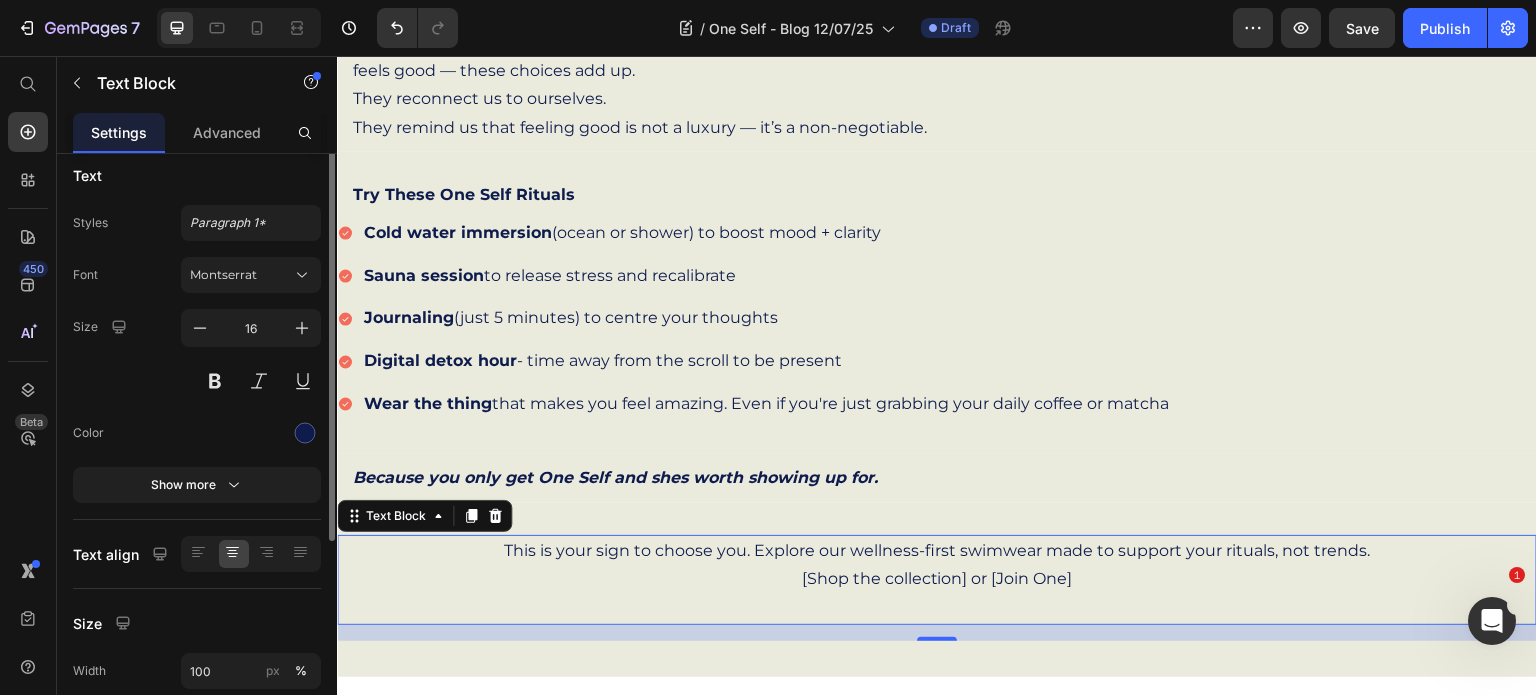 scroll, scrollTop: 0, scrollLeft: 0, axis: both 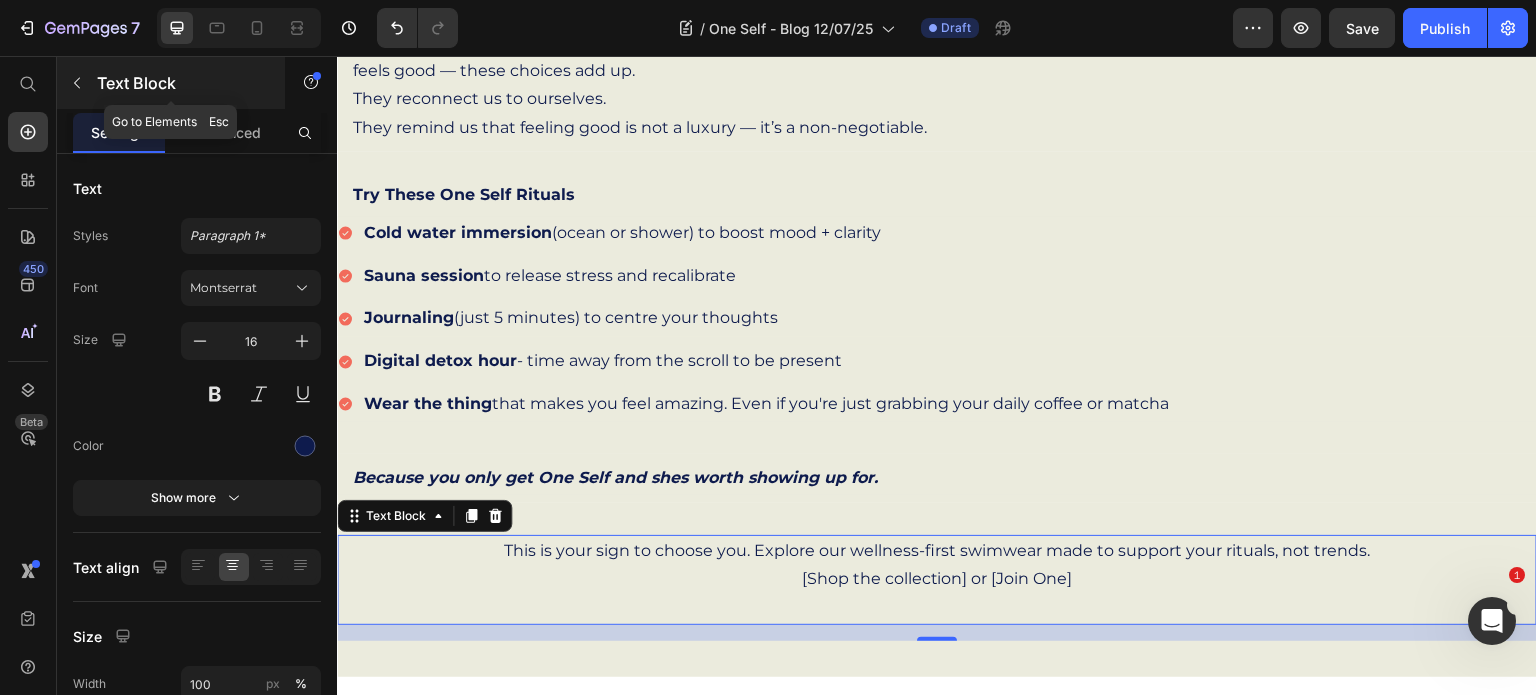 click at bounding box center (77, 83) 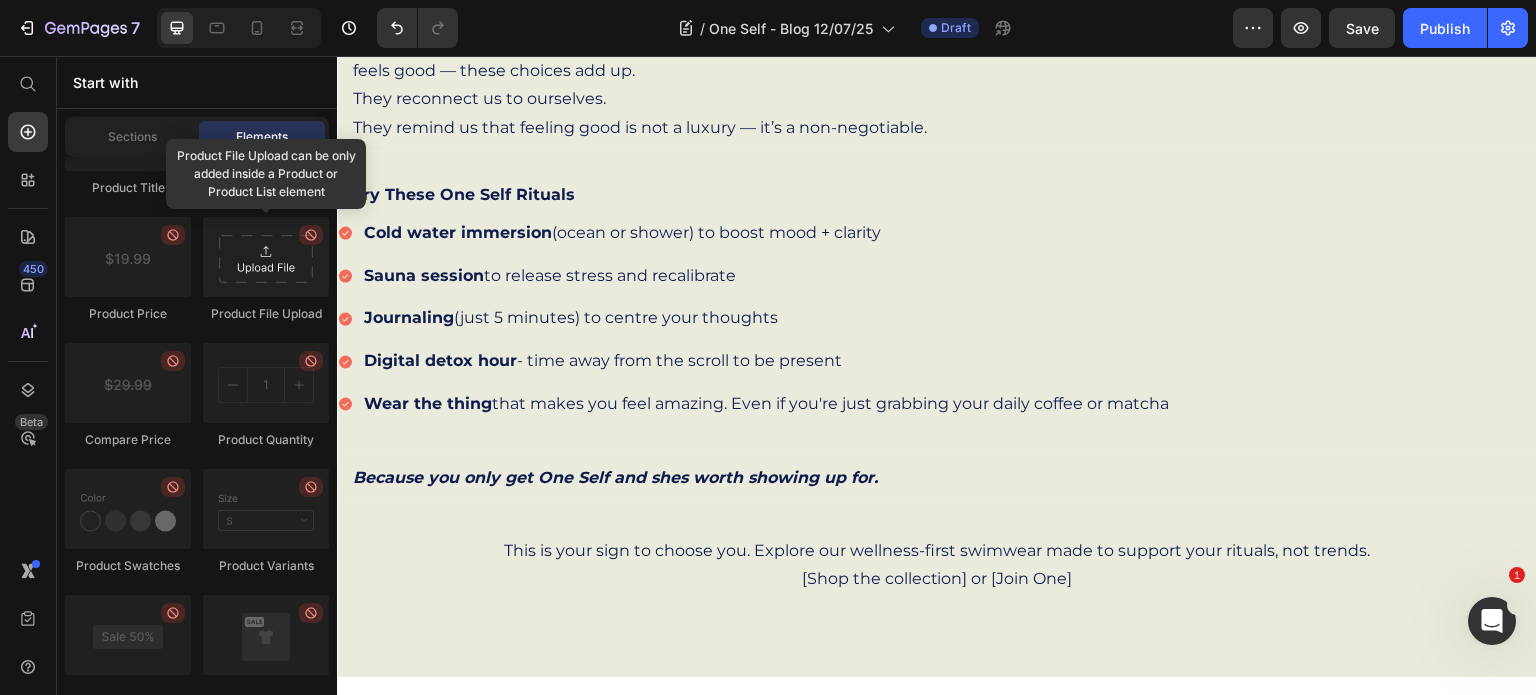 click at bounding box center (266, 257) 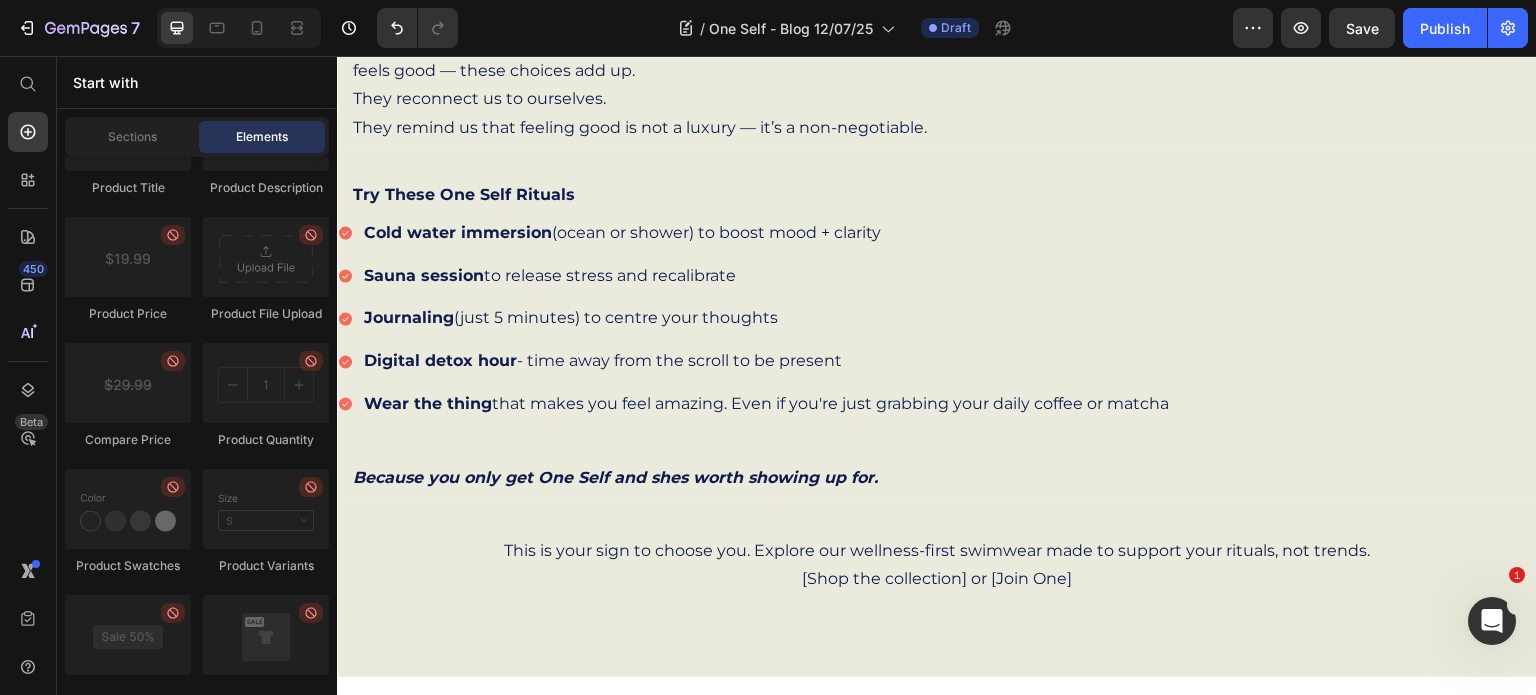 drag, startPoint x: 326, startPoint y: 168, endPoint x: 332, endPoint y: 123, distance: 45.39824 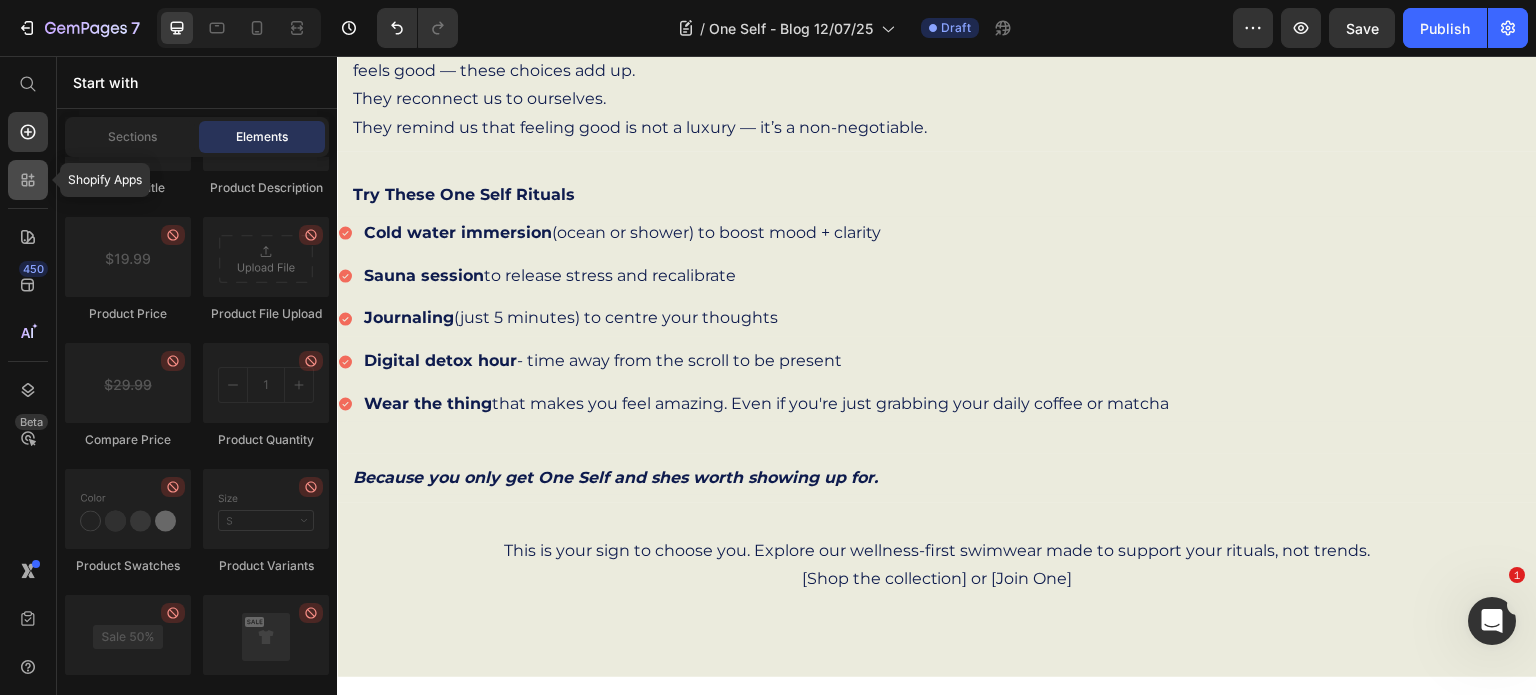 click 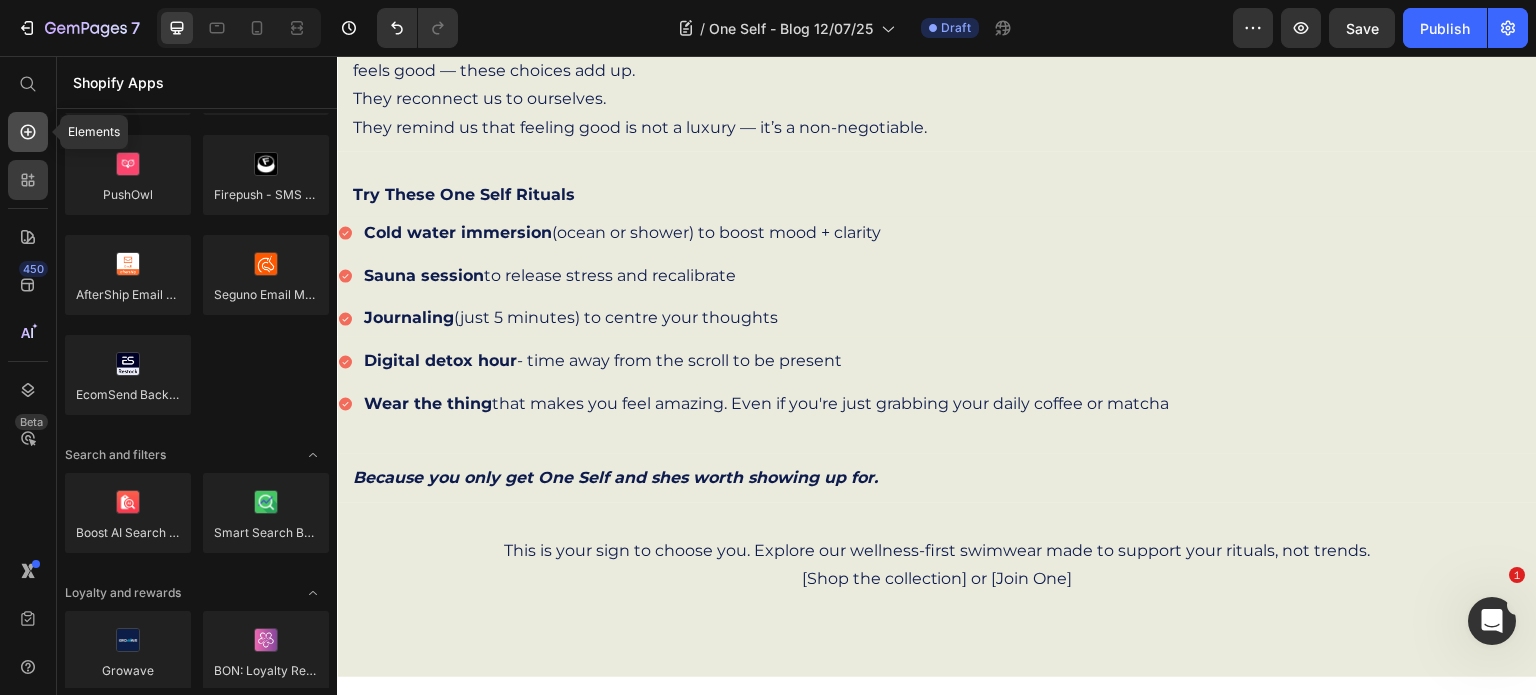 click 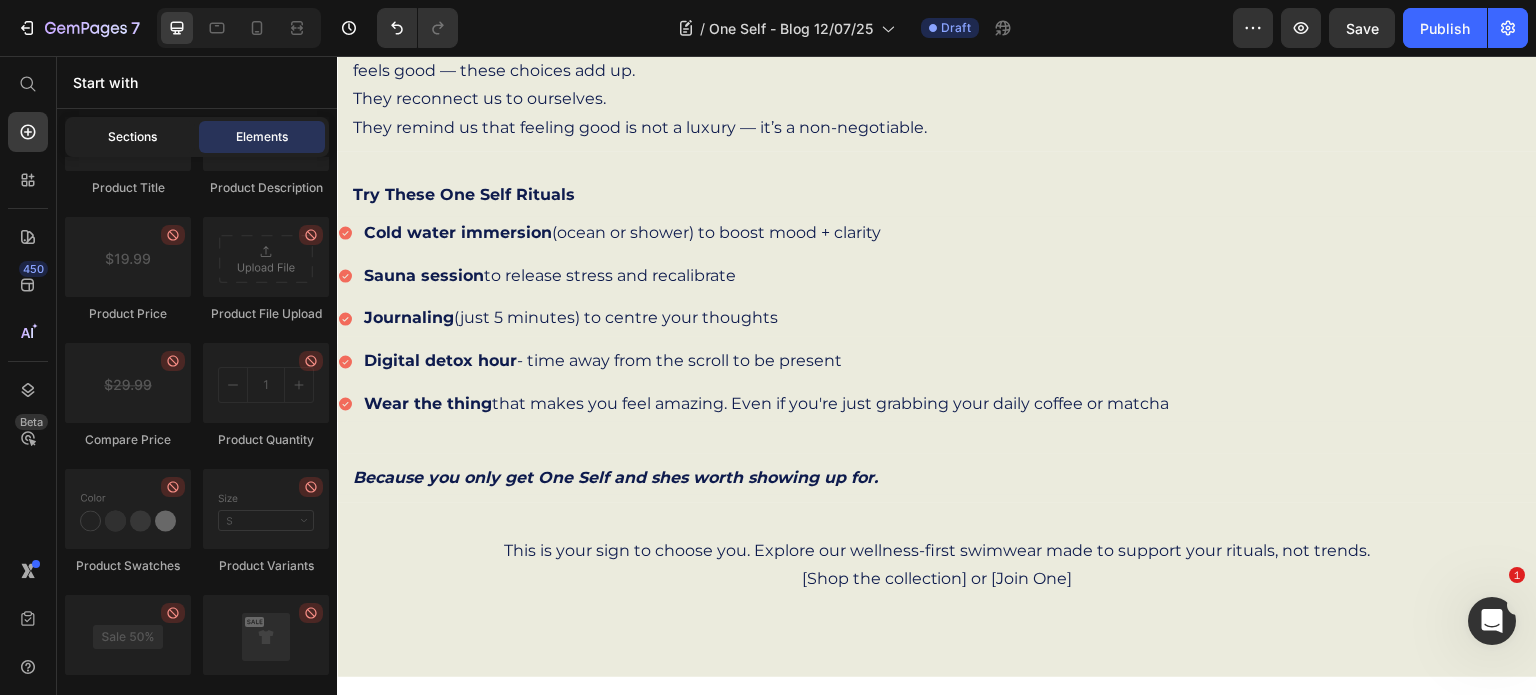 click on "Sections" 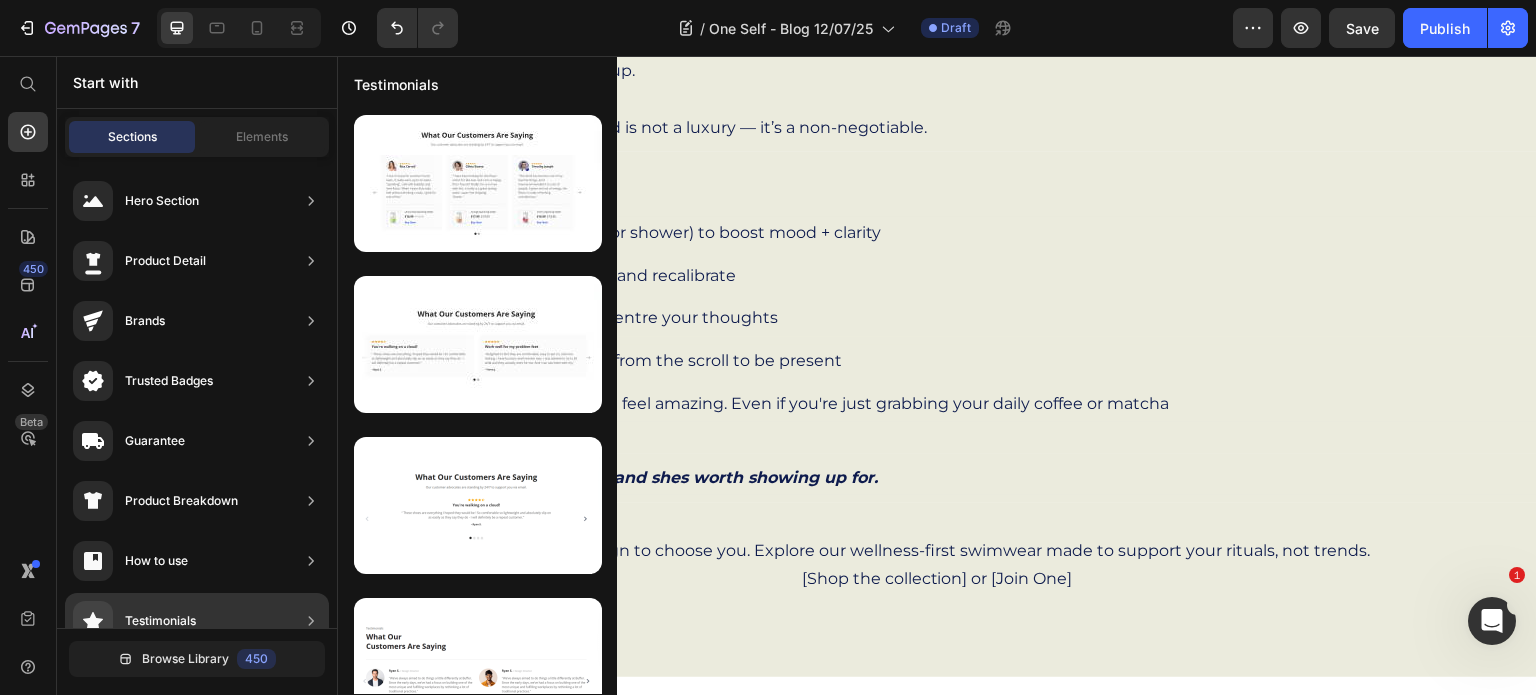click on "Hero Section Product Detail Brands Trusted Badges Guarantee Product Breakdown How to use Testimonials Compare Bundle FAQs Social Proof Brand Story Product List Collection Blog List Contact Sticky Add to Cart Custom Footer" at bounding box center (197, 737) 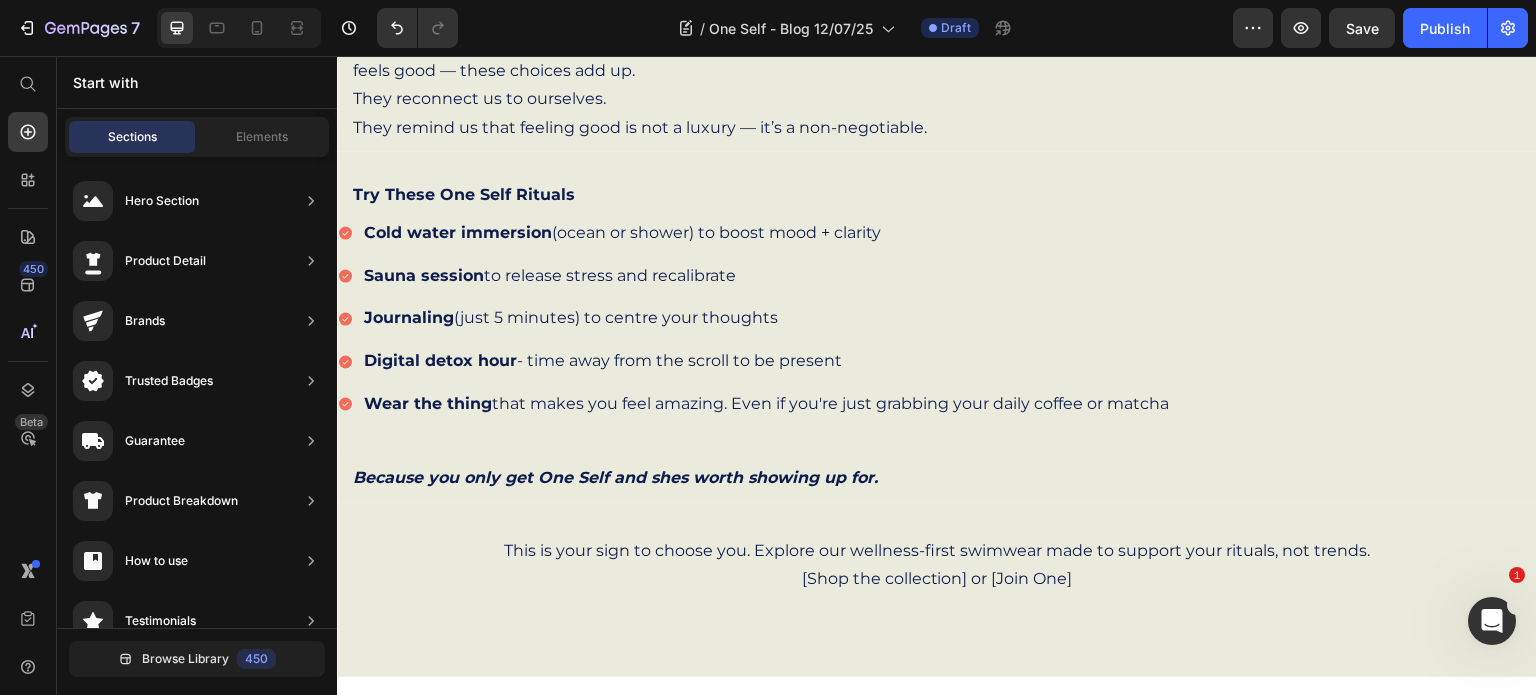 drag, startPoint x: 335, startPoint y: 622, endPoint x: 336, endPoint y: 653, distance: 31.016125 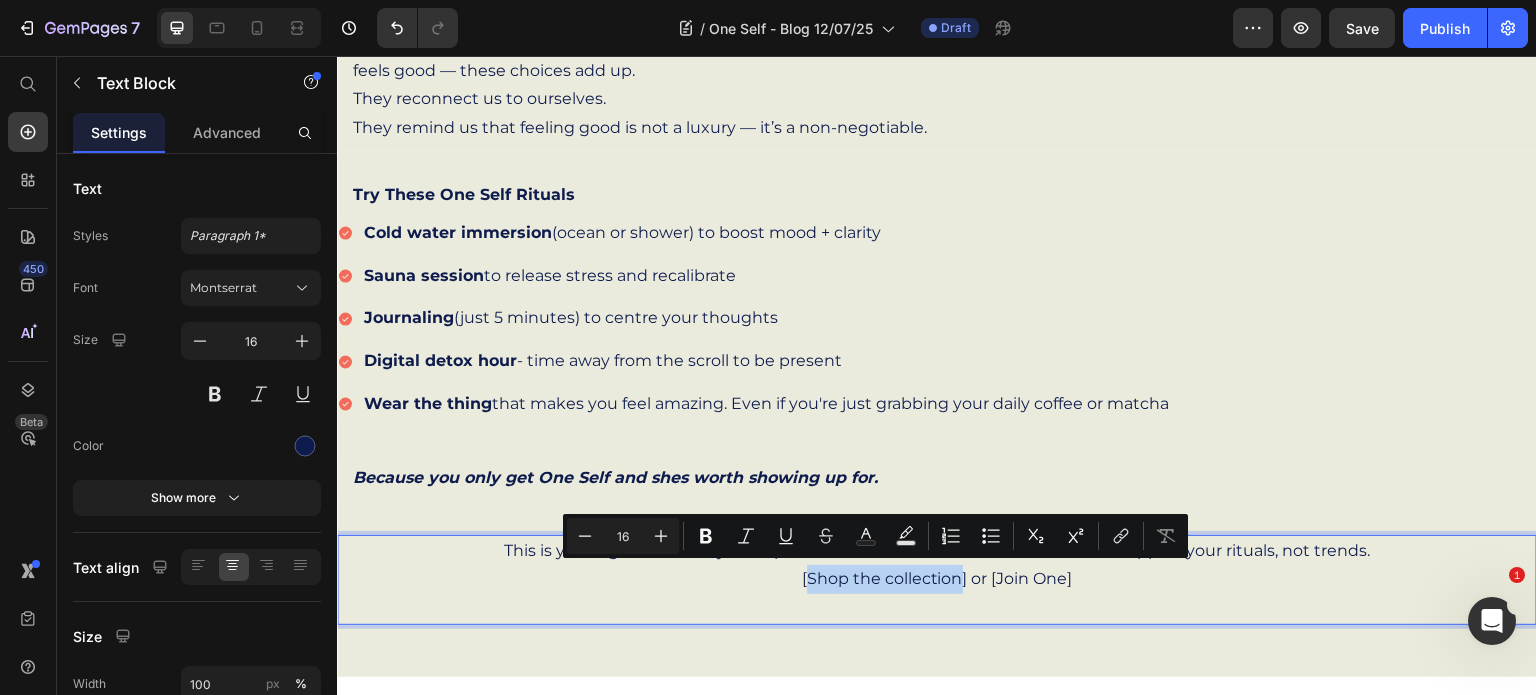 drag, startPoint x: 797, startPoint y: 574, endPoint x: 950, endPoint y: 580, distance: 153.1176 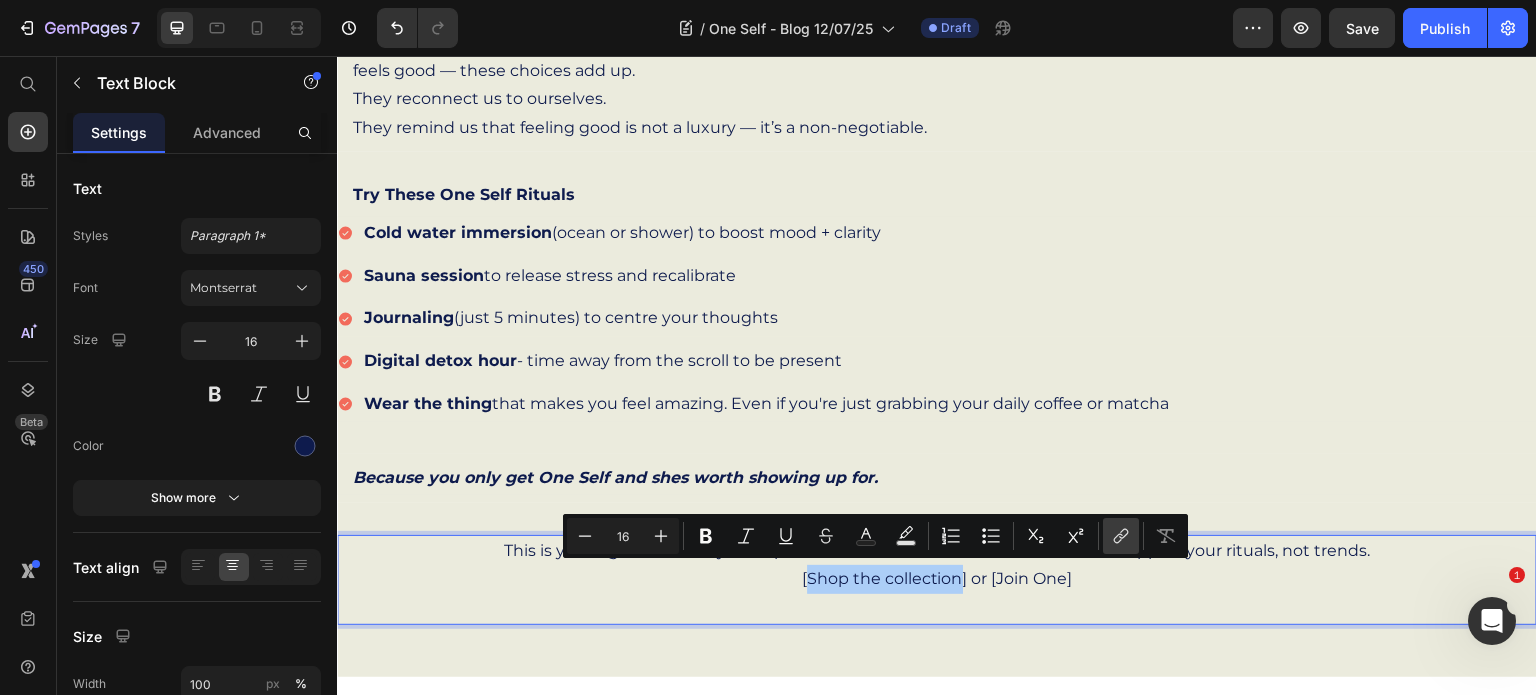 click 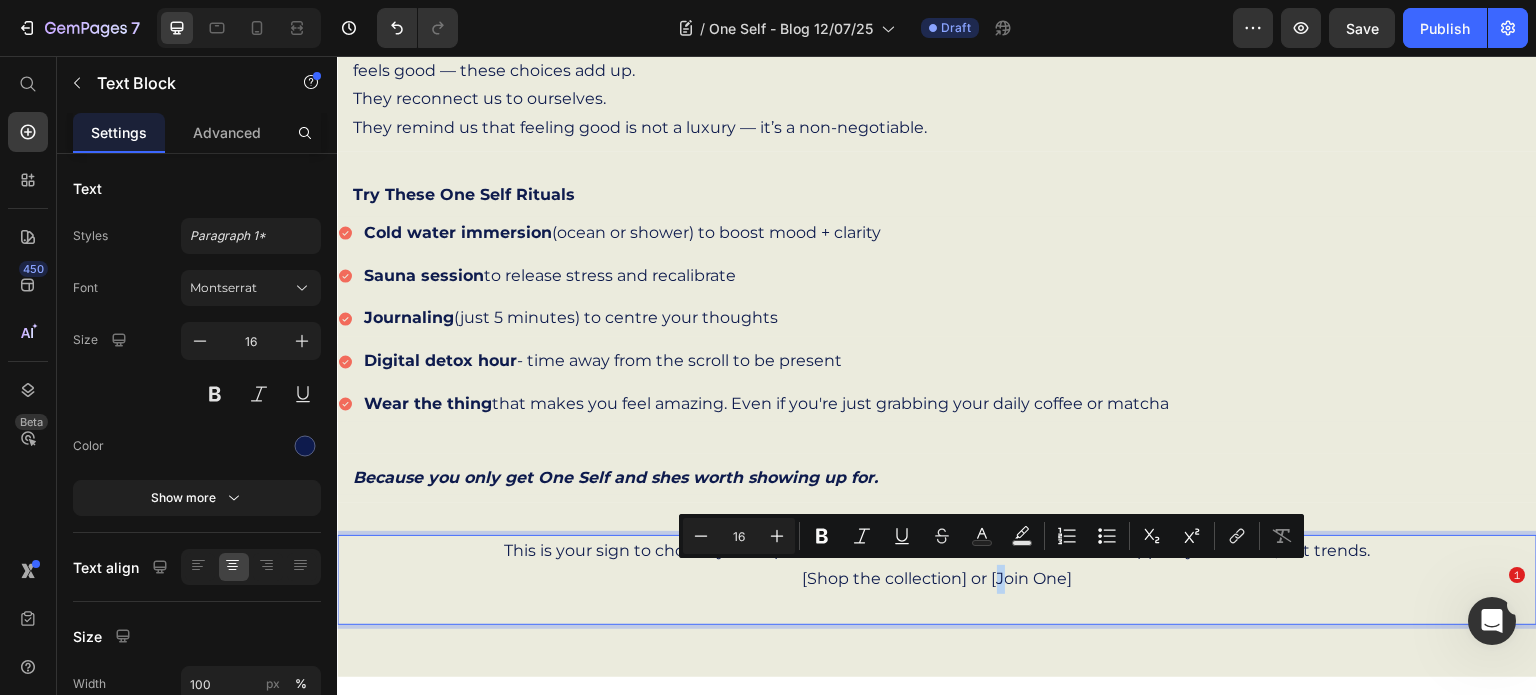 click on "[Shop the collection] or [Join One]" at bounding box center (937, 579) 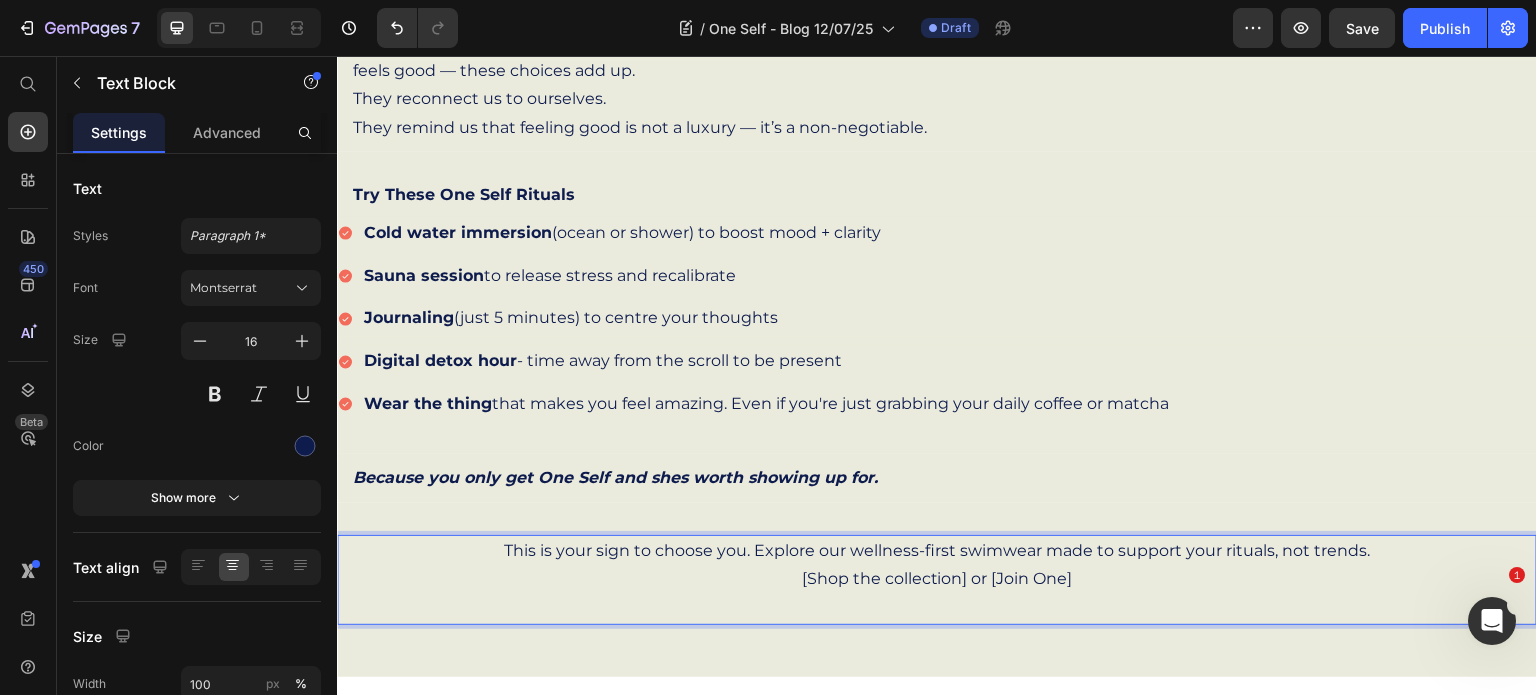 click on "[Shop the collection] or [Join One]" at bounding box center (937, 579) 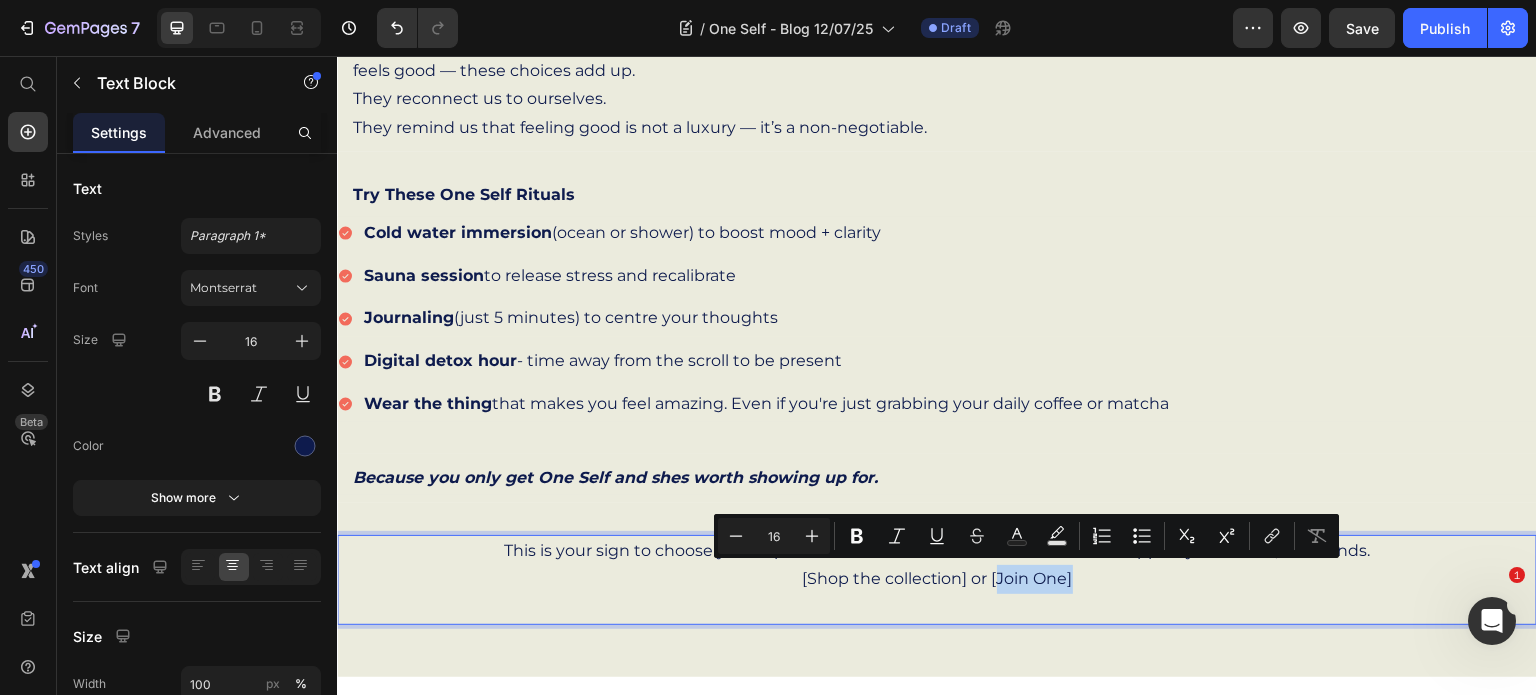 drag, startPoint x: 991, startPoint y: 573, endPoint x: 1057, endPoint y: 577, distance: 66.1211 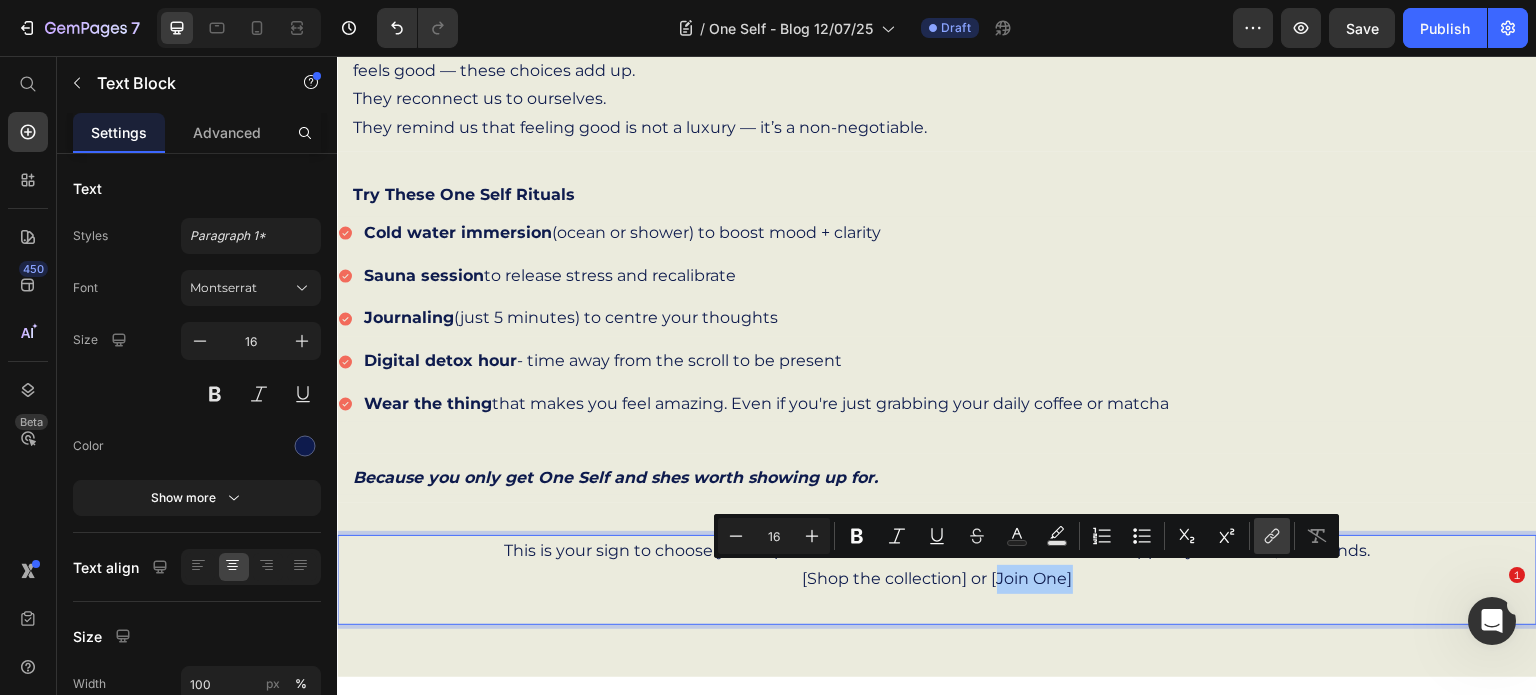 click 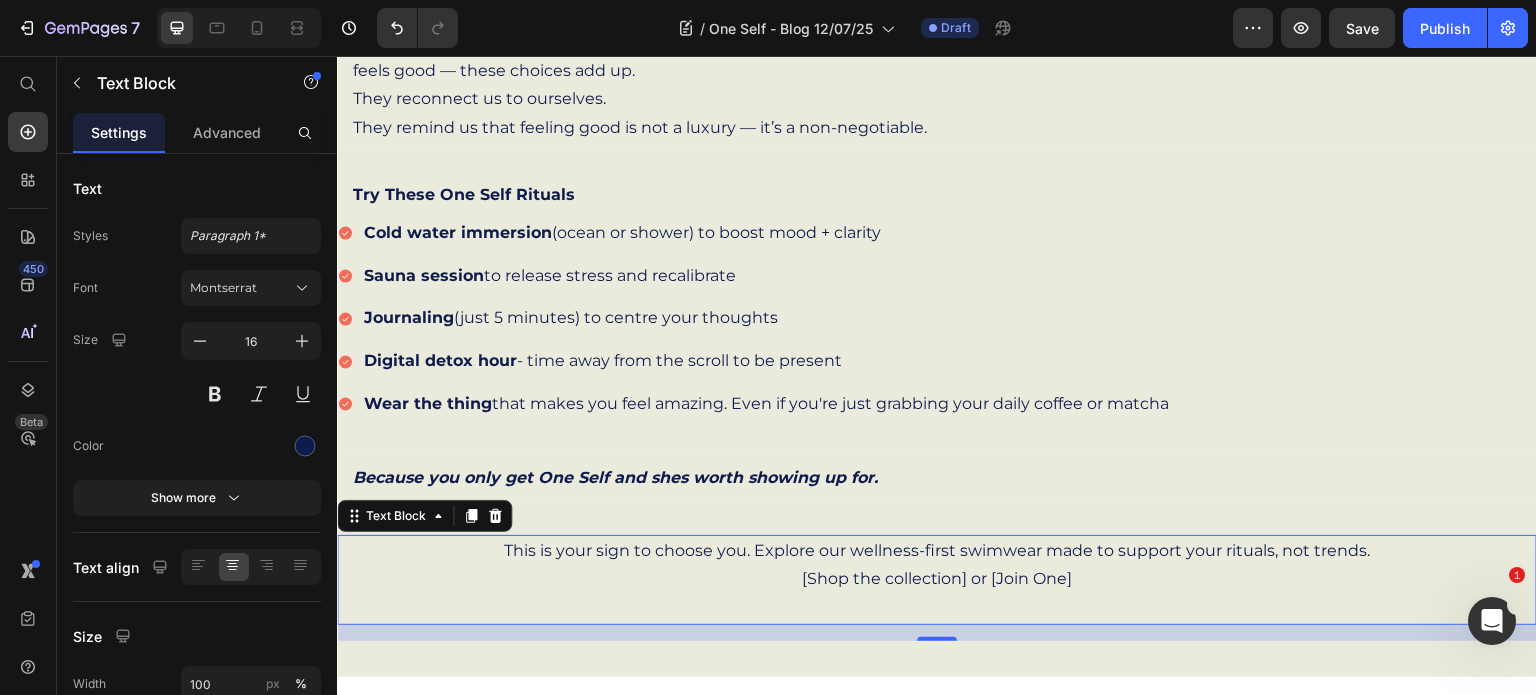 click on "[Shop the collection] or [Join One]" at bounding box center [937, 579] 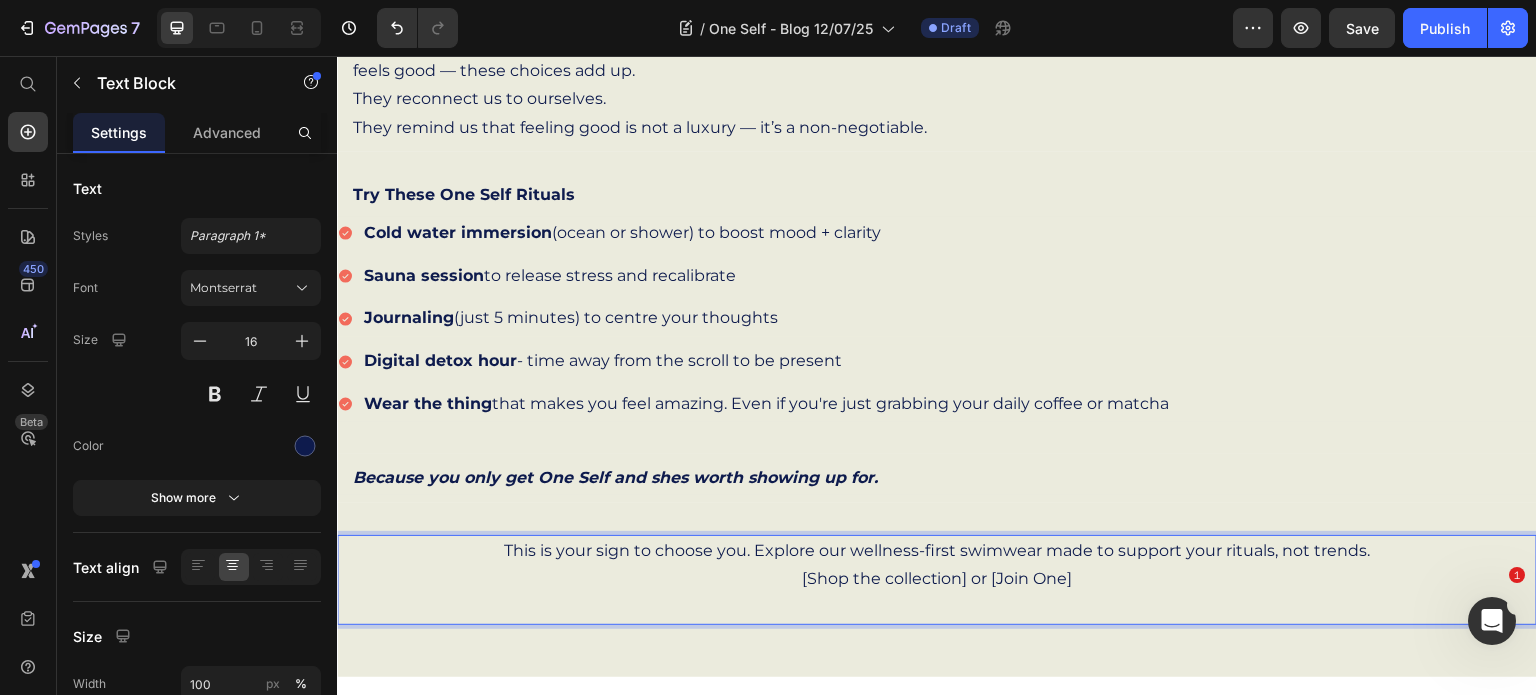 click on "[Shop the collection] or [Join One]" at bounding box center (937, 579) 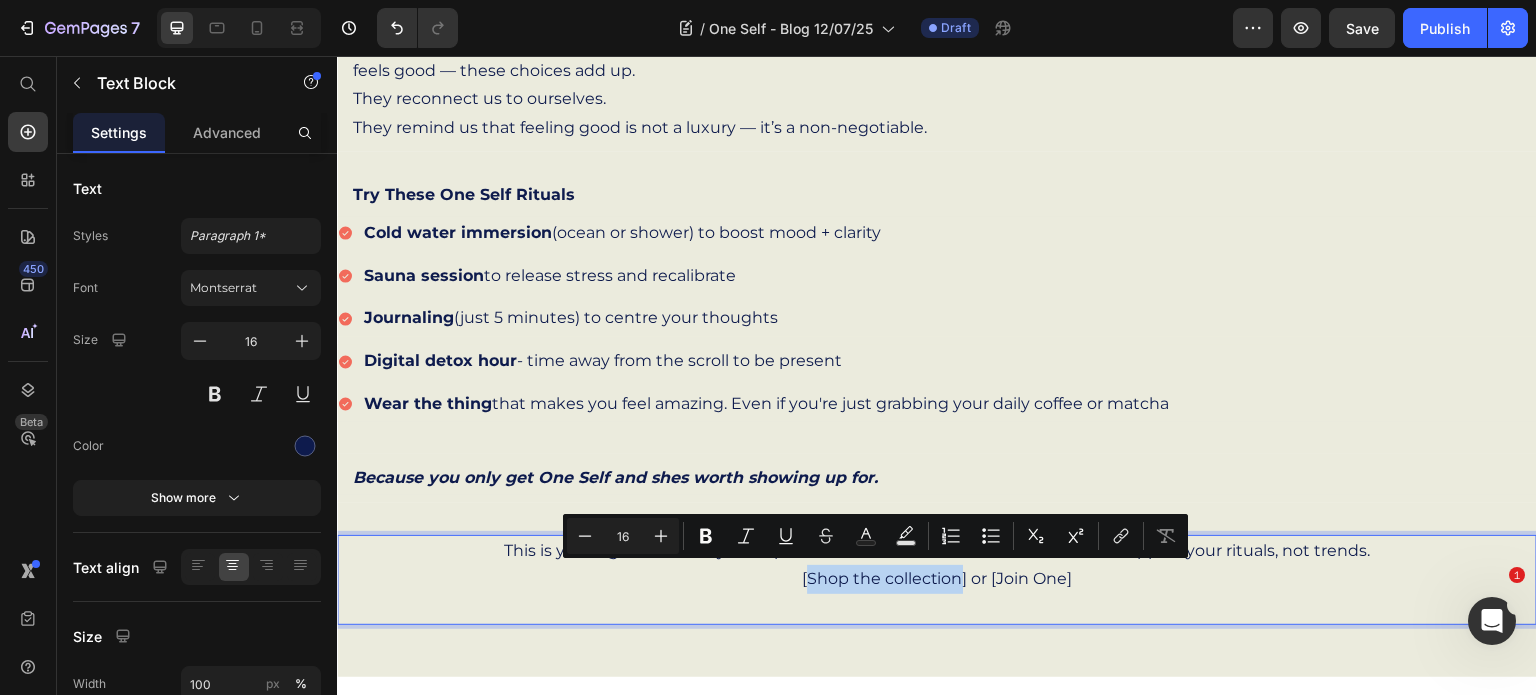 drag, startPoint x: 803, startPoint y: 571, endPoint x: 954, endPoint y: 578, distance: 151.16217 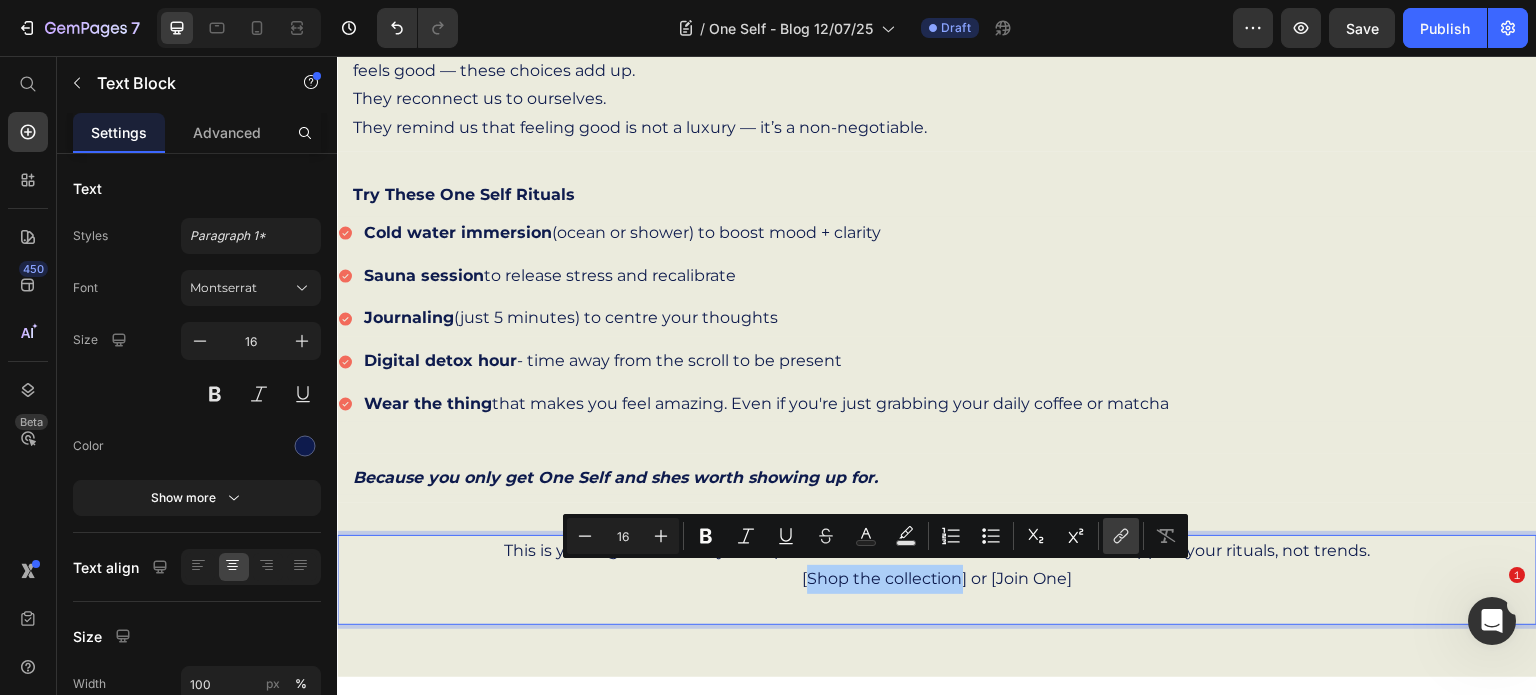click 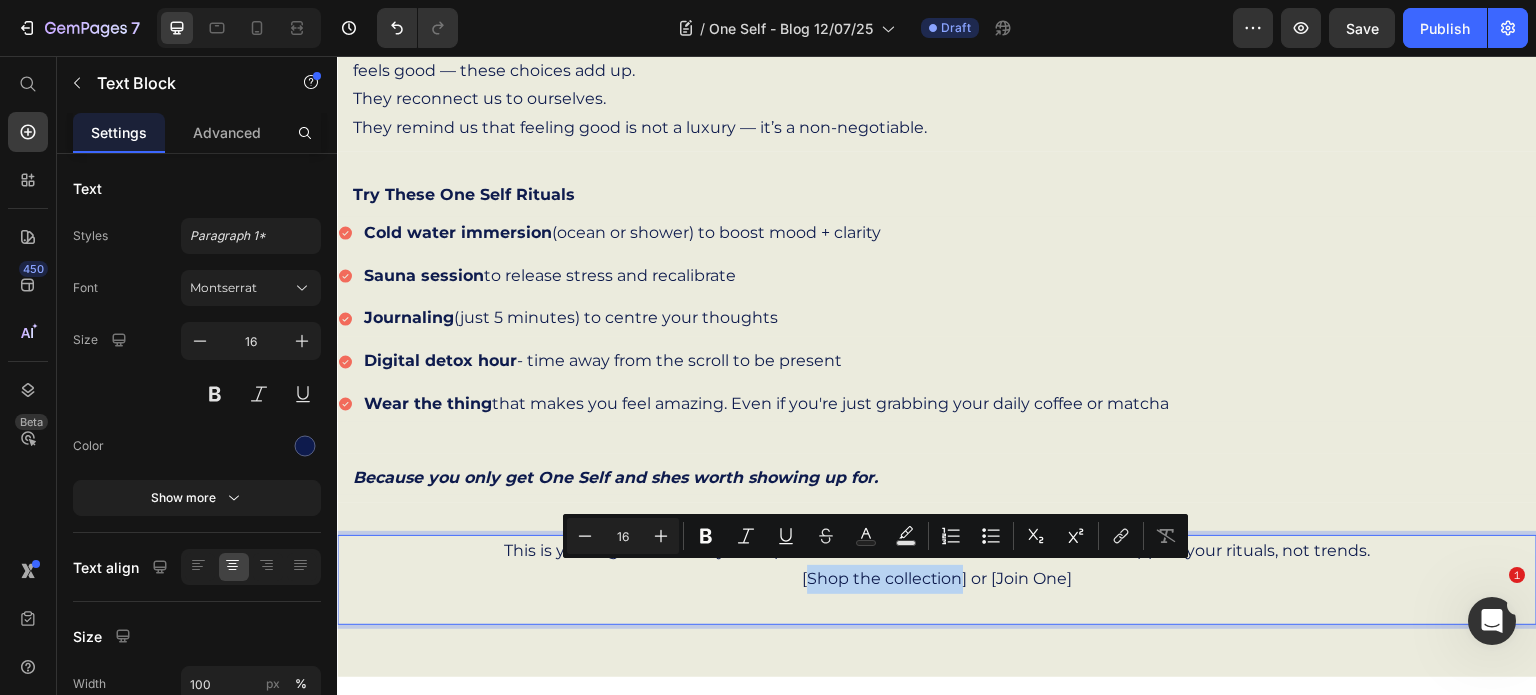 click on "[Shop the collection] or [Join One]" at bounding box center [937, 579] 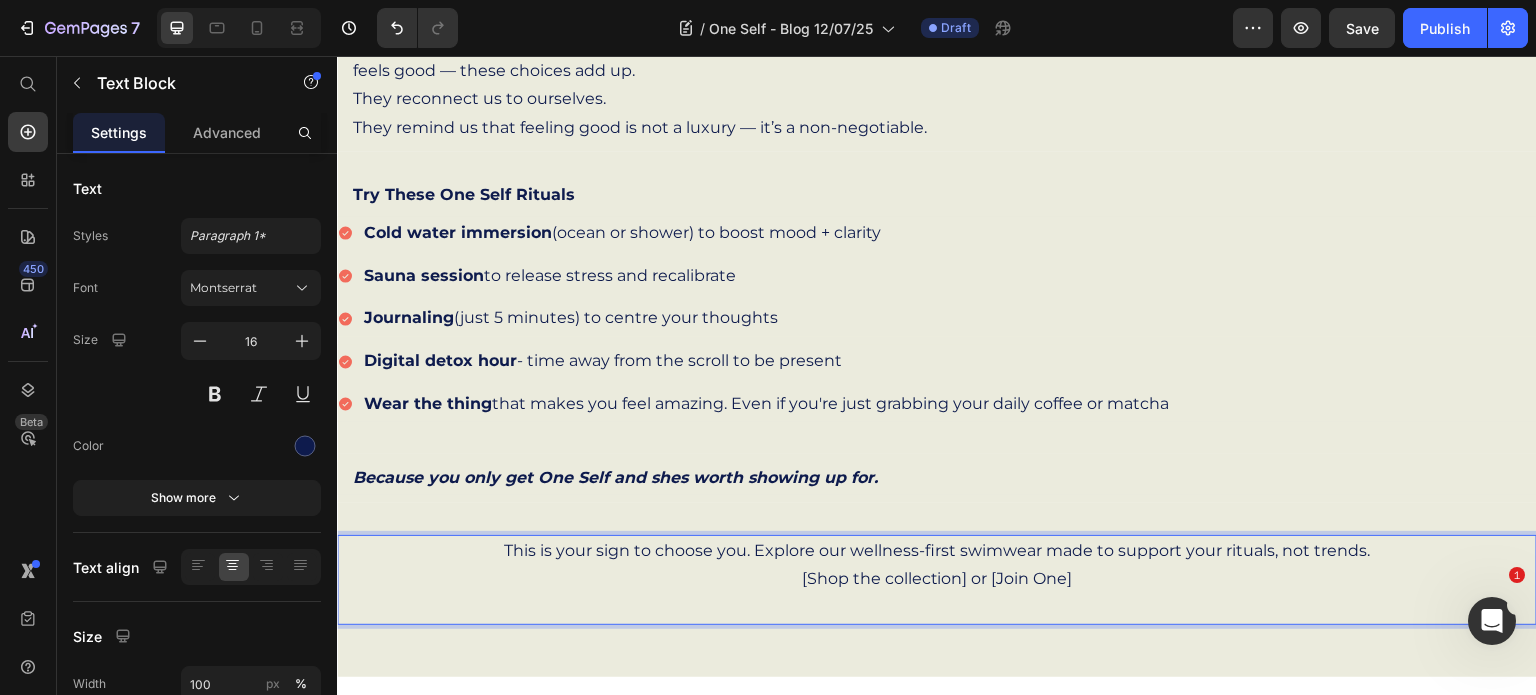 click on "[Shop the collection] or [Join One]" at bounding box center [937, 579] 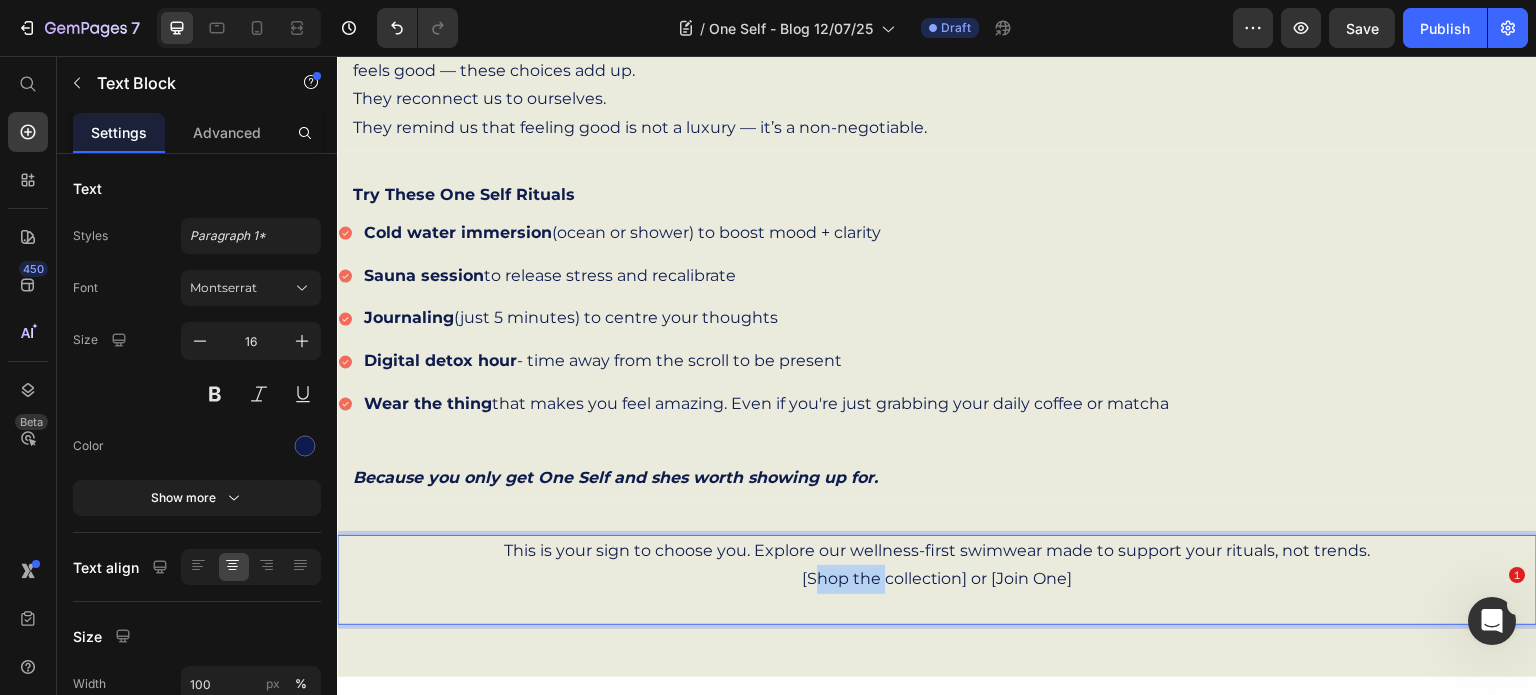 drag, startPoint x: 805, startPoint y: 570, endPoint x: 875, endPoint y: 579, distance: 70.5762 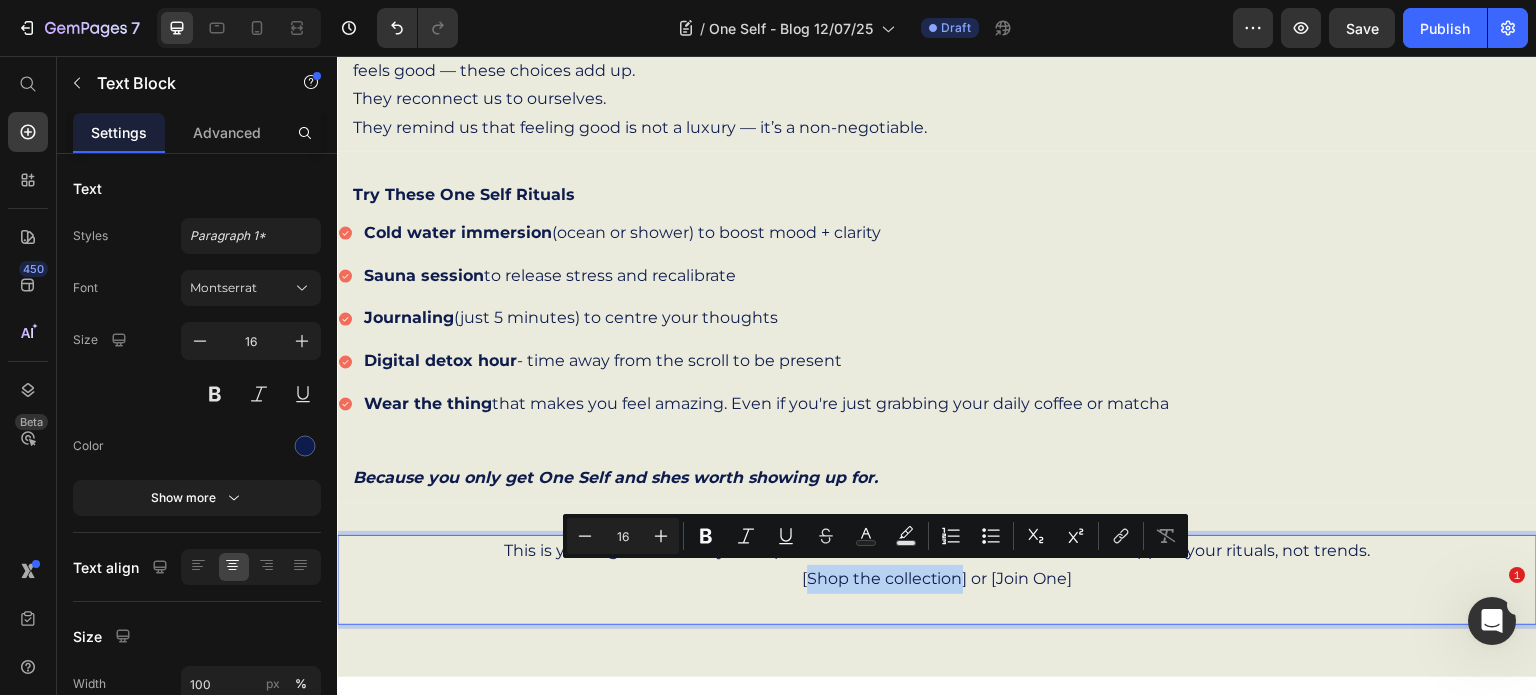 drag, startPoint x: 801, startPoint y: 572, endPoint x: 954, endPoint y: 577, distance: 153.08168 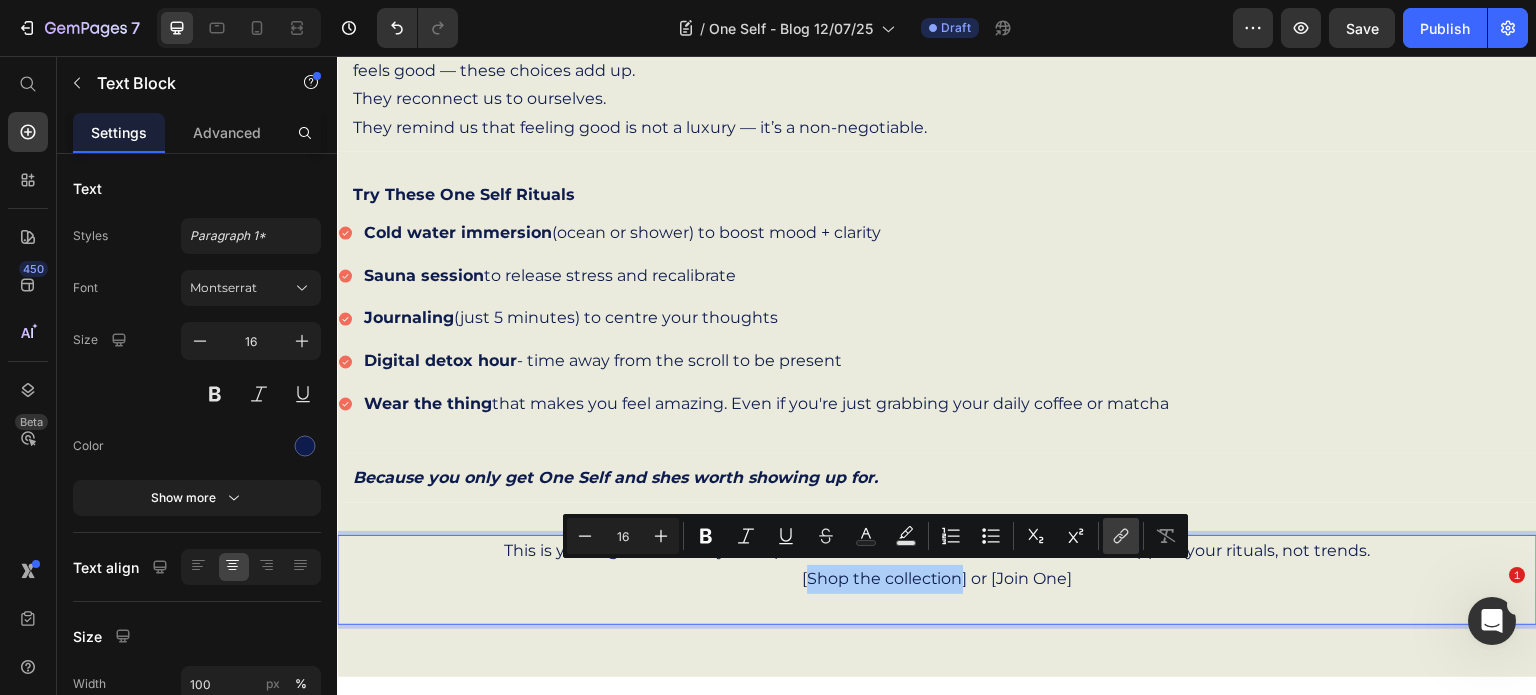 click on "link" at bounding box center [1121, 536] 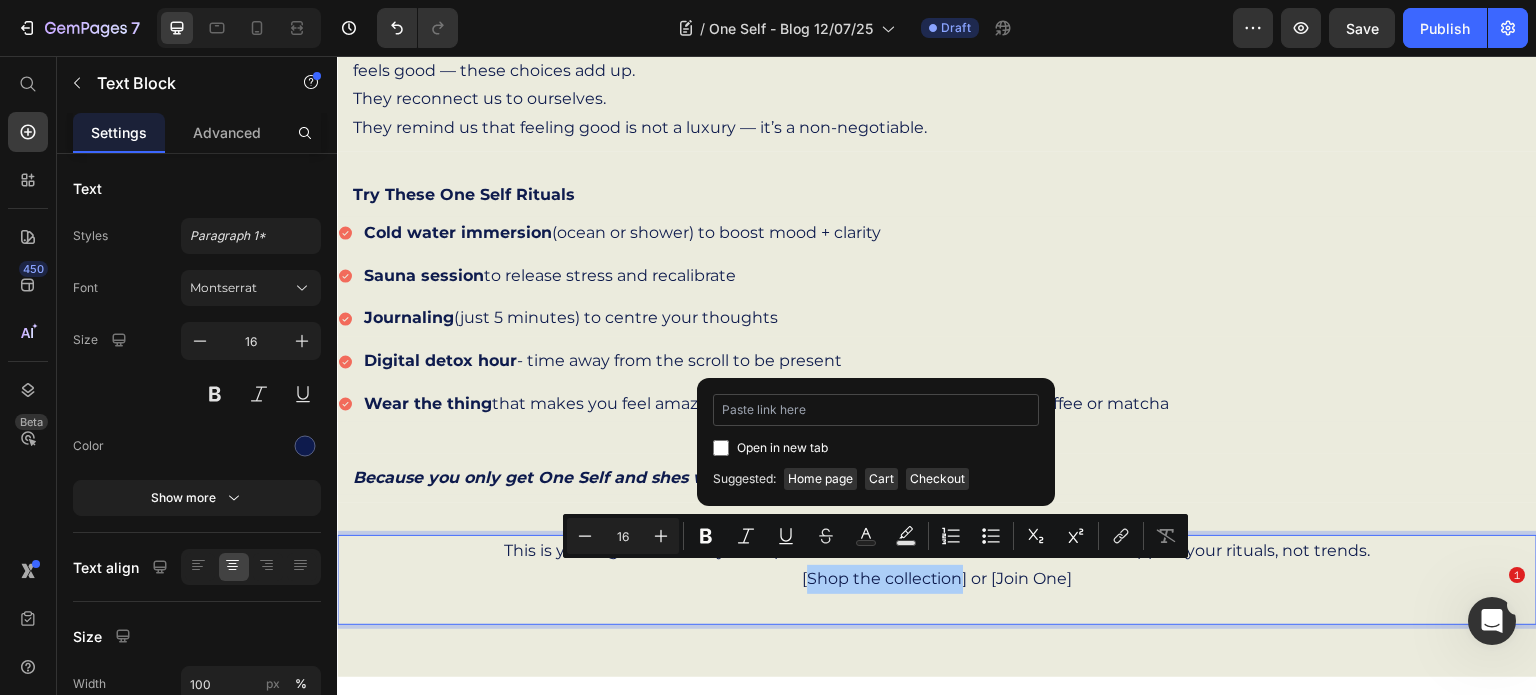 click at bounding box center [876, 410] 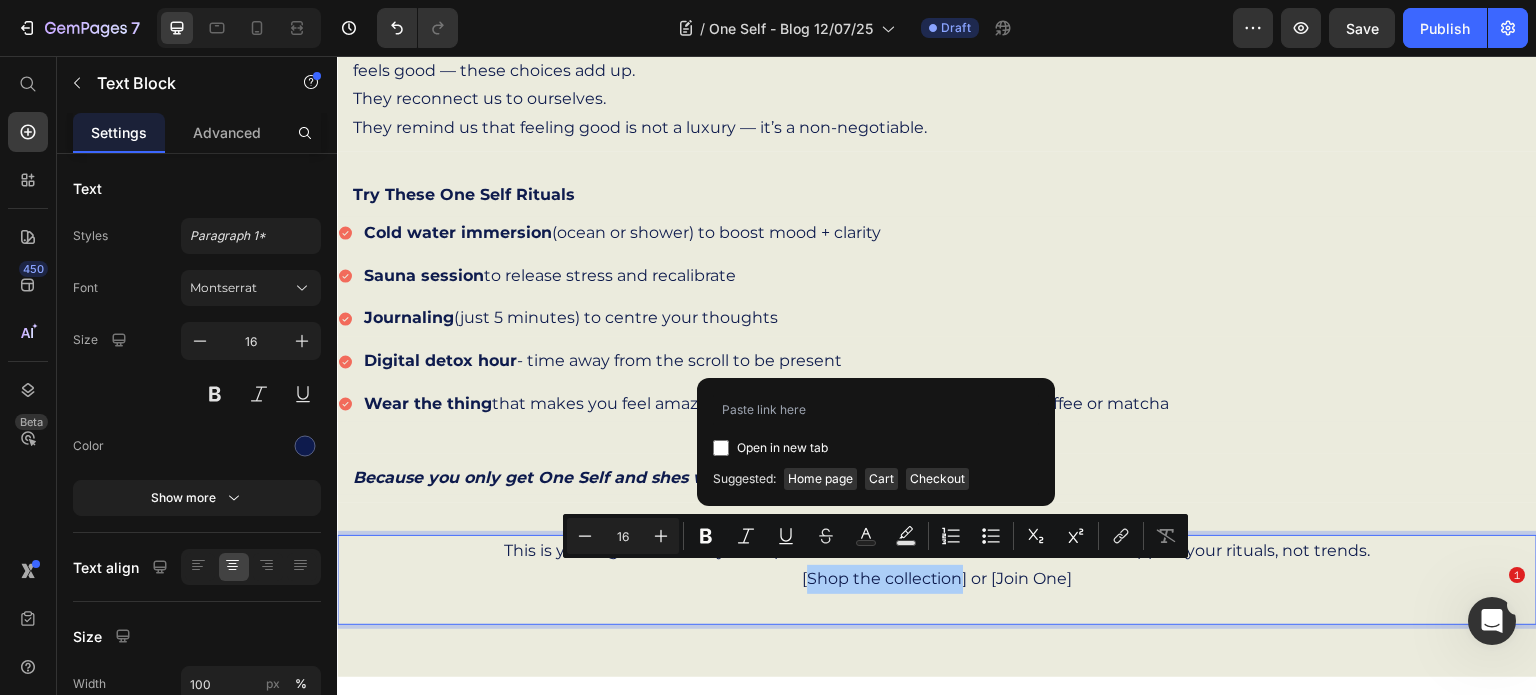 type on "https://www.sun-kits.com.au/collections/all" 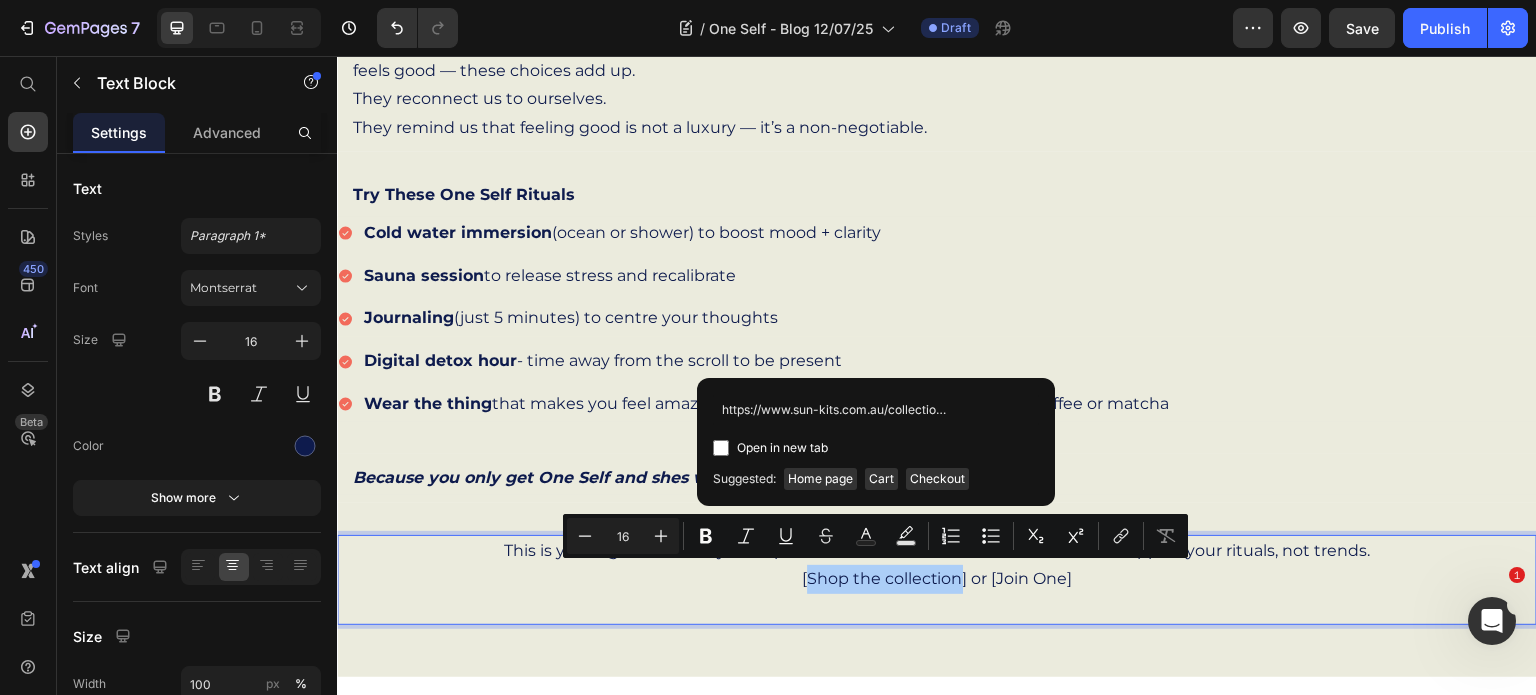 scroll, scrollTop: 0, scrollLeft: 20, axis: horizontal 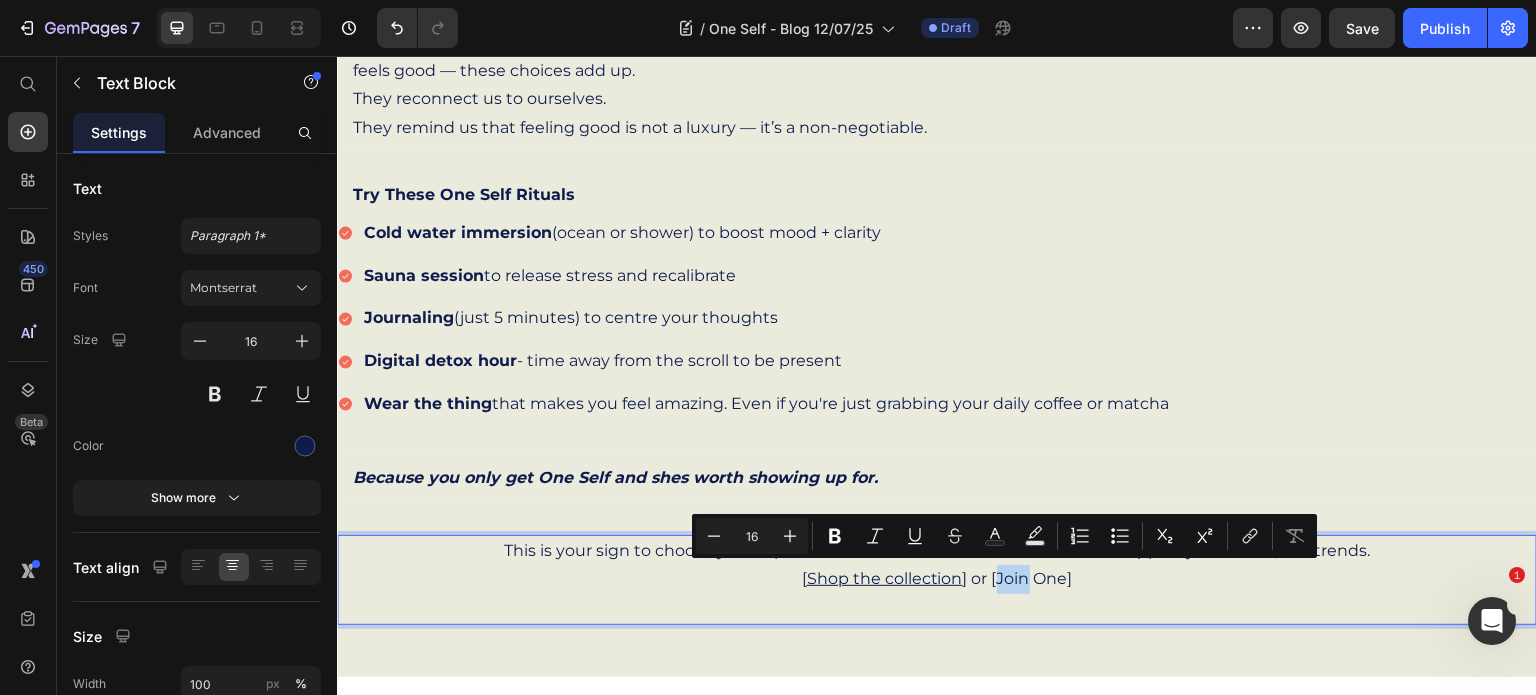 drag, startPoint x: 990, startPoint y: 574, endPoint x: 1018, endPoint y: 573, distance: 28.01785 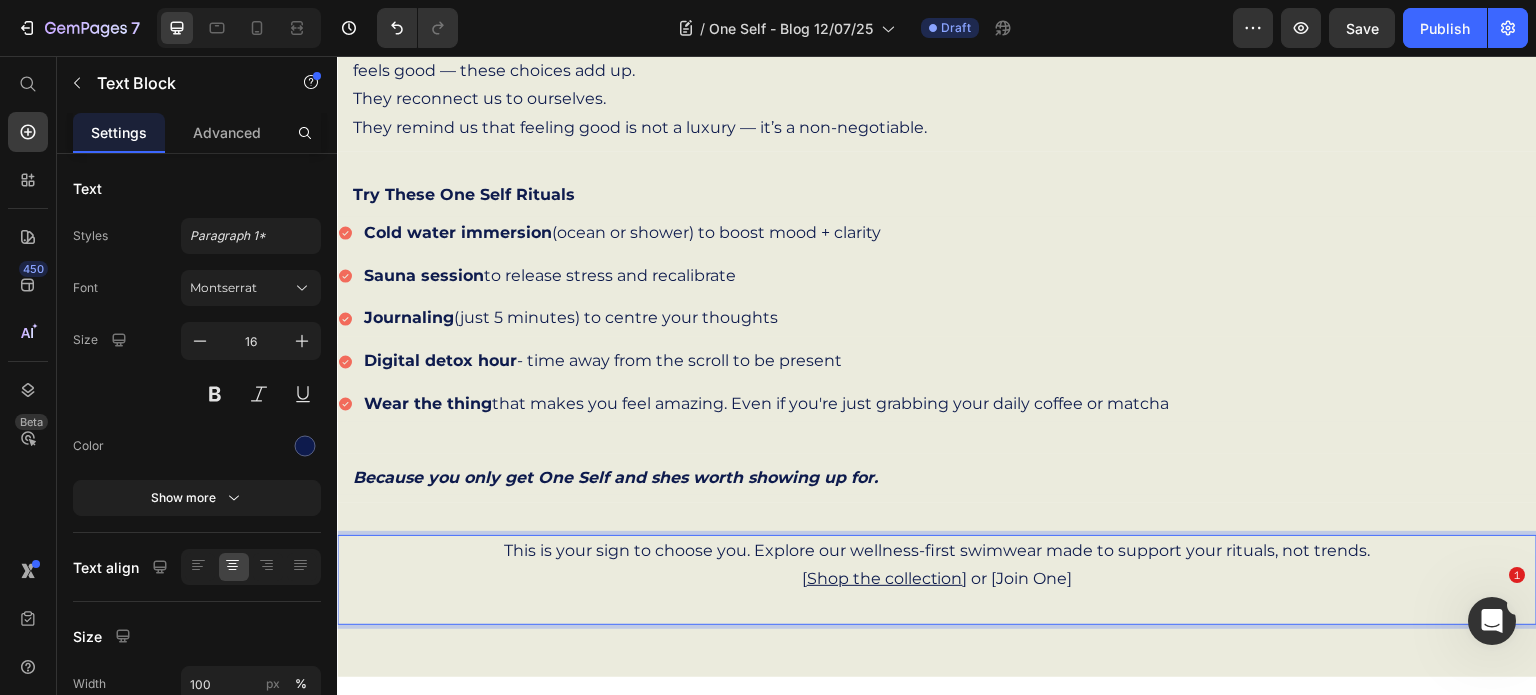 drag, startPoint x: 990, startPoint y: 572, endPoint x: 1022, endPoint y: 574, distance: 32.06244 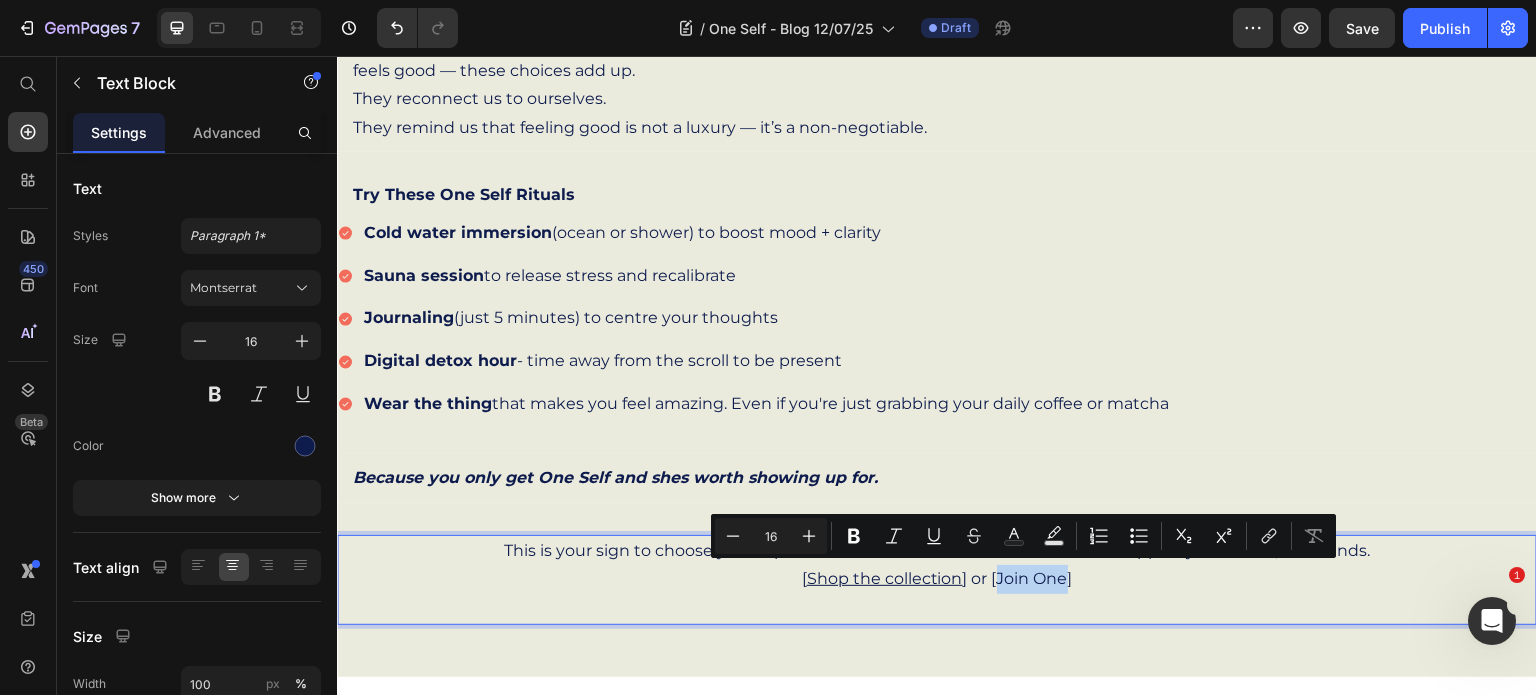 drag, startPoint x: 992, startPoint y: 577, endPoint x: 1061, endPoint y: 580, distance: 69.065186 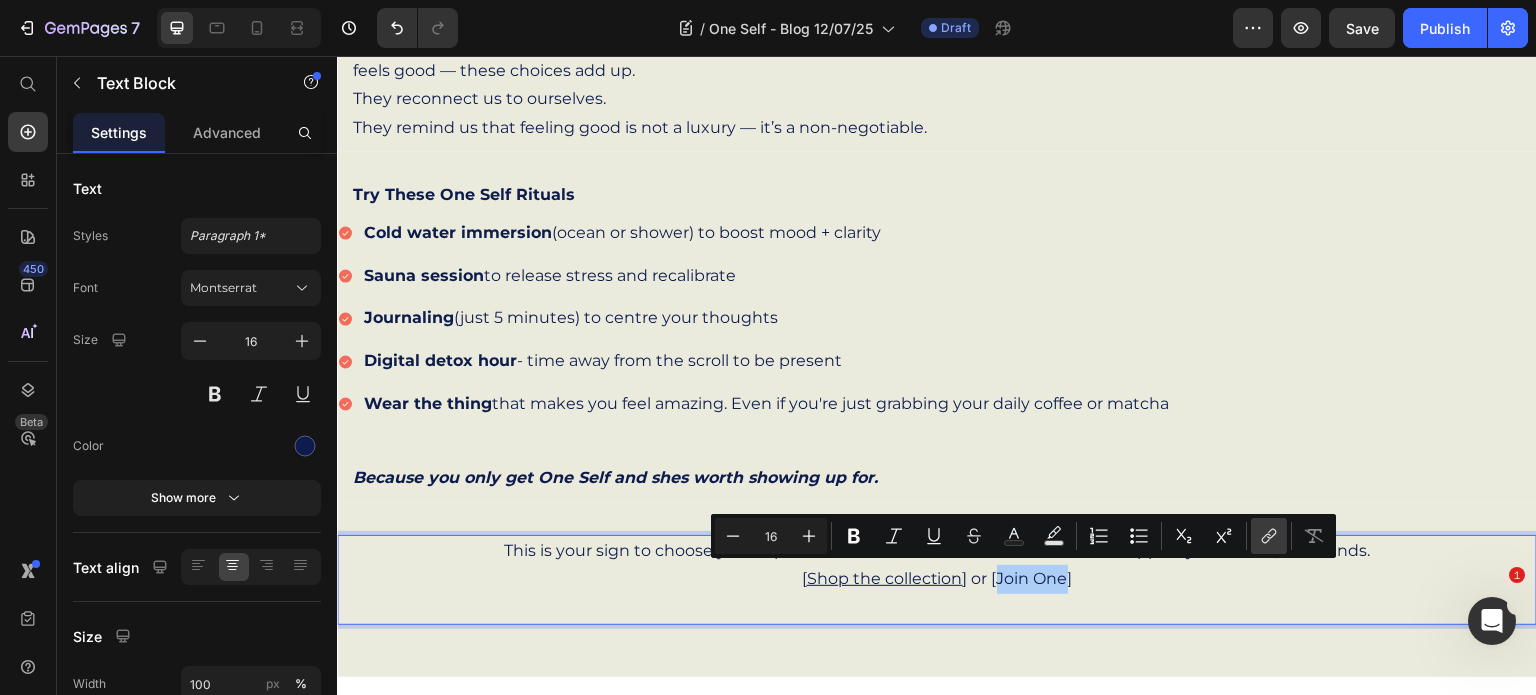 click 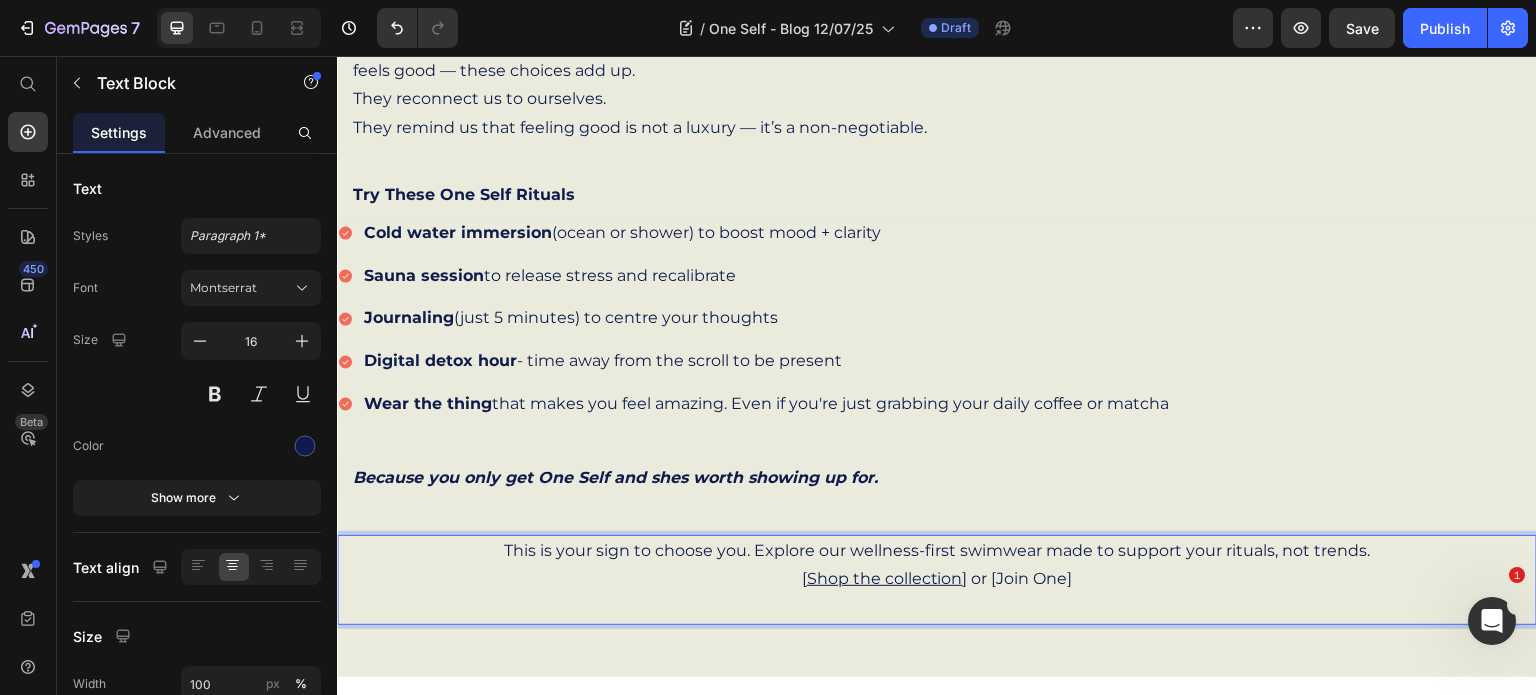 click on "[ Shop the collection ] or [Join One]" at bounding box center (937, 579) 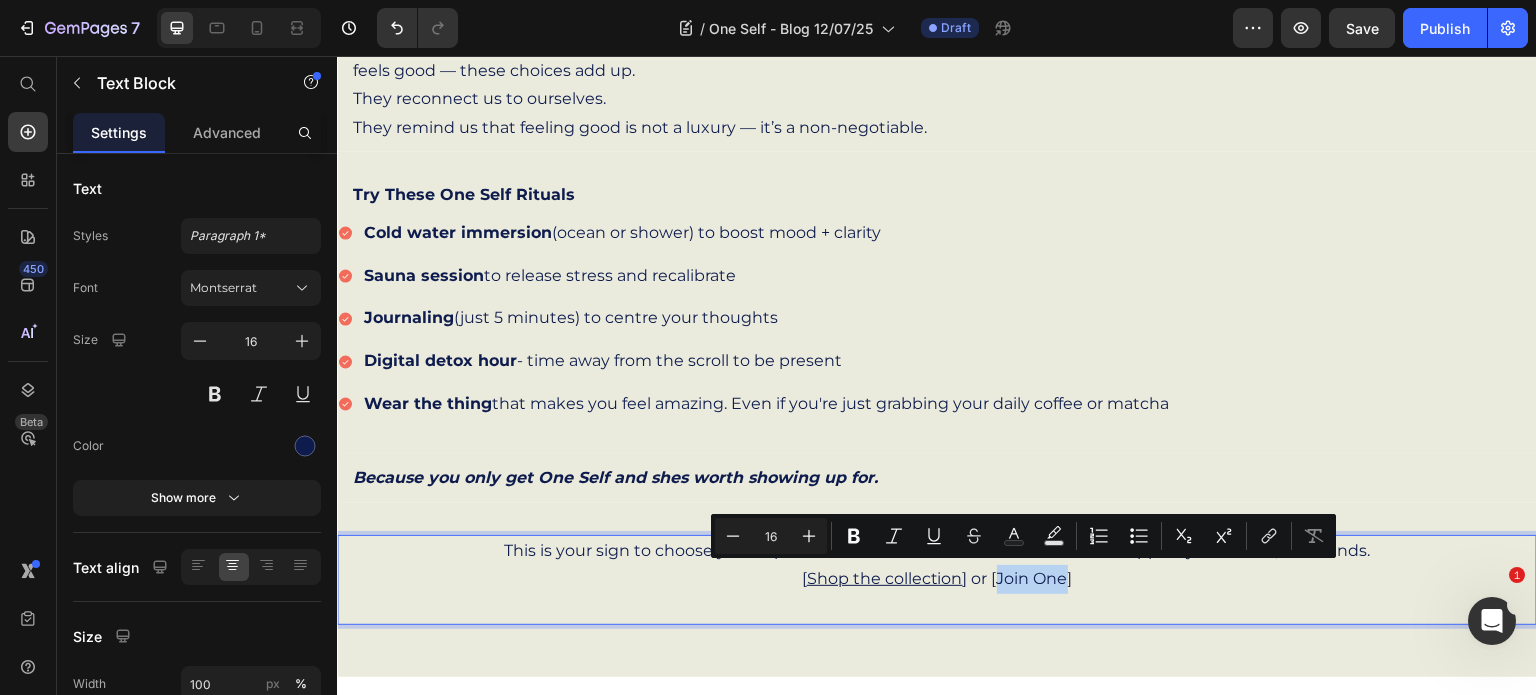 drag, startPoint x: 993, startPoint y: 574, endPoint x: 1061, endPoint y: 573, distance: 68.007355 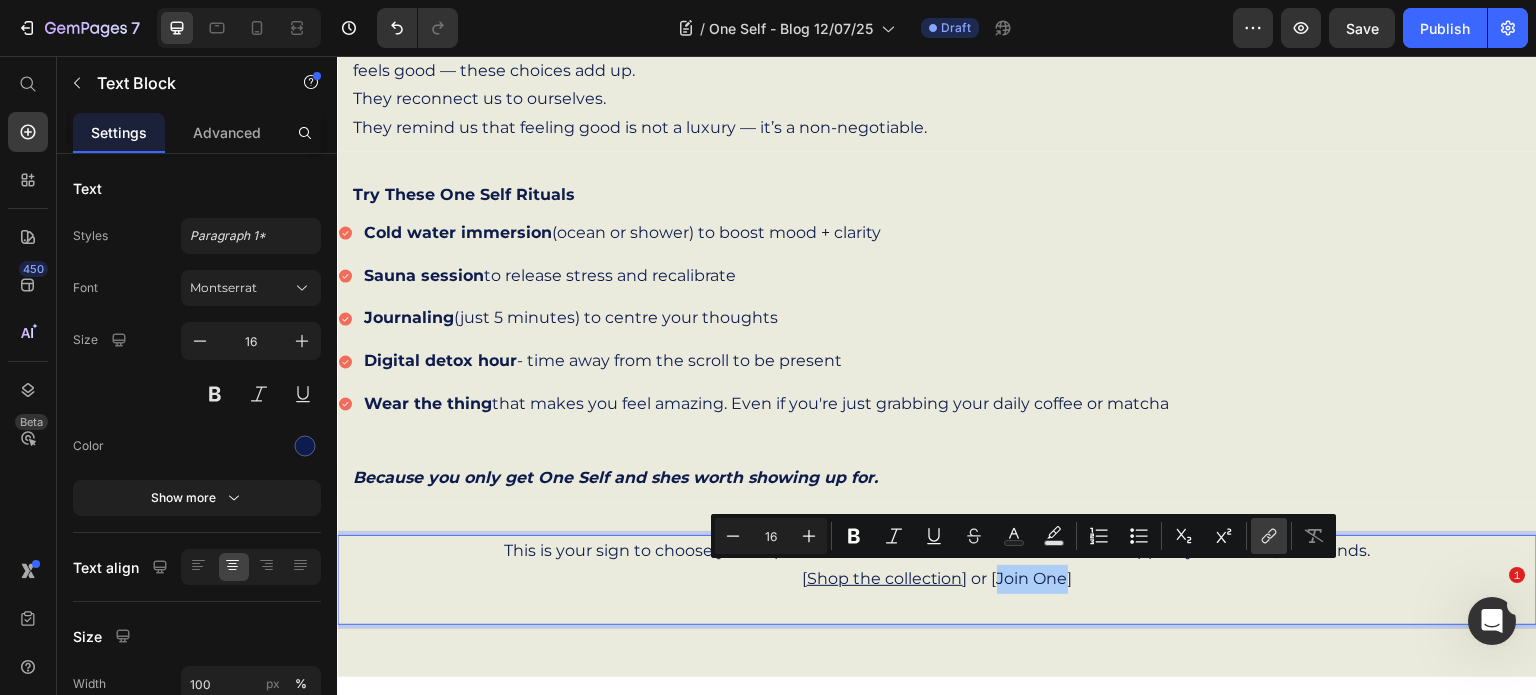 click on "link" at bounding box center (1269, 536) 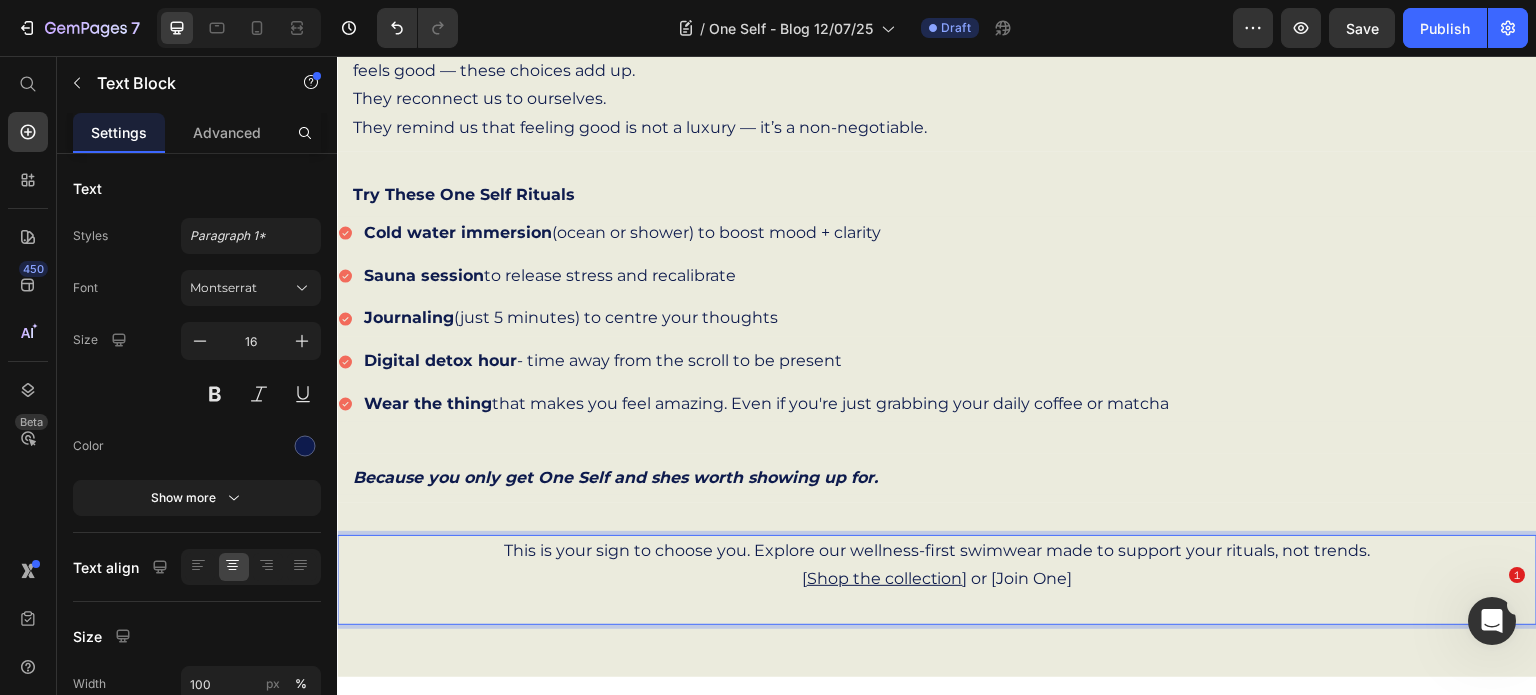 click at bounding box center (937, 608) 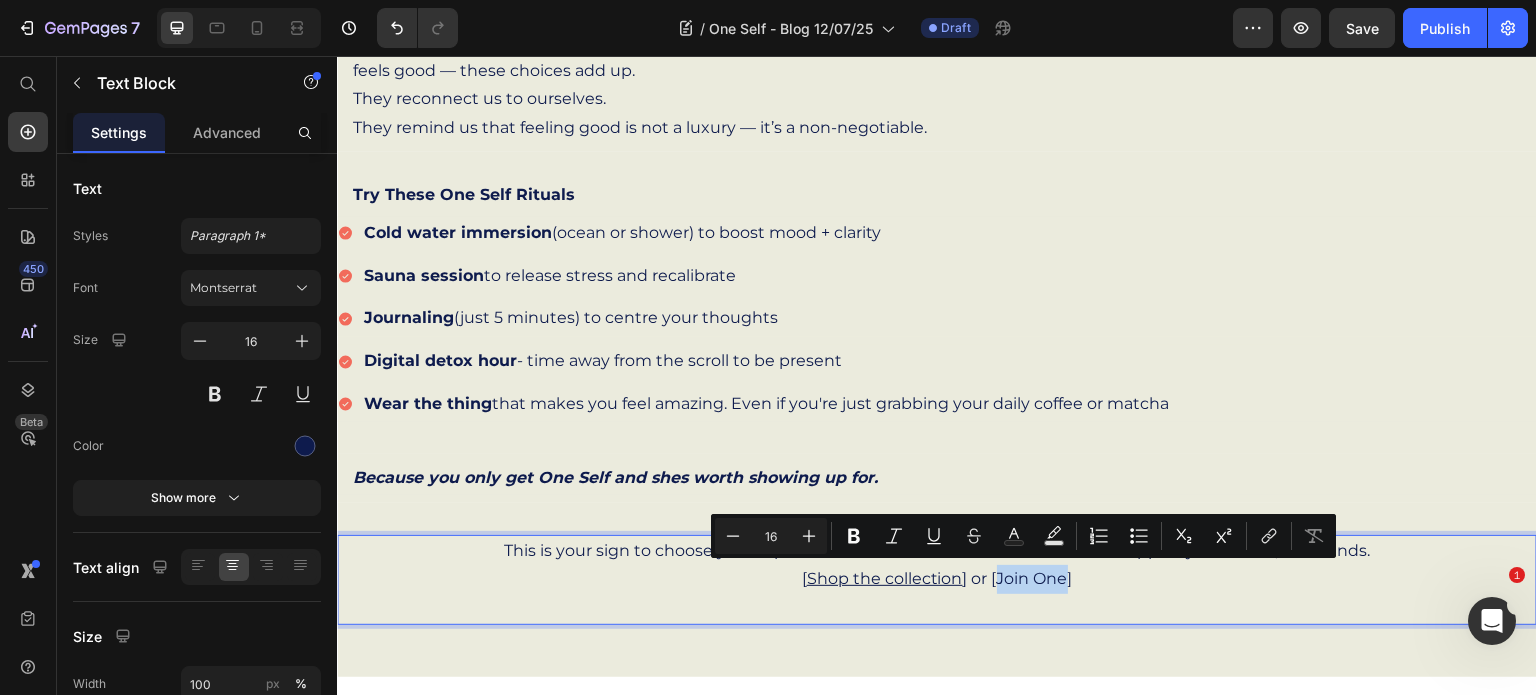 drag, startPoint x: 990, startPoint y: 572, endPoint x: 1059, endPoint y: 579, distance: 69.354164 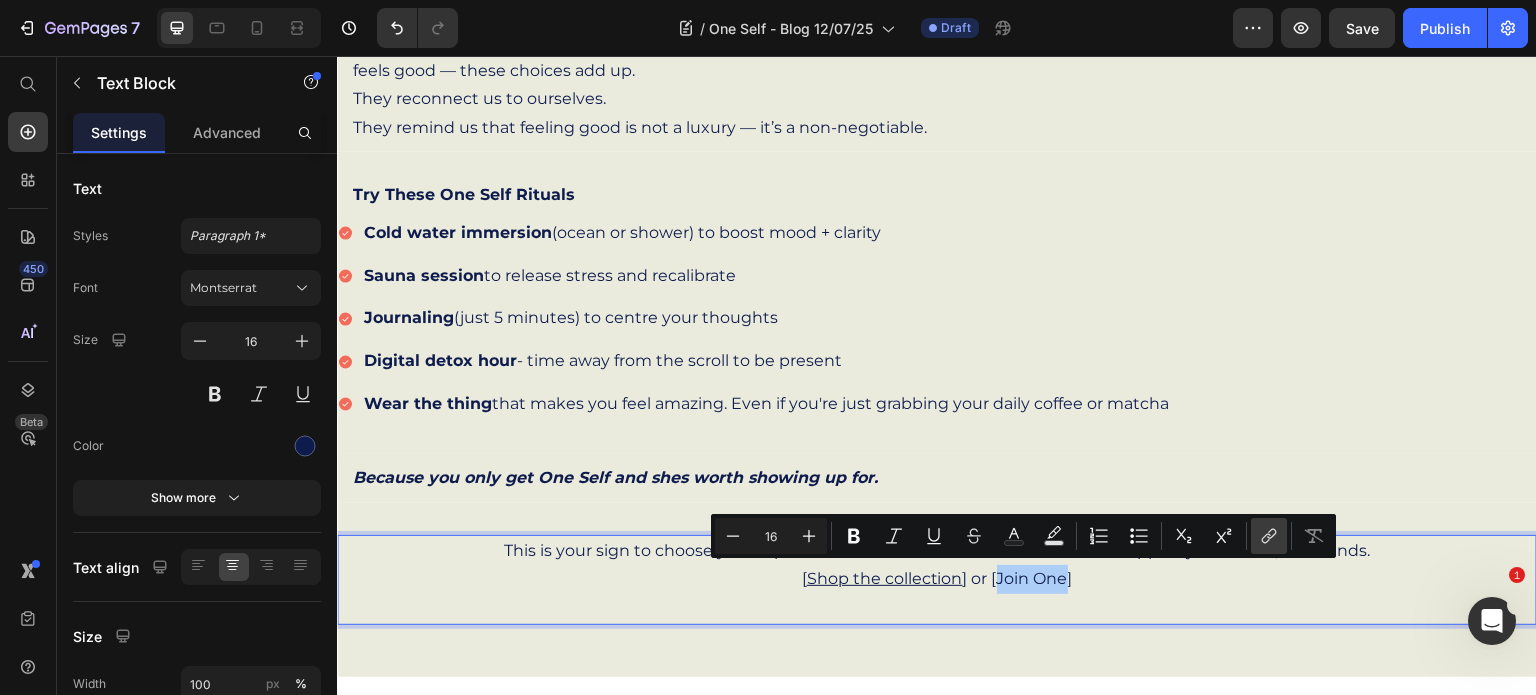 click 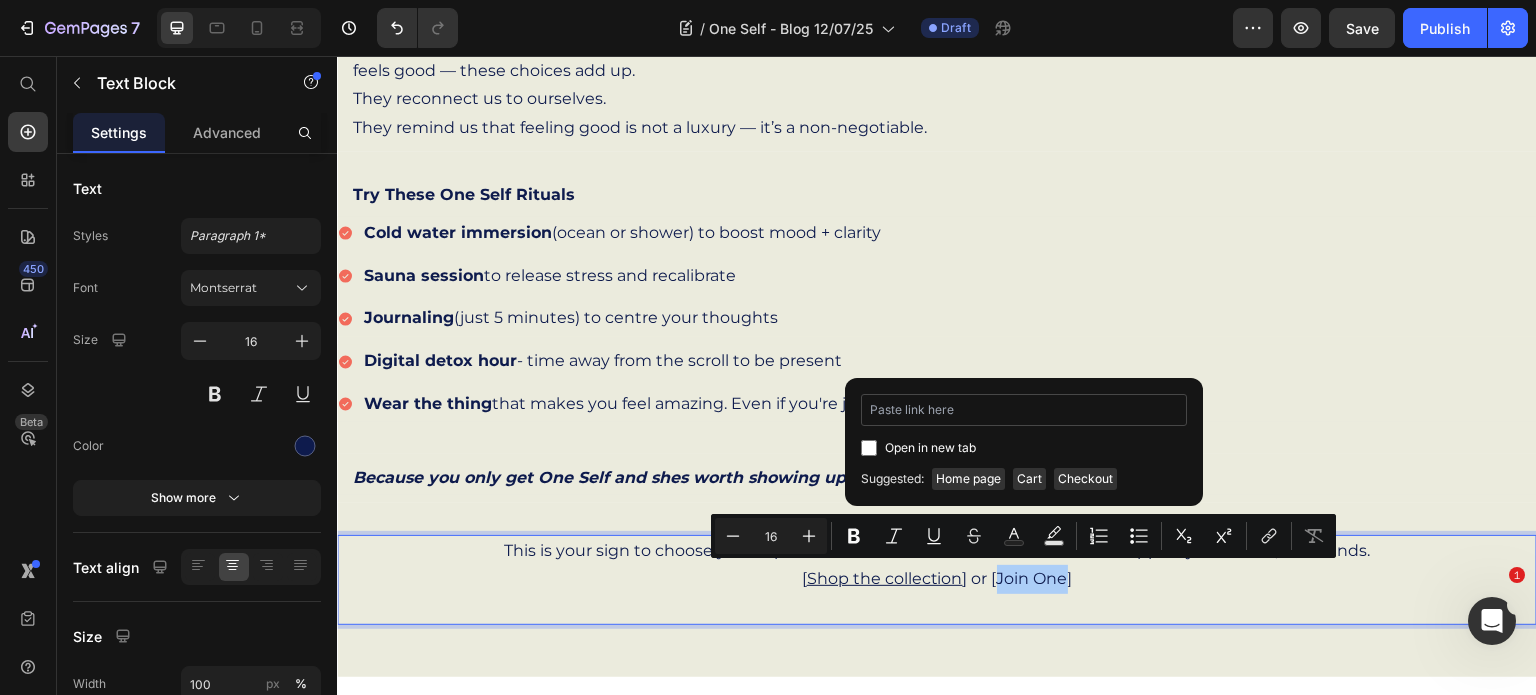 click at bounding box center (1024, 410) 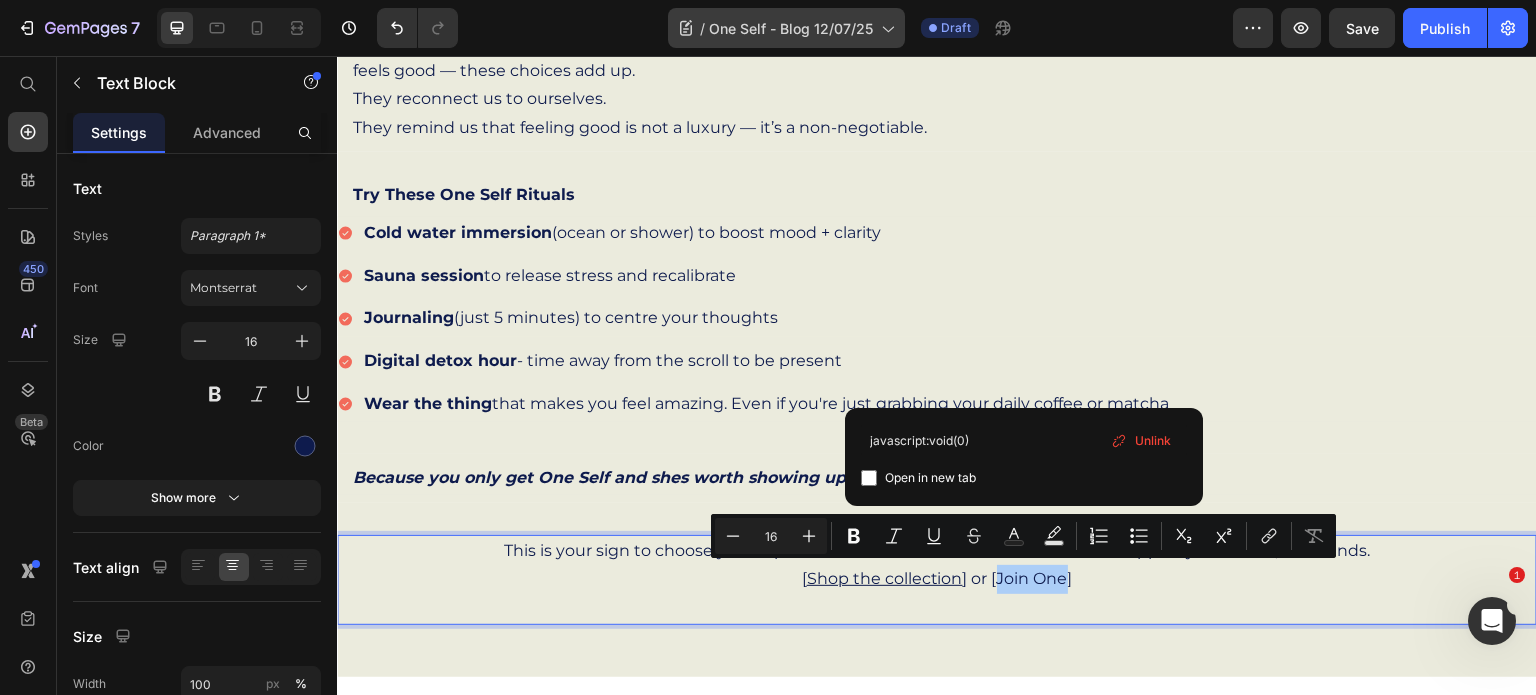 type on "javascript:void(0)" 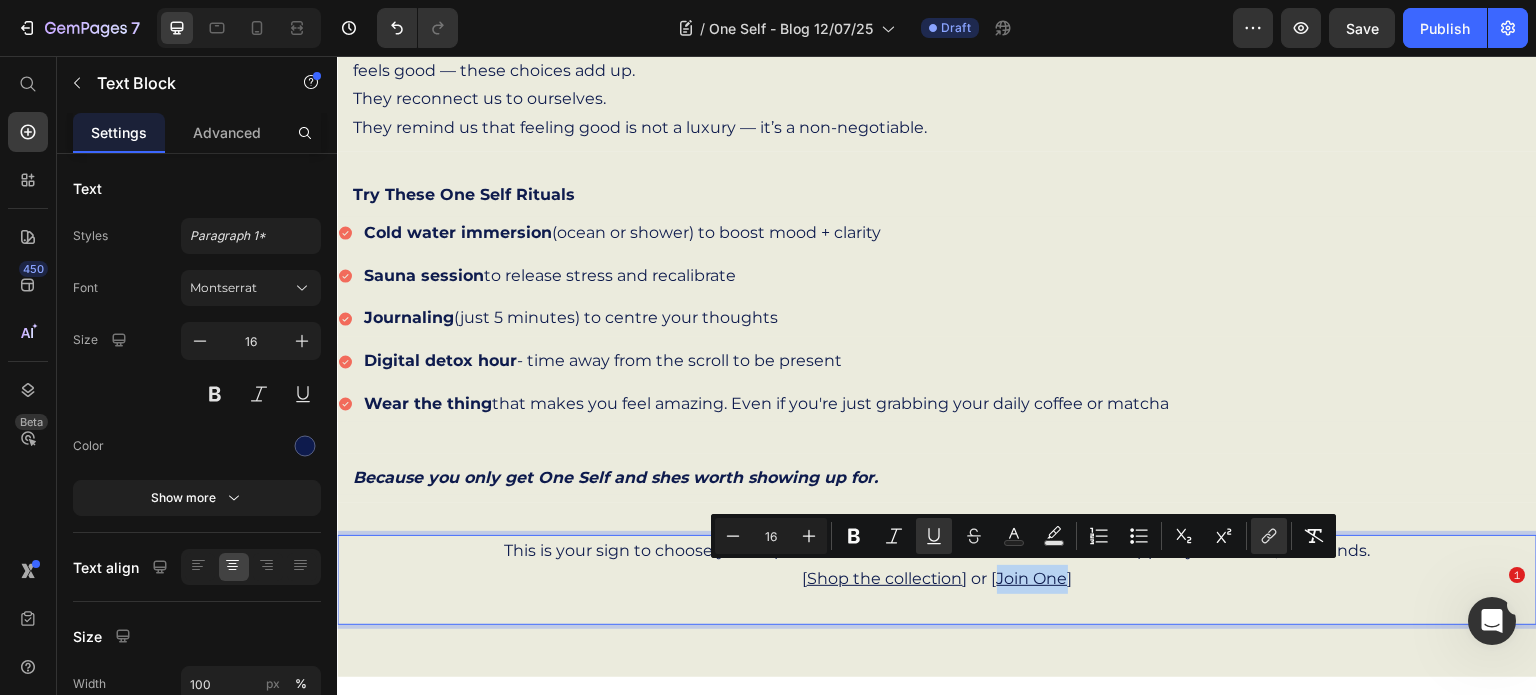 drag, startPoint x: 991, startPoint y: 572, endPoint x: 1057, endPoint y: 580, distance: 66.48308 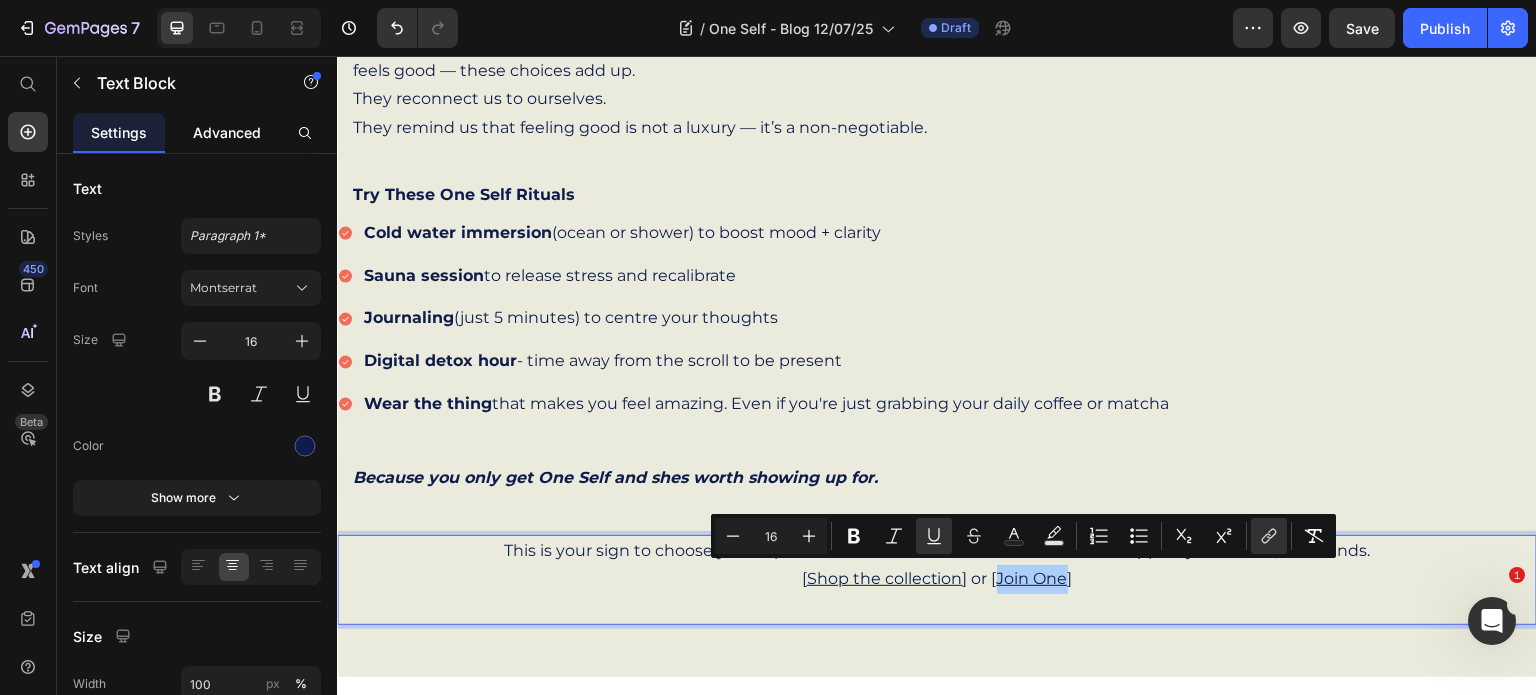 click on "Advanced" 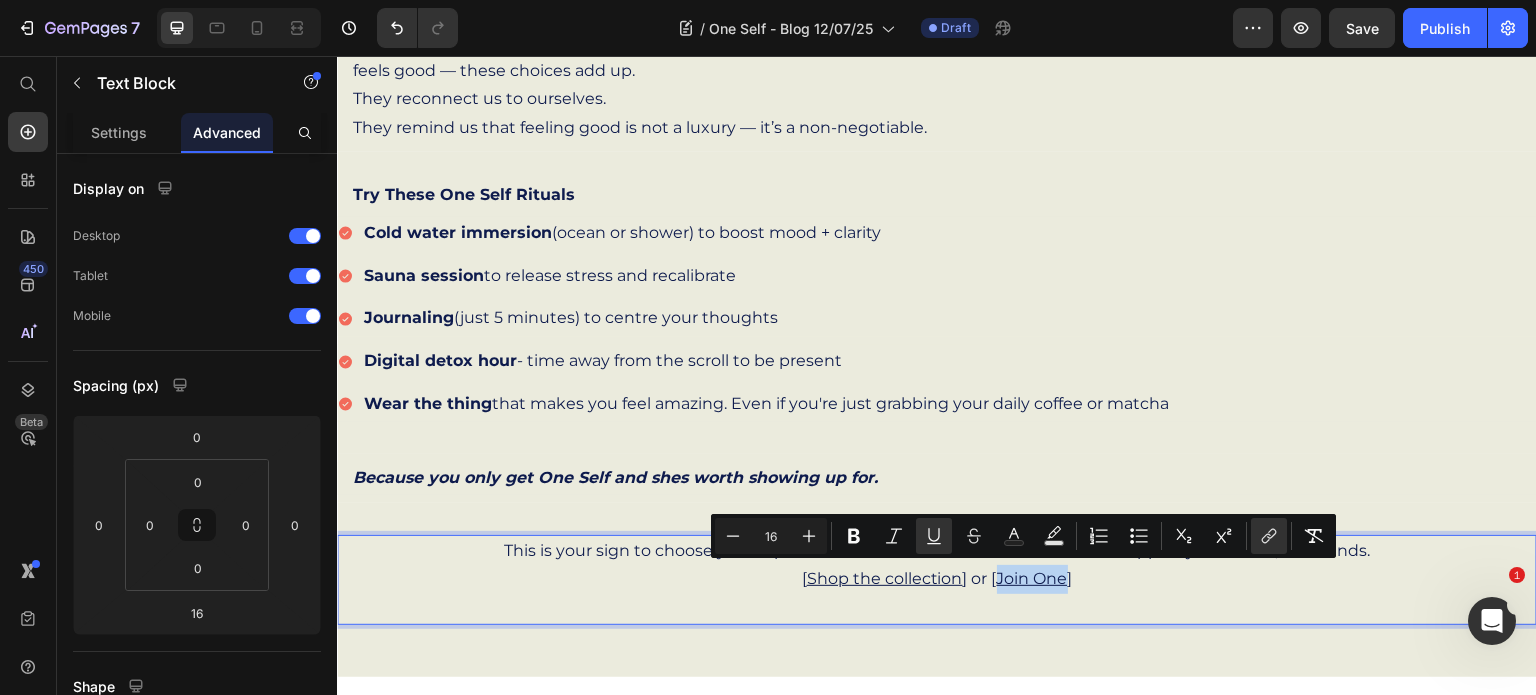 drag, startPoint x: 990, startPoint y: 577, endPoint x: 1061, endPoint y: 582, distance: 71.17584 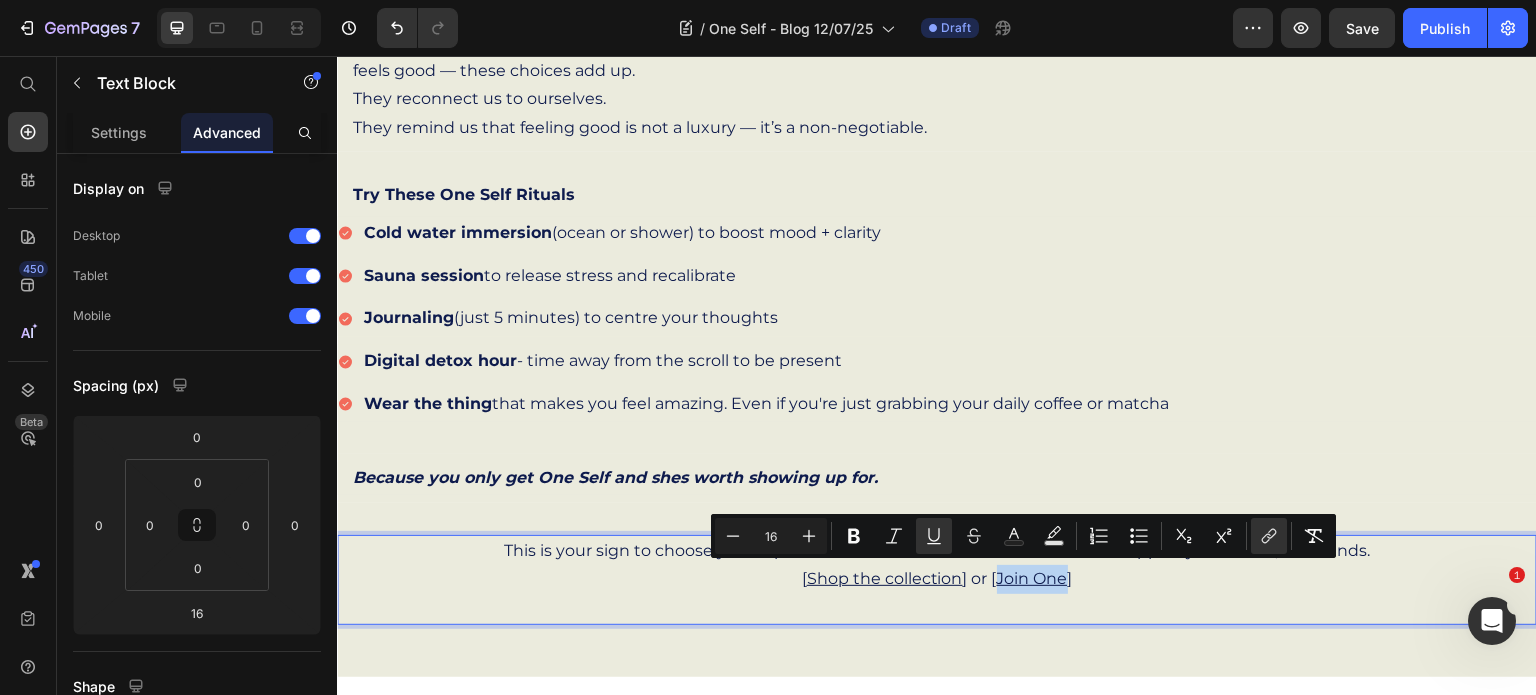 click on "[ Shop the collection ] or [ Join One ]" at bounding box center [937, 579] 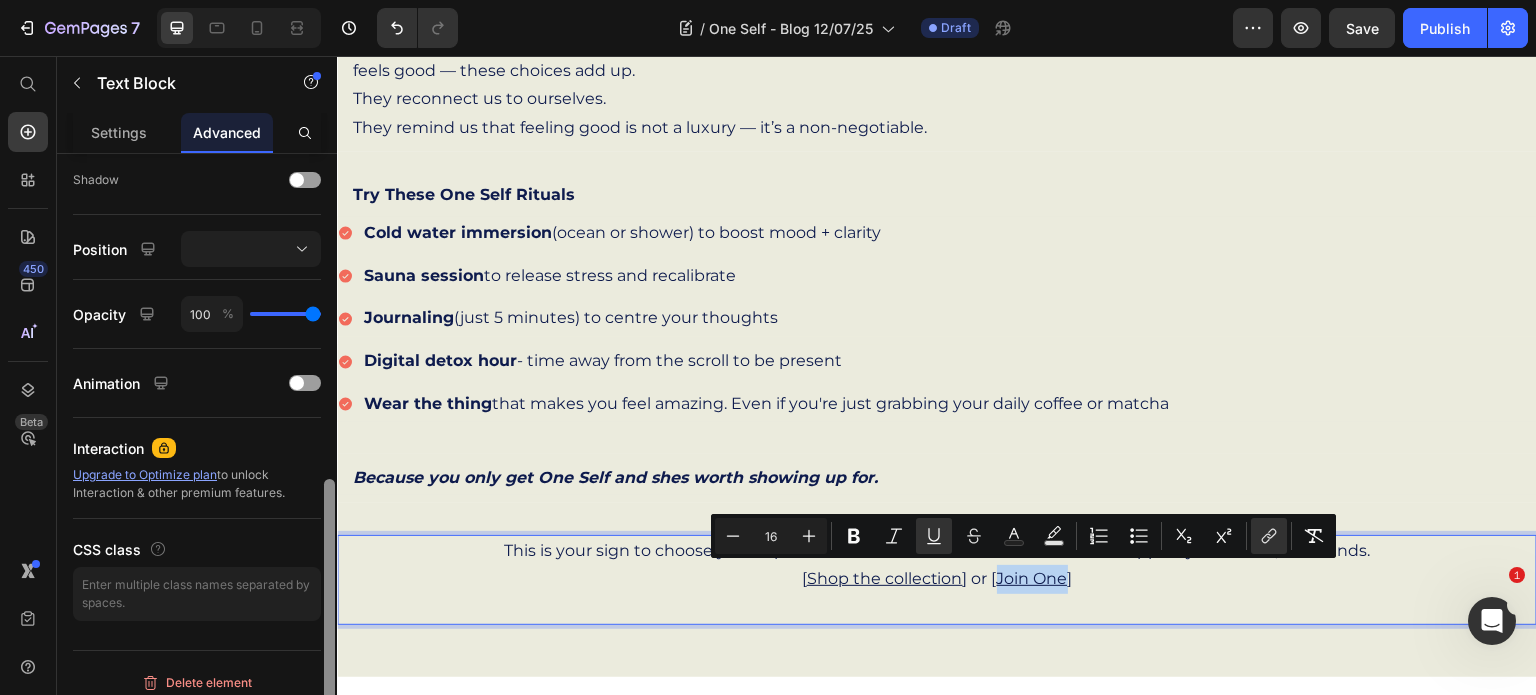 scroll, scrollTop: 668, scrollLeft: 0, axis: vertical 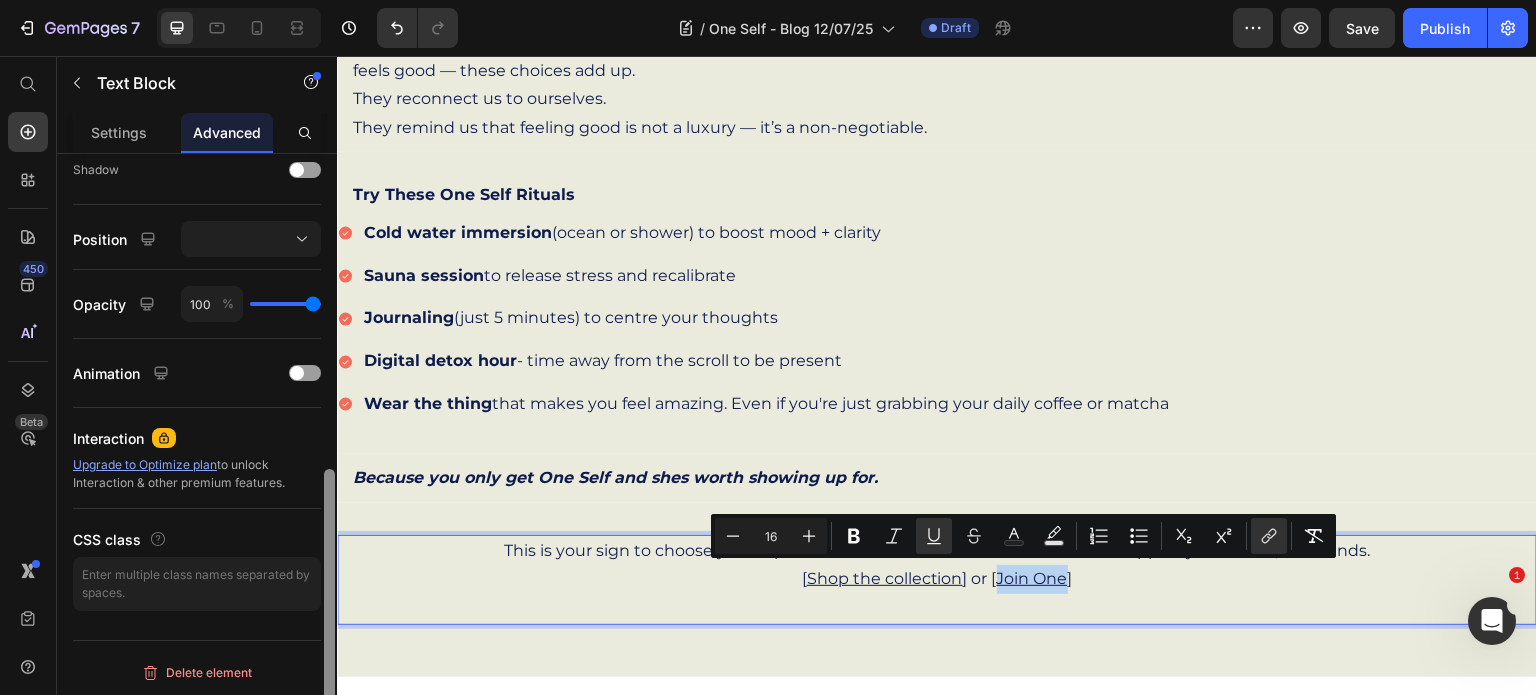 drag, startPoint x: 330, startPoint y: 227, endPoint x: 321, endPoint y: 631, distance: 404.10025 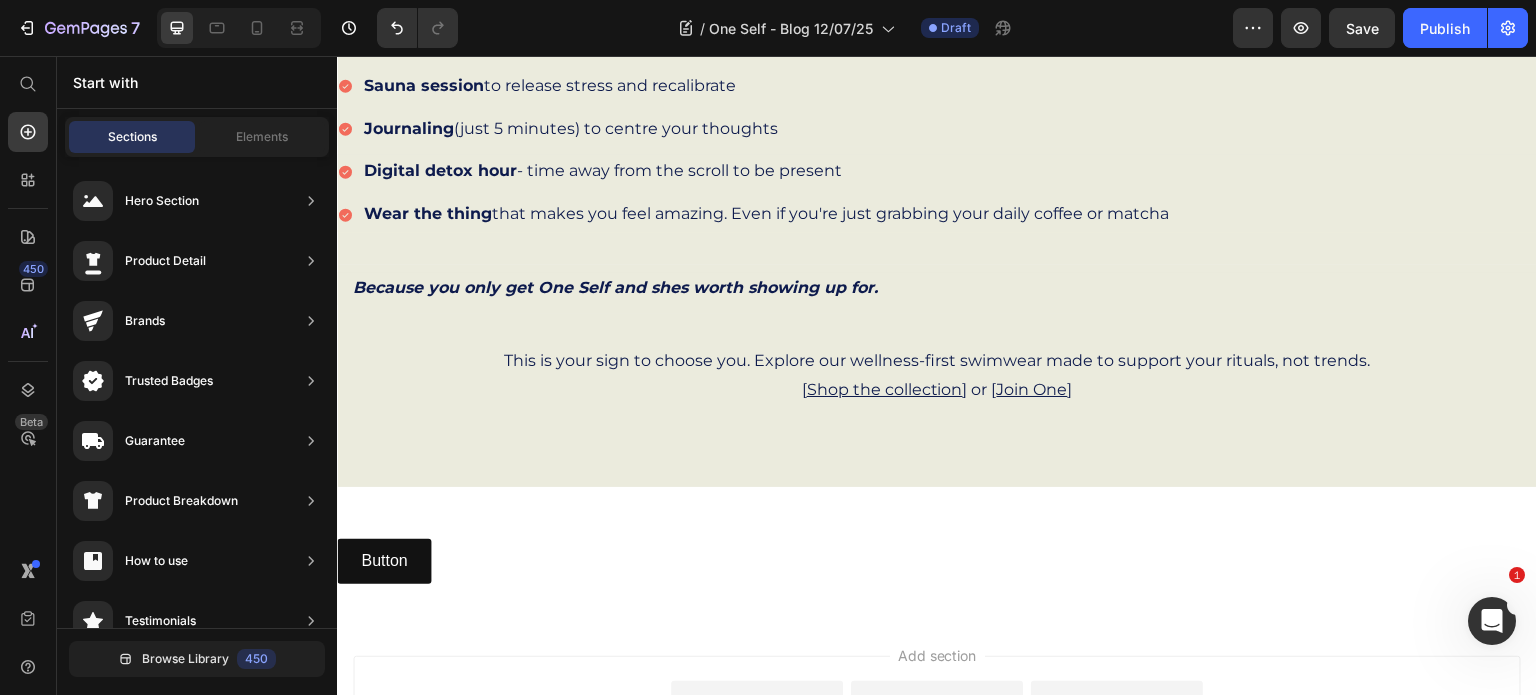 scroll, scrollTop: 1248, scrollLeft: 0, axis: vertical 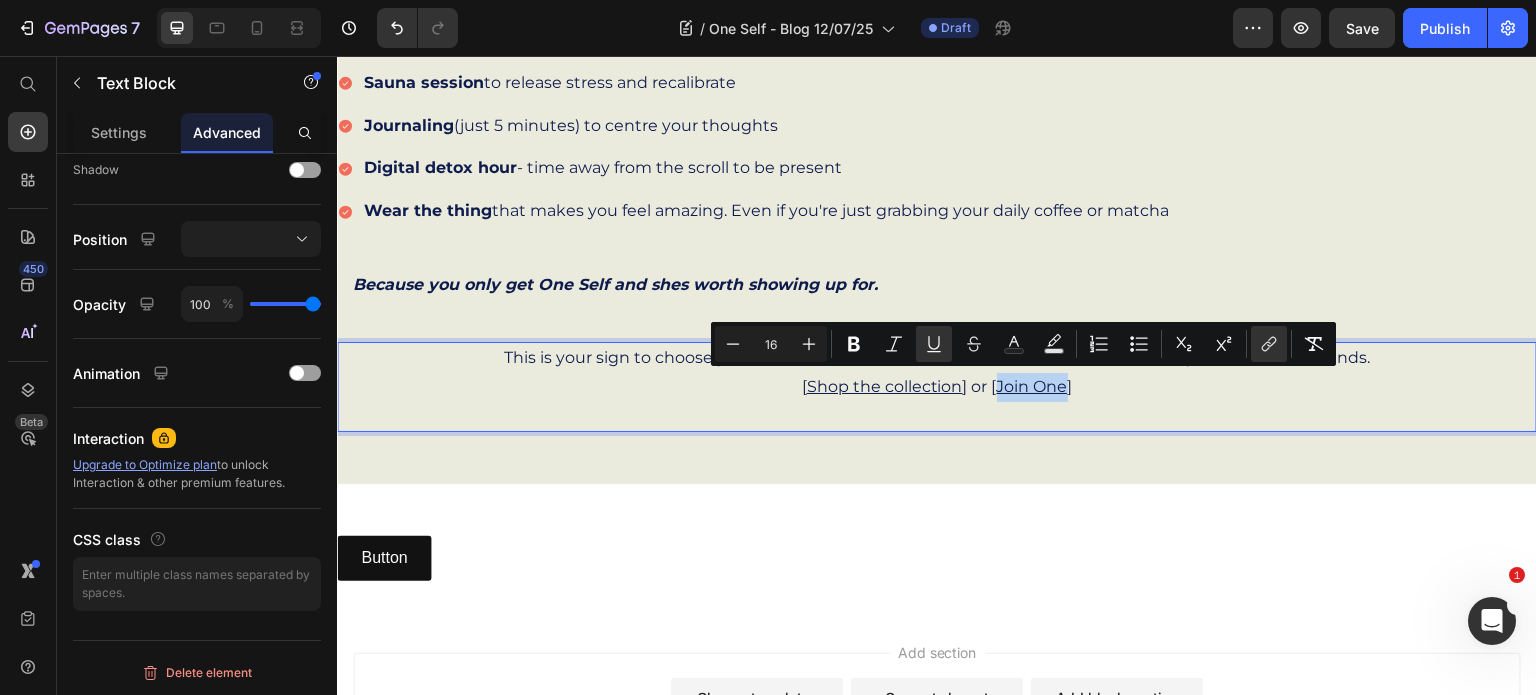 drag, startPoint x: 989, startPoint y: 386, endPoint x: 1062, endPoint y: 386, distance: 73 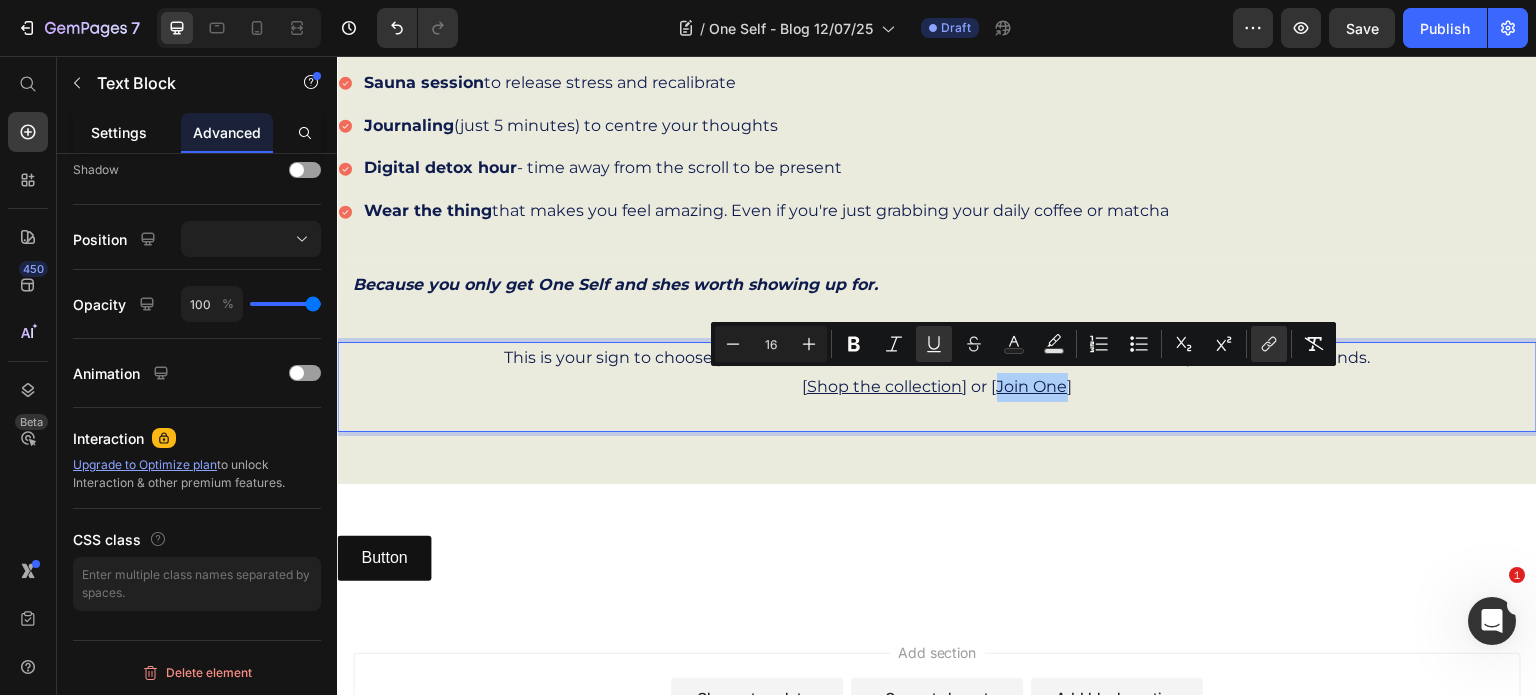 click on "Settings" at bounding box center (119, 132) 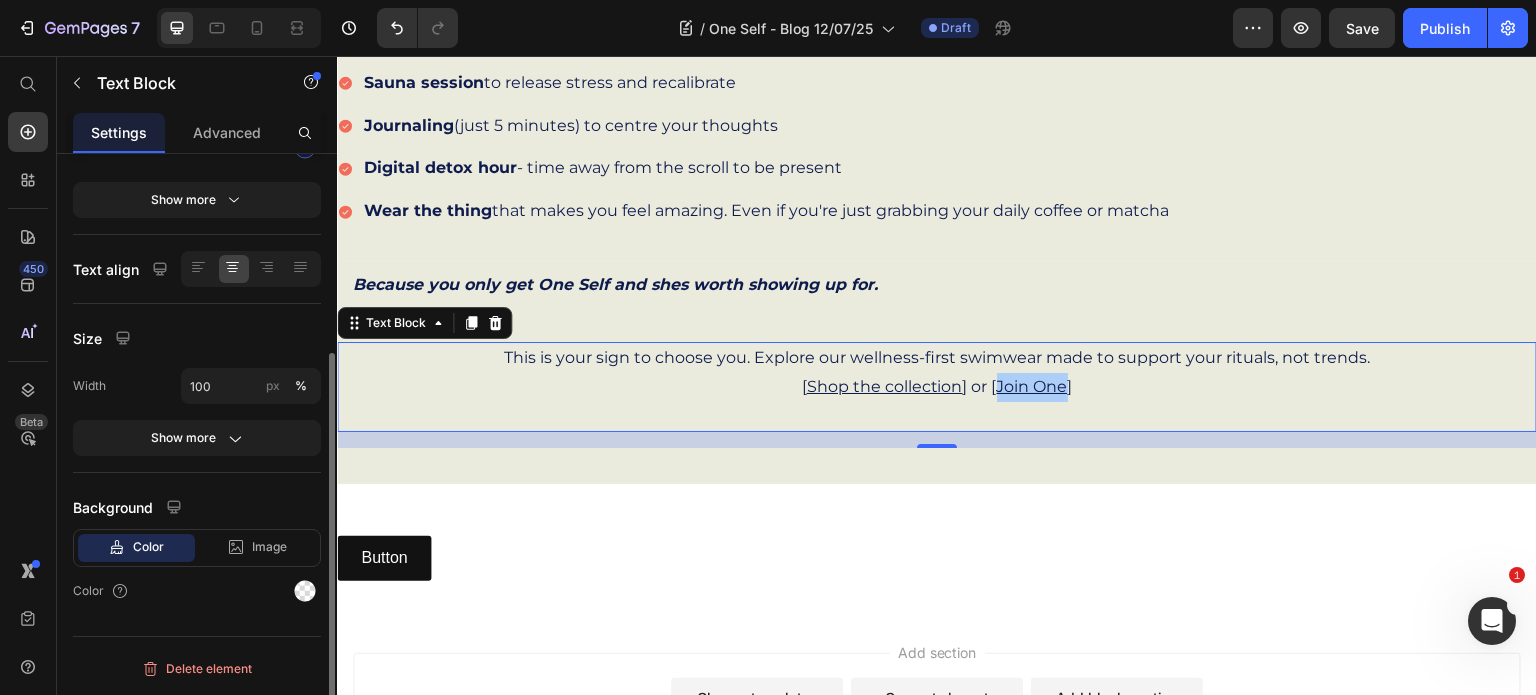 scroll, scrollTop: 0, scrollLeft: 0, axis: both 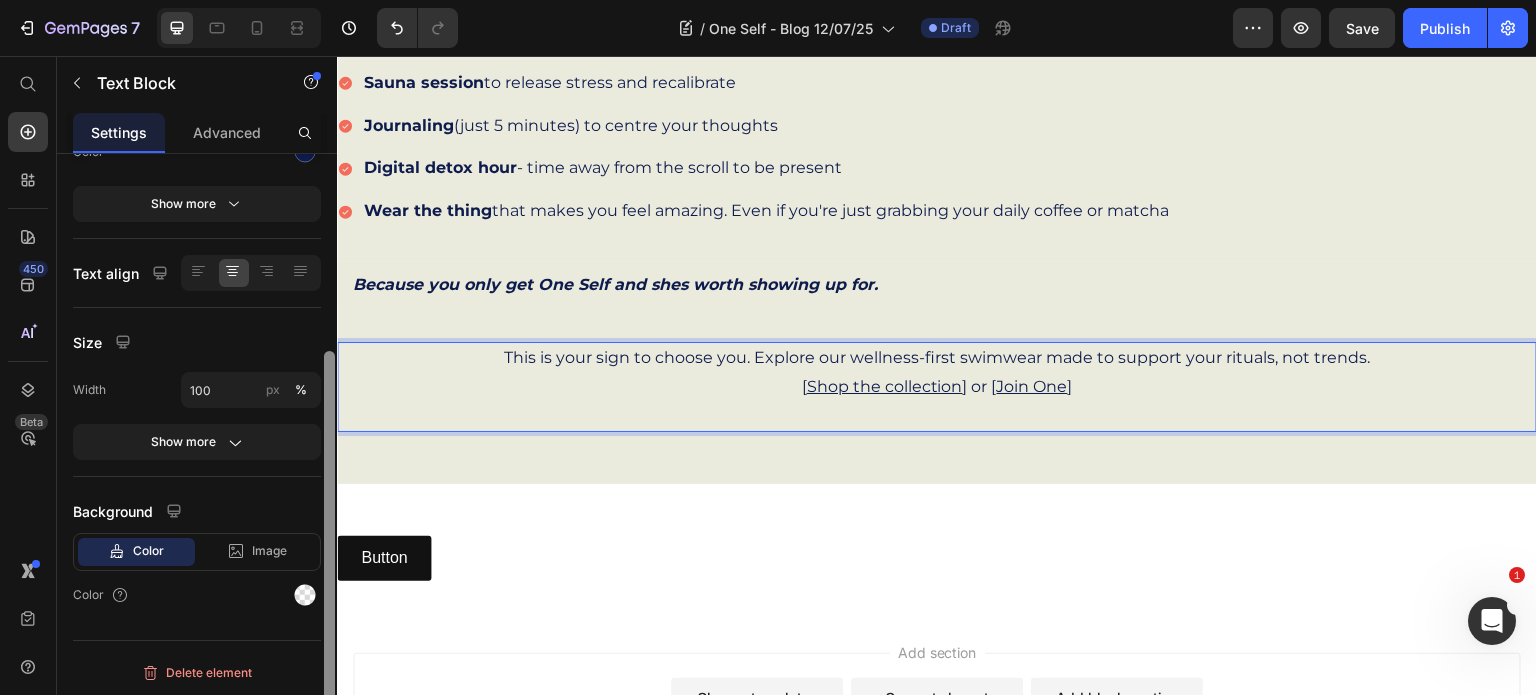 drag, startPoint x: 324, startPoint y: 302, endPoint x: 322, endPoint y: 631, distance: 329.00607 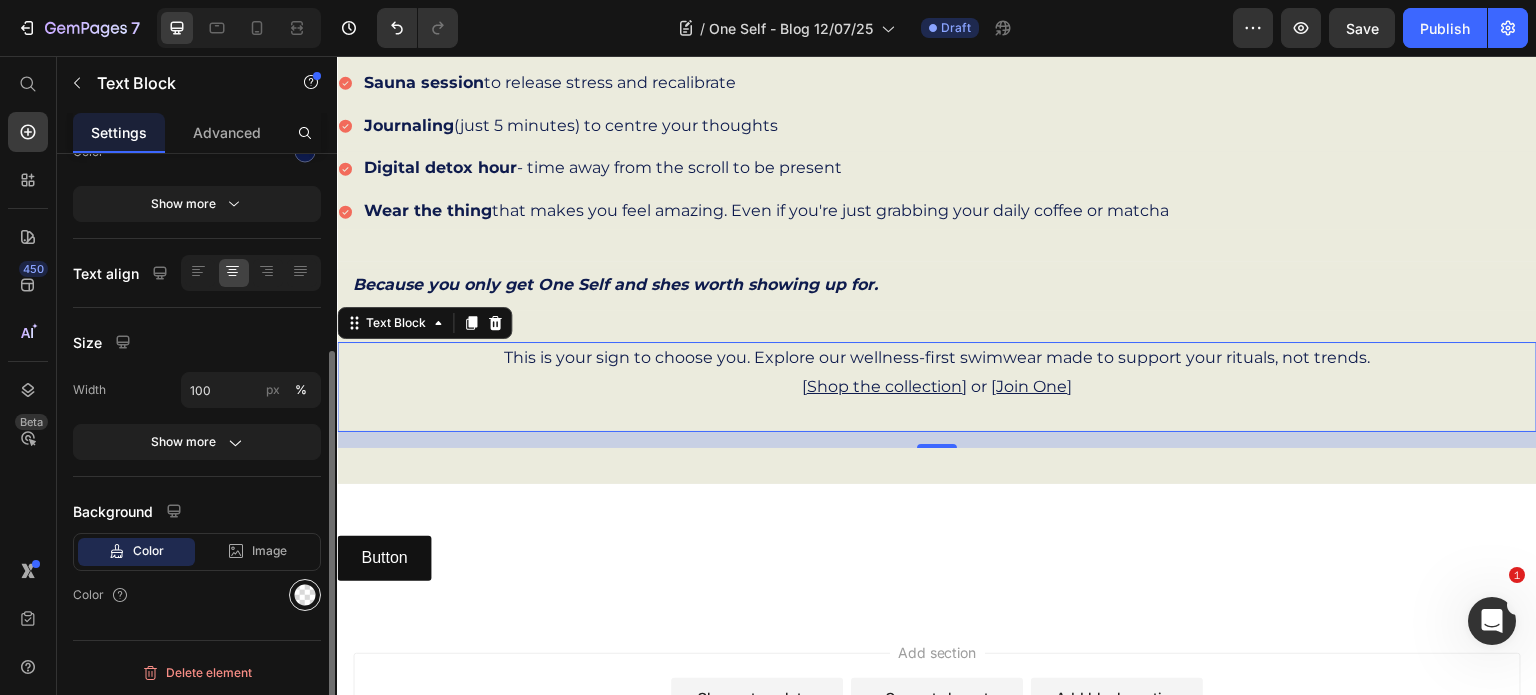 click at bounding box center (305, 595) 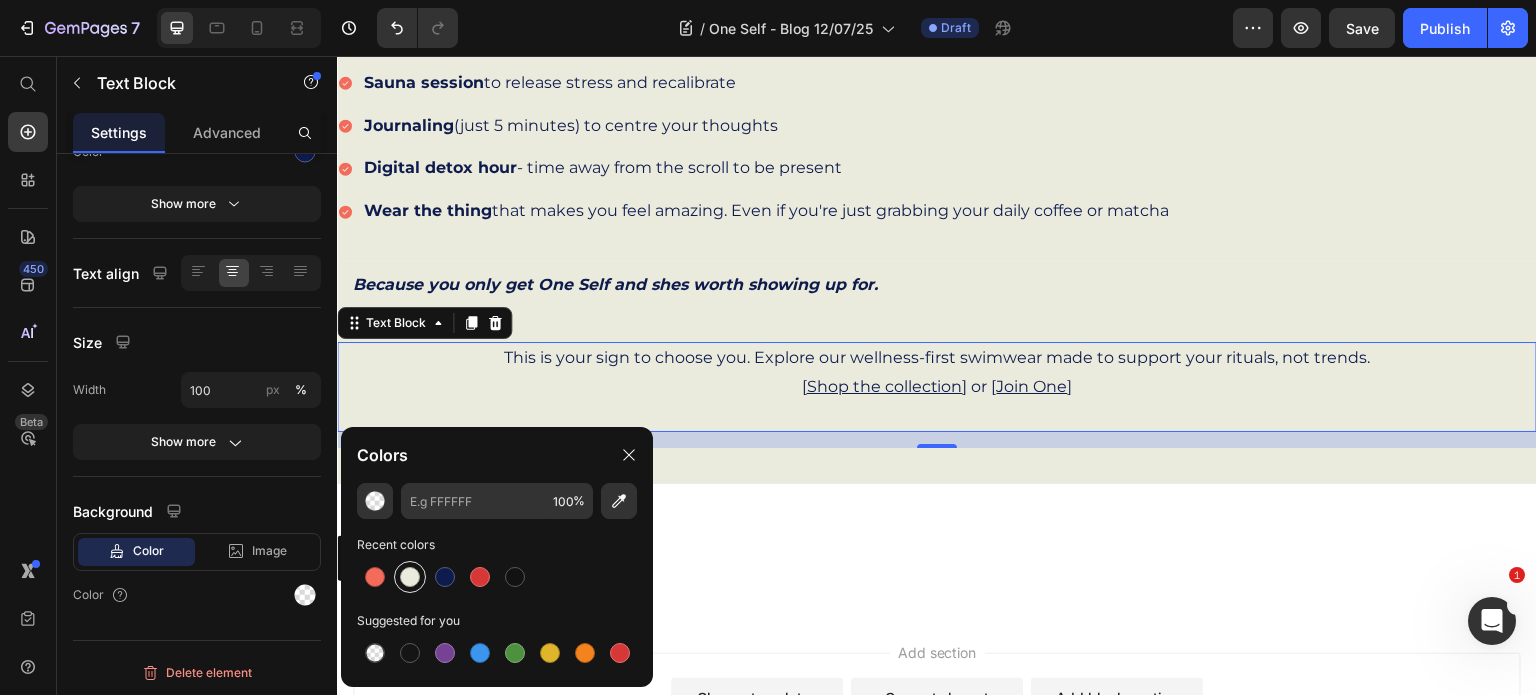 click at bounding box center (410, 577) 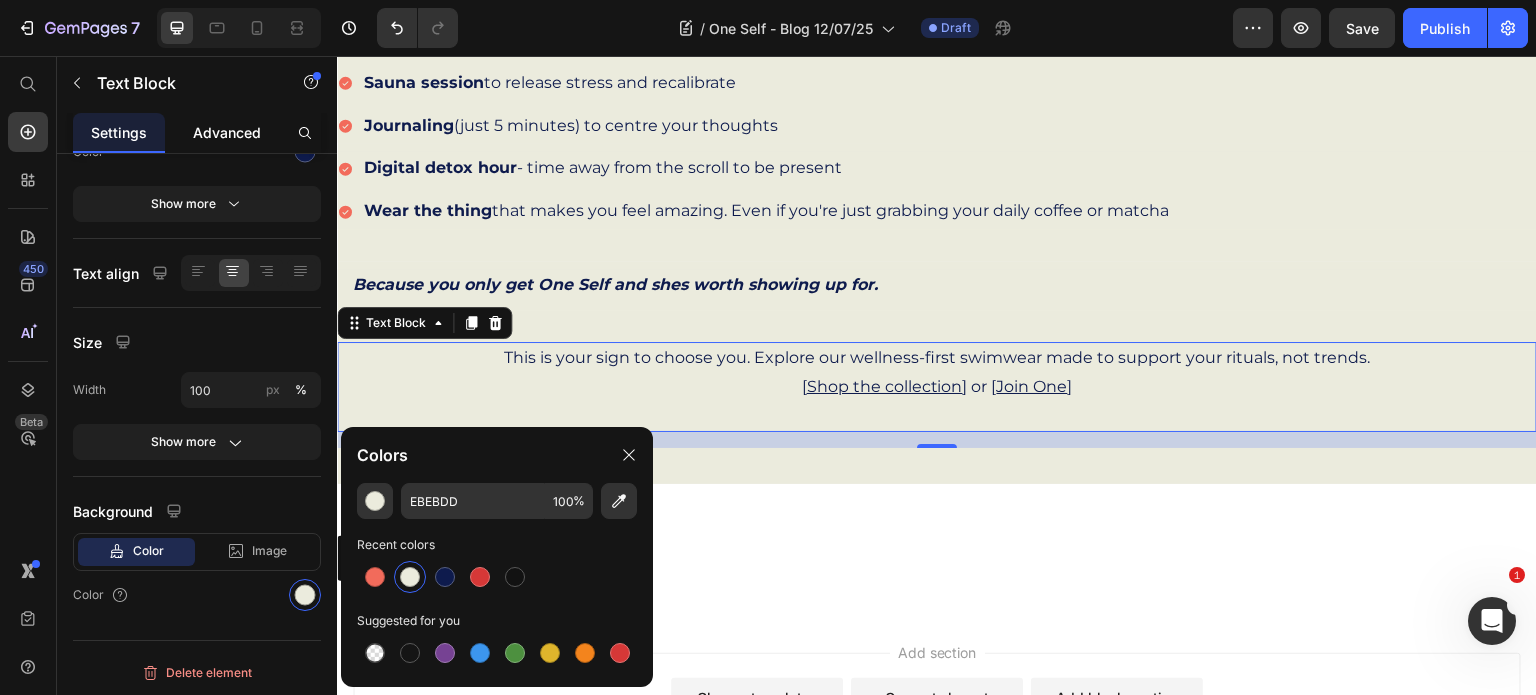click on "Advanced" at bounding box center (227, 132) 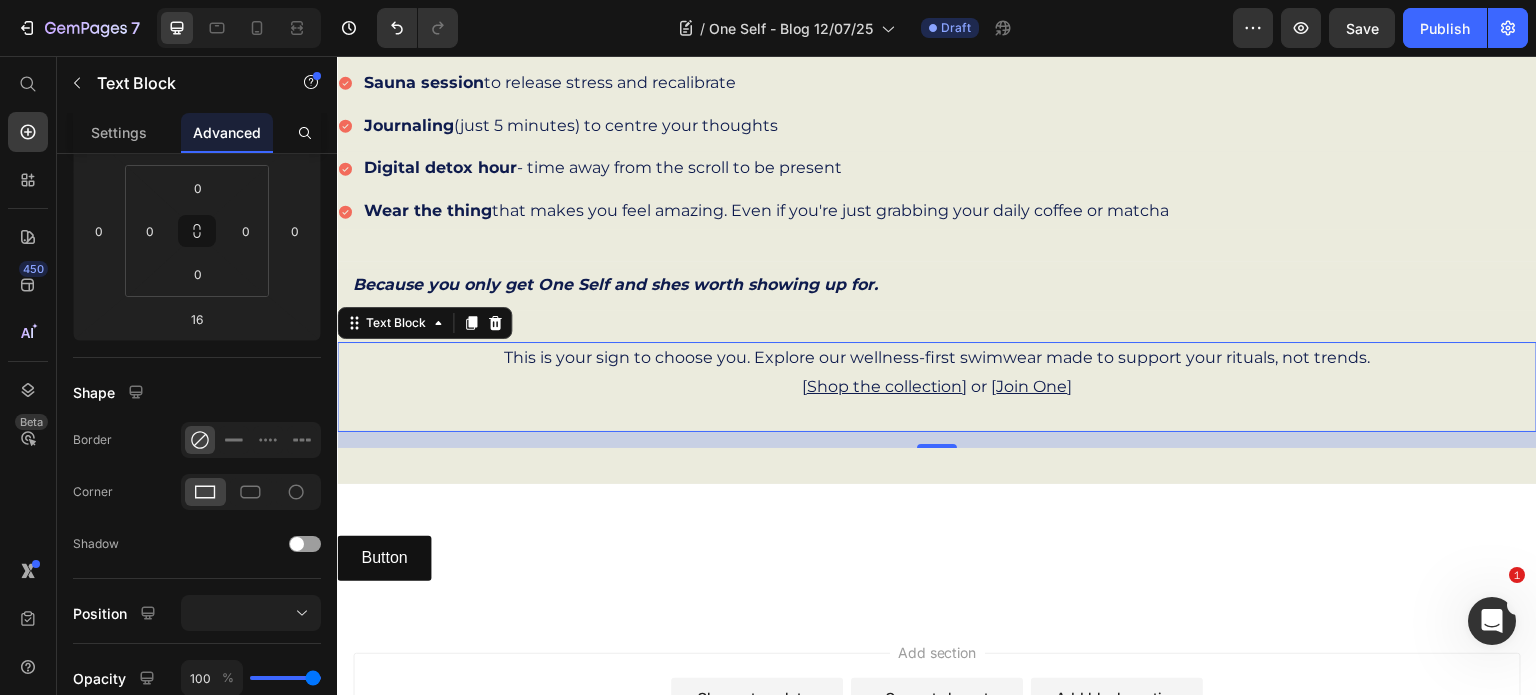 scroll, scrollTop: 0, scrollLeft: 0, axis: both 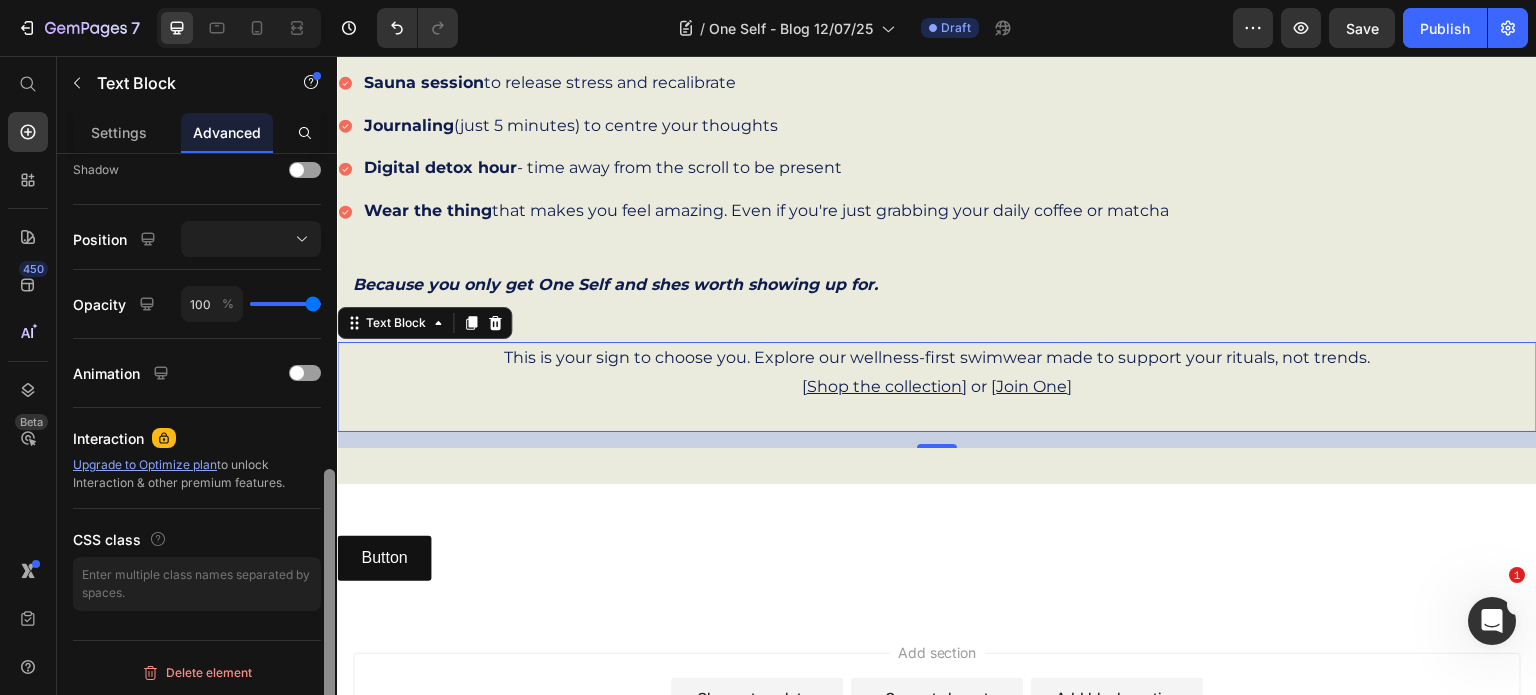 drag, startPoint x: 332, startPoint y: 181, endPoint x: 331, endPoint y: 545, distance: 364.00137 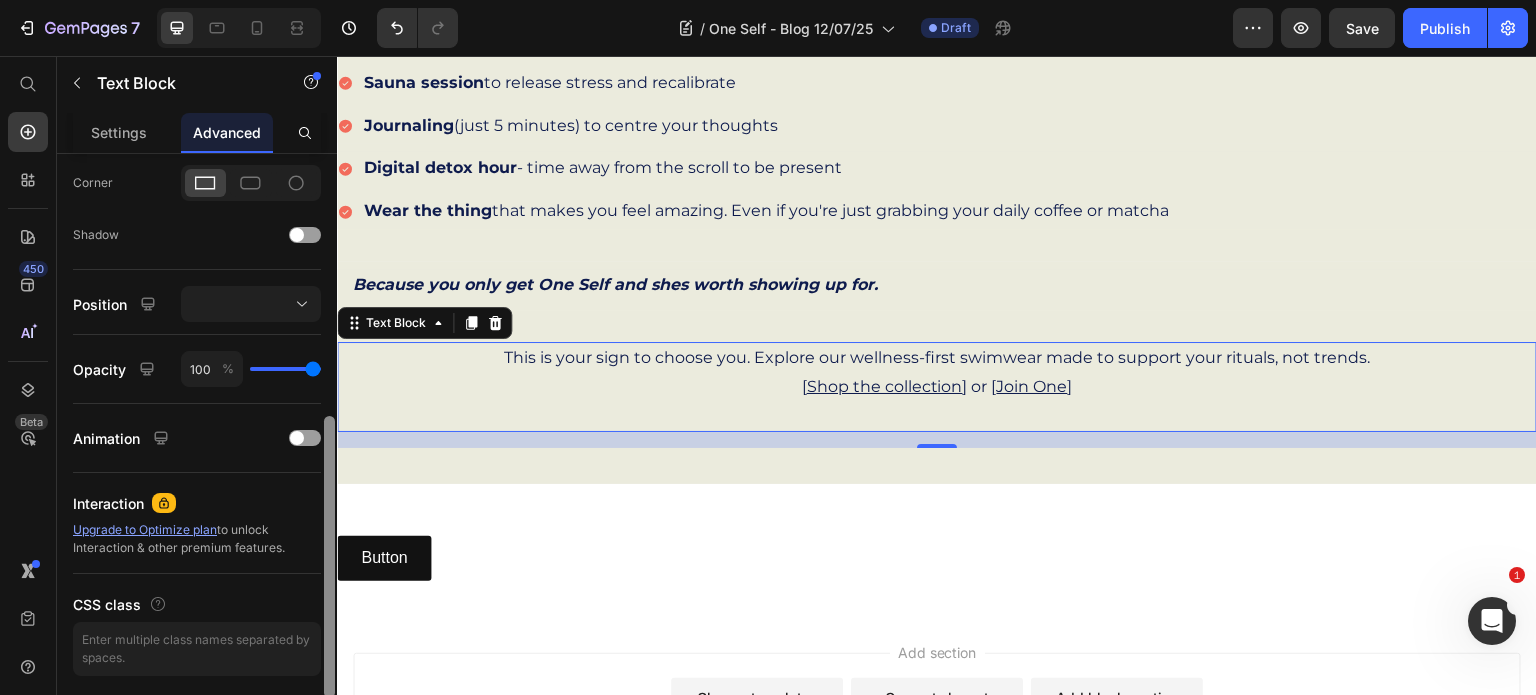 scroll, scrollTop: 584, scrollLeft: 0, axis: vertical 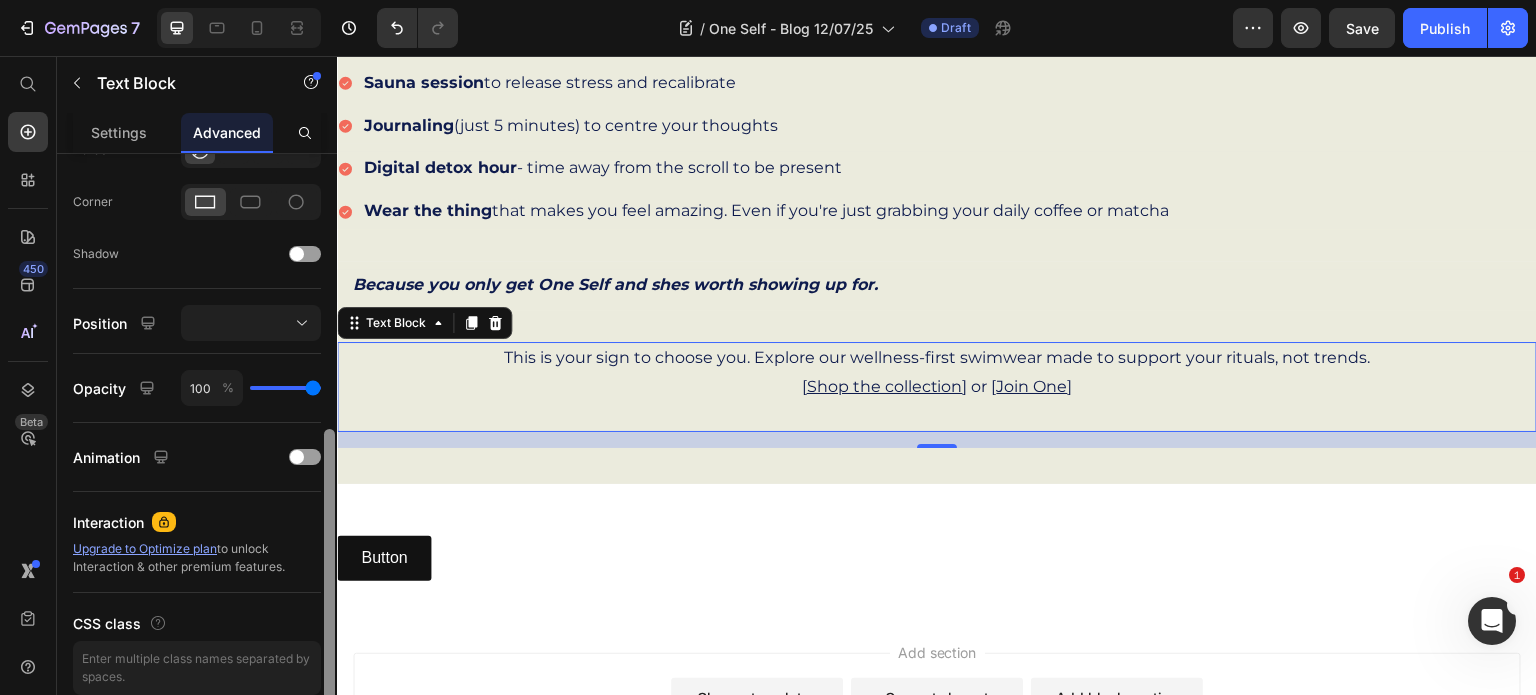 drag, startPoint x: 331, startPoint y: 545, endPoint x: 336, endPoint y: 505, distance: 40.311287 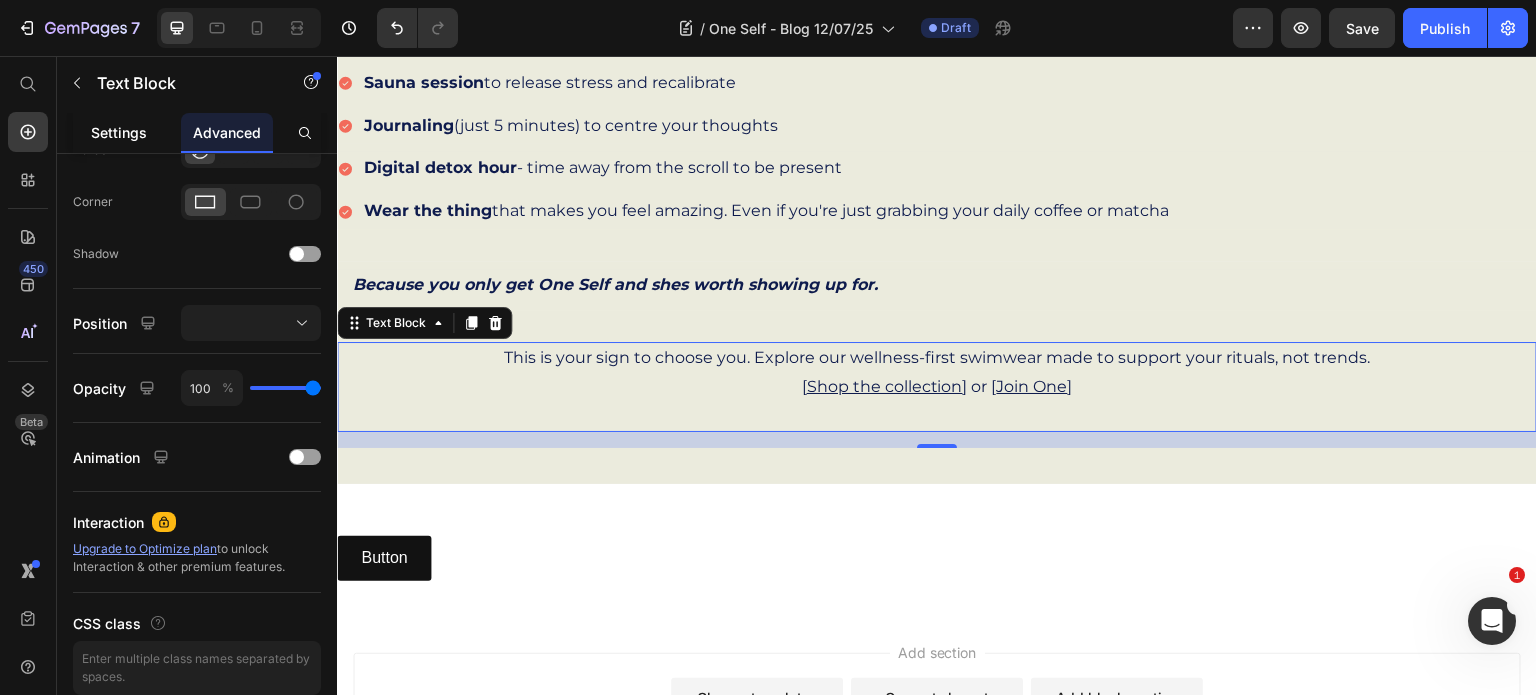 click on "Settings" at bounding box center (119, 132) 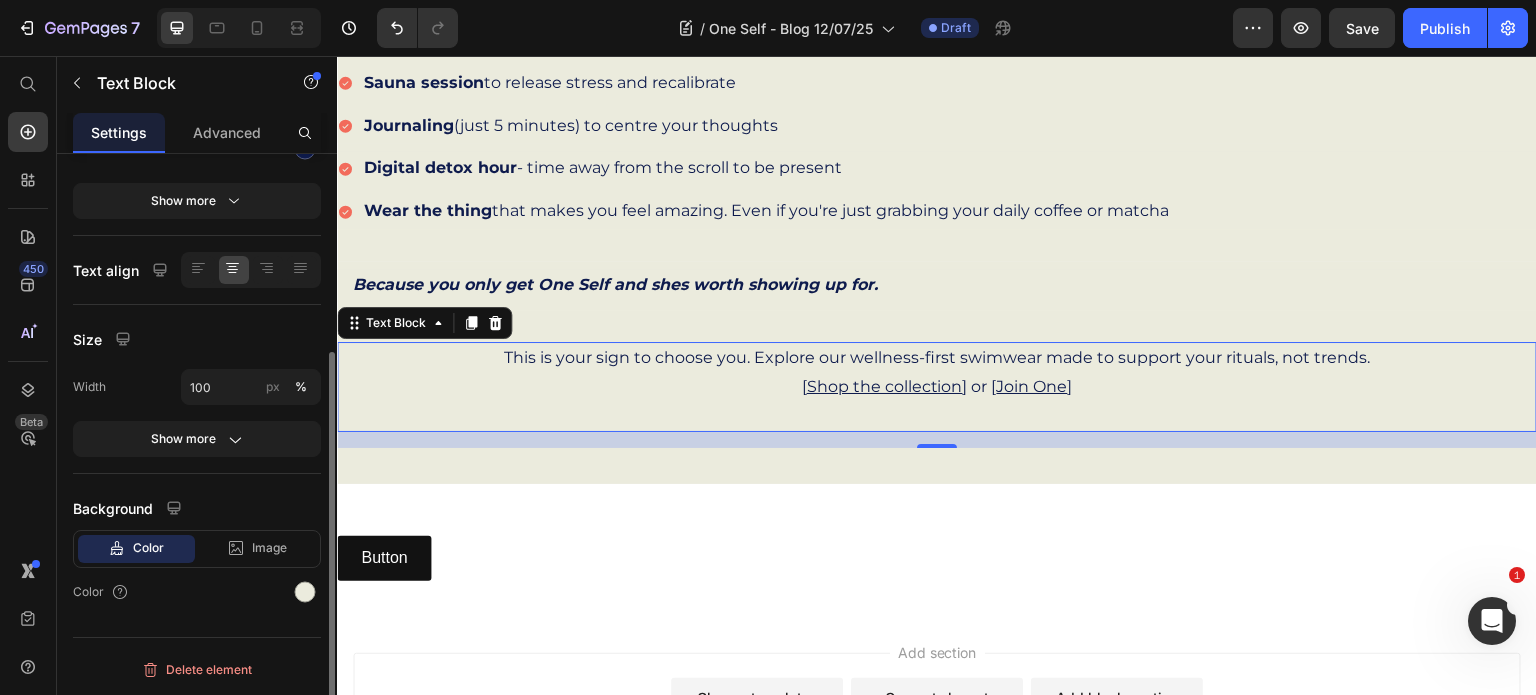 scroll, scrollTop: 0, scrollLeft: 0, axis: both 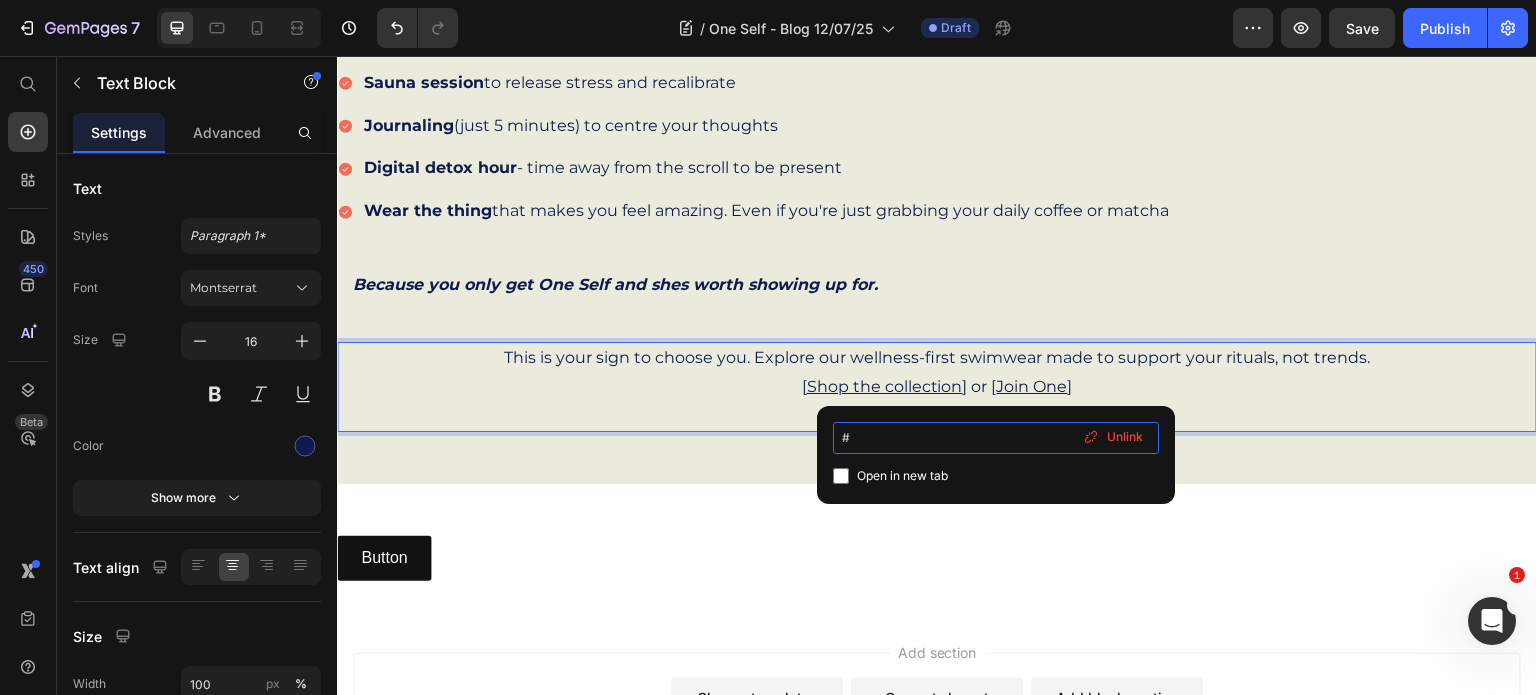 click on "#" at bounding box center [996, 438] 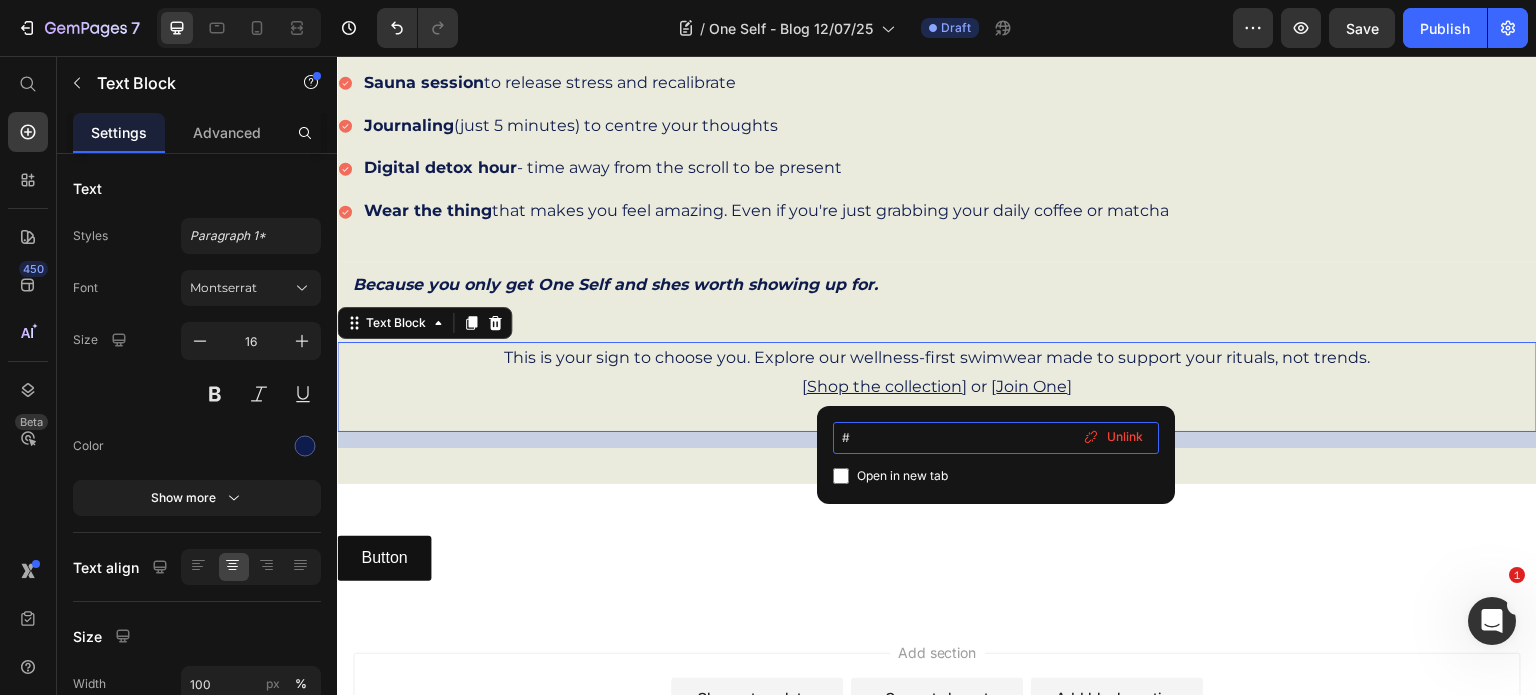 click on "#" at bounding box center (996, 438) 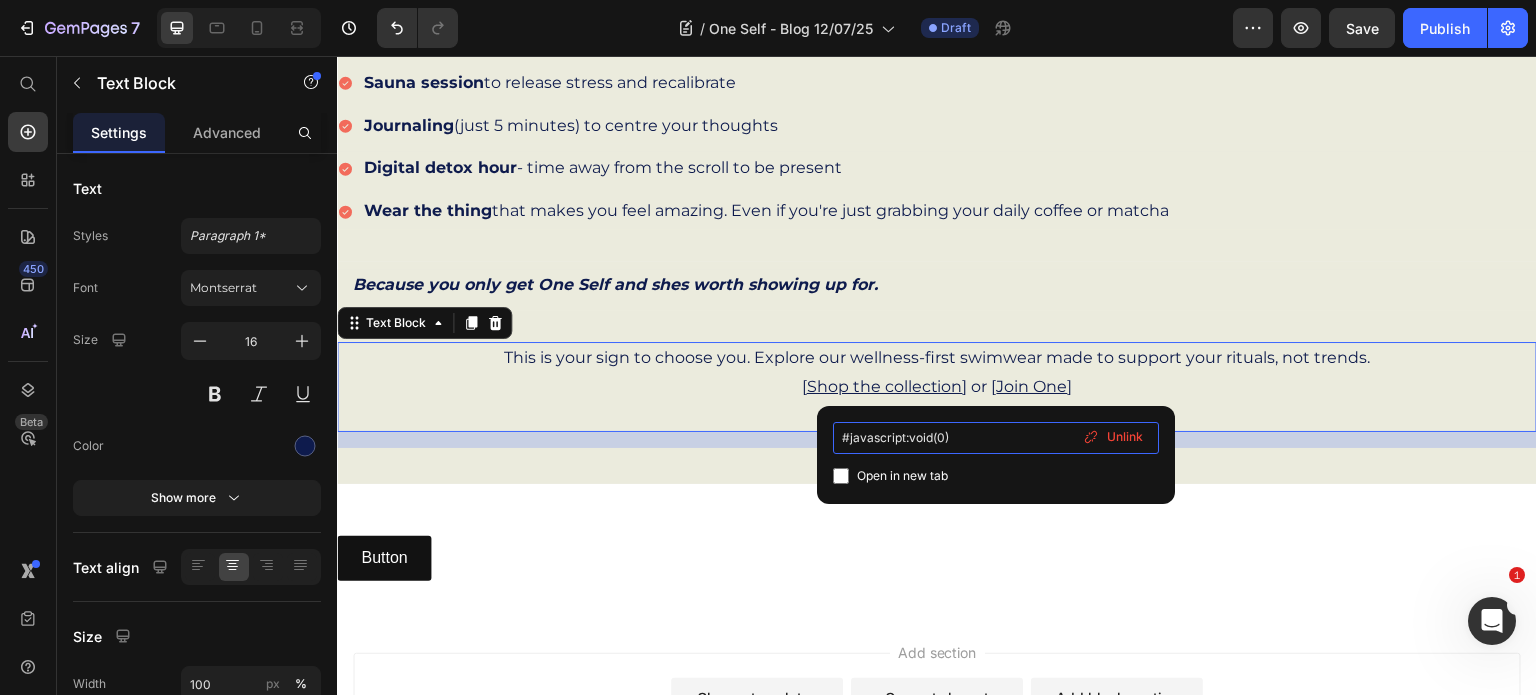 click on "#javascript:void(0)" at bounding box center [996, 438] 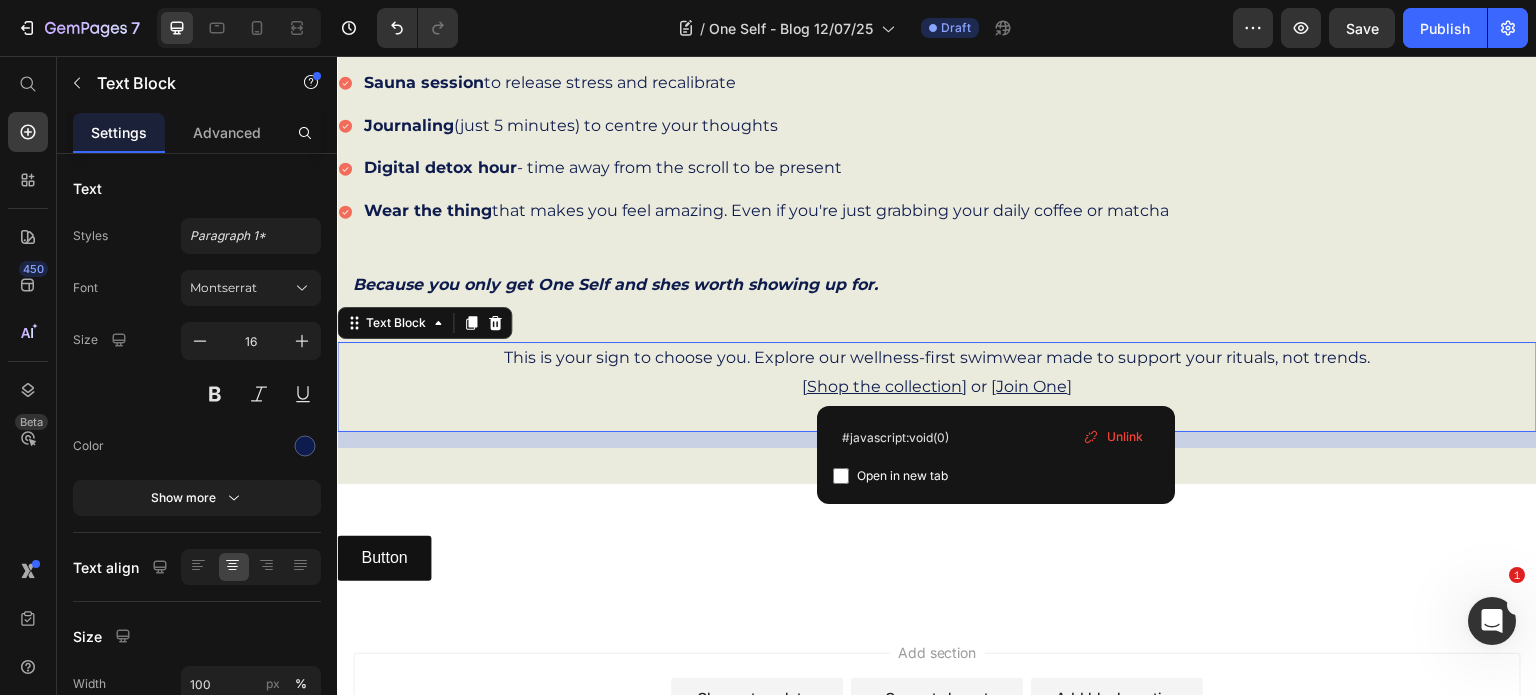 click on "Open in new tab" at bounding box center (902, 476) 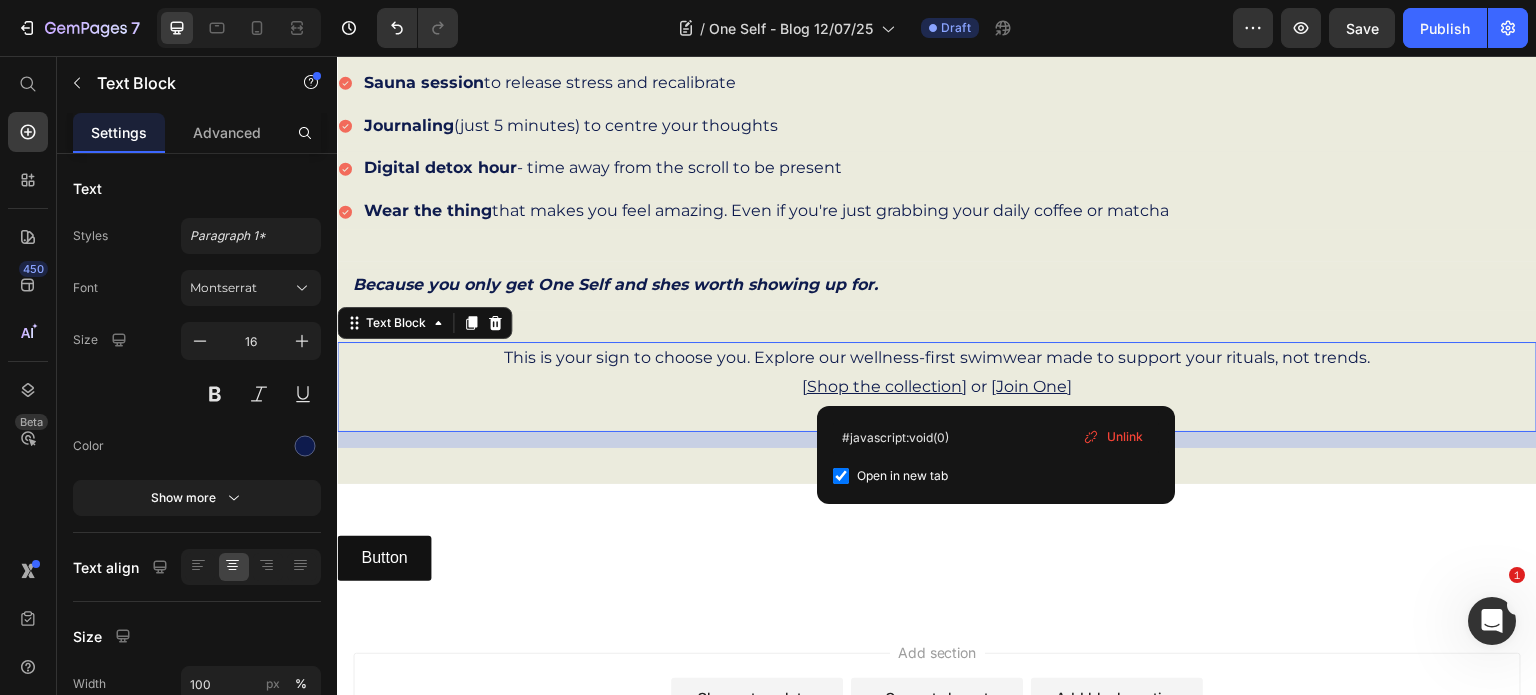 click on "Open in new tab" at bounding box center (902, 476) 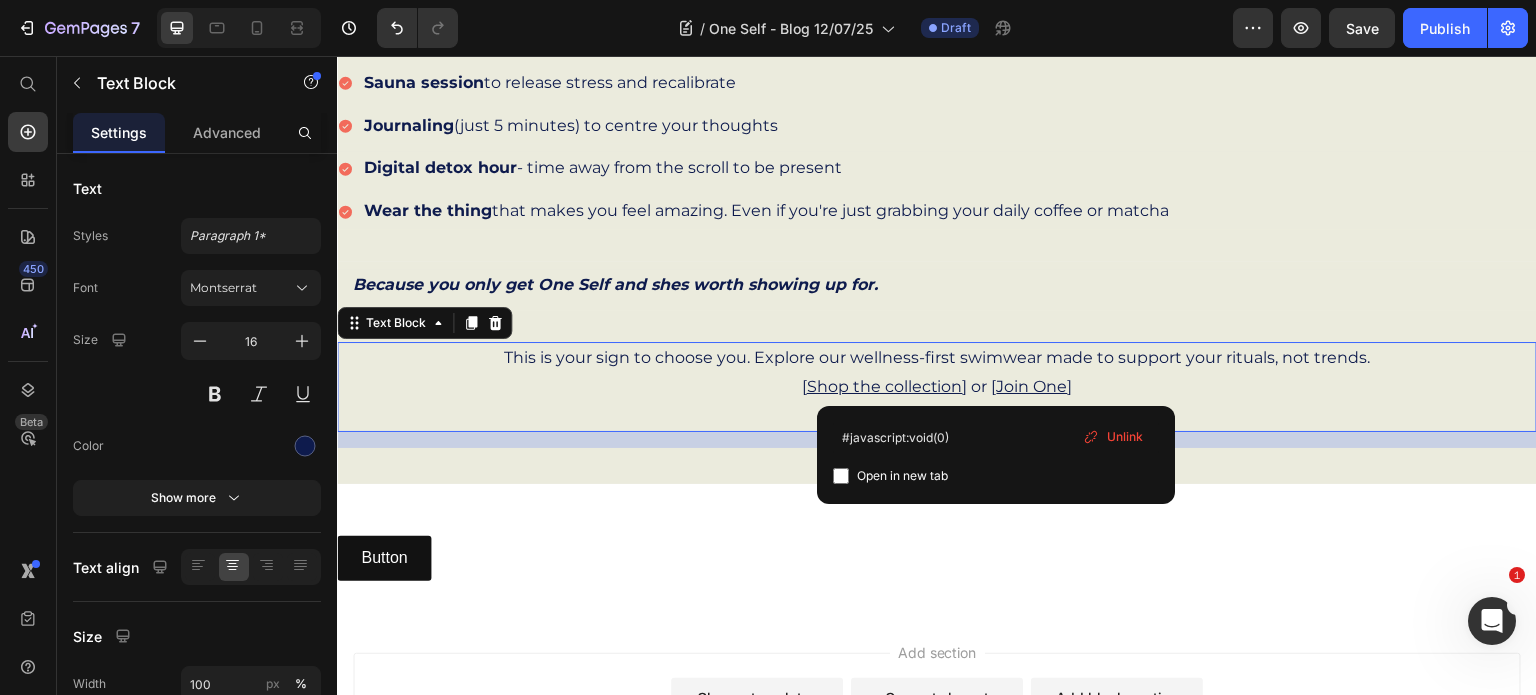 checkbox on "false" 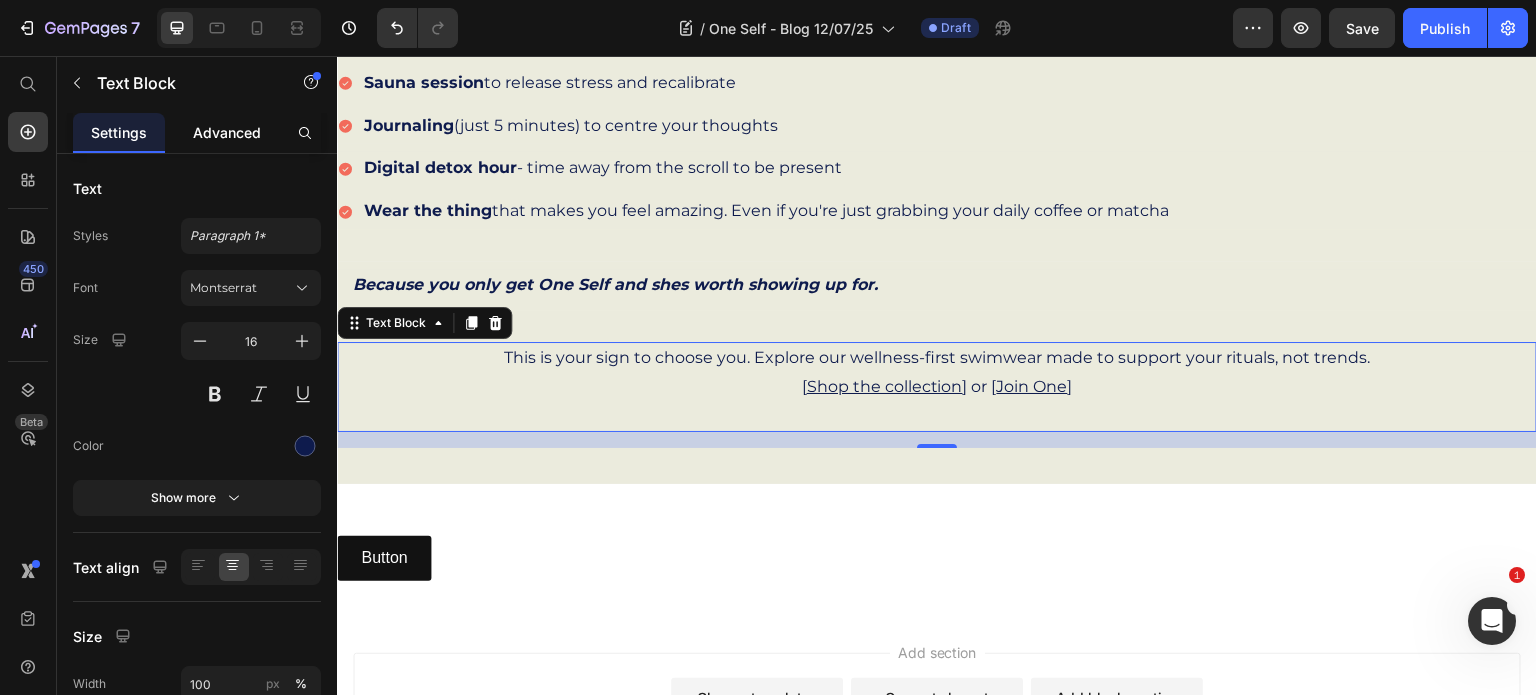click on "Advanced" at bounding box center [227, 132] 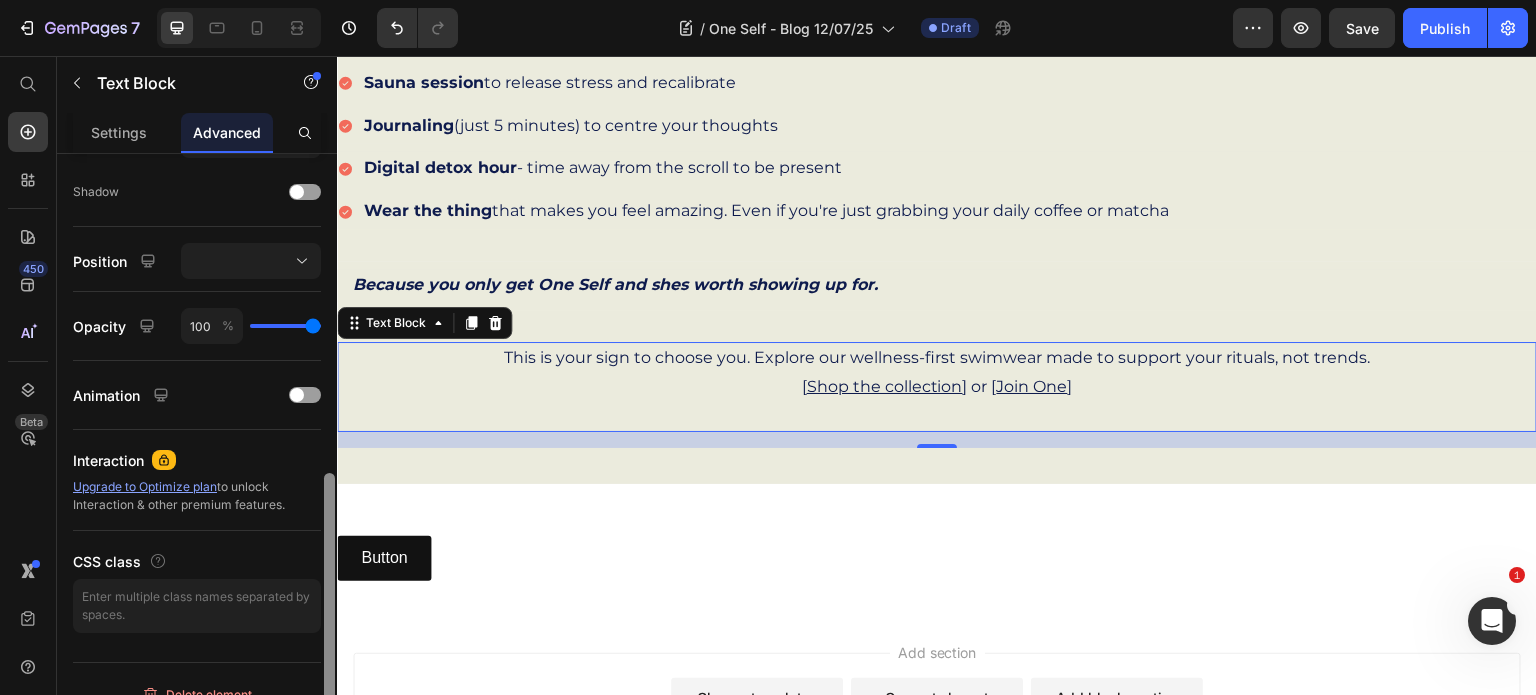 scroll, scrollTop: 668, scrollLeft: 0, axis: vertical 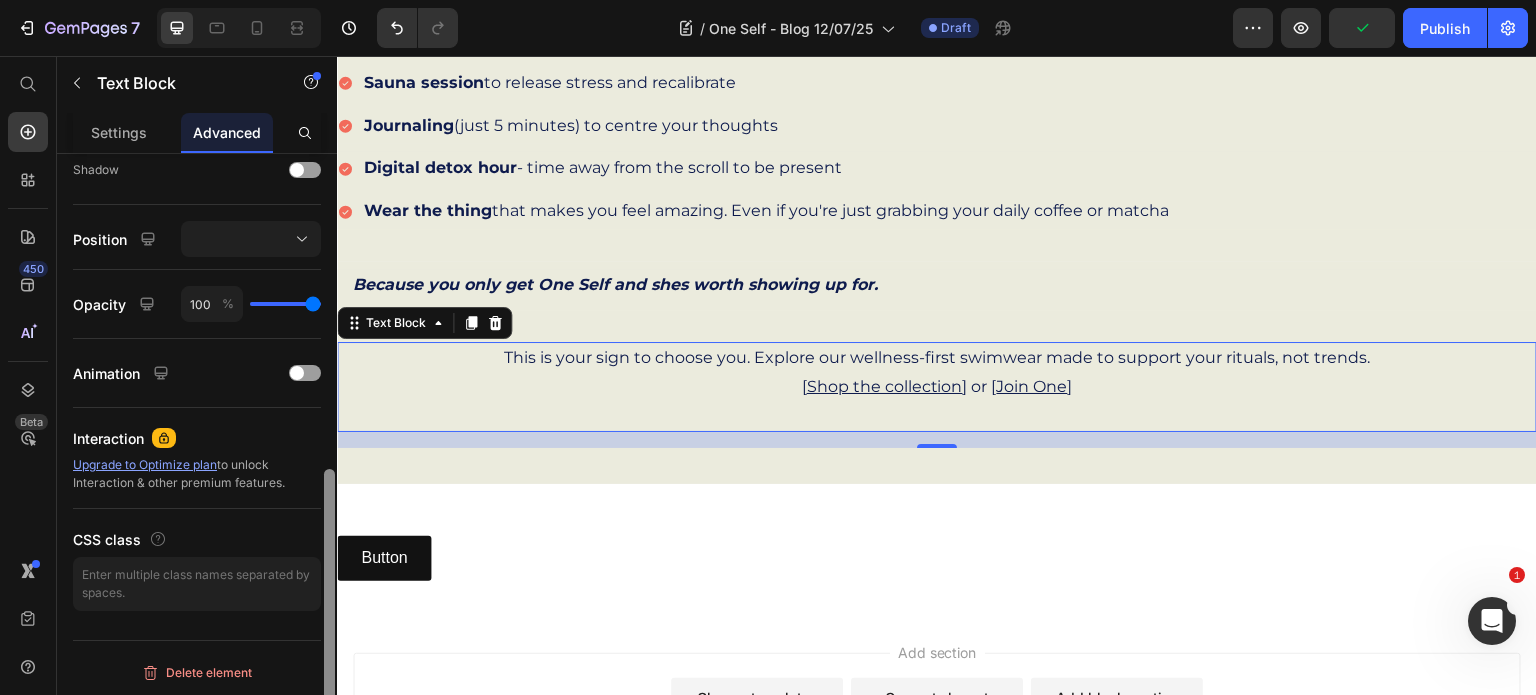 drag, startPoint x: 328, startPoint y: 423, endPoint x: 311, endPoint y: 742, distance: 319.45267 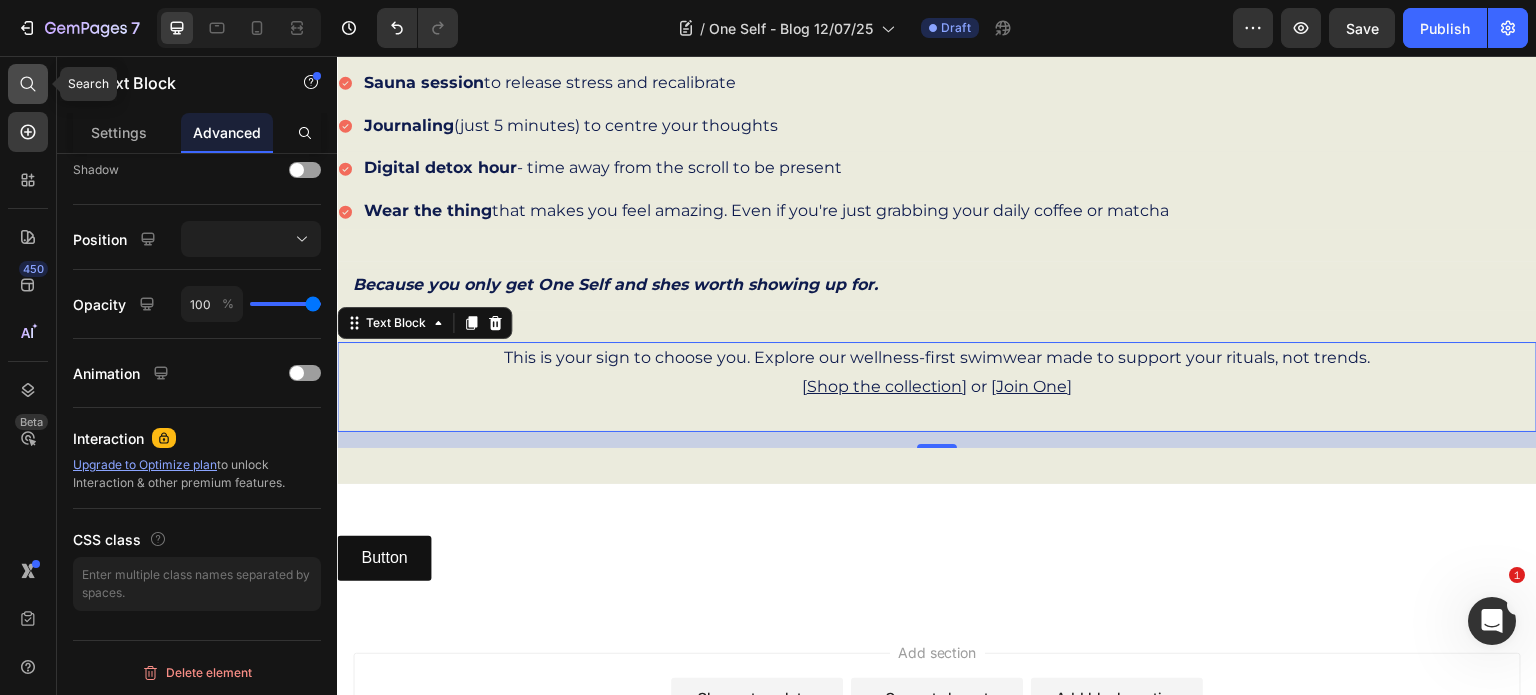 click 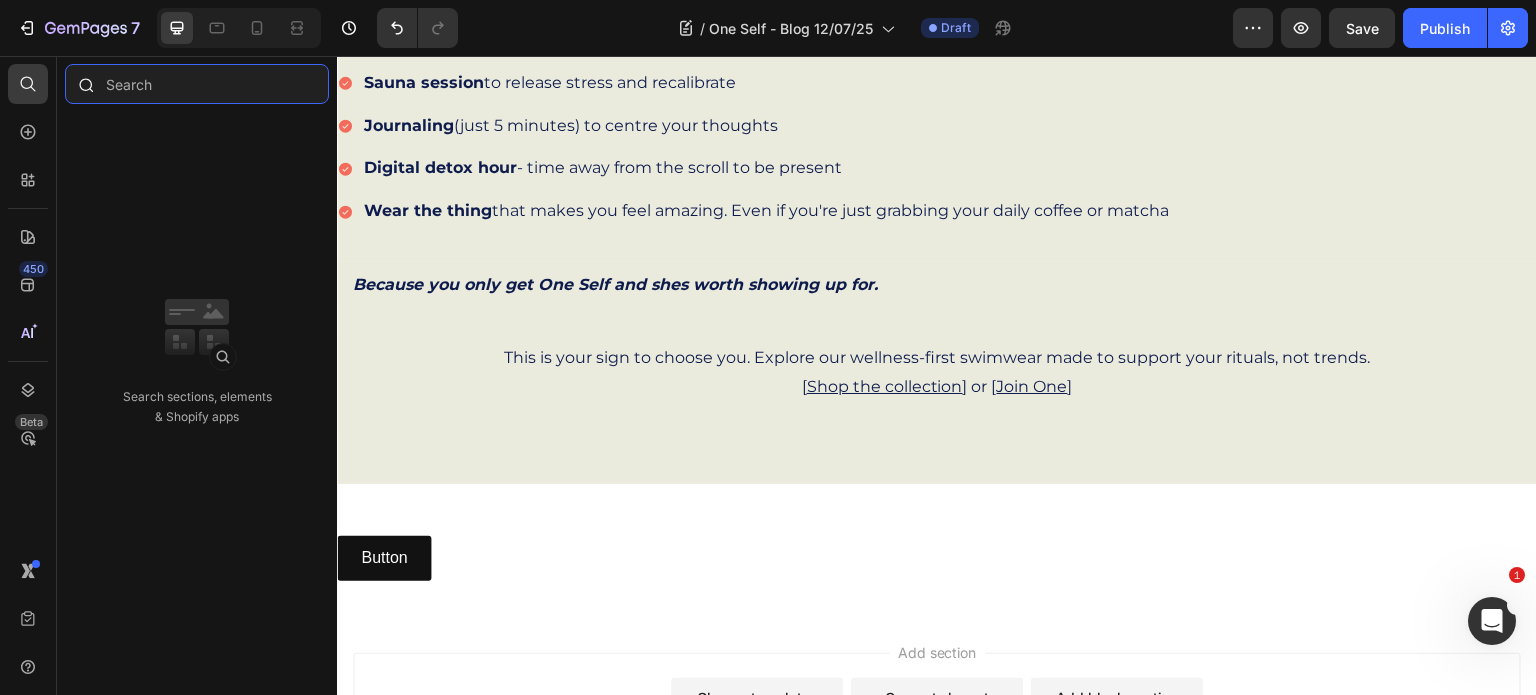 click at bounding box center (197, 84) 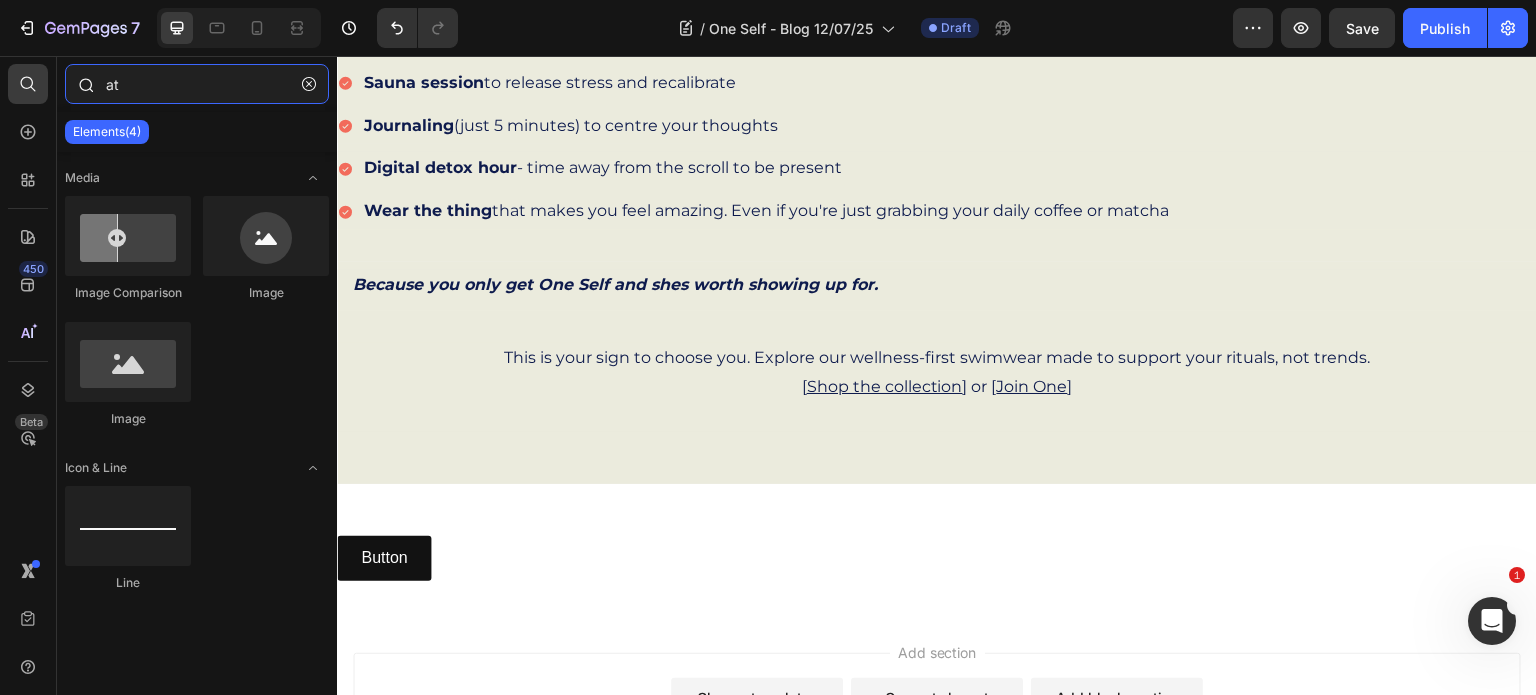 type on "a" 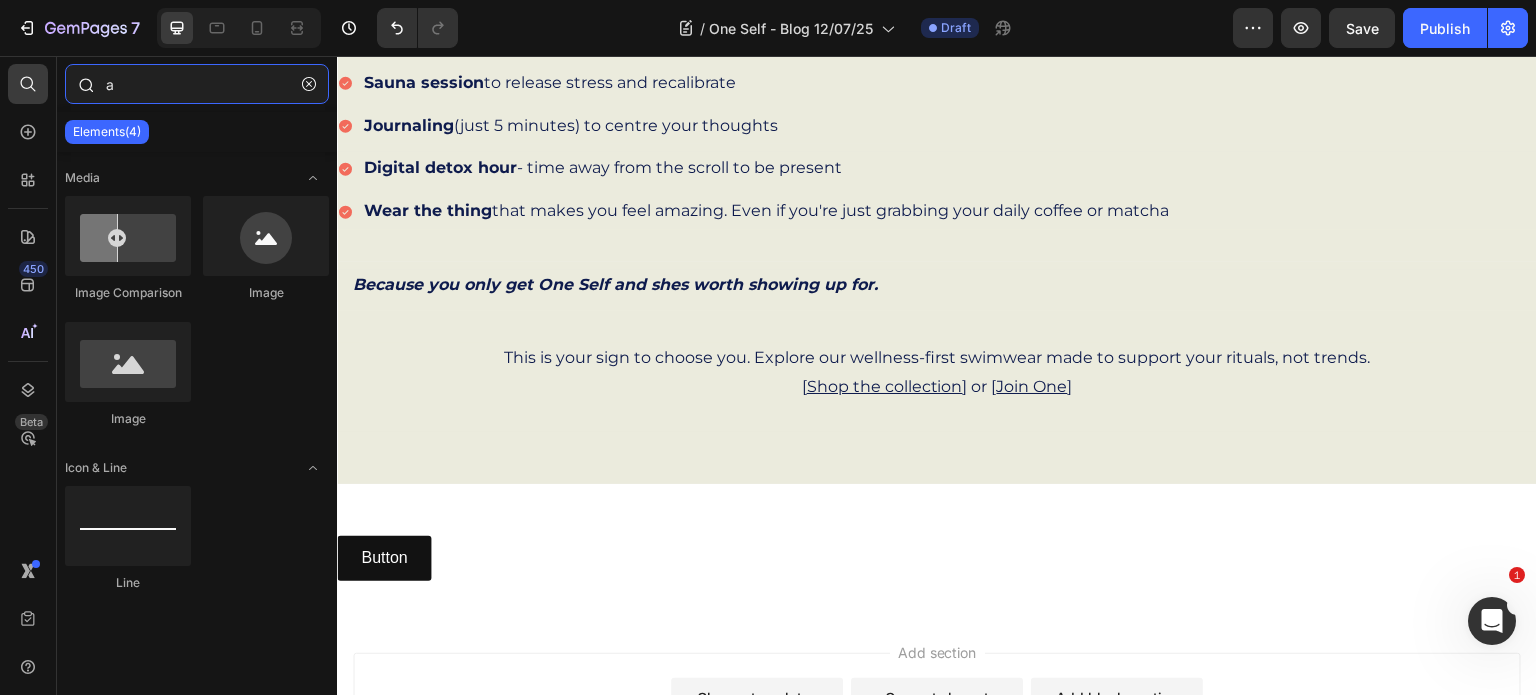 type 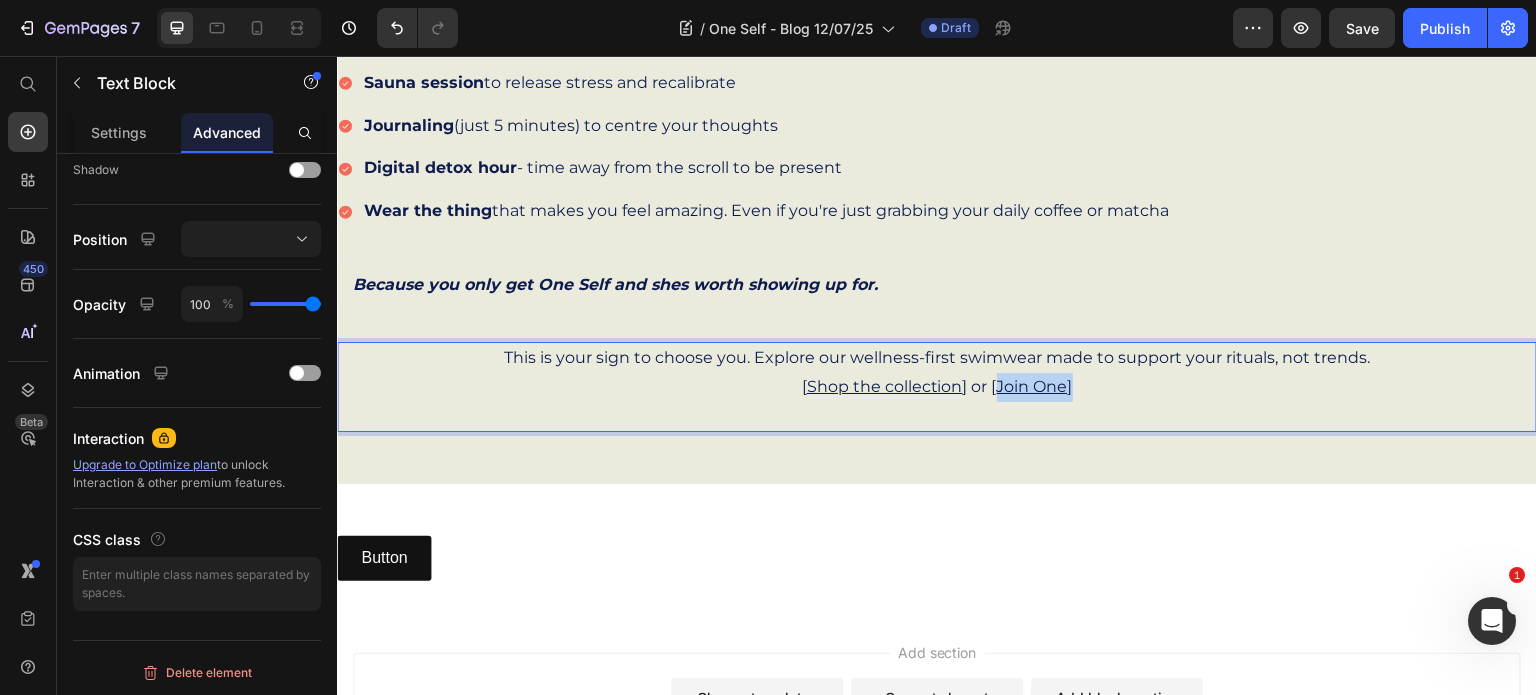 drag, startPoint x: 990, startPoint y: 381, endPoint x: 1067, endPoint y: 386, distance: 77.16217 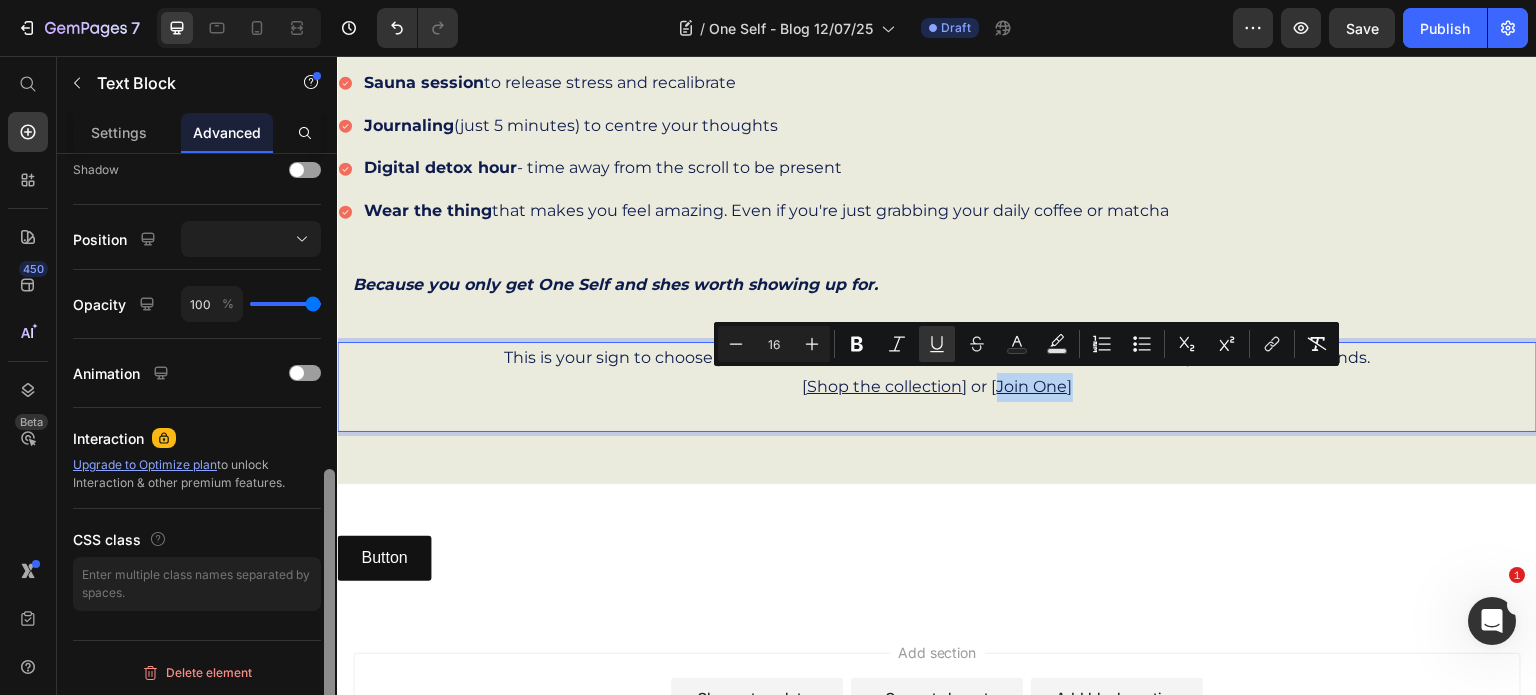 click at bounding box center (329, 610) 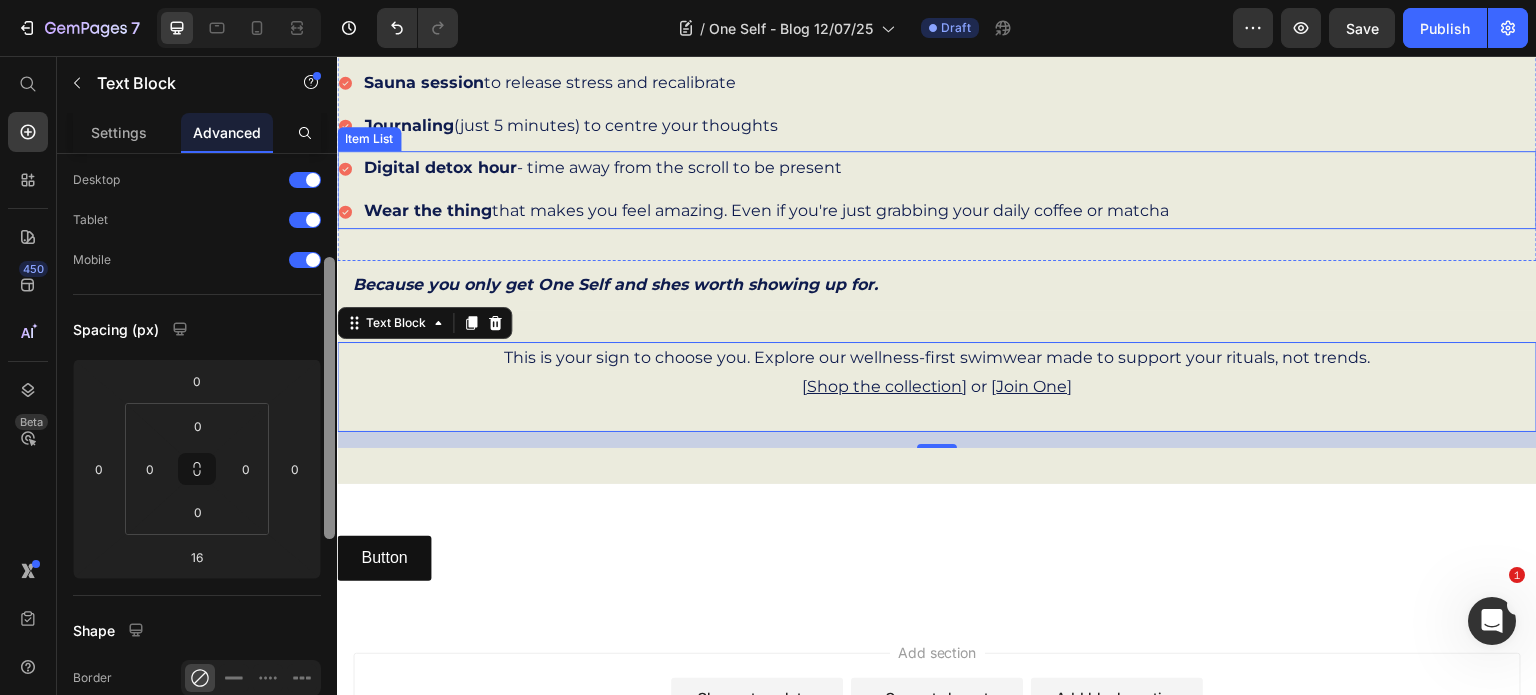 drag, startPoint x: 330, startPoint y: 486, endPoint x: 336, endPoint y: 196, distance: 290.06207 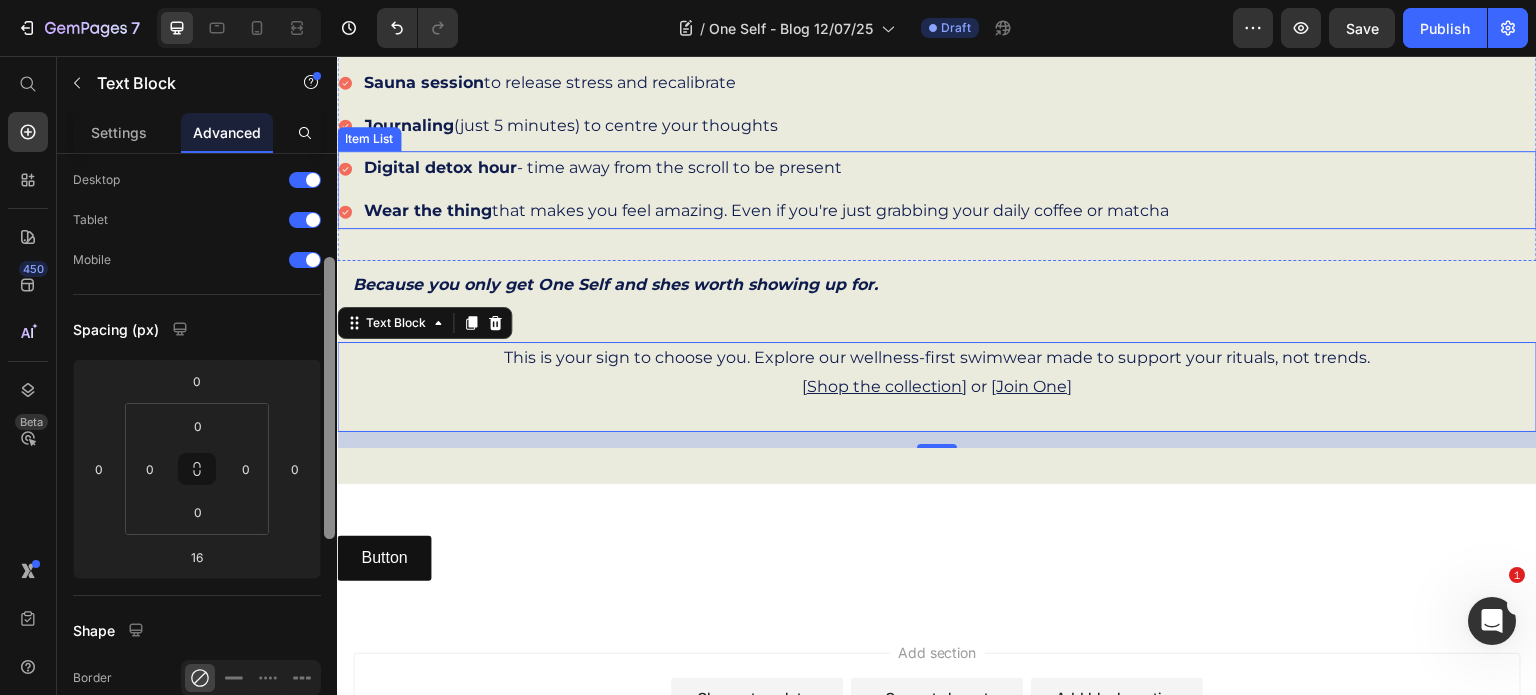 click at bounding box center [329, 505] 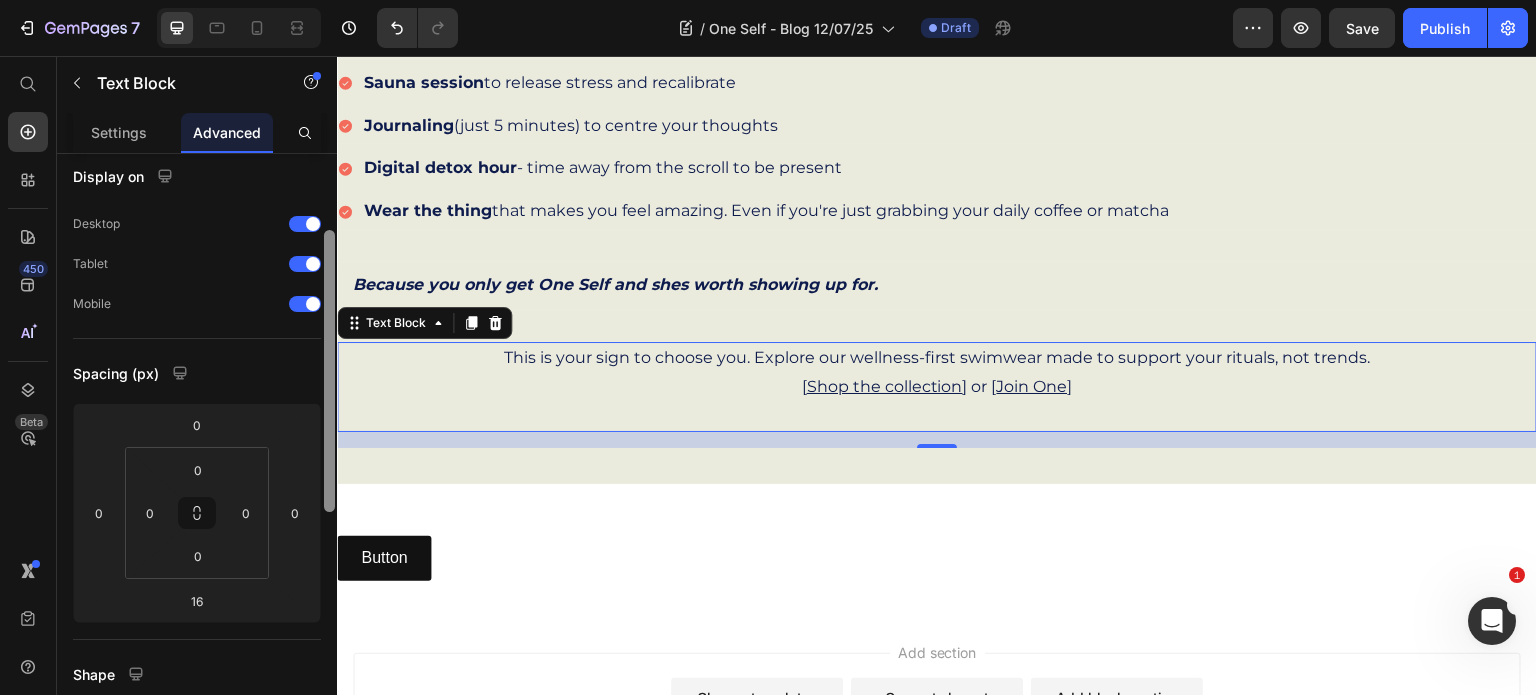 scroll, scrollTop: 0, scrollLeft: 0, axis: both 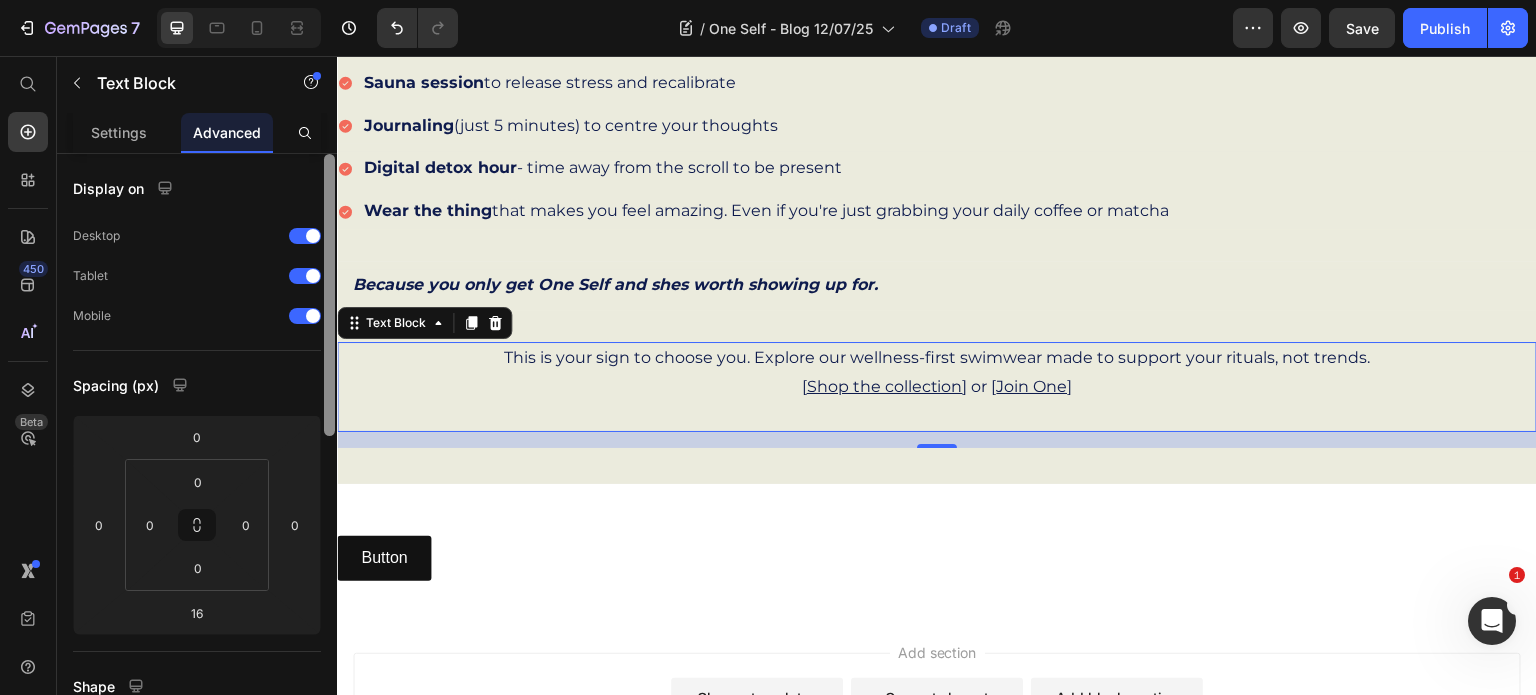 drag, startPoint x: 327, startPoint y: 199, endPoint x: 584, endPoint y: -40, distance: 350.95584 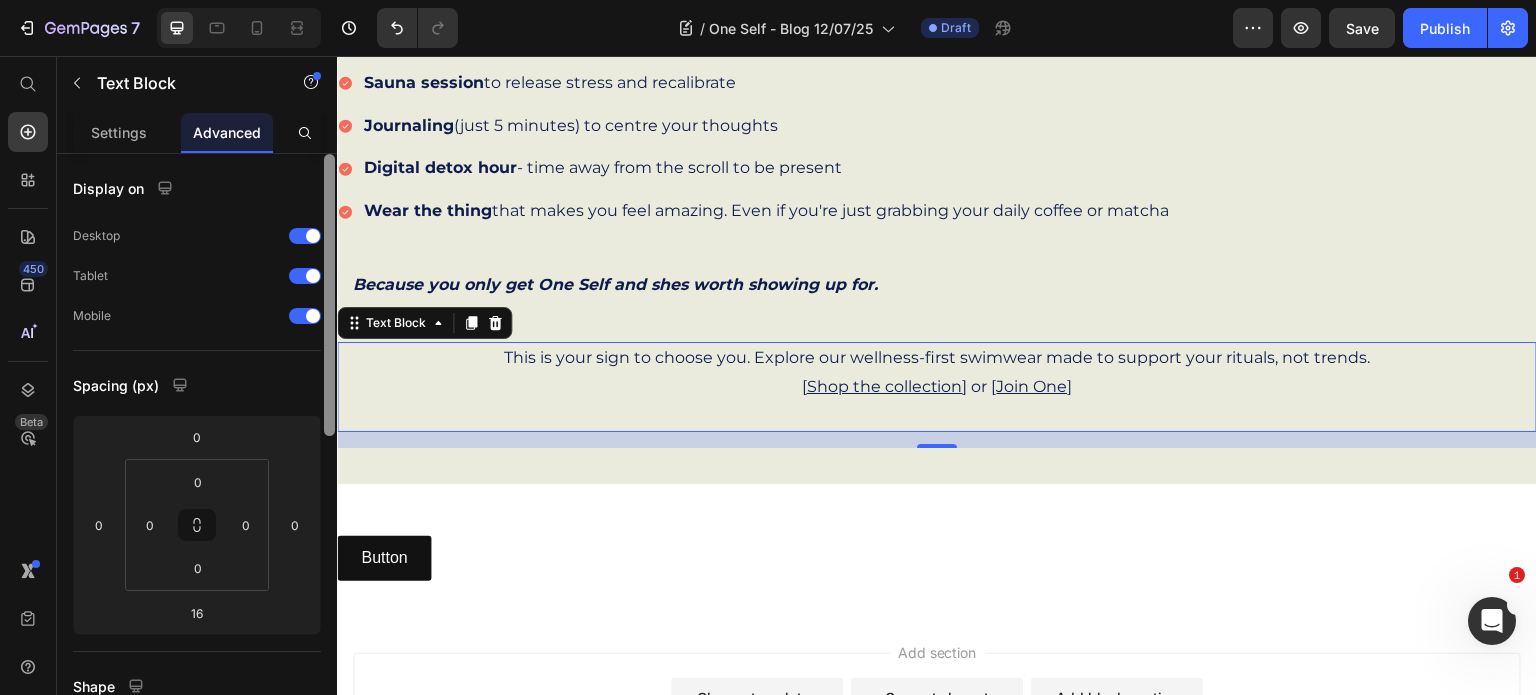 click on "7  Version history  /  One Self - Blog 12/07/25 Draft Preview  Save   Publish  450 Beta Start with Sections Elements Hero Section Product Detail Brands Trusted Badges Guarantee Product Breakdown How to use Testimonials Compare Bundle FAQs Social Proof Brand Story Product List Collection Blog List Contact Sticky Add to Cart Custom Footer Browse Library 450 Layout
Row
Row
Row
Row Text
Heading
Text Block Button
Button
Button
Sticky Back to top Media
Image" at bounding box center [768, 0] 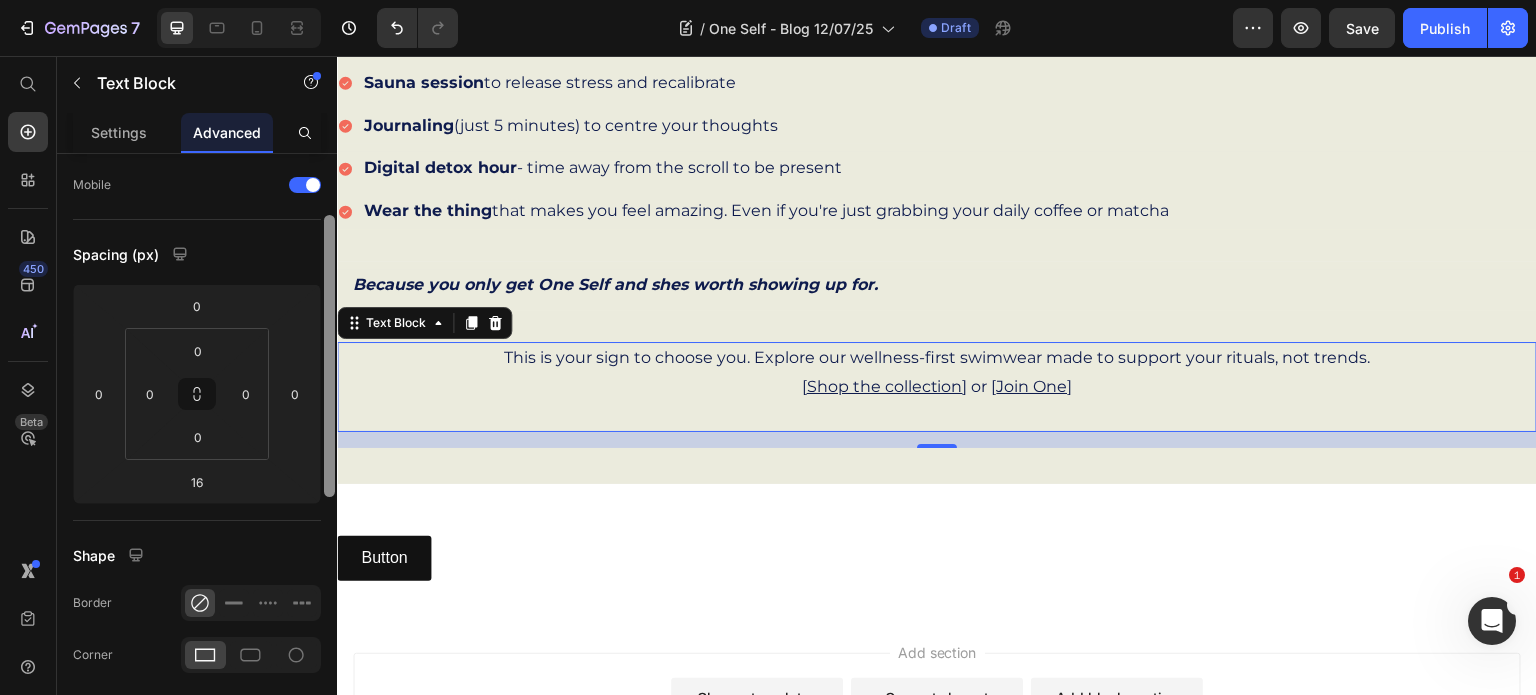 drag, startPoint x: 666, startPoint y: 298, endPoint x: 348, endPoint y: 404, distance: 335.20145 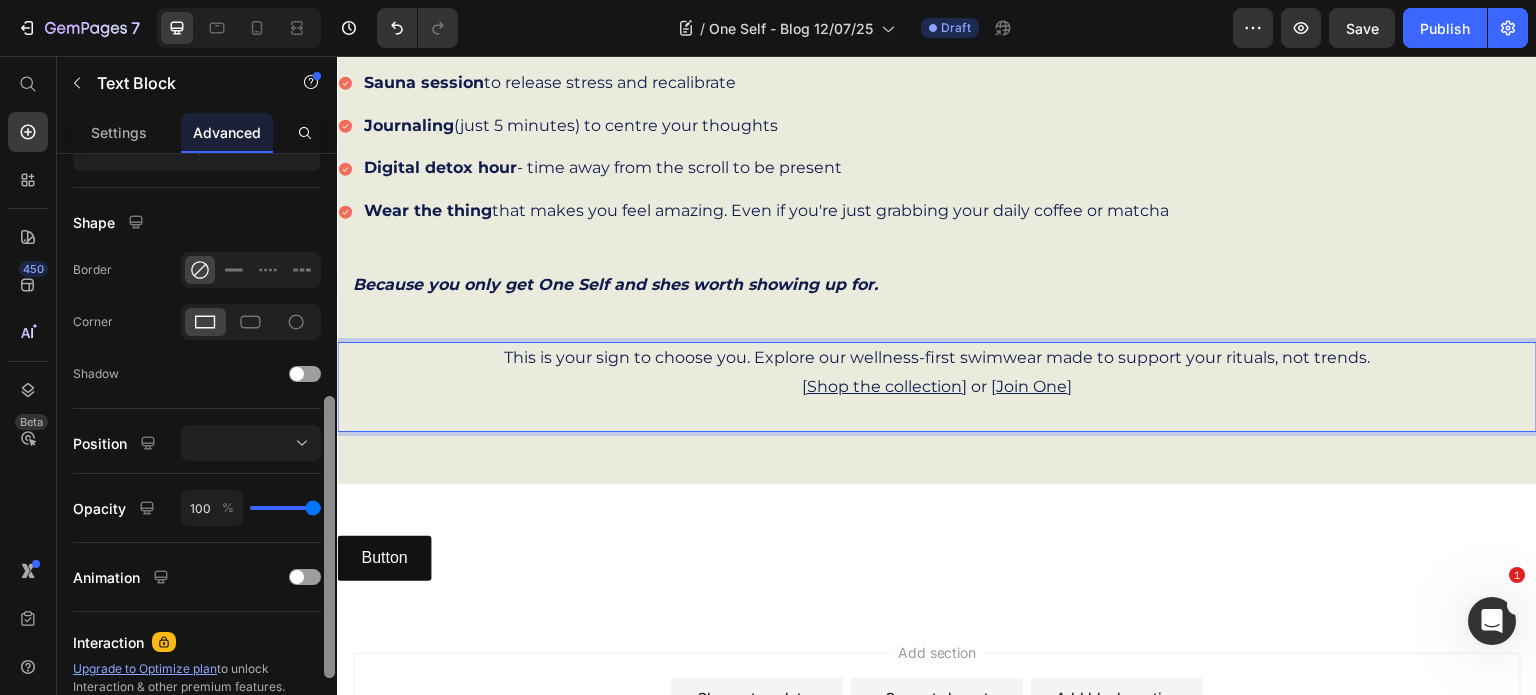scroll, scrollTop: 480, scrollLeft: 0, axis: vertical 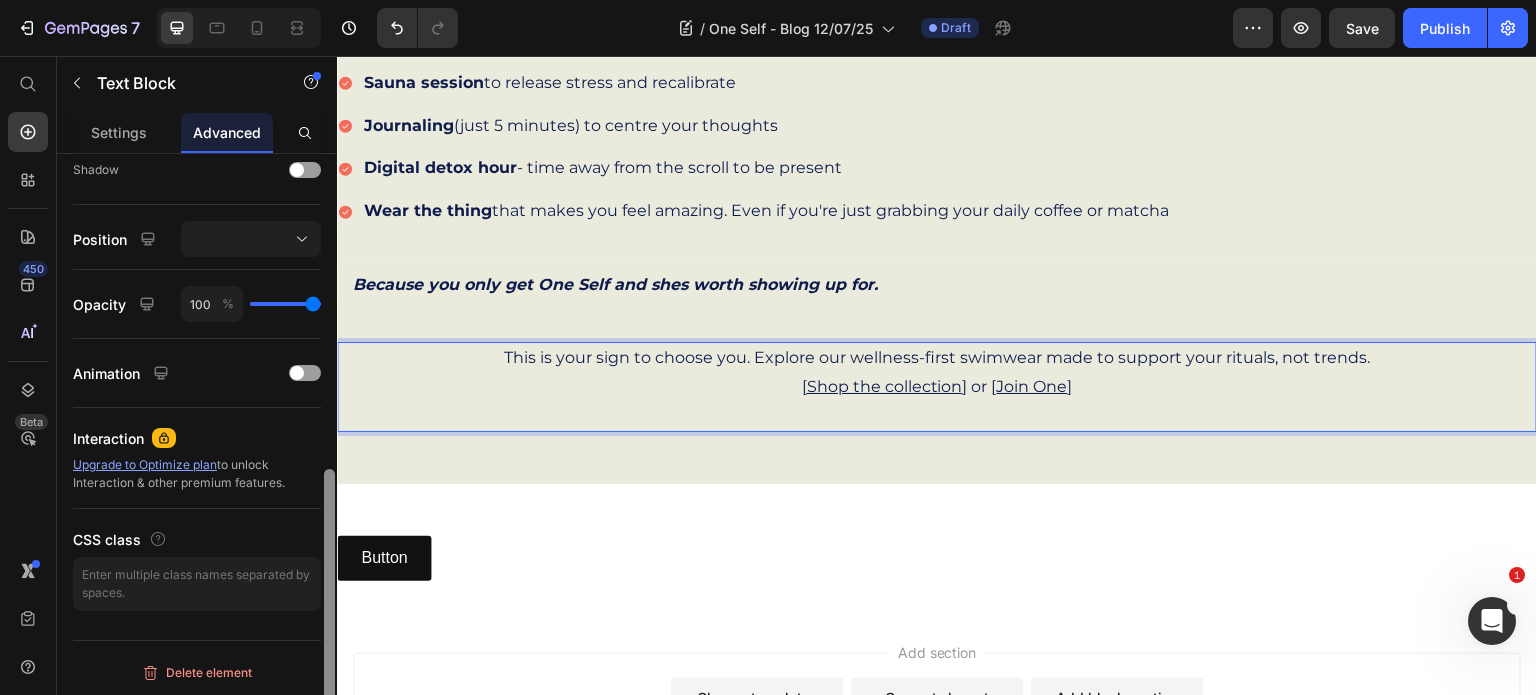 drag, startPoint x: 330, startPoint y: 469, endPoint x: 336, endPoint y: 559, distance: 90.199776 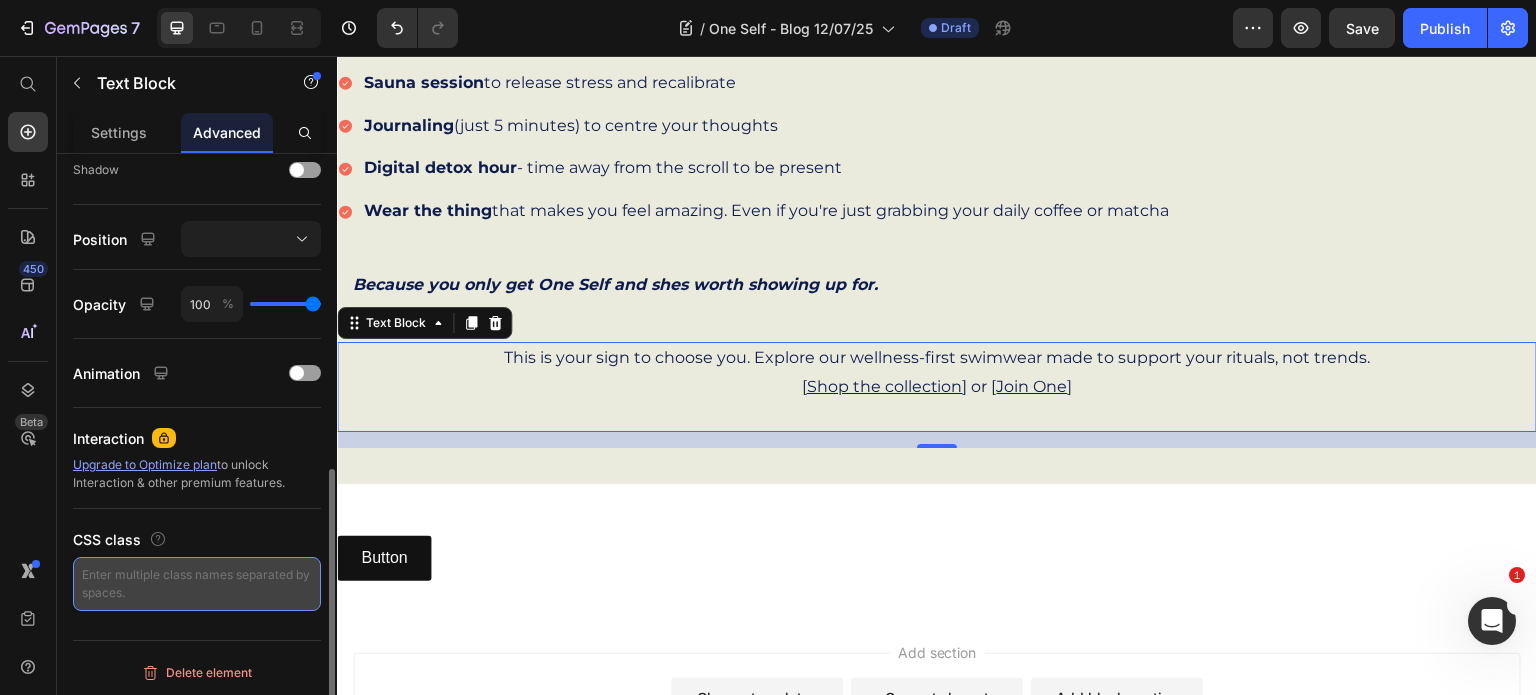 click at bounding box center [197, 584] 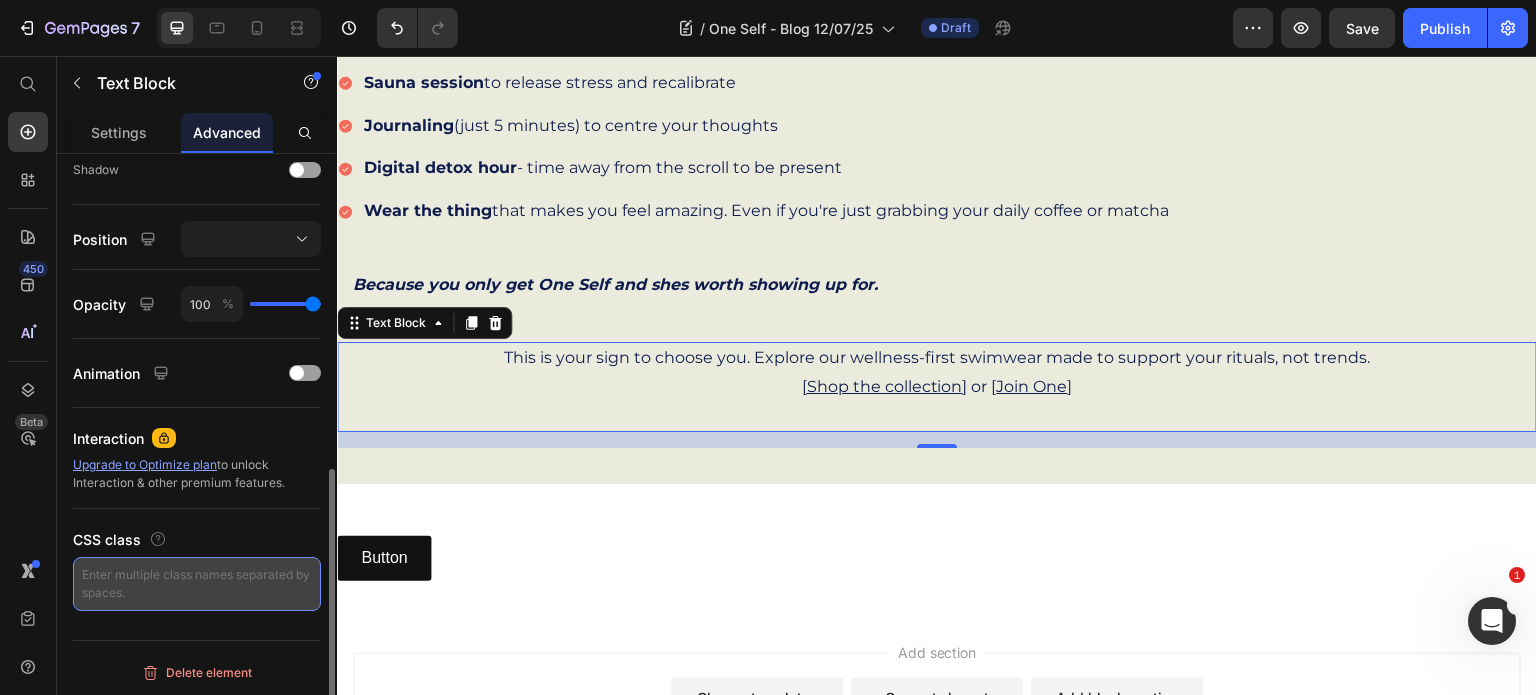 type on "join-one-popup" 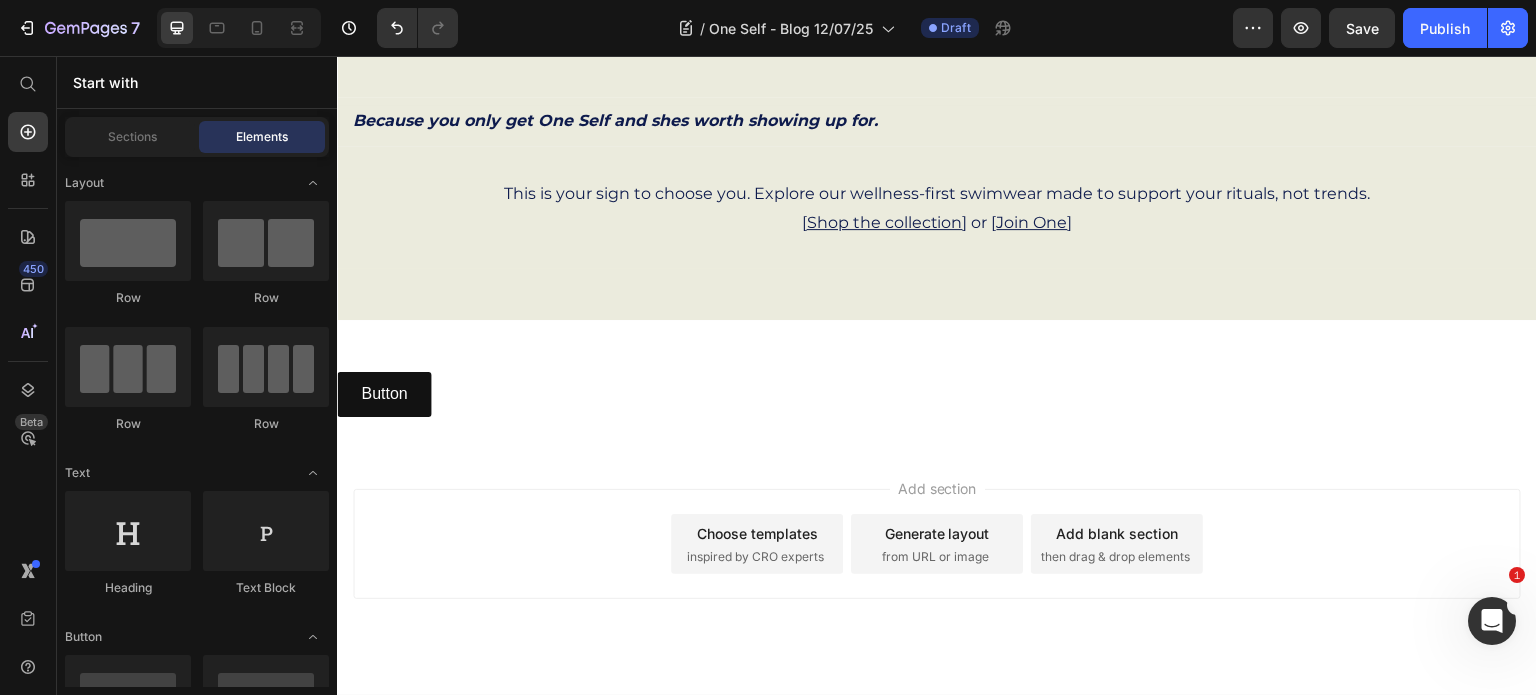 scroll, scrollTop: 1451, scrollLeft: 0, axis: vertical 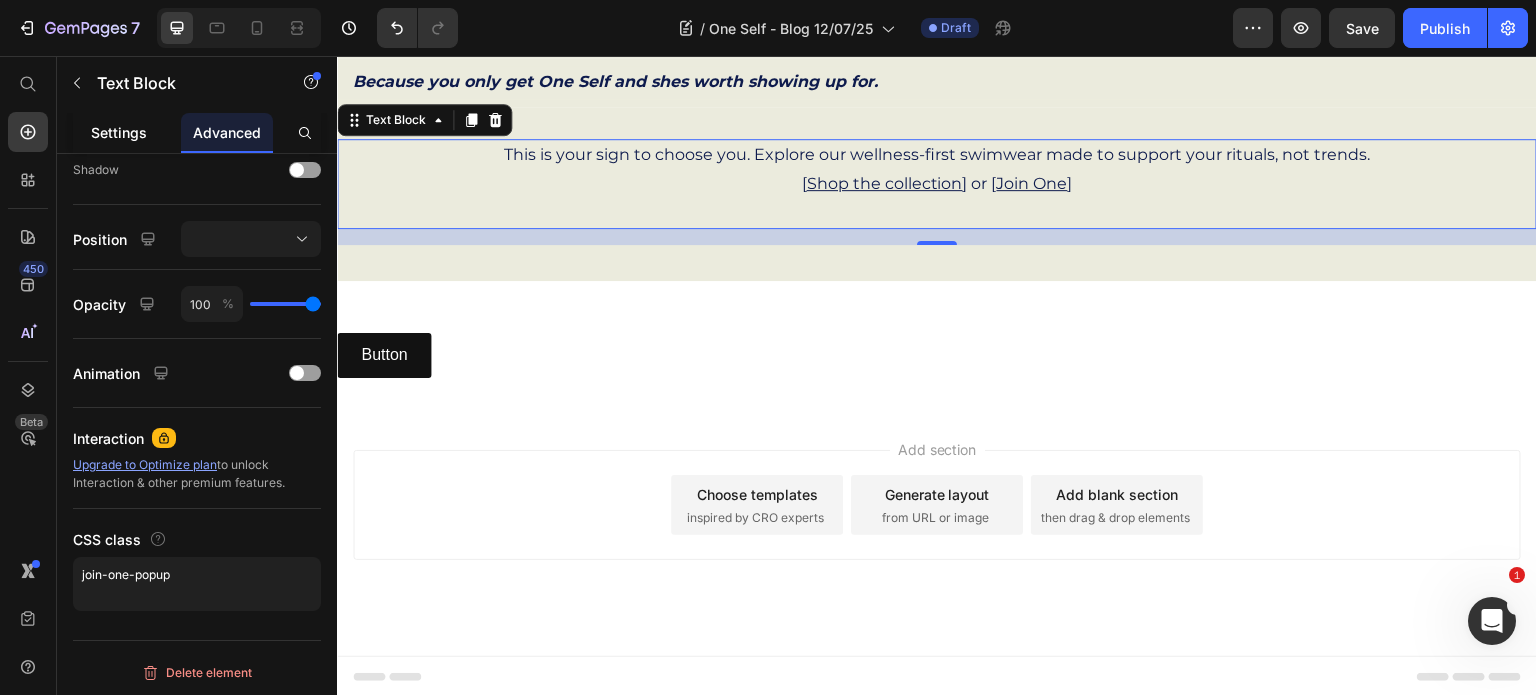 click on "Settings" 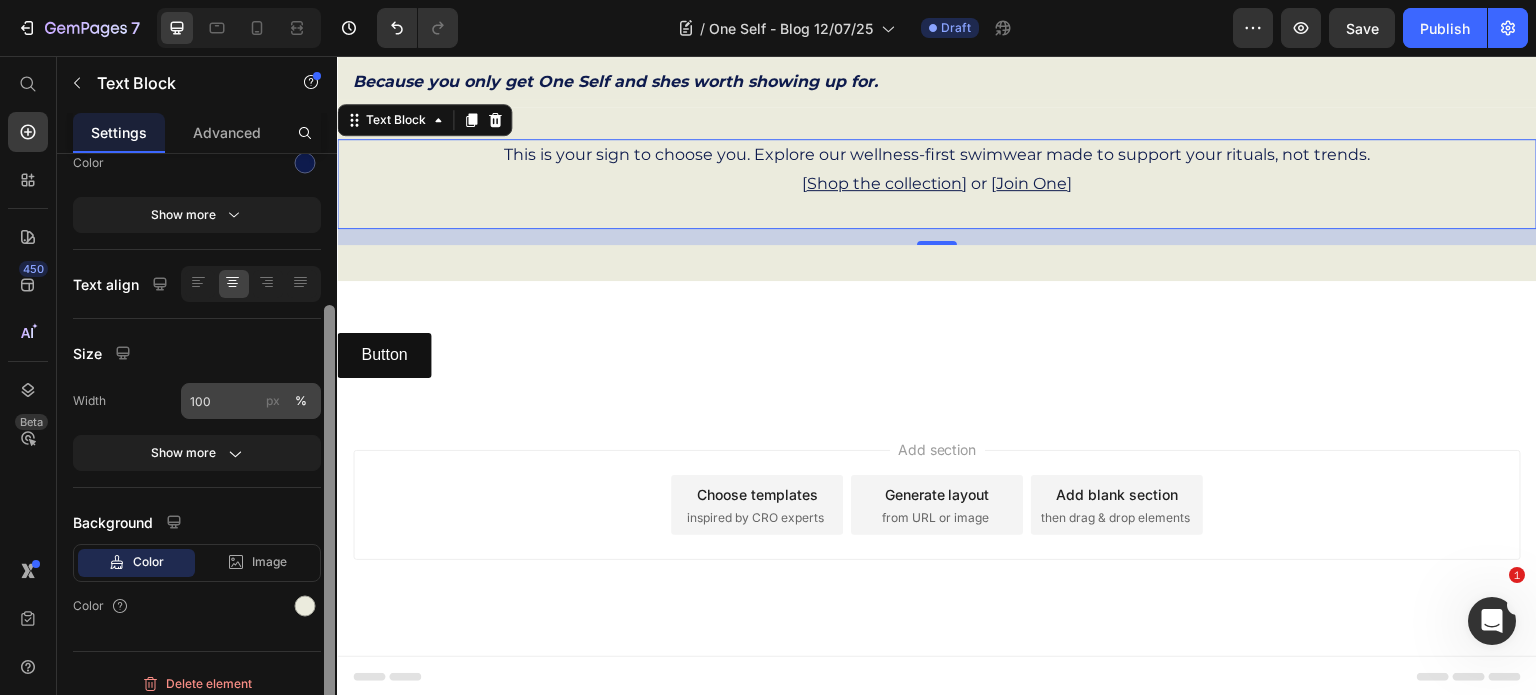 scroll, scrollTop: 294, scrollLeft: 0, axis: vertical 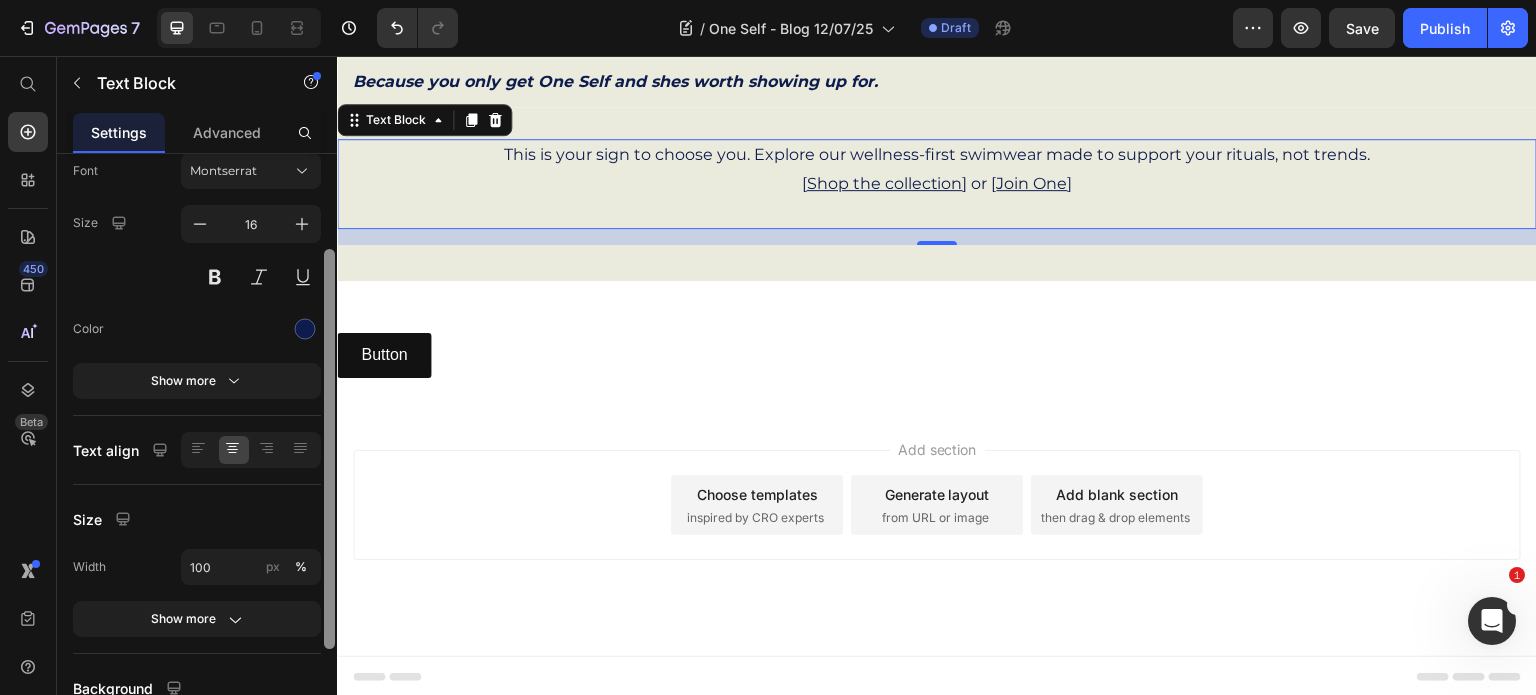 drag, startPoint x: 329, startPoint y: 171, endPoint x: 319, endPoint y: 247, distance: 76.655075 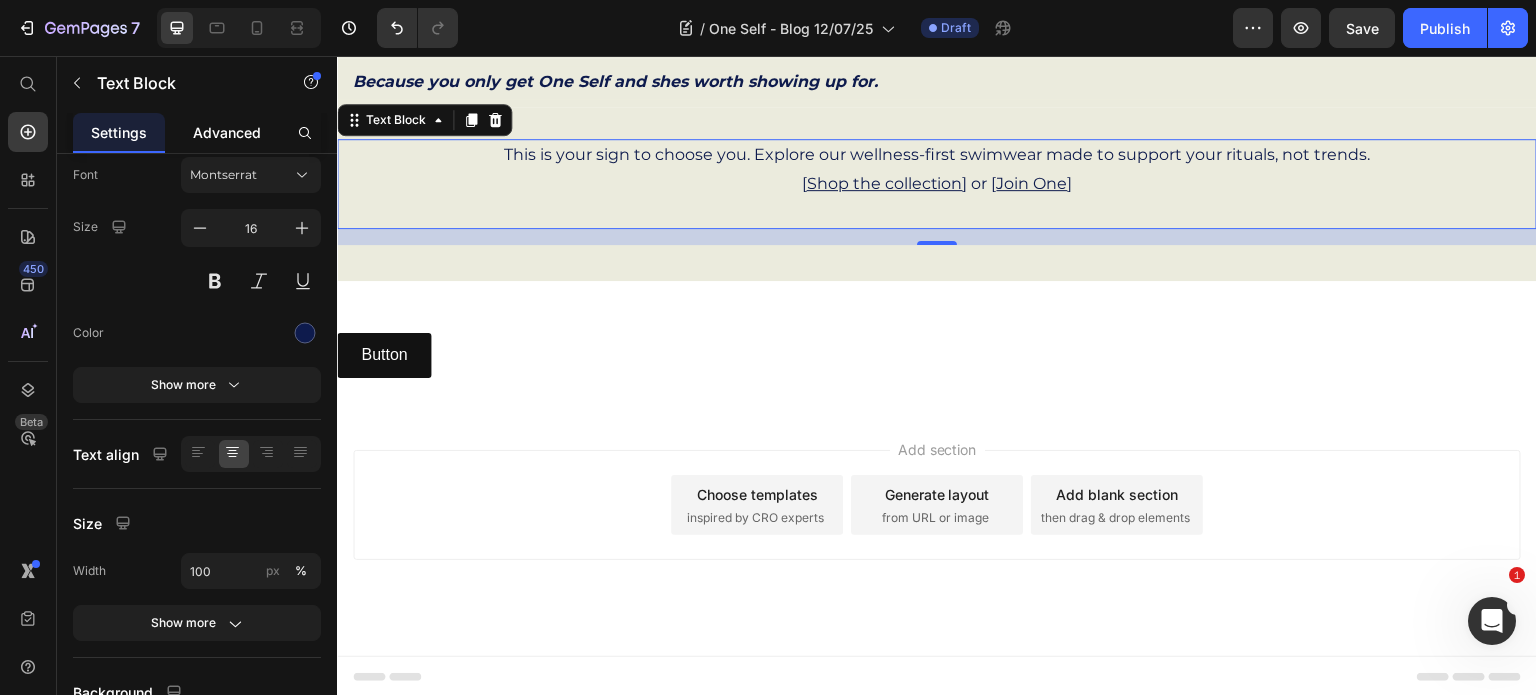 click on "Advanced" at bounding box center (227, 132) 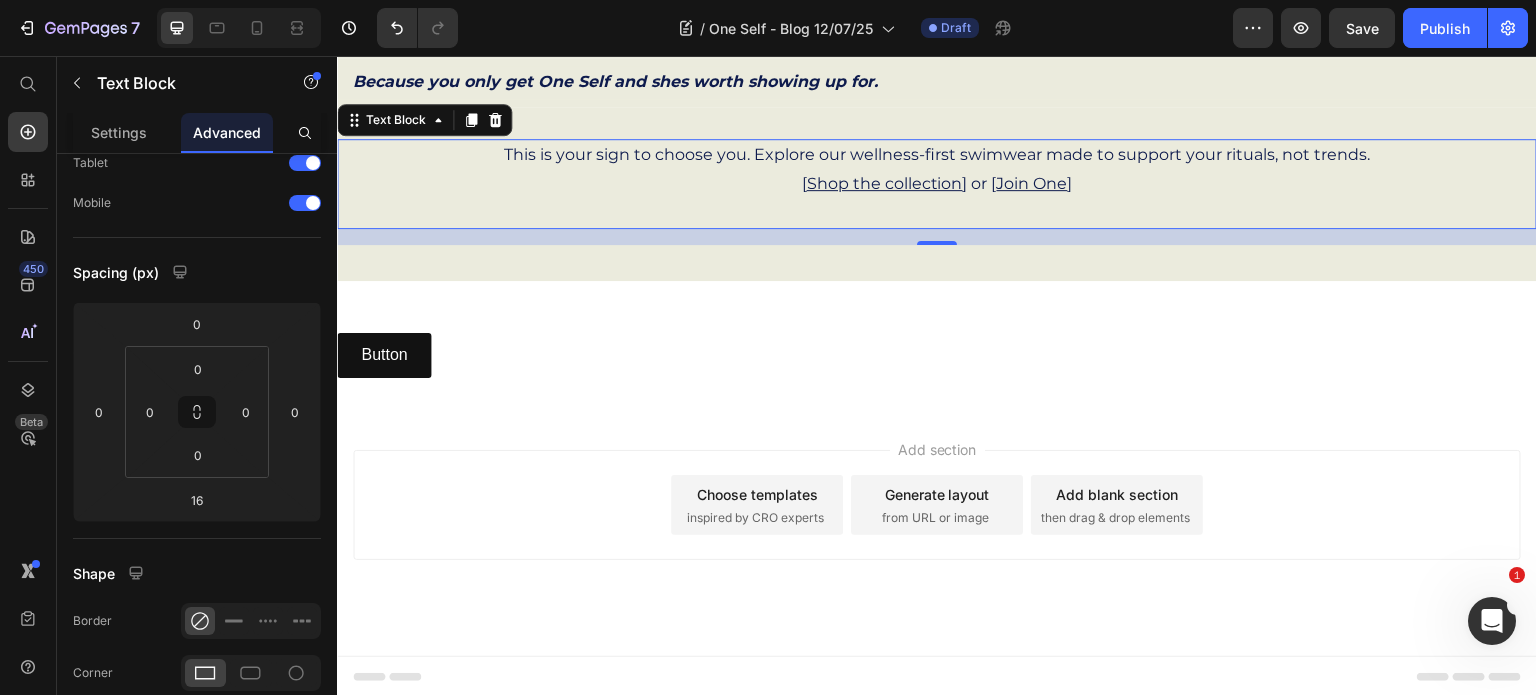 scroll, scrollTop: 0, scrollLeft: 0, axis: both 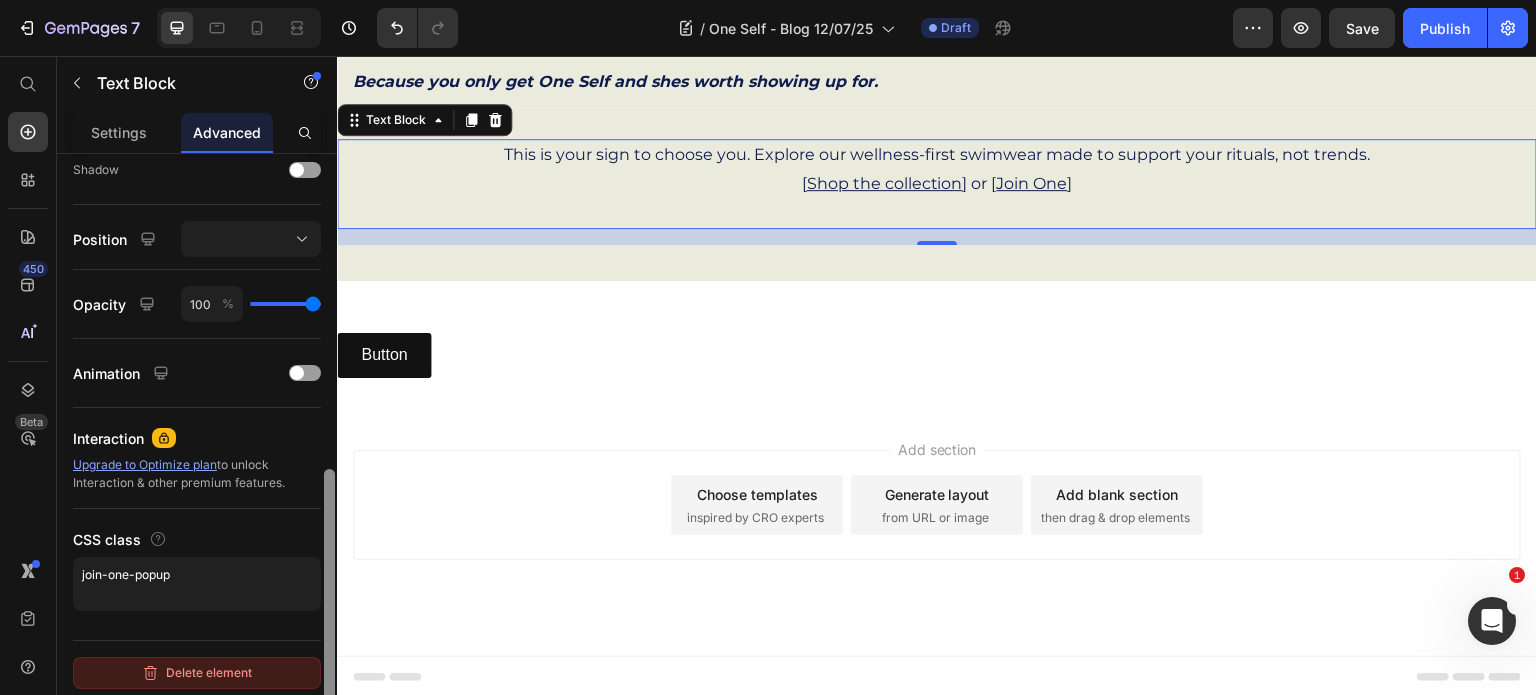 drag, startPoint x: 328, startPoint y: 184, endPoint x: 293, endPoint y: 678, distance: 495.2383 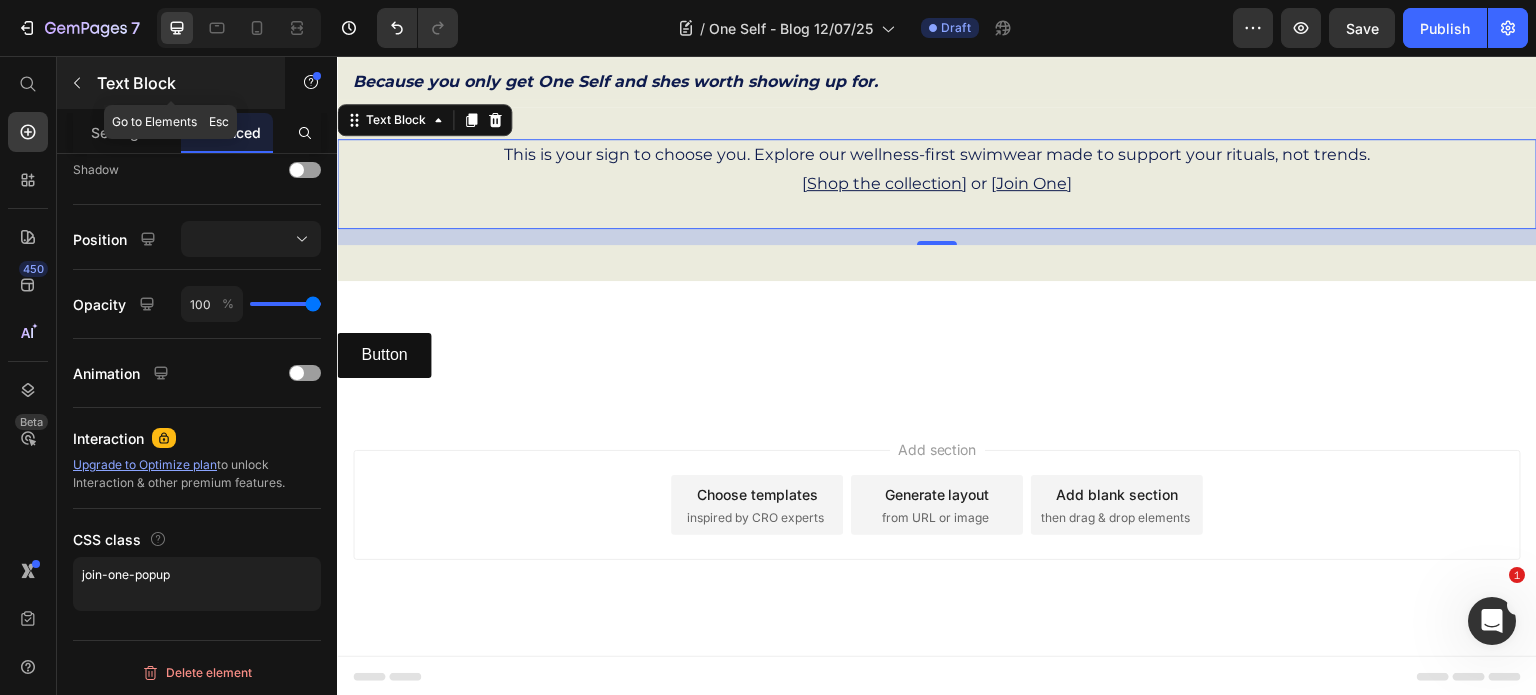 click 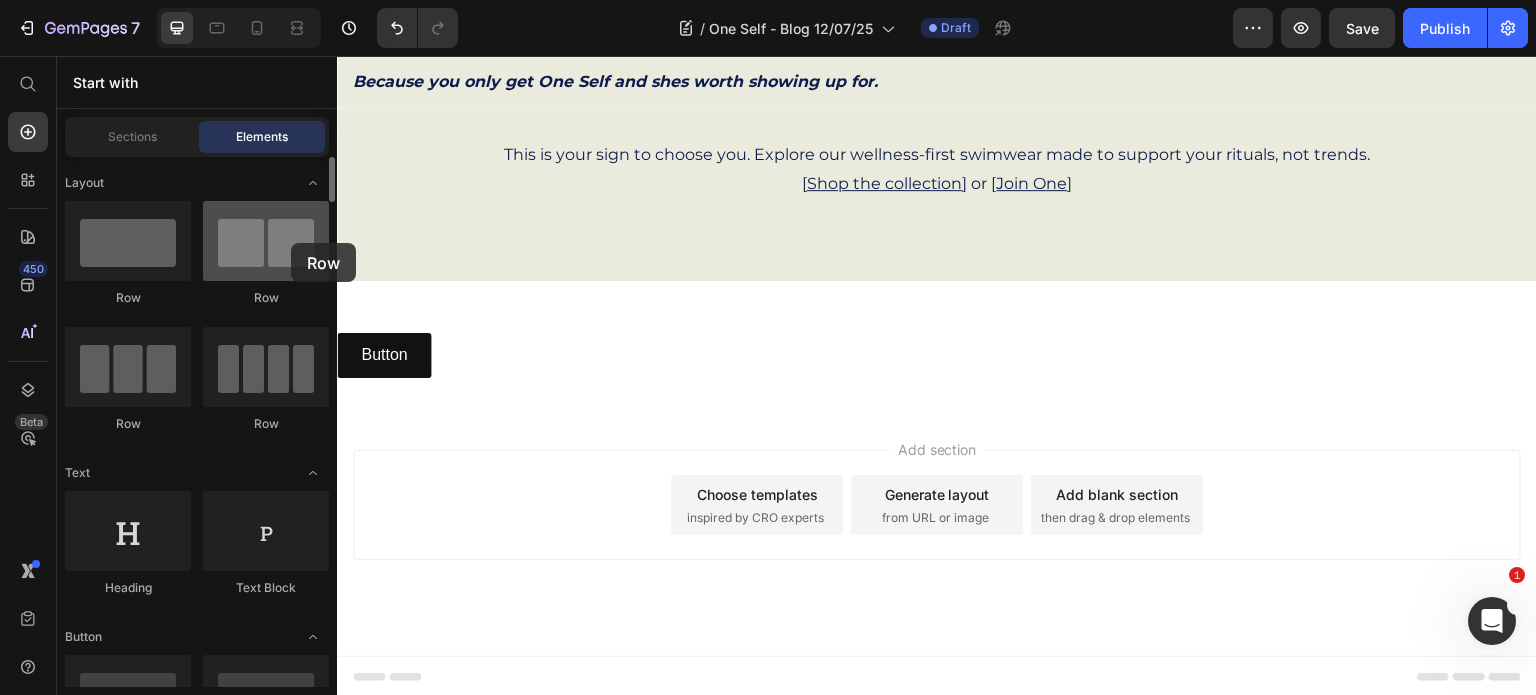 click at bounding box center [266, 241] 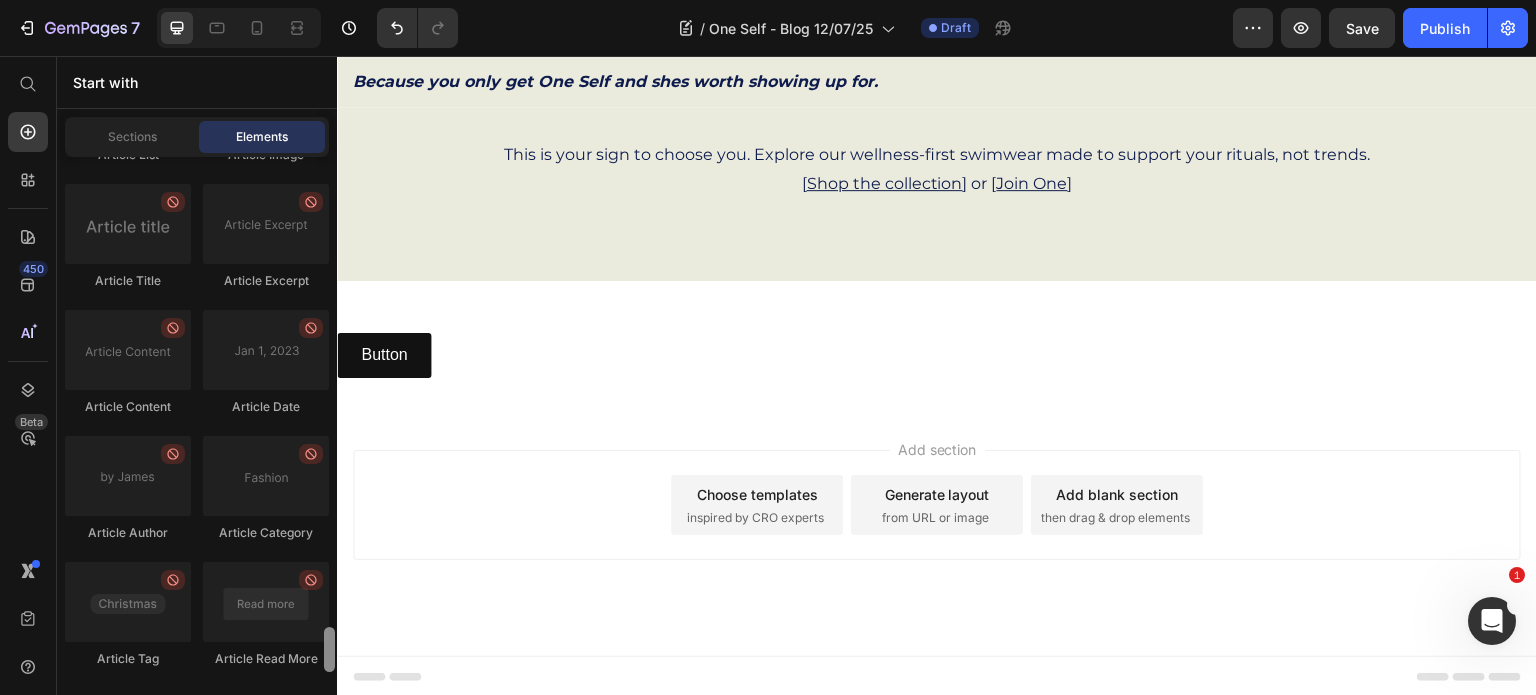 scroll, scrollTop: 5648, scrollLeft: 0, axis: vertical 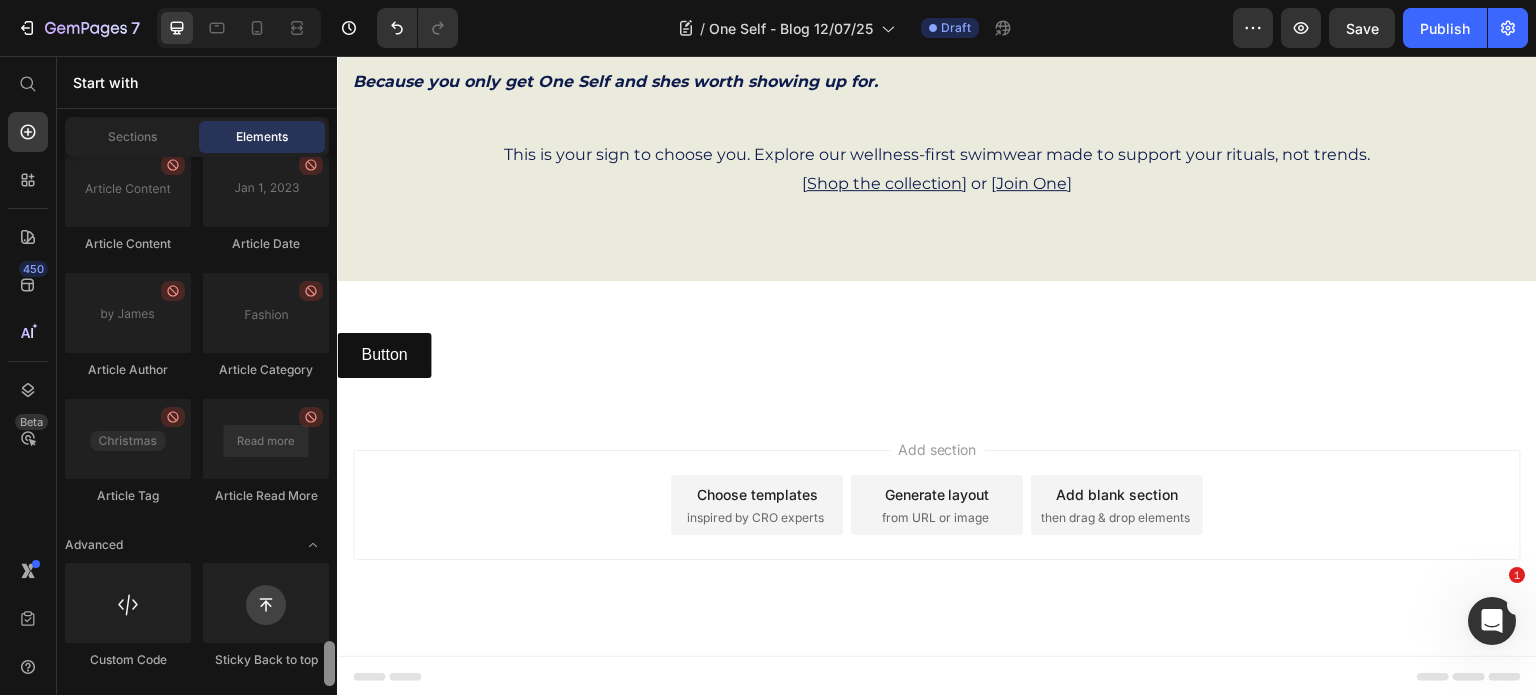 drag, startPoint x: 332, startPoint y: 187, endPoint x: 328, endPoint y: 739, distance: 552.01447 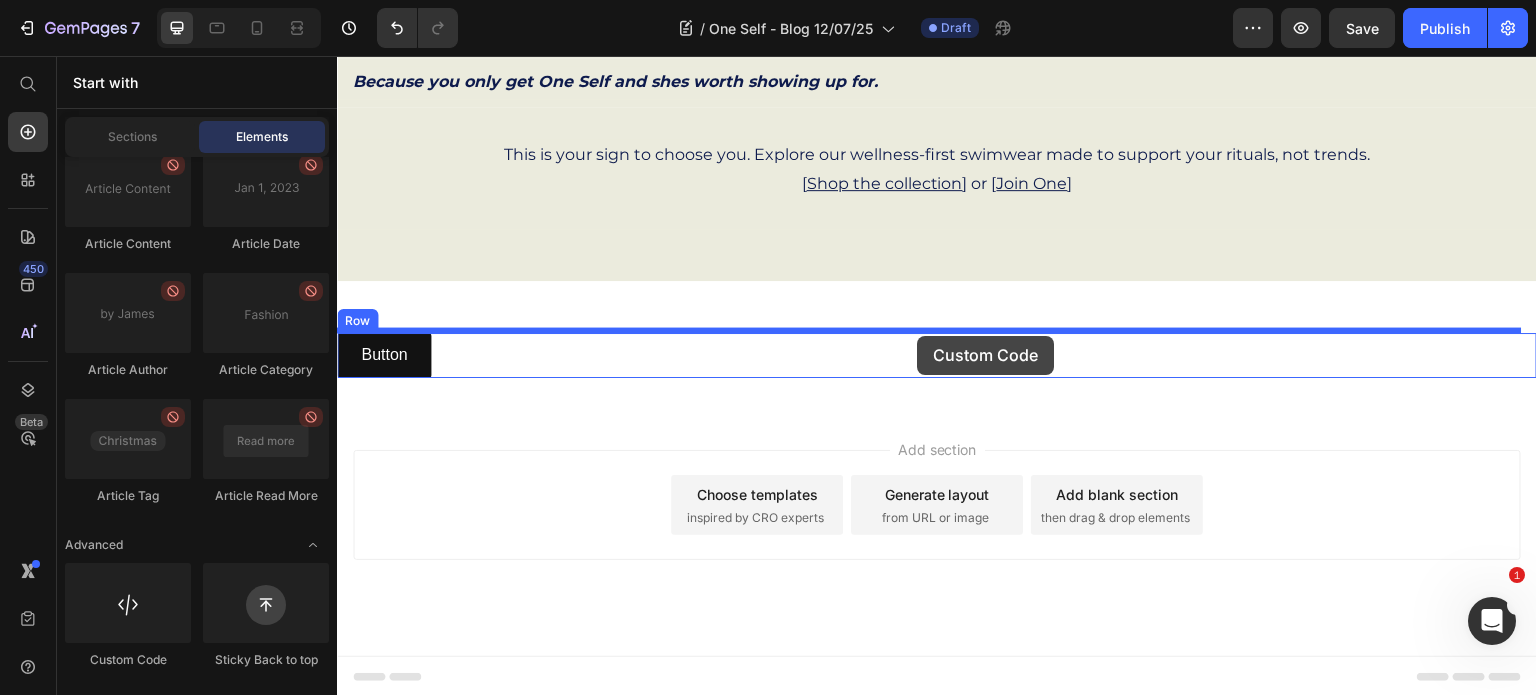 drag, startPoint x: 465, startPoint y: 676, endPoint x: 937, endPoint y: 338, distance: 580.54114 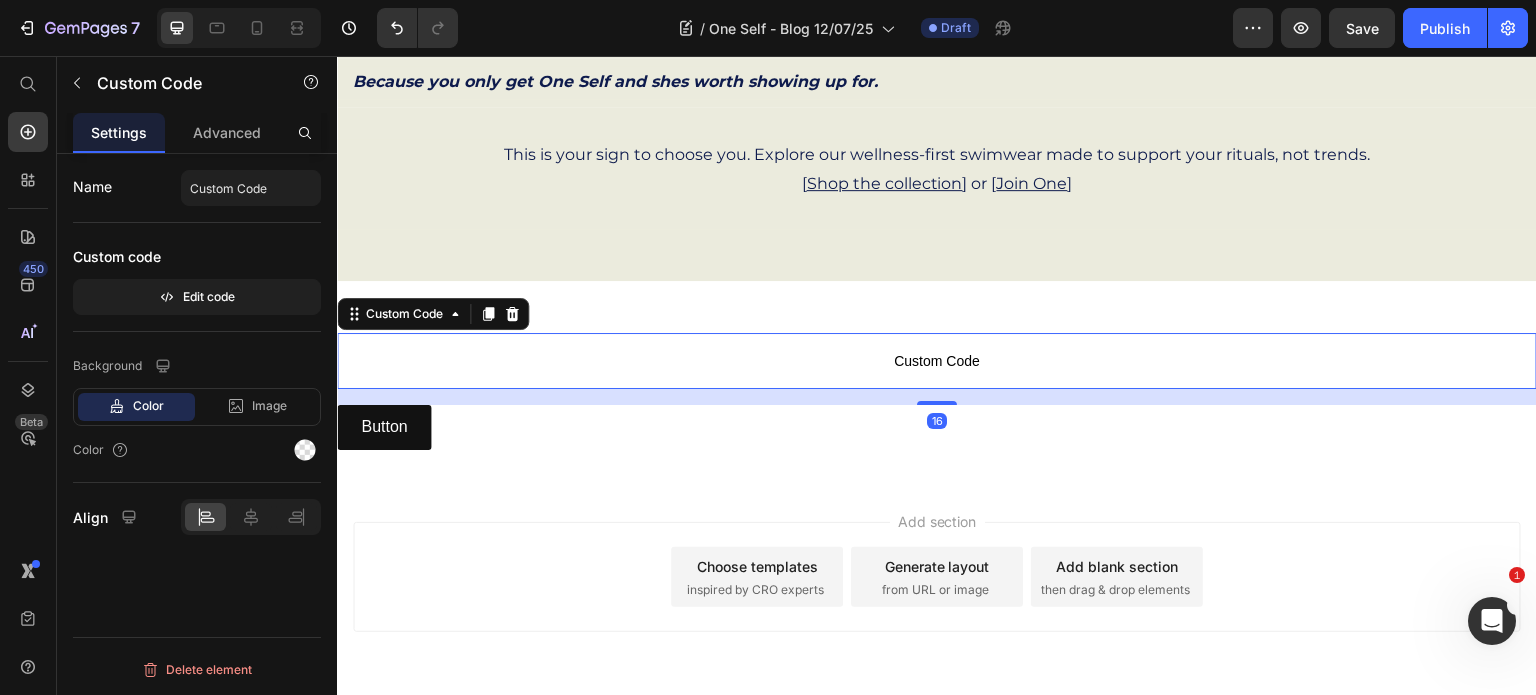 scroll, scrollTop: 0, scrollLeft: 0, axis: both 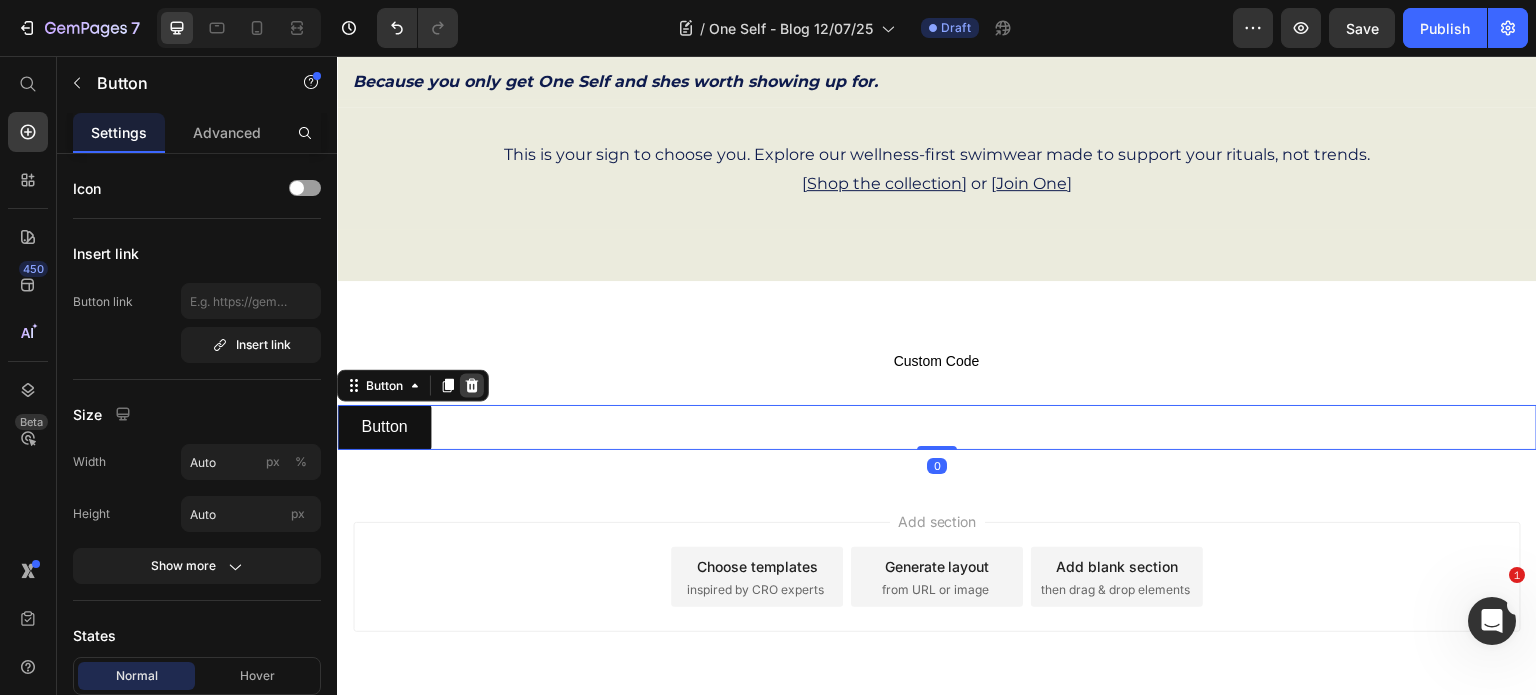 click 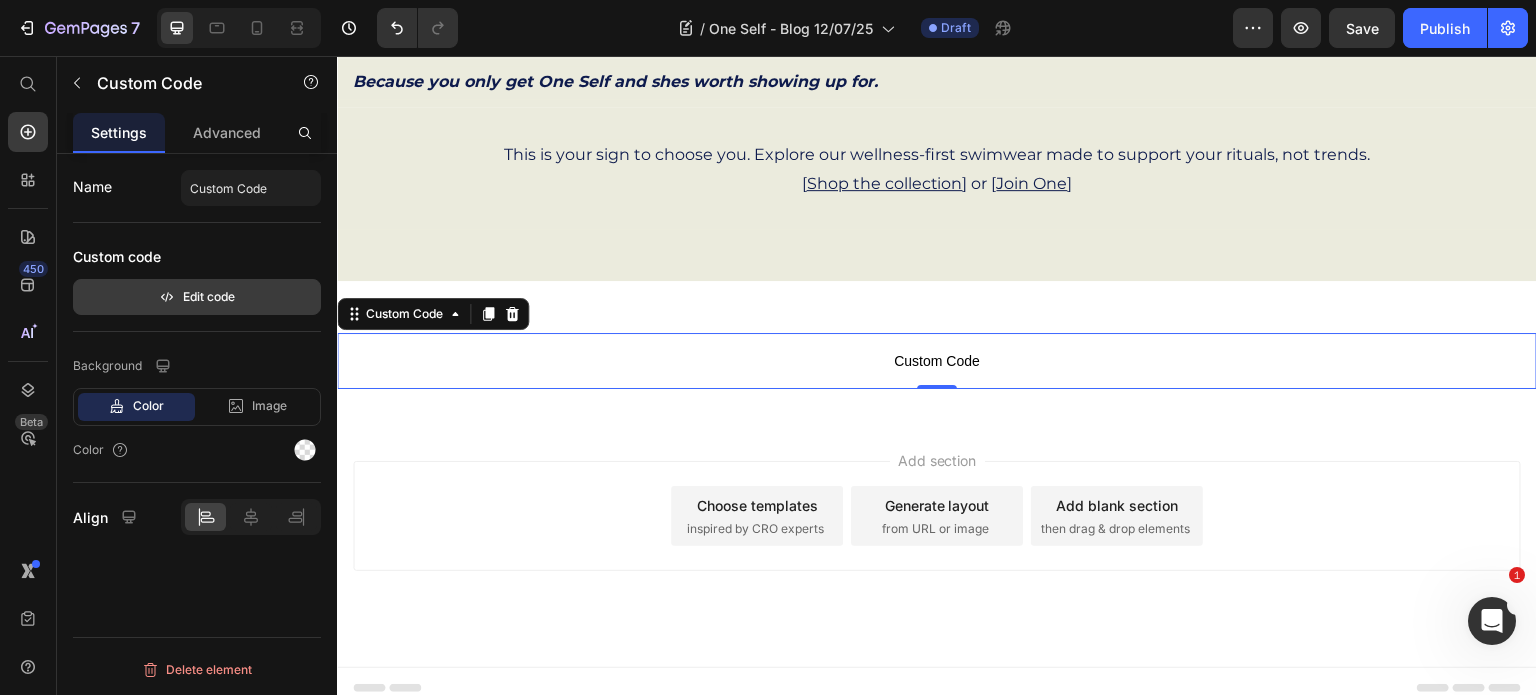 click on "Edit code" at bounding box center (197, 297) 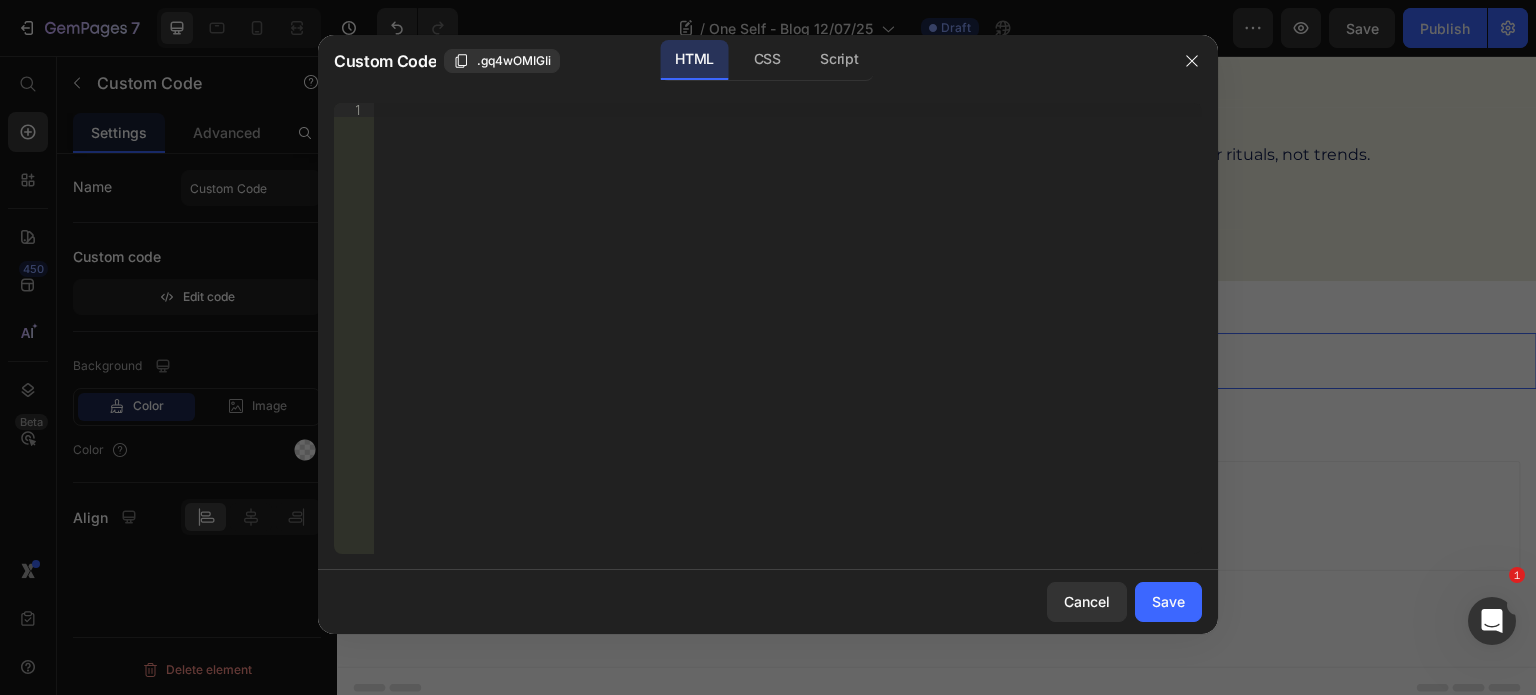 type 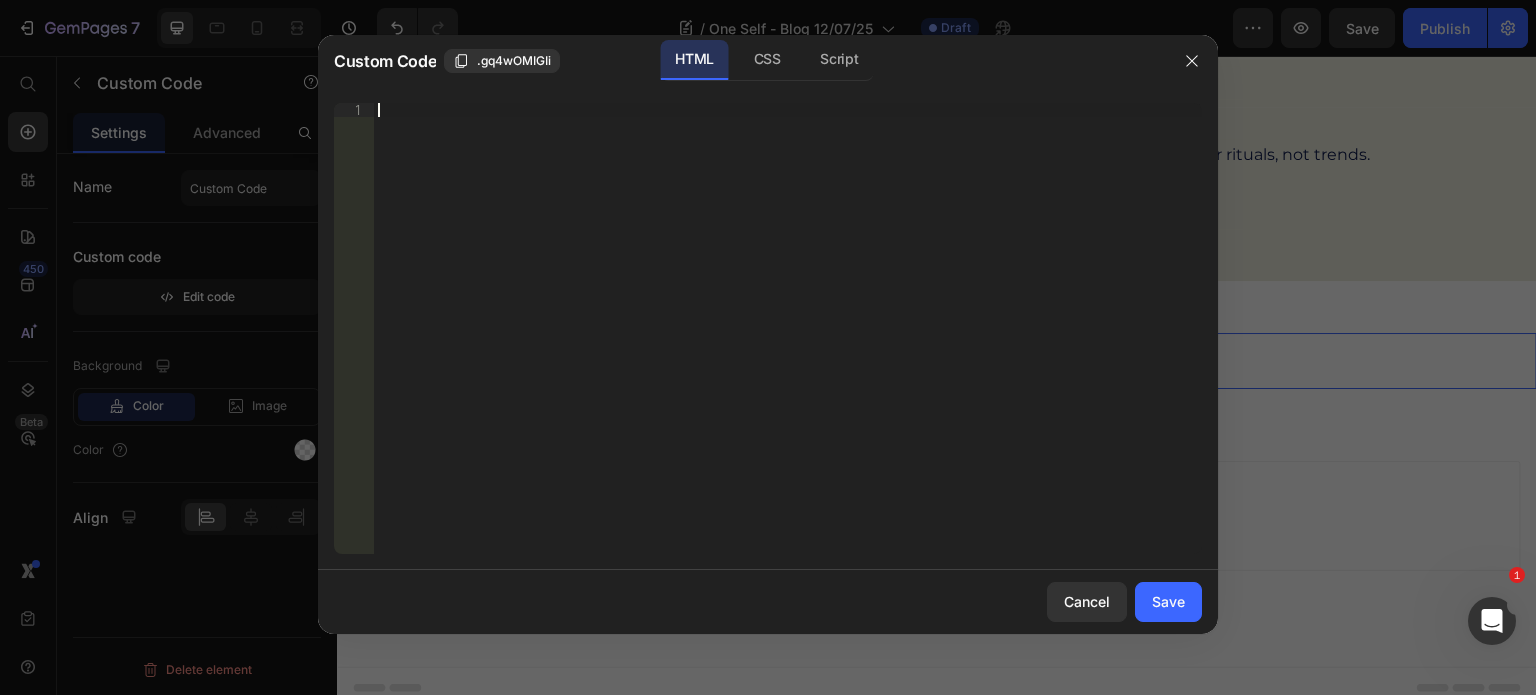 click on "Insert the 3rd-party installation code, HTML code, or Liquid code to display custom content." at bounding box center [788, 342] 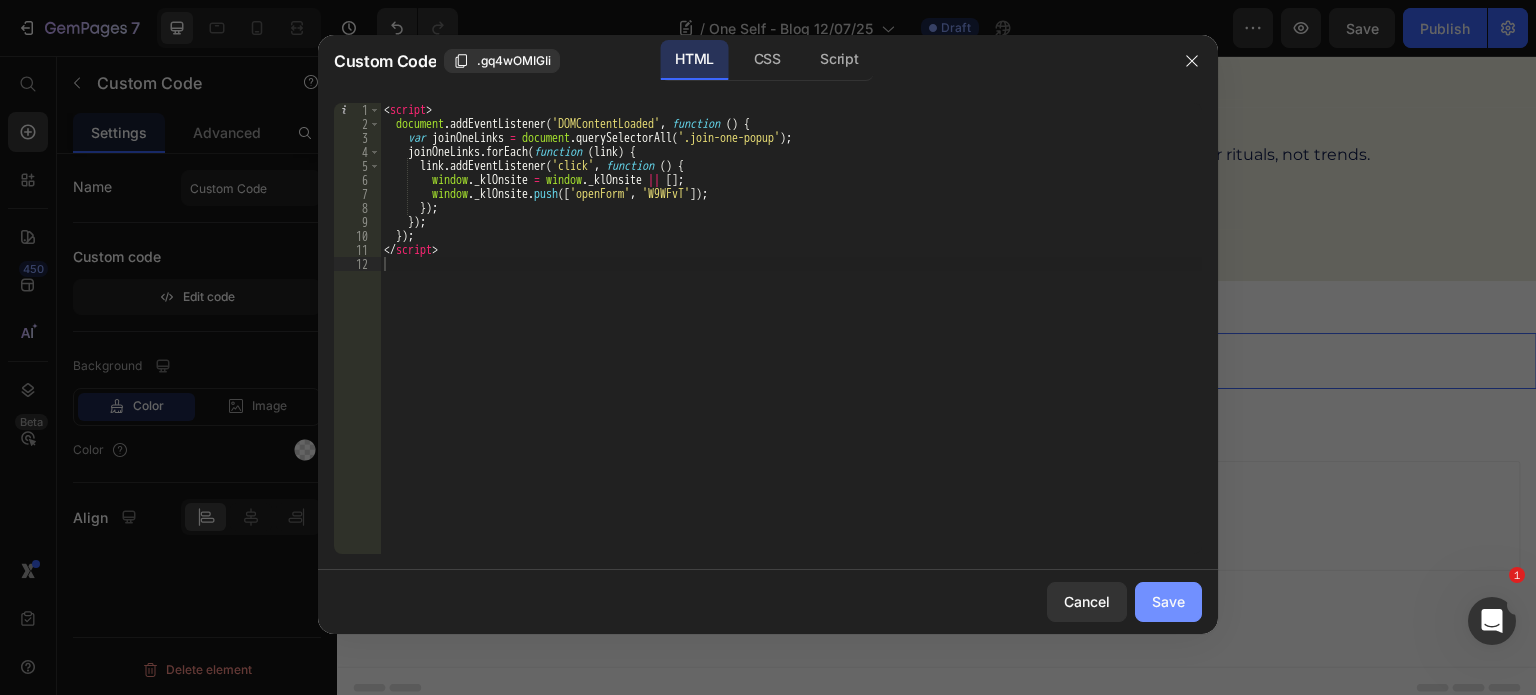 click on "Save" at bounding box center [1168, 601] 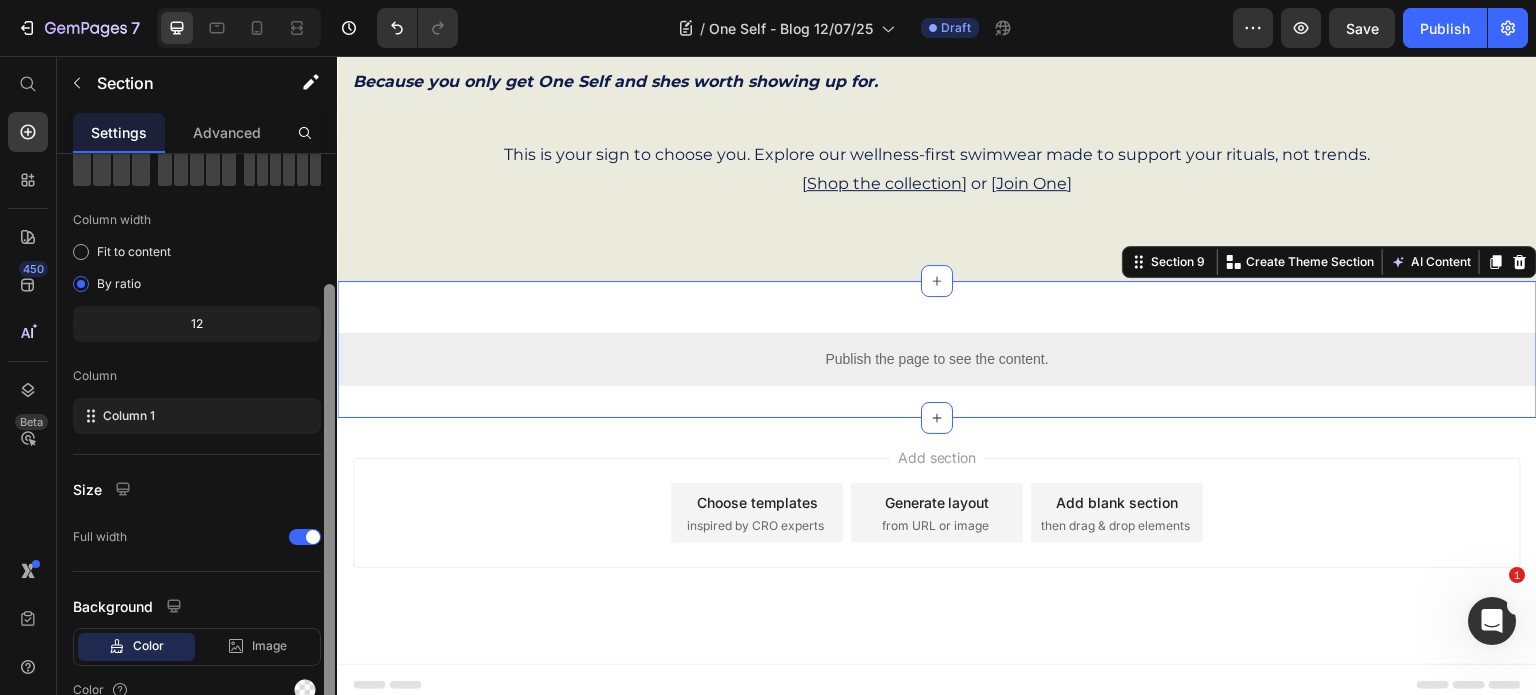 scroll, scrollTop: 208, scrollLeft: 0, axis: vertical 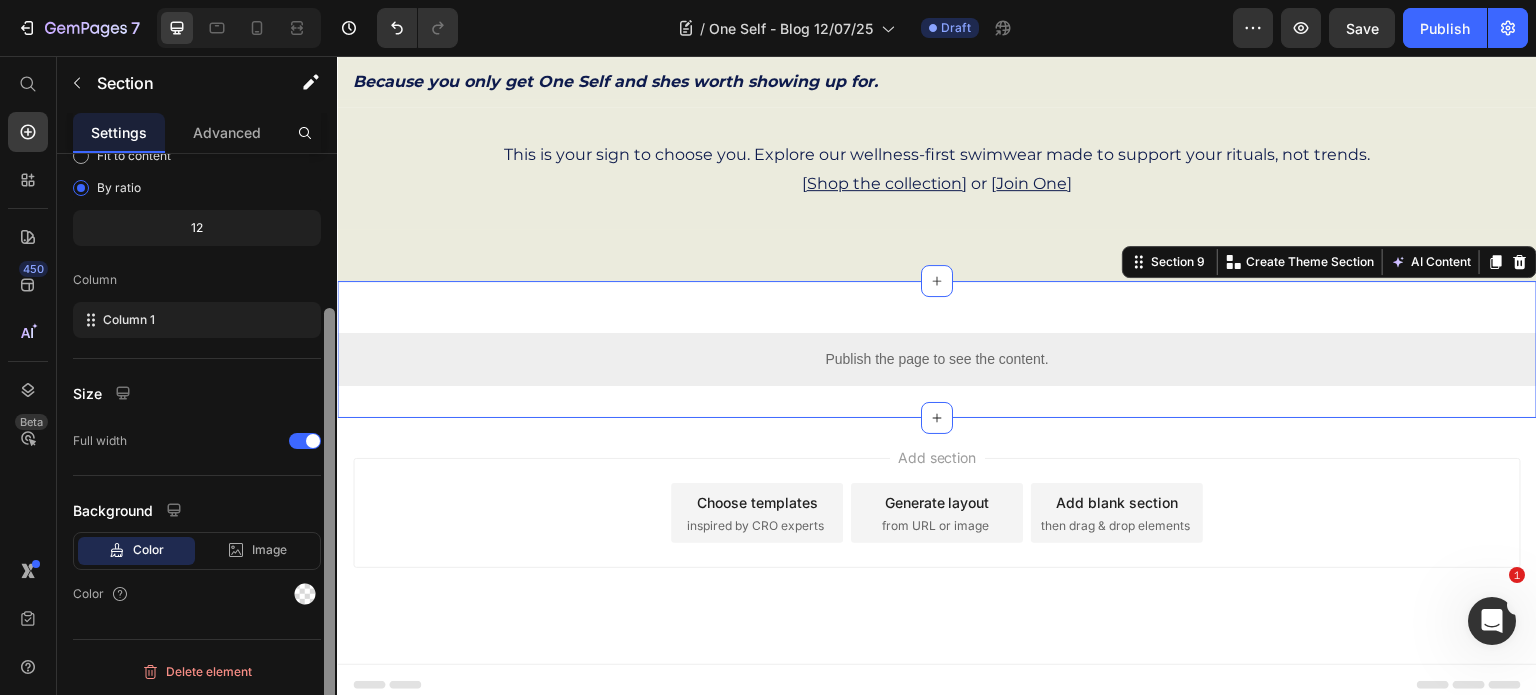 drag, startPoint x: 327, startPoint y: 383, endPoint x: 321, endPoint y: 618, distance: 235.07658 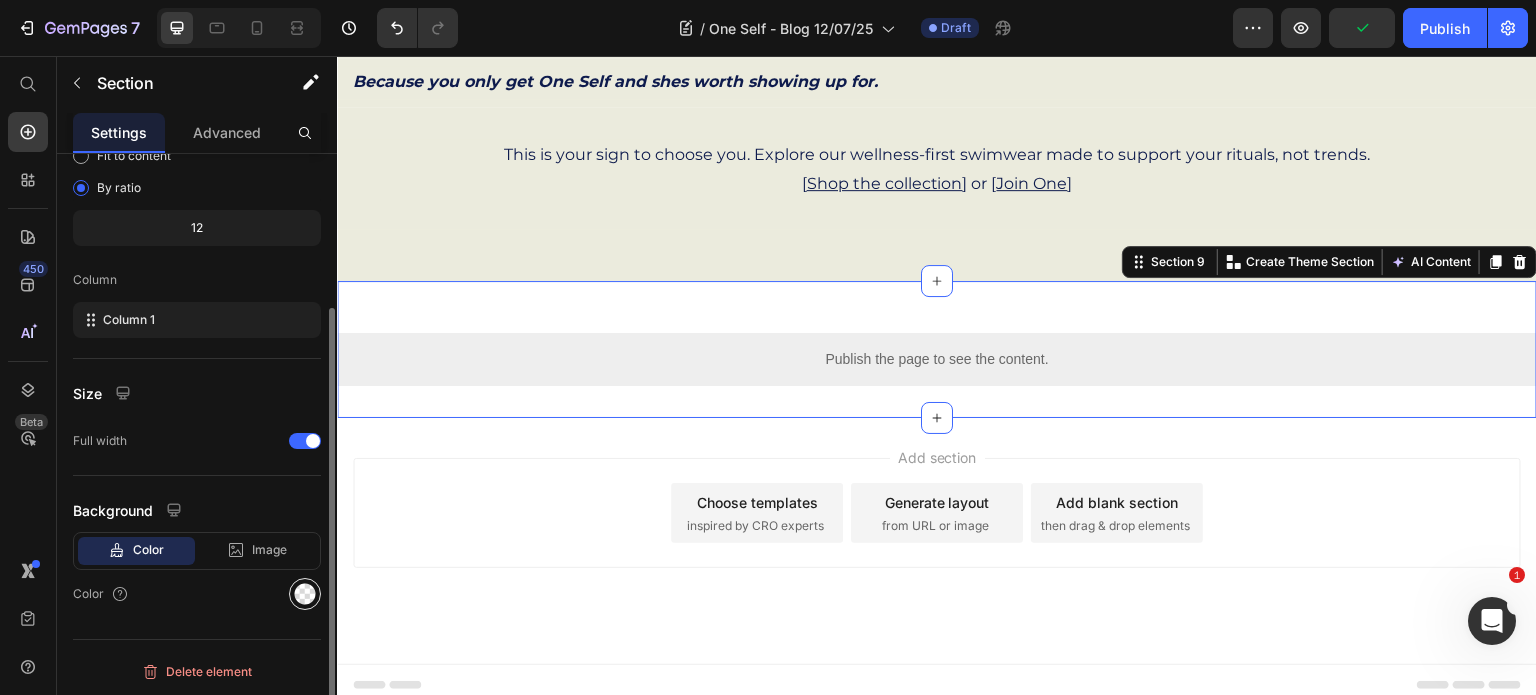 click at bounding box center (305, 594) 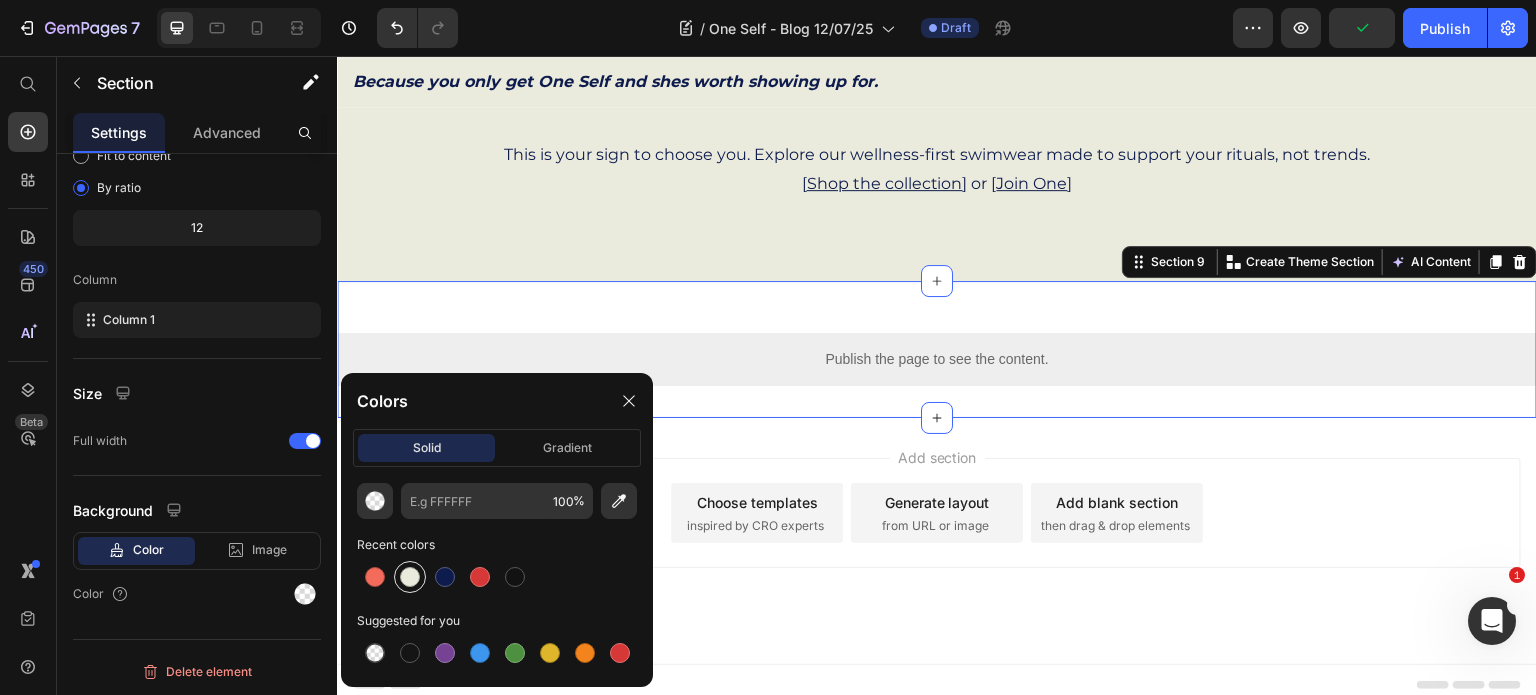 click at bounding box center (410, 577) 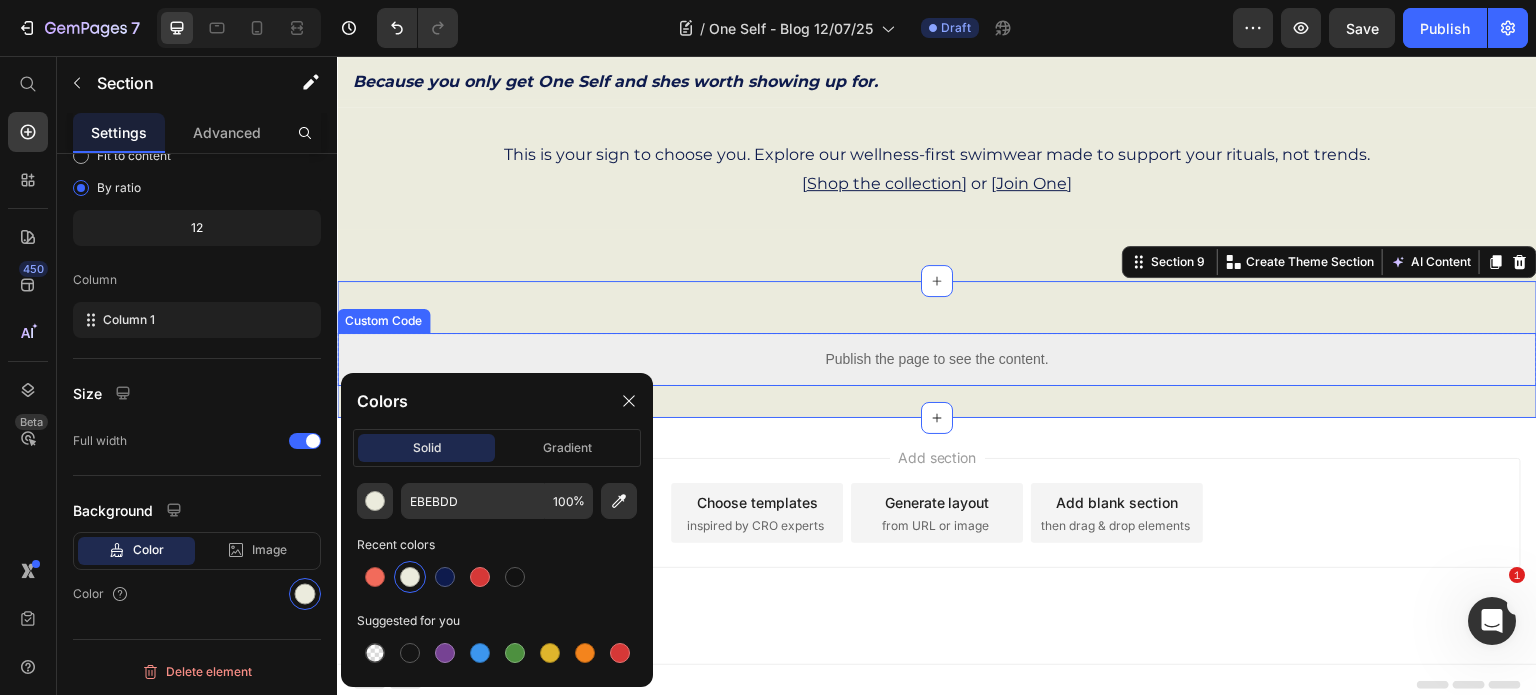 scroll, scrollTop: 0, scrollLeft: 0, axis: both 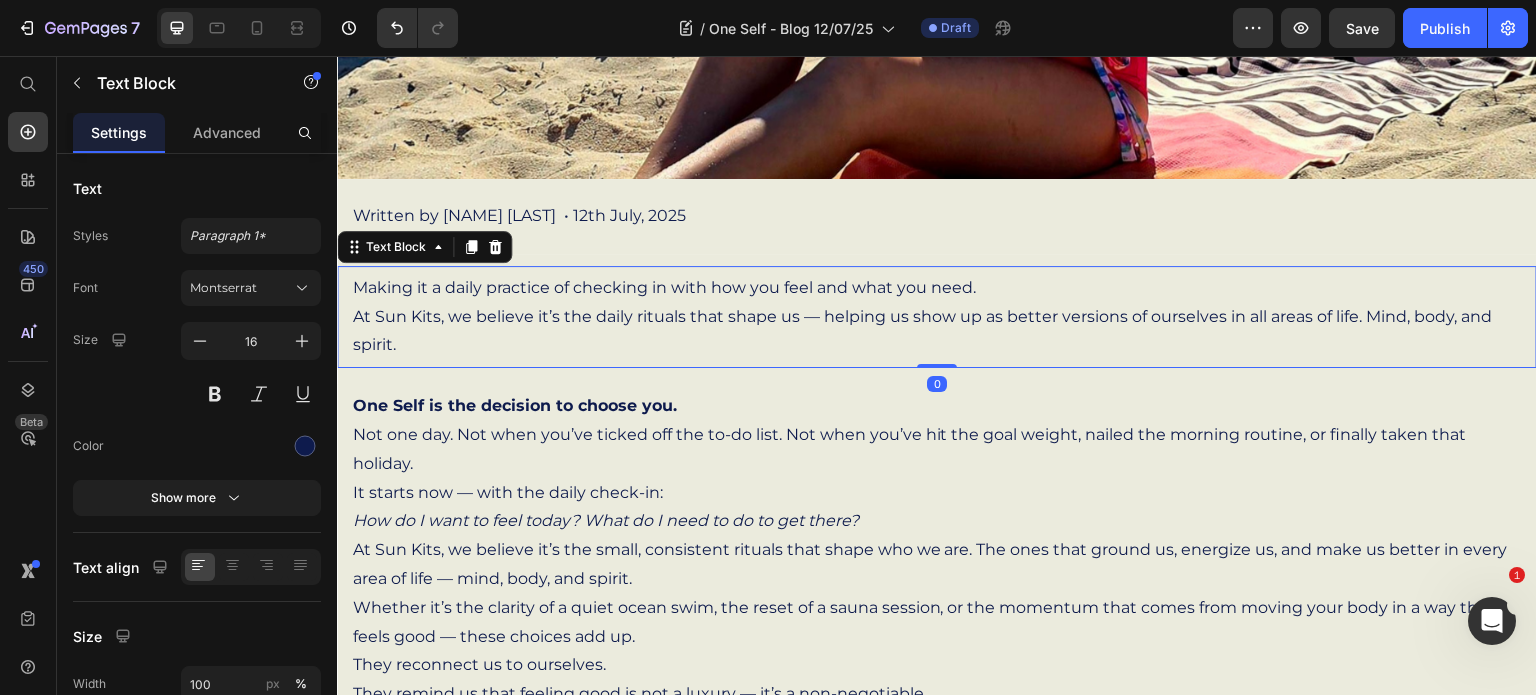 click on "Making it a daily practice of checking in with how you feel and what you need. At Sun Kits, we believe it’s the daily rituals that shape us — helping us show up as better versions of ourselves in all areas of life. Mind, body, and spirit." at bounding box center [937, 317] 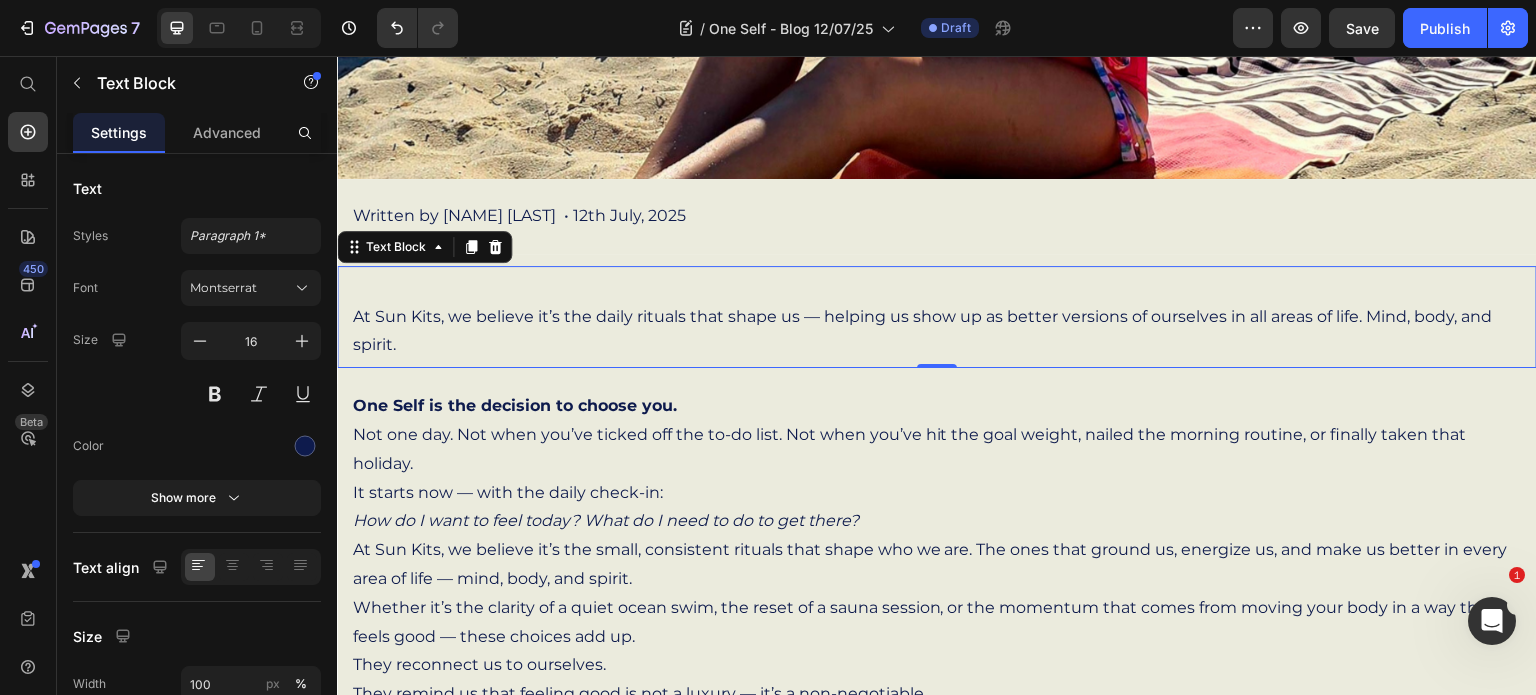 click on "⁠⁠⁠⁠⁠⁠⁠ At Sun Kits, we believe it’s the daily rituals that shape us — helping us show up as better versions of ourselves in all areas of life. Mind, body, and spirit." at bounding box center [937, 317] 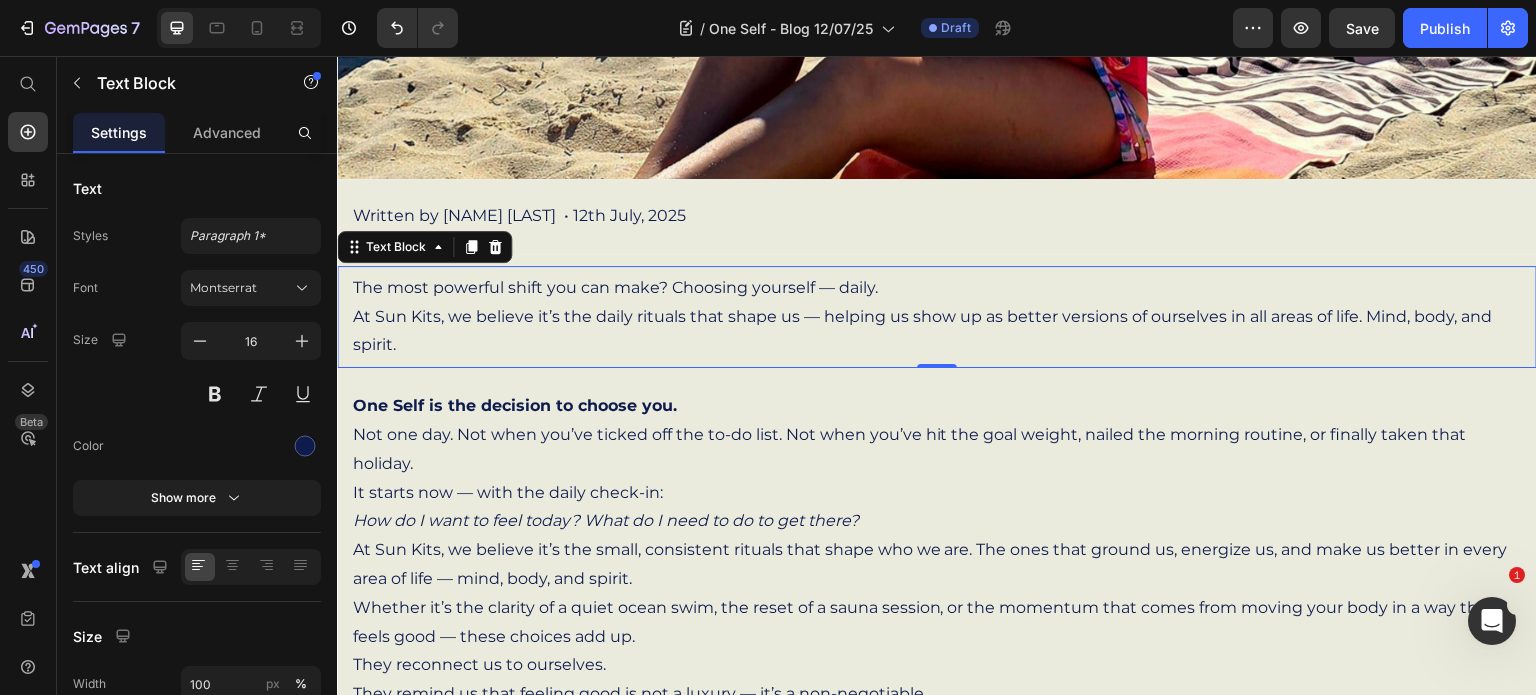 click on "The most powerful shift you can make? Choosing yourself — daily. At Sun Kits, we believe it’s the daily rituals that shape us — helping us show up as better versions of ourselves in all areas of life. Mind, body, and spirit." at bounding box center (937, 317) 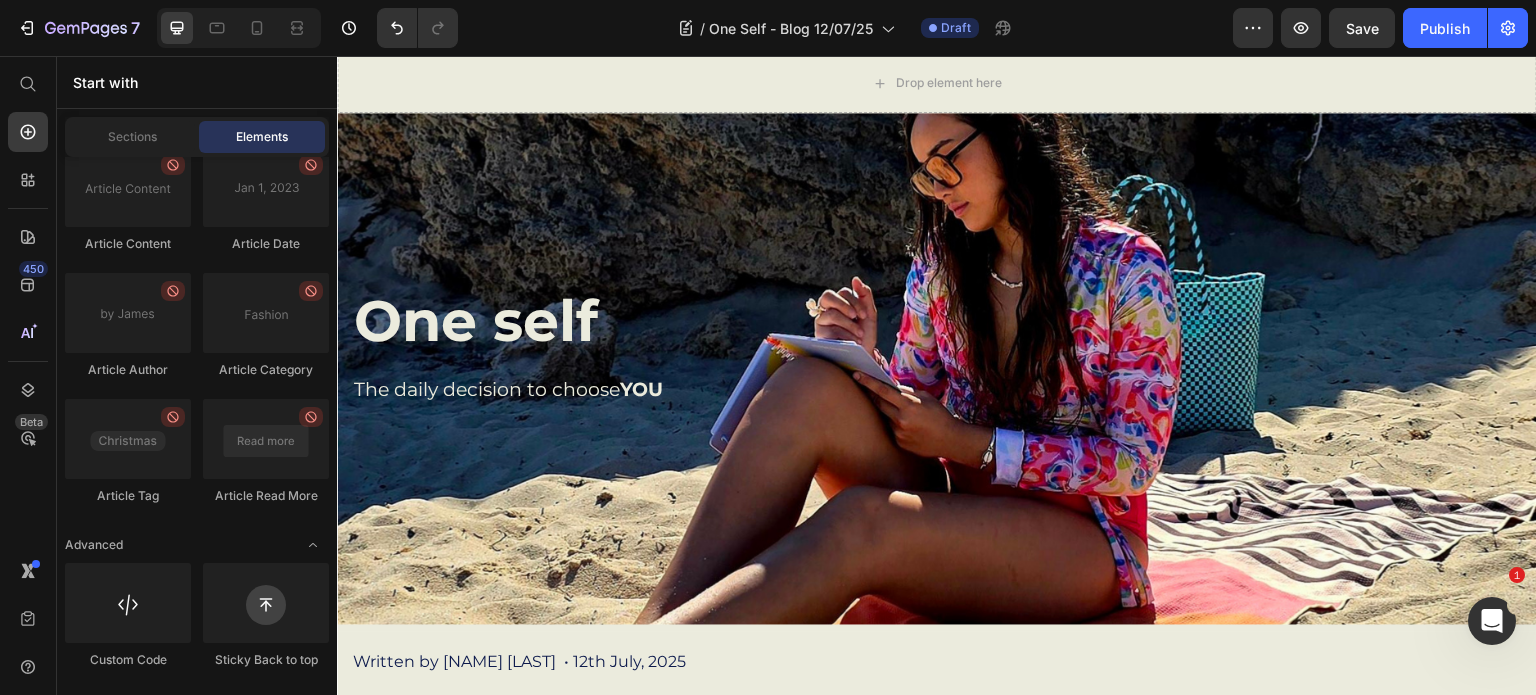 scroll, scrollTop: 0, scrollLeft: 0, axis: both 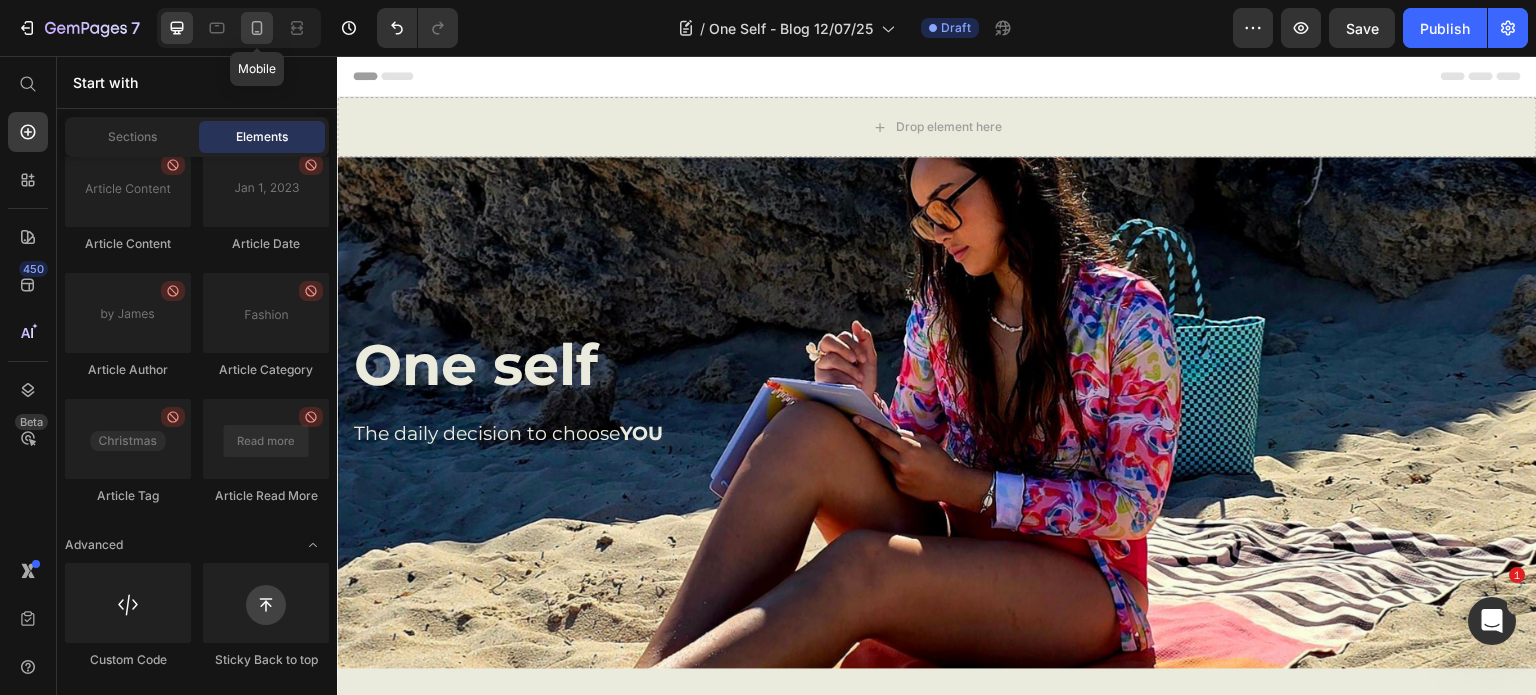 click 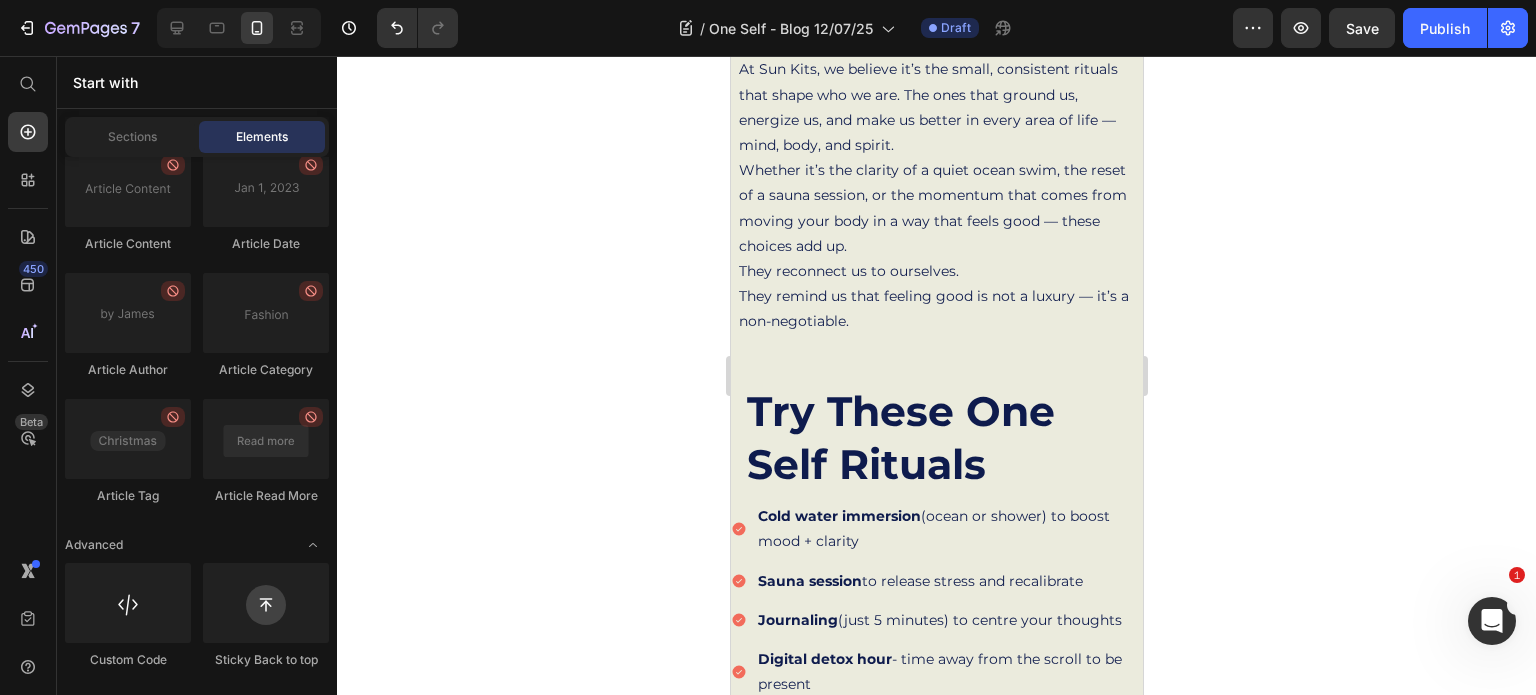 scroll, scrollTop: 796, scrollLeft: 0, axis: vertical 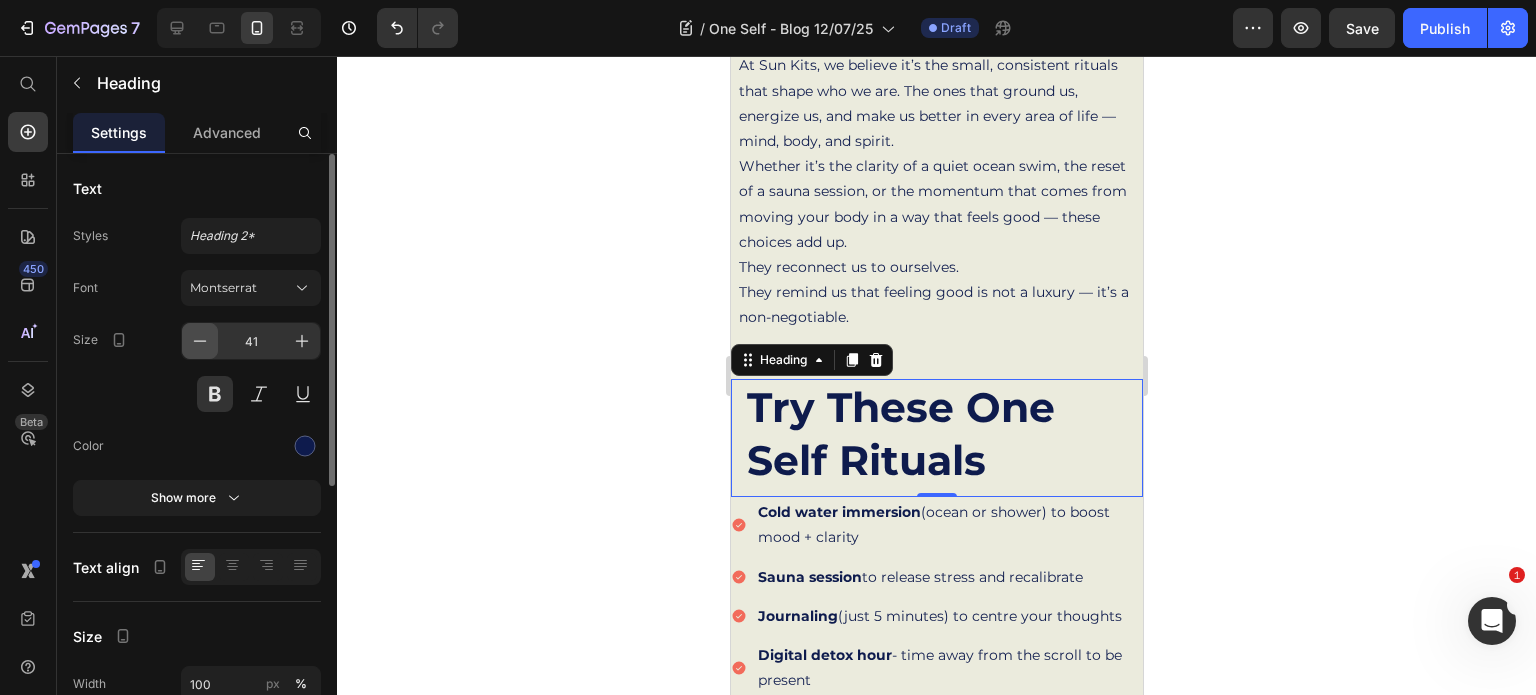 click 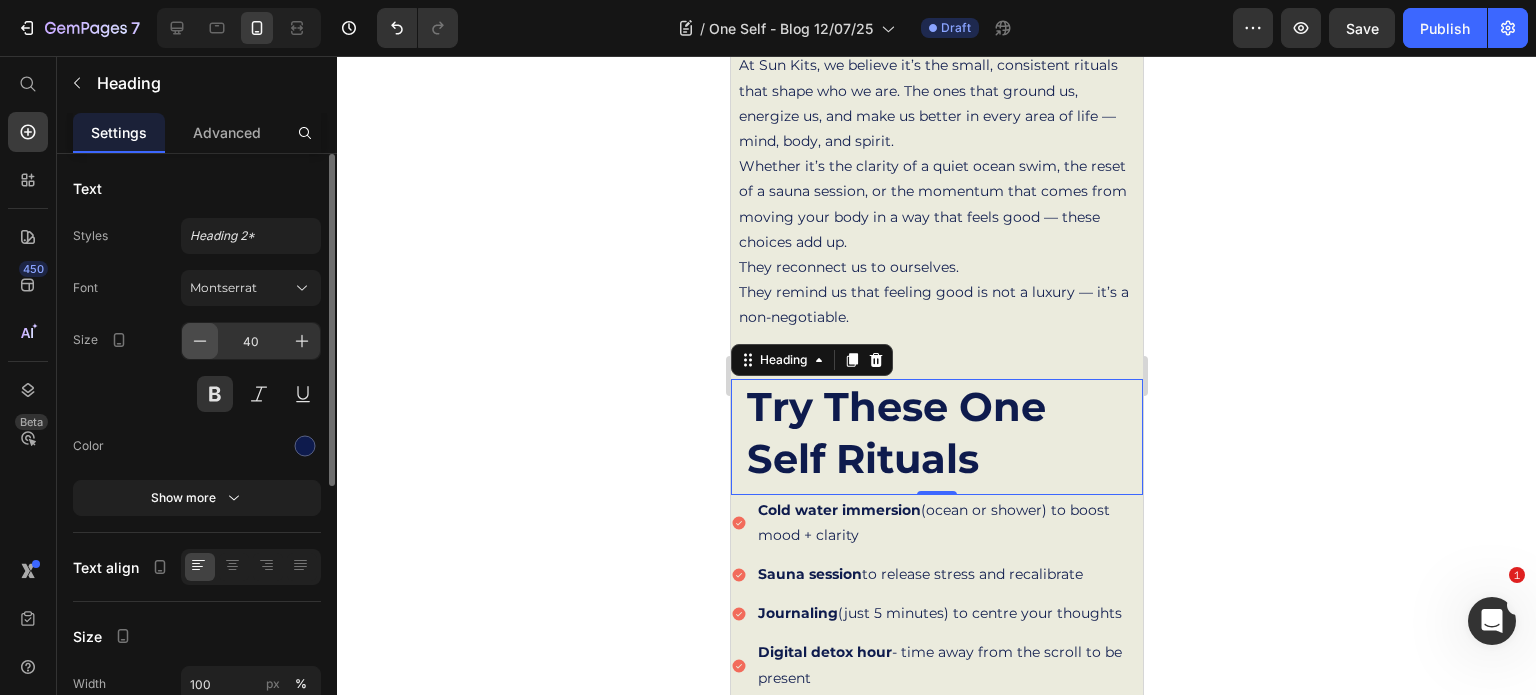 click 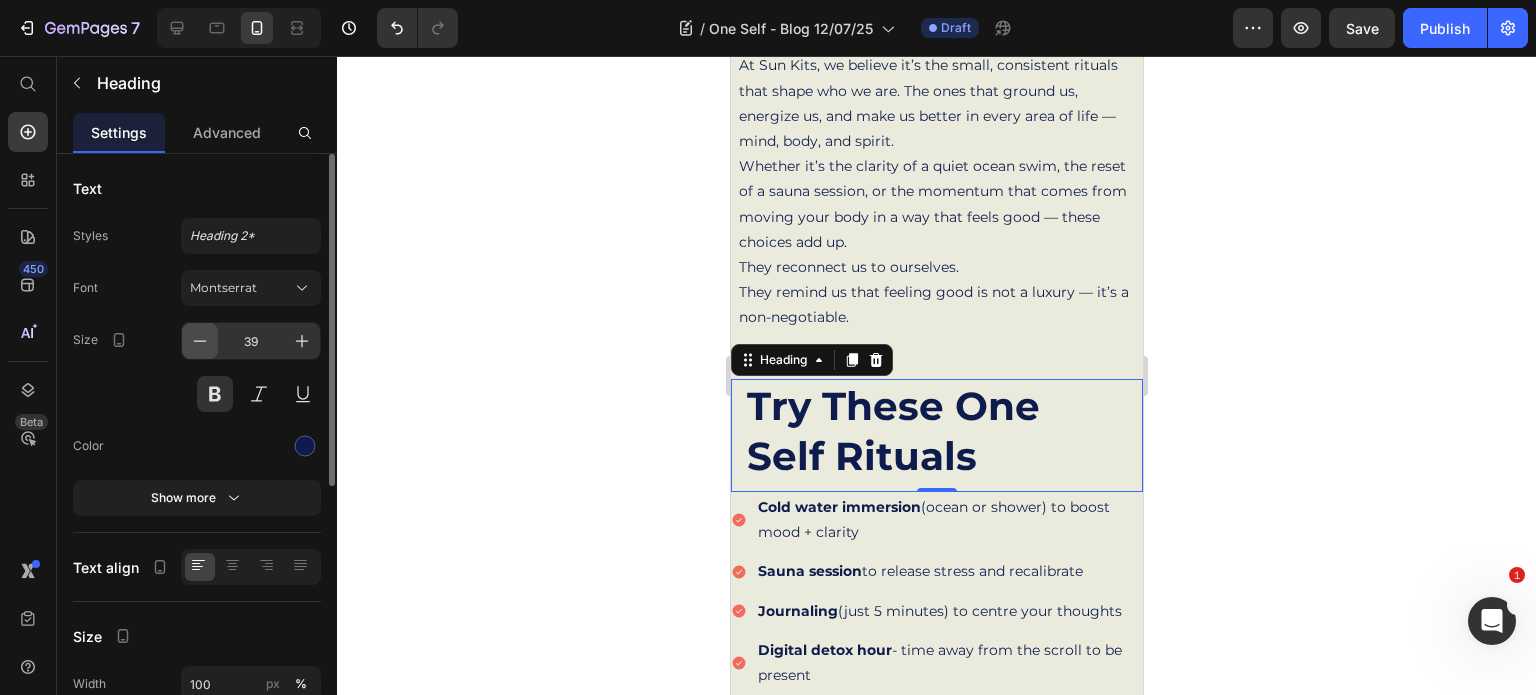 click 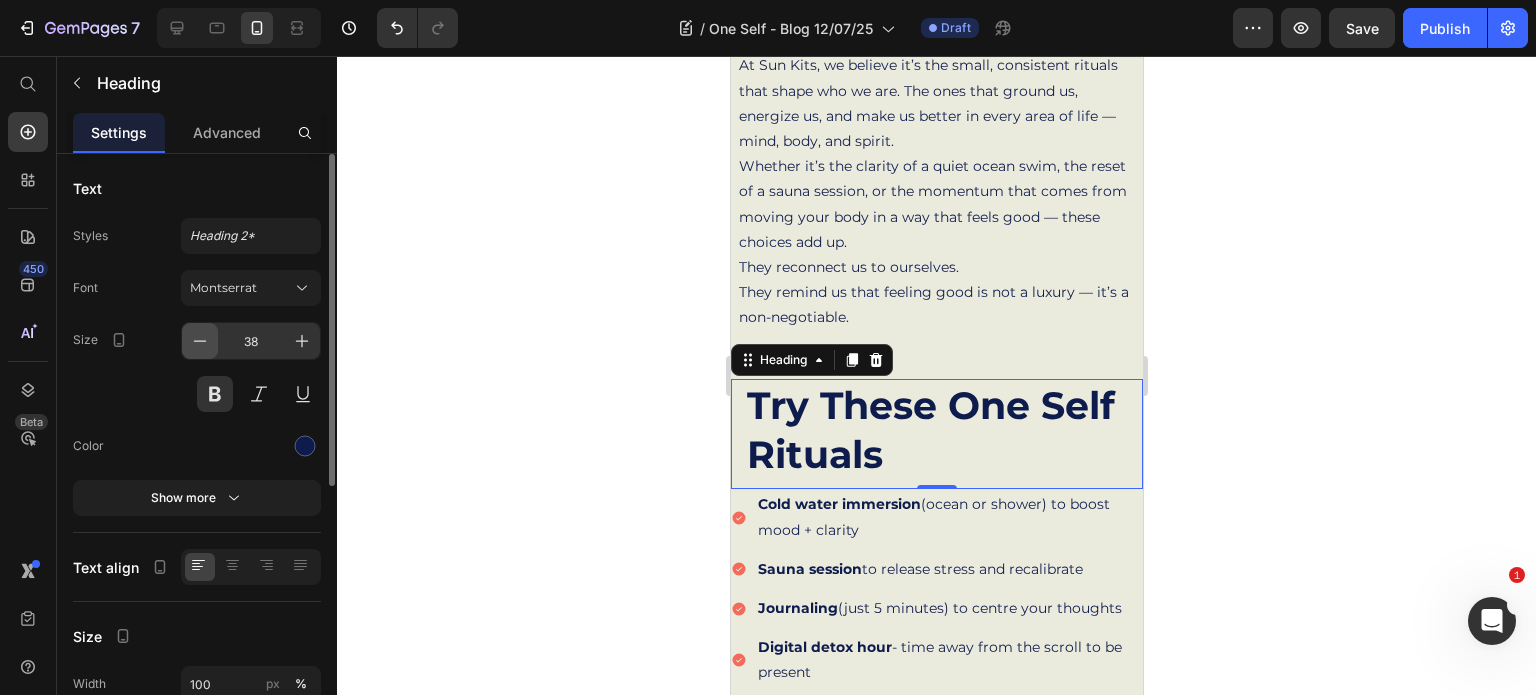 click 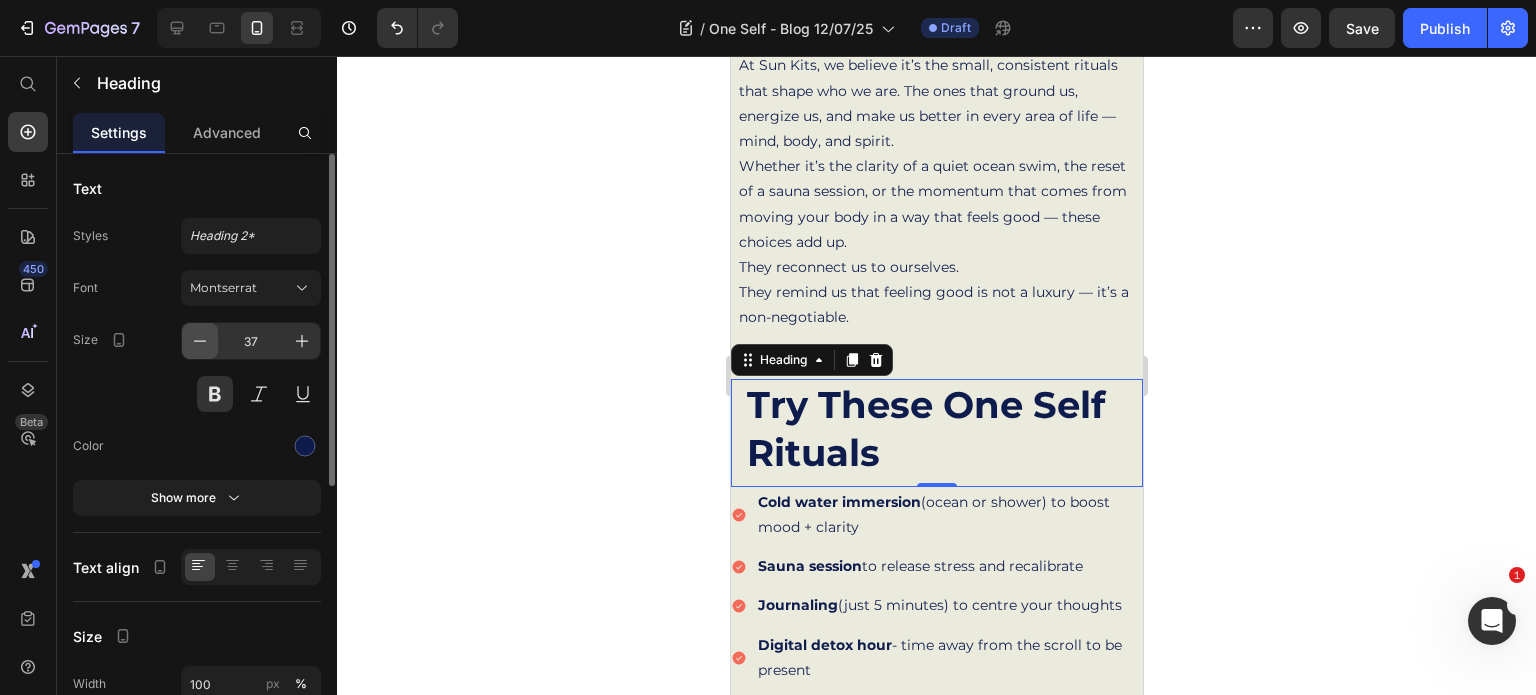 click 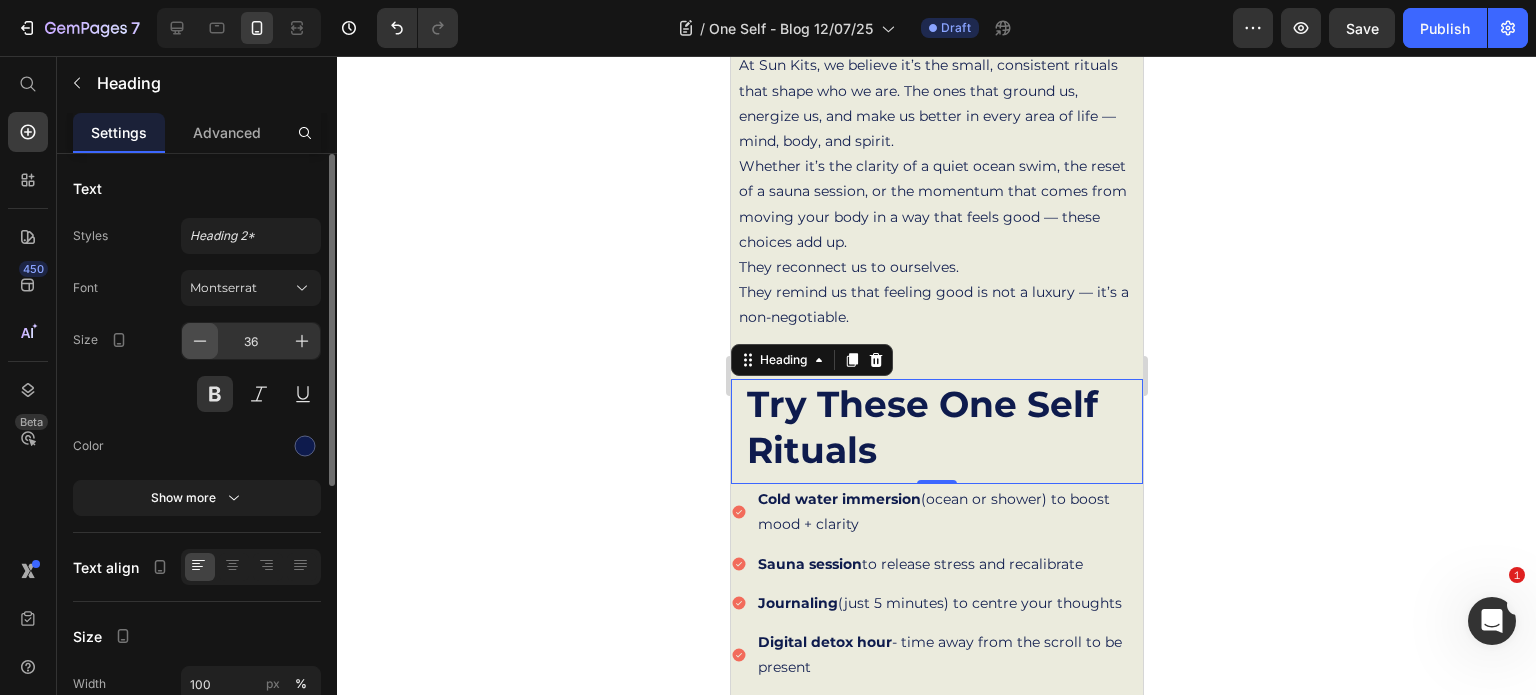 click 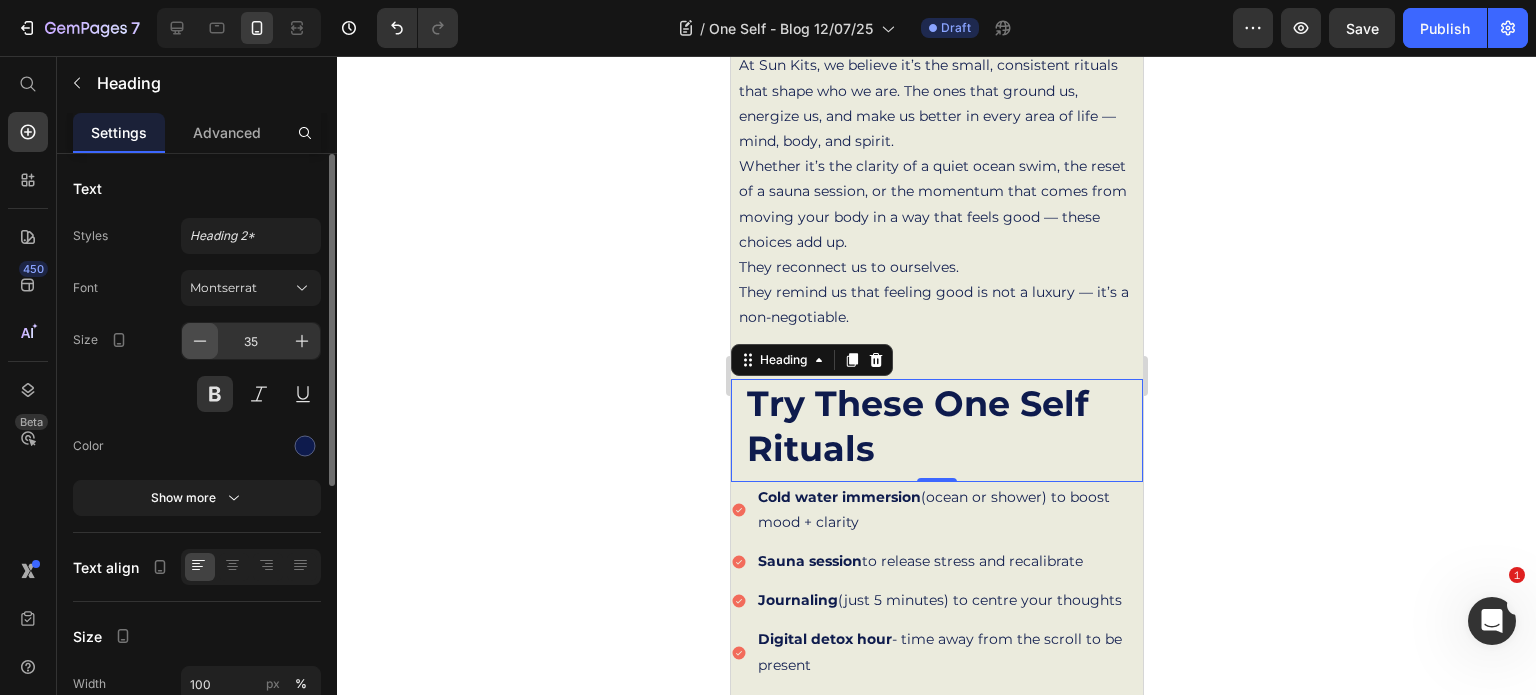 click 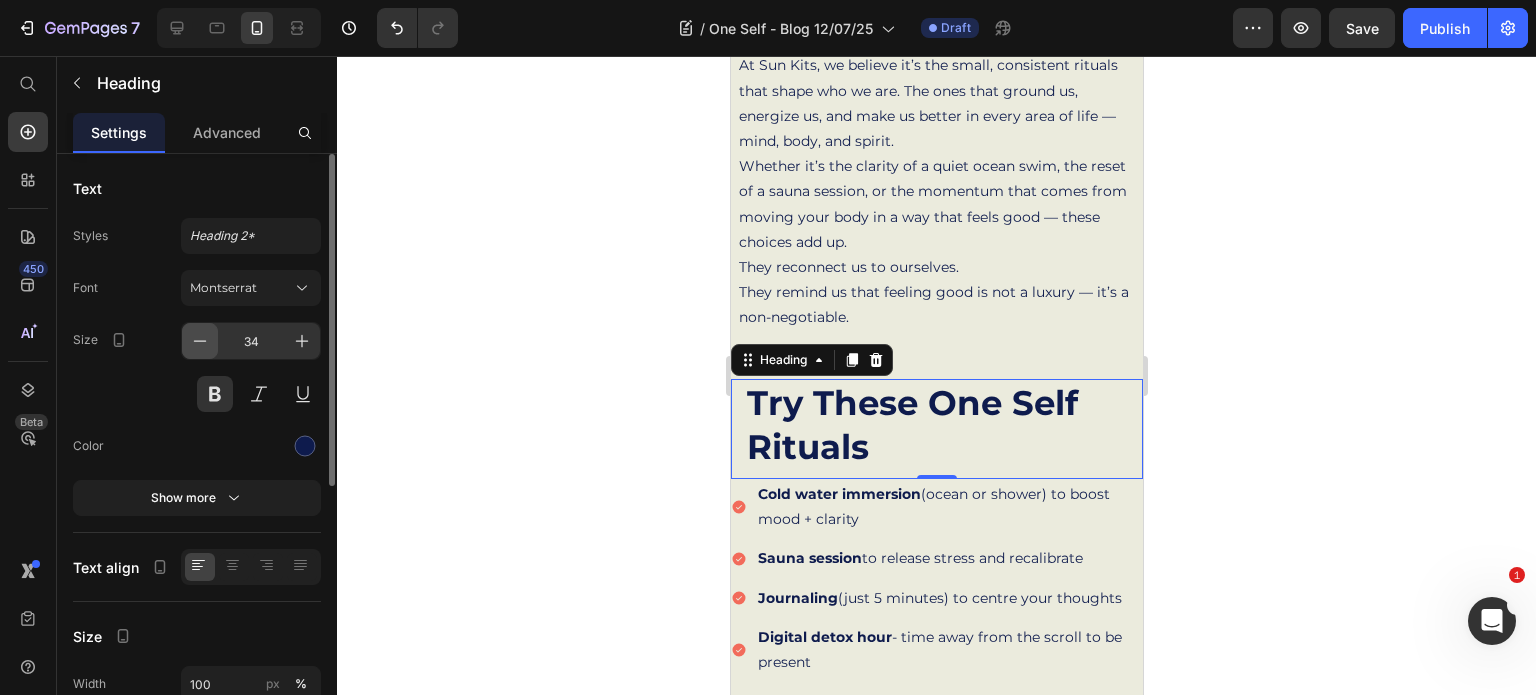 click 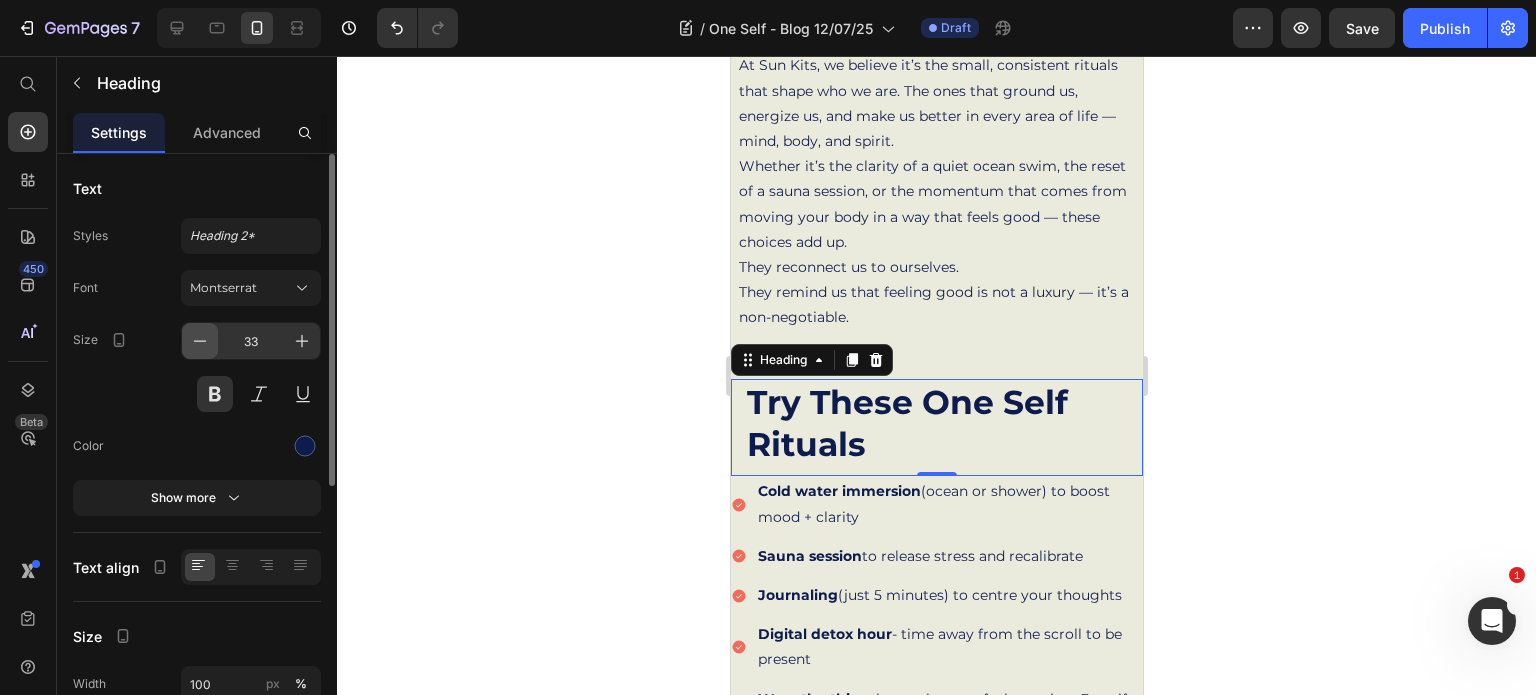 click 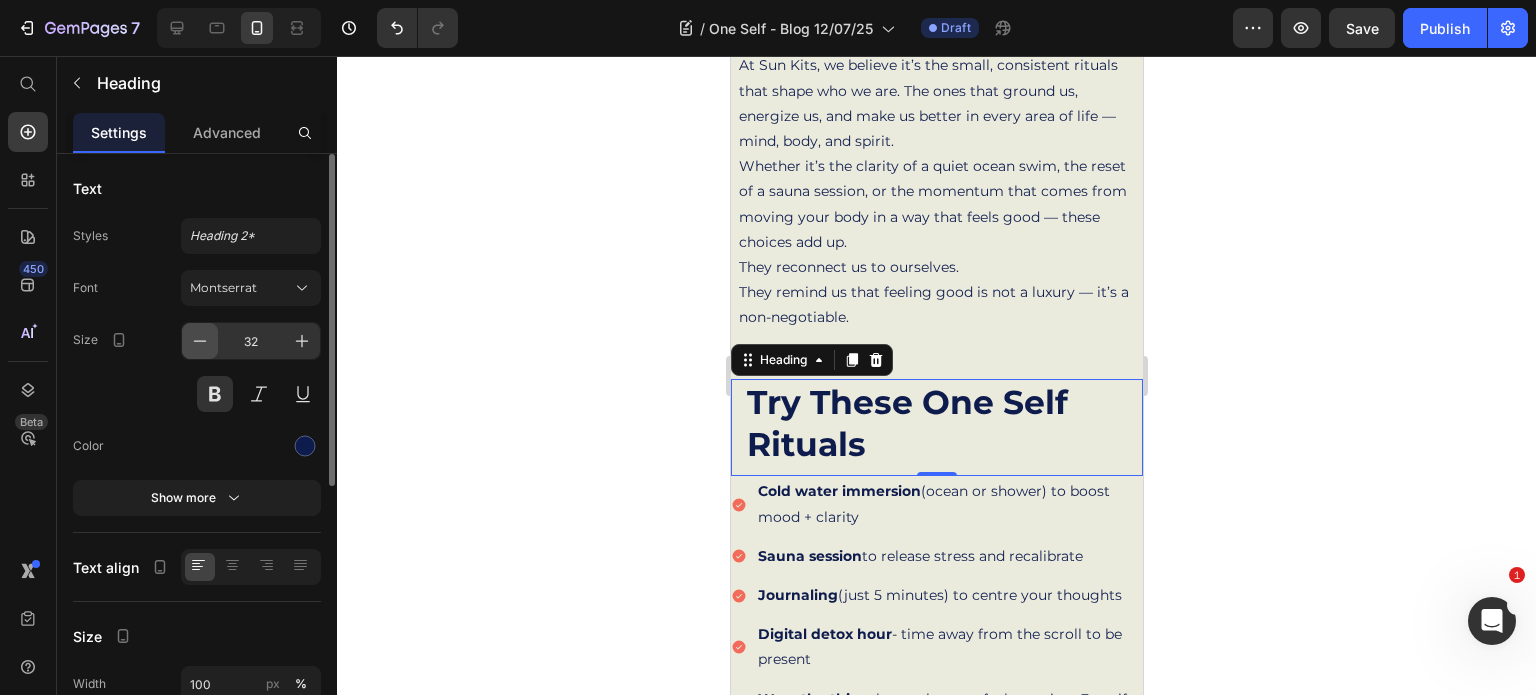 click 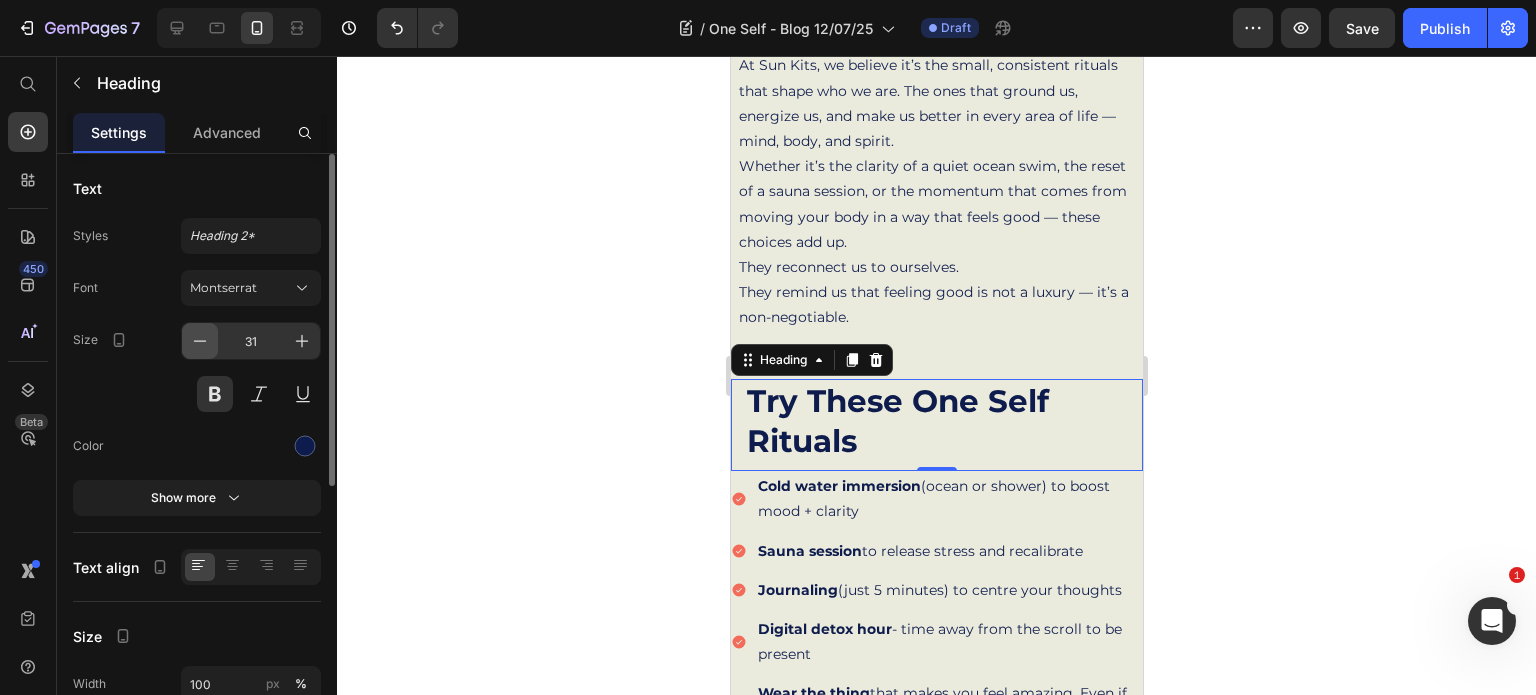click 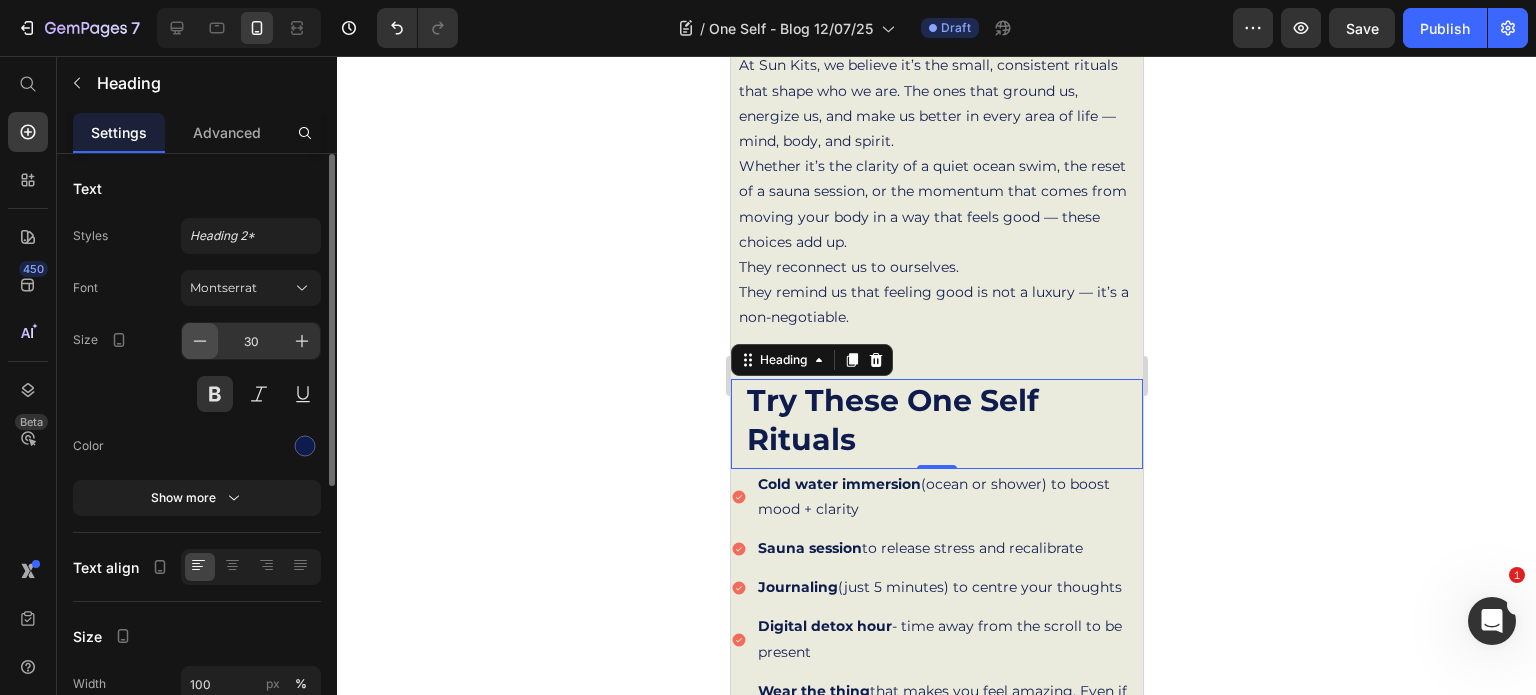 click 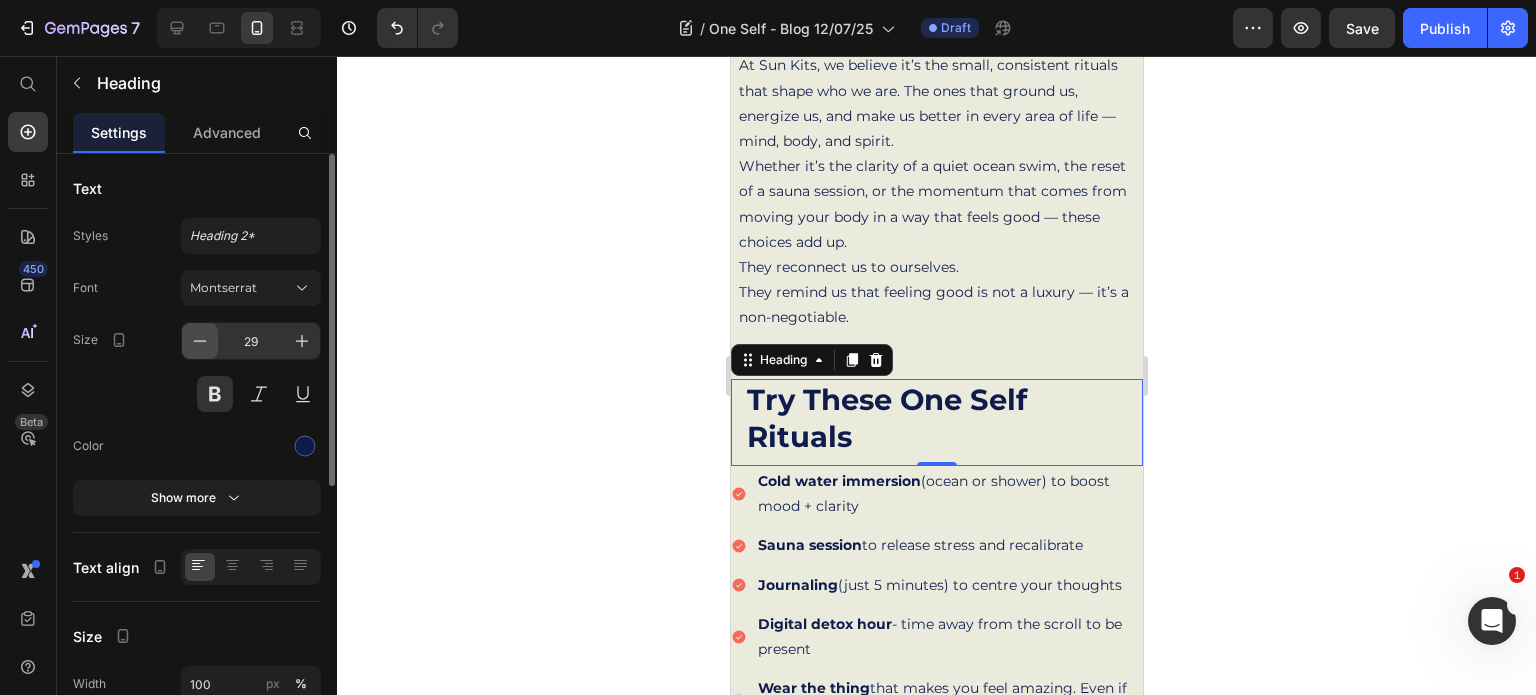 click 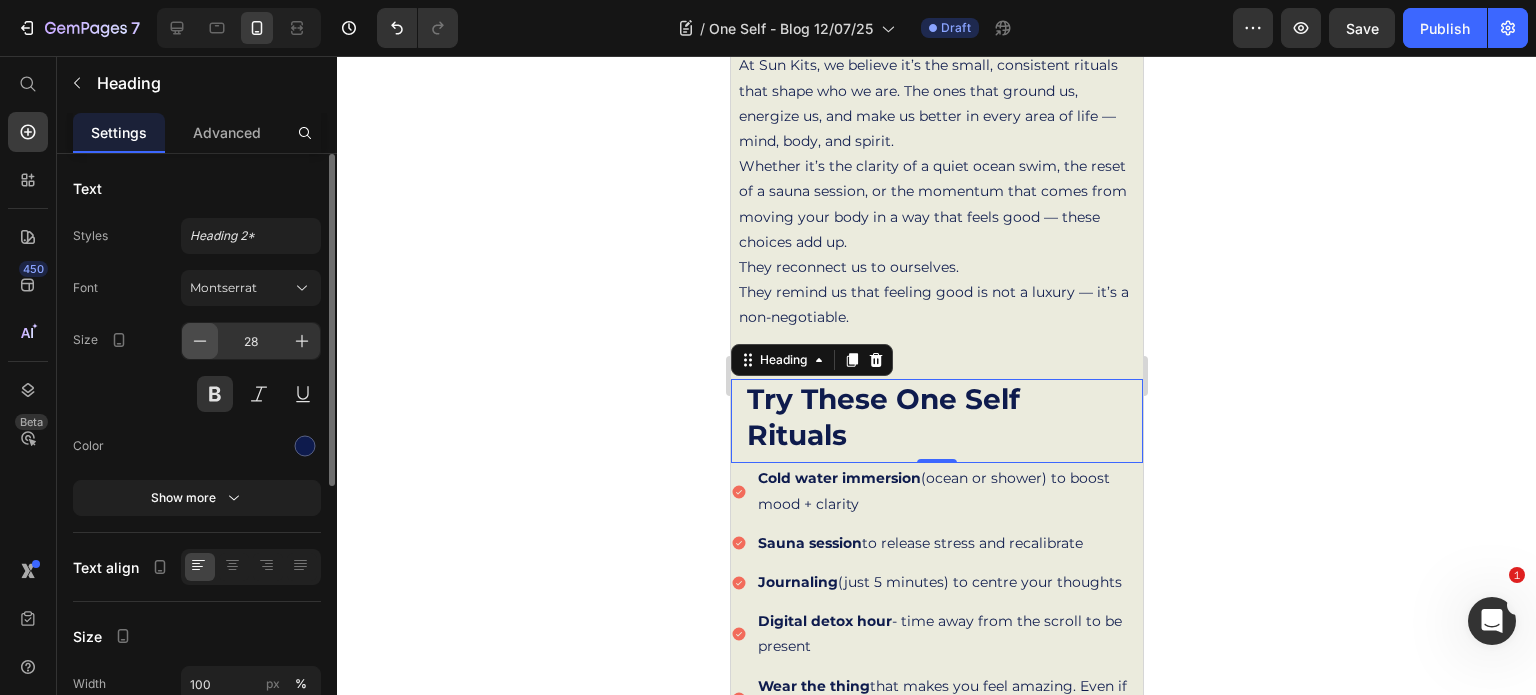 click 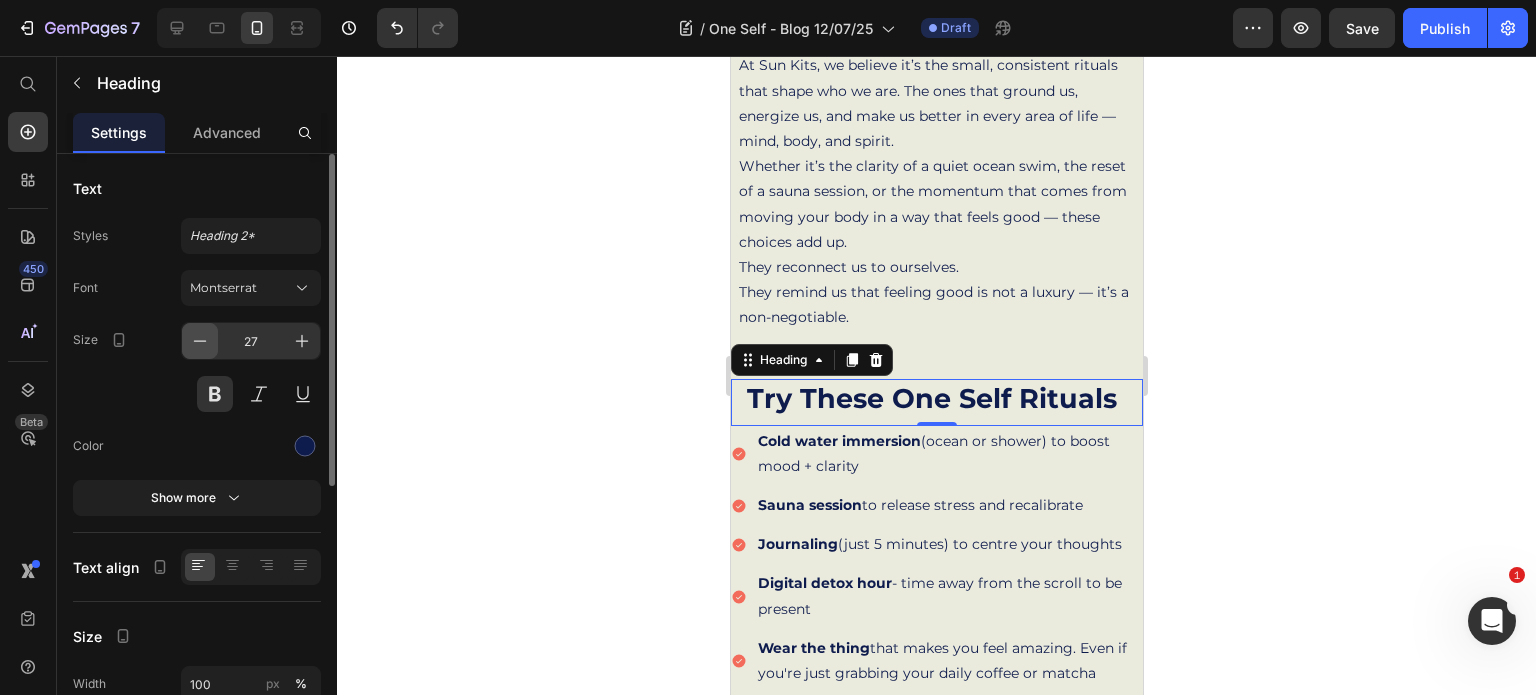 click 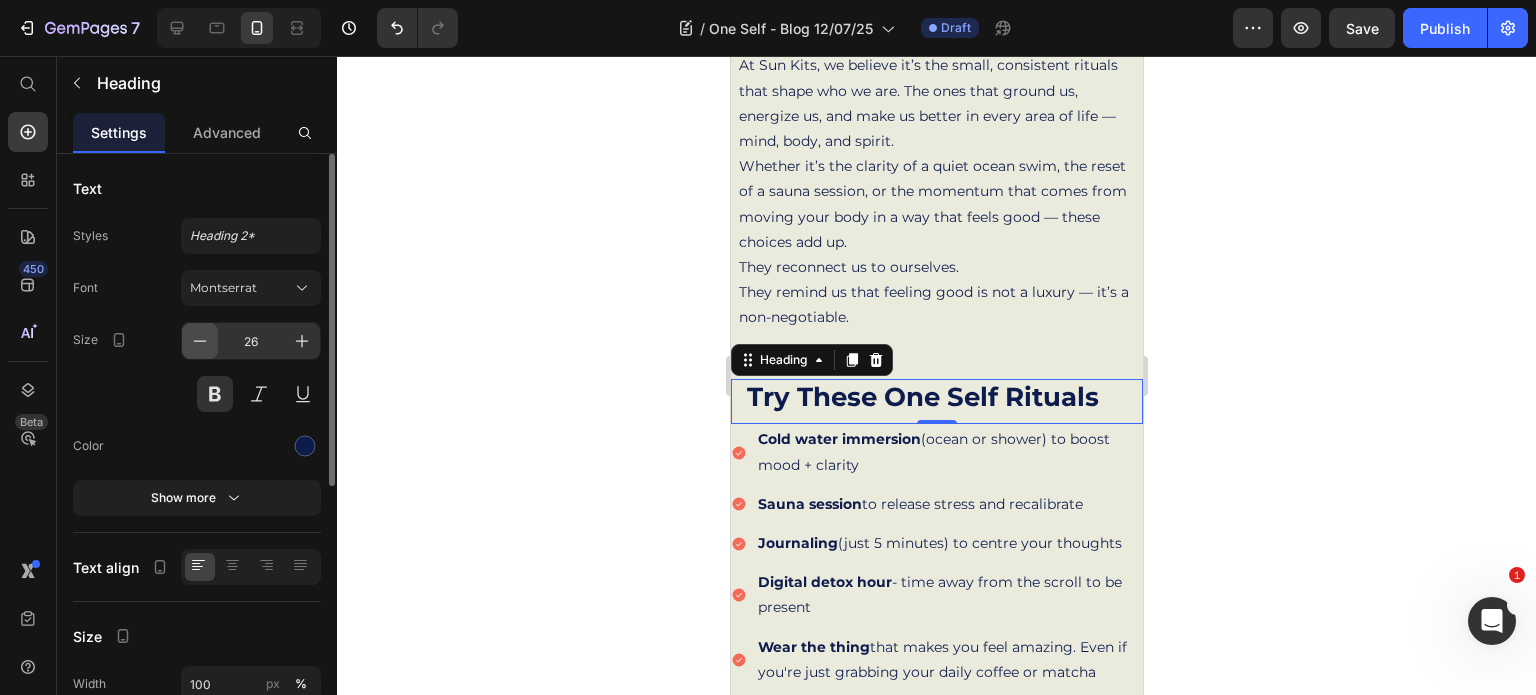 click 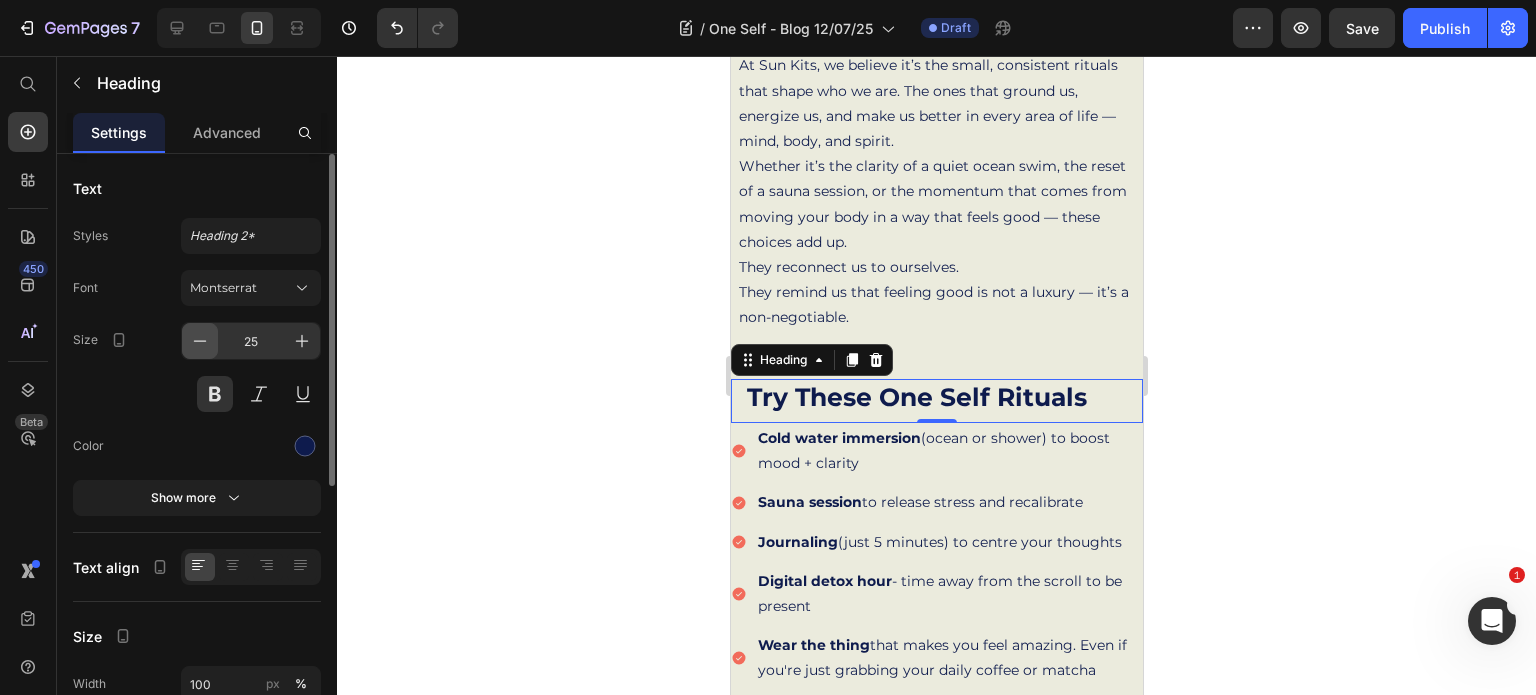 click 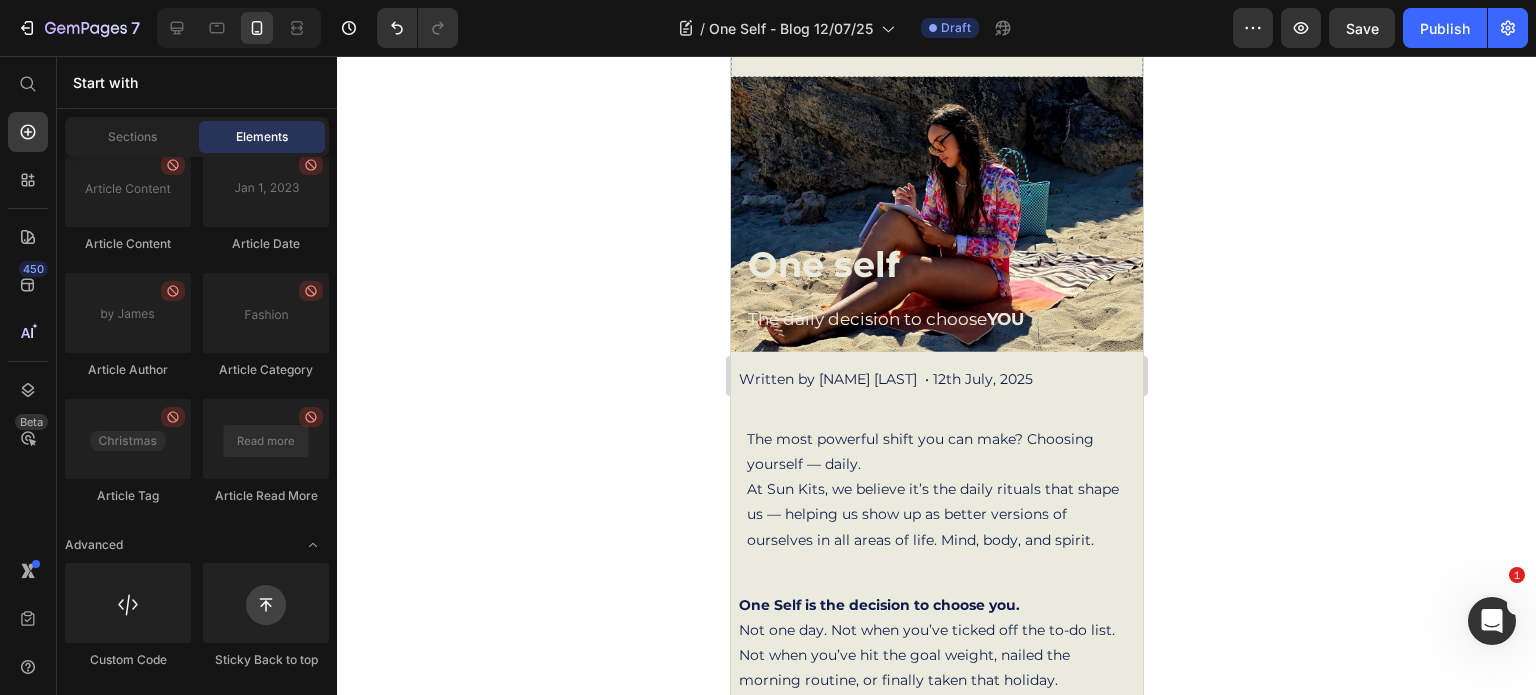 scroll, scrollTop: 0, scrollLeft: 0, axis: both 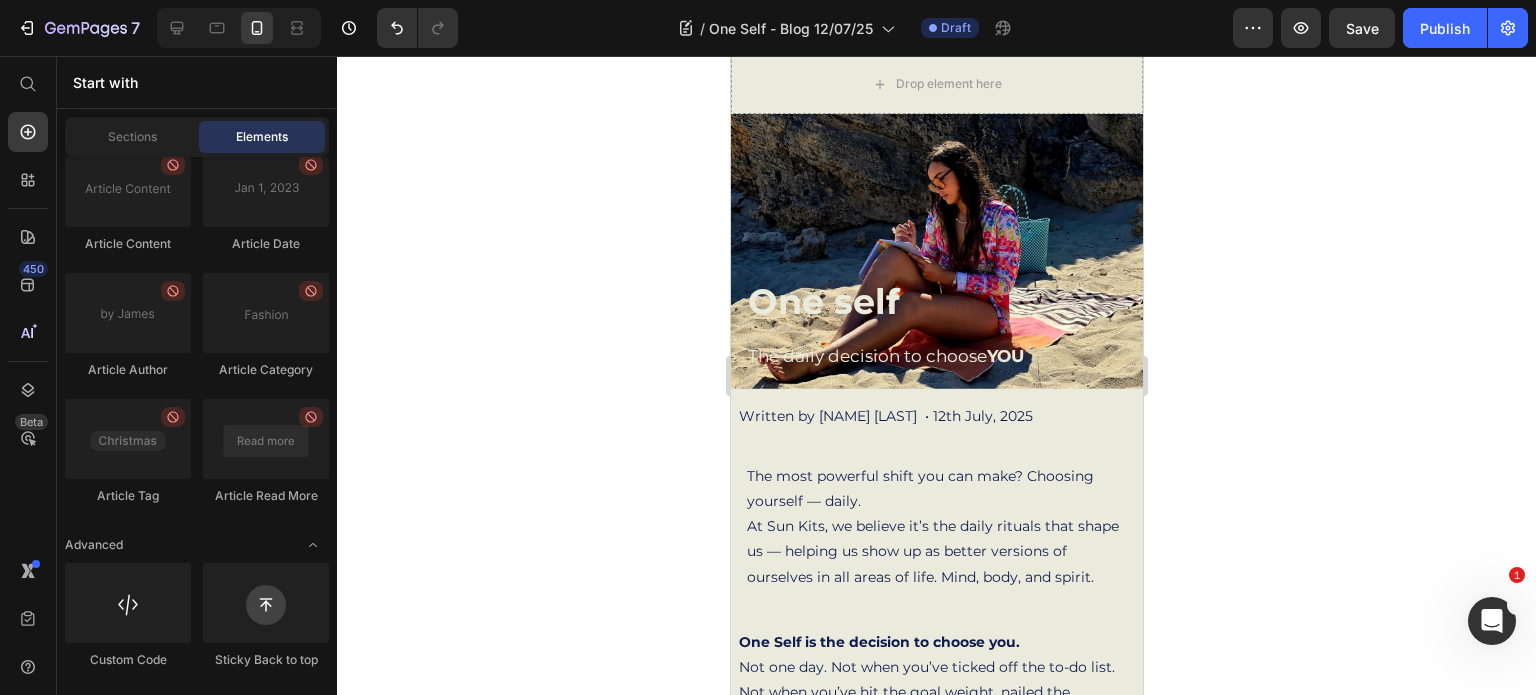 drag, startPoint x: 1134, startPoint y: 232, endPoint x: 1879, endPoint y: 300, distance: 748.0969 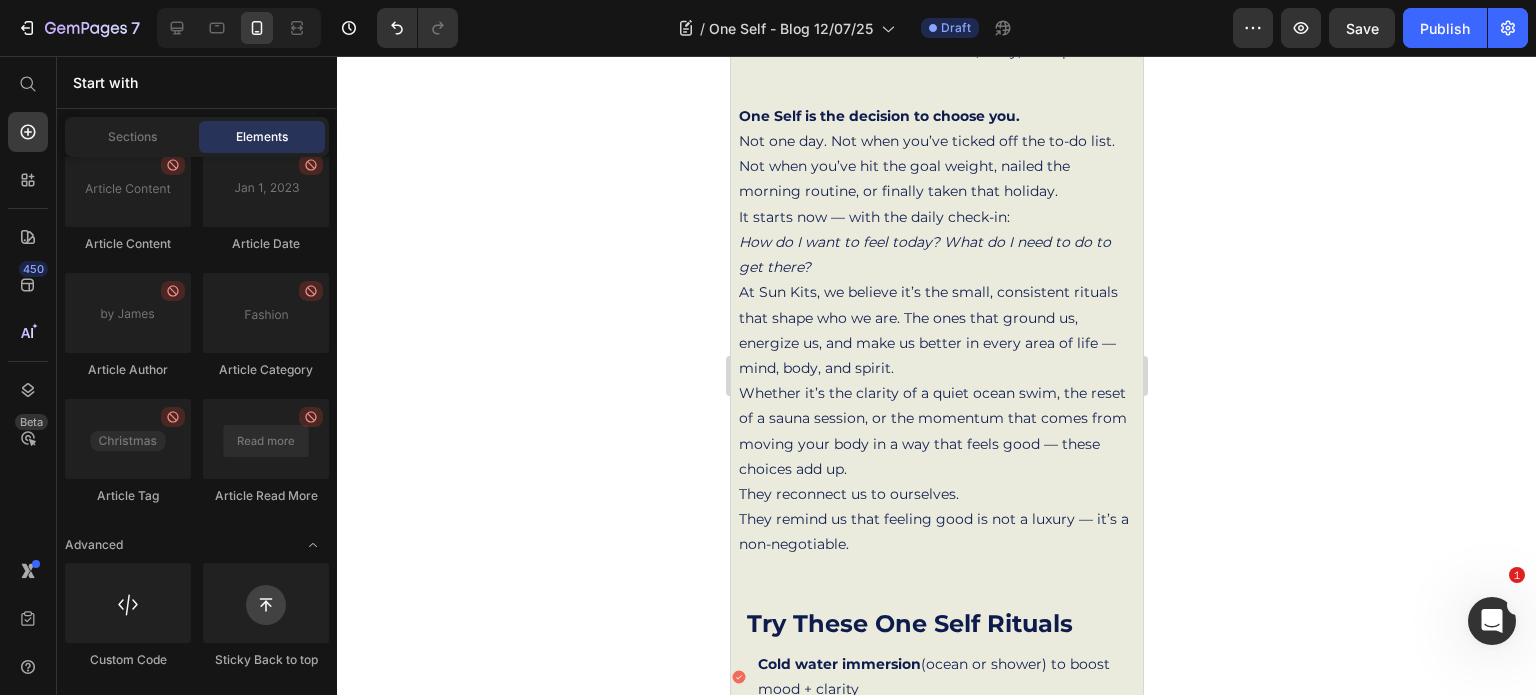 scroll, scrollTop: 582, scrollLeft: 0, axis: vertical 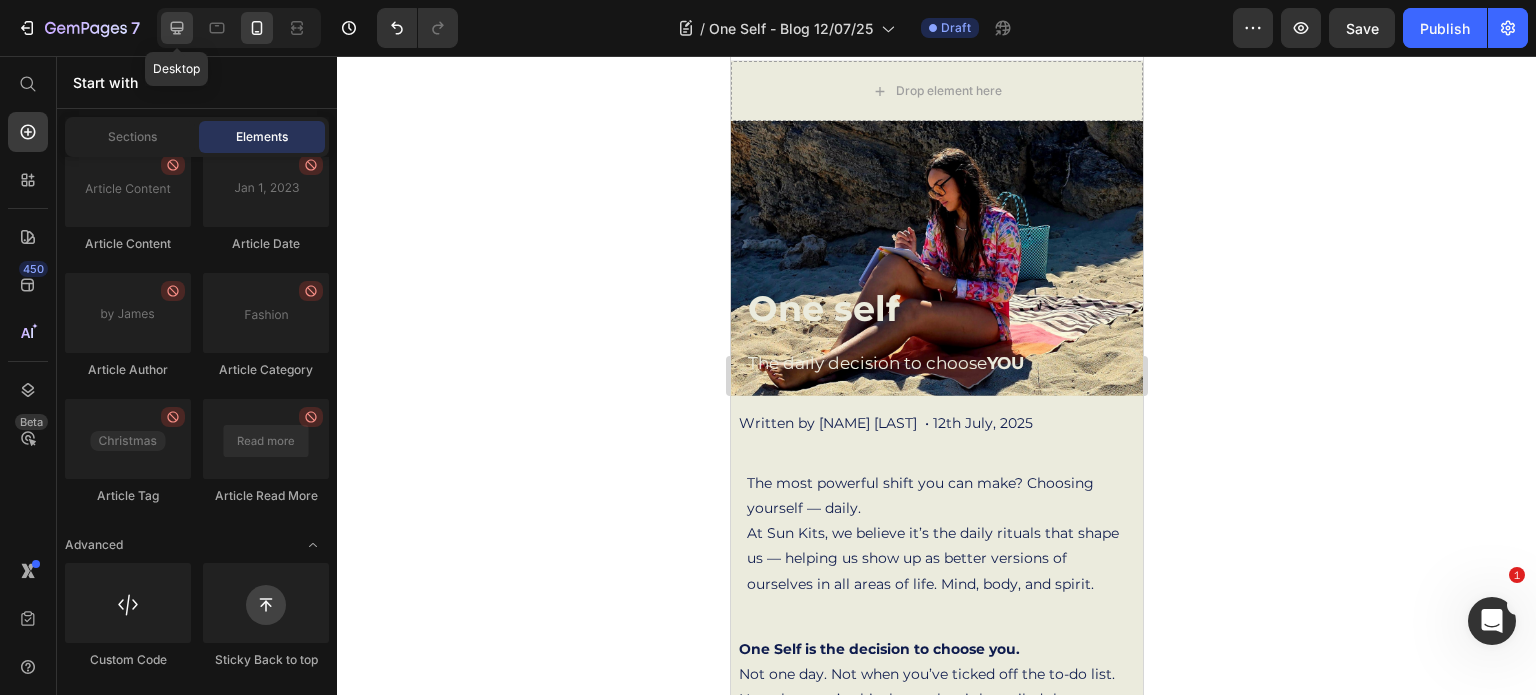 click 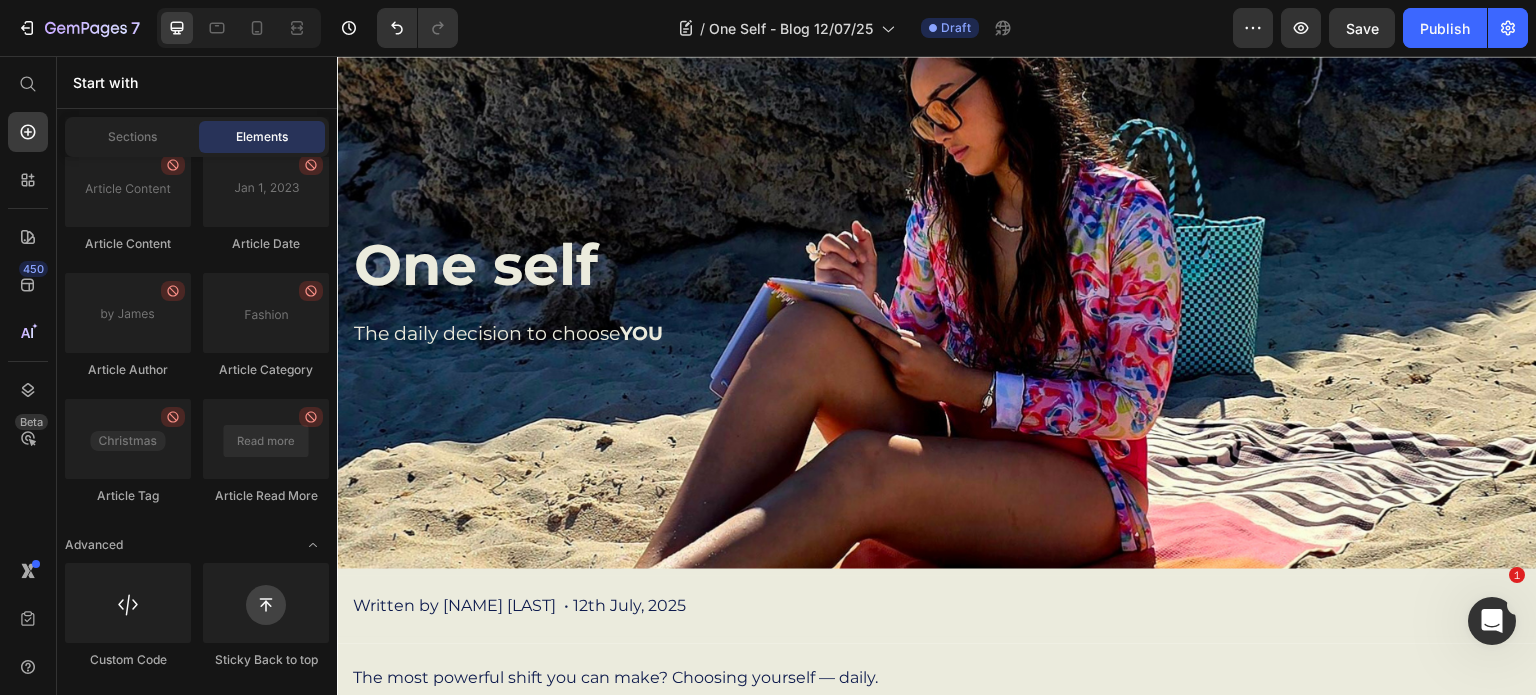 scroll, scrollTop: 0, scrollLeft: 0, axis: both 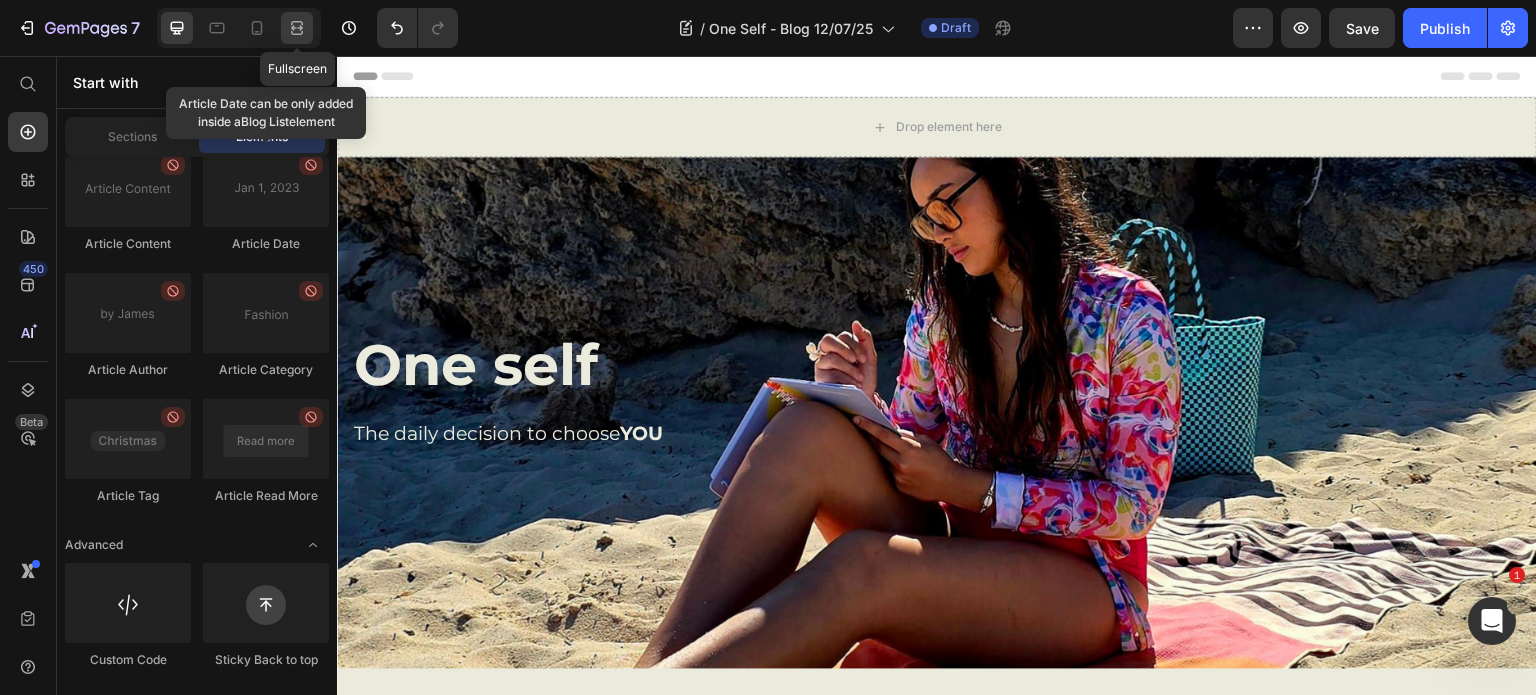 click 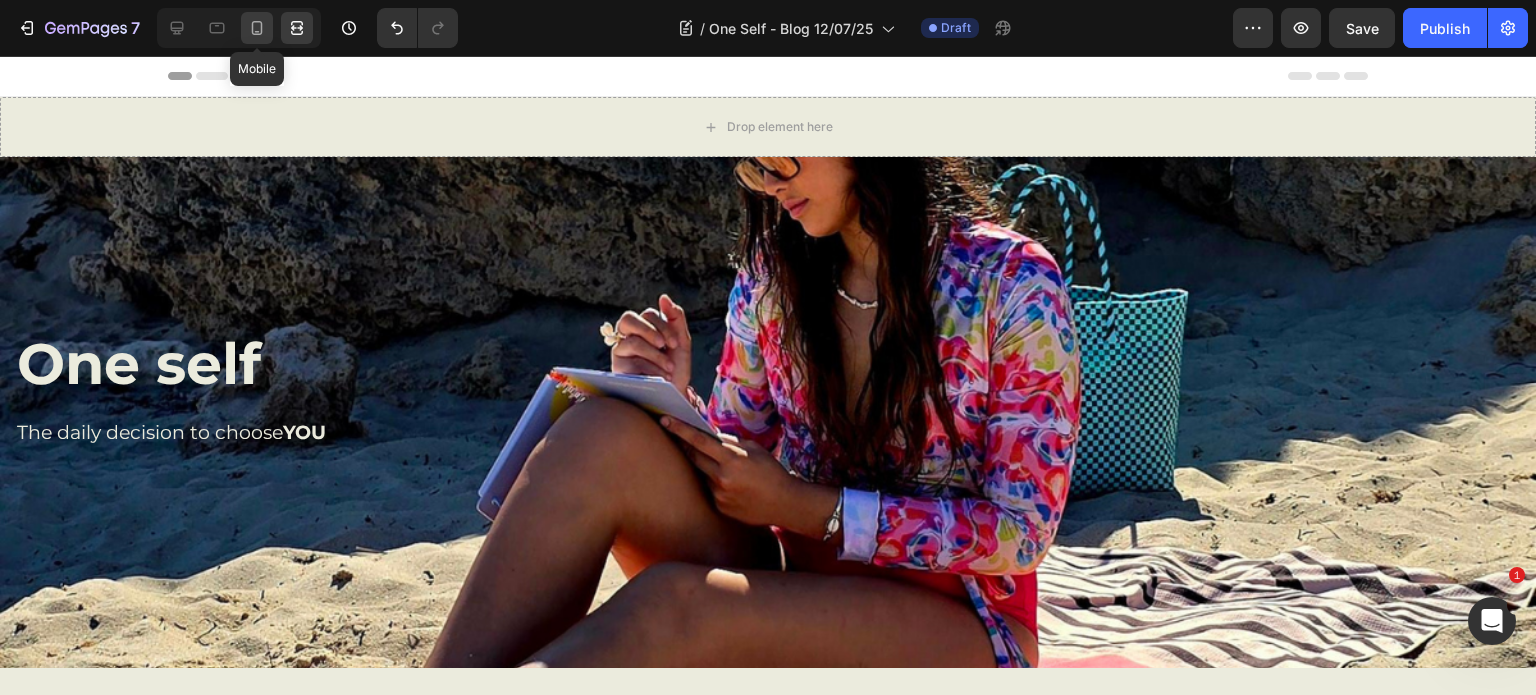 click 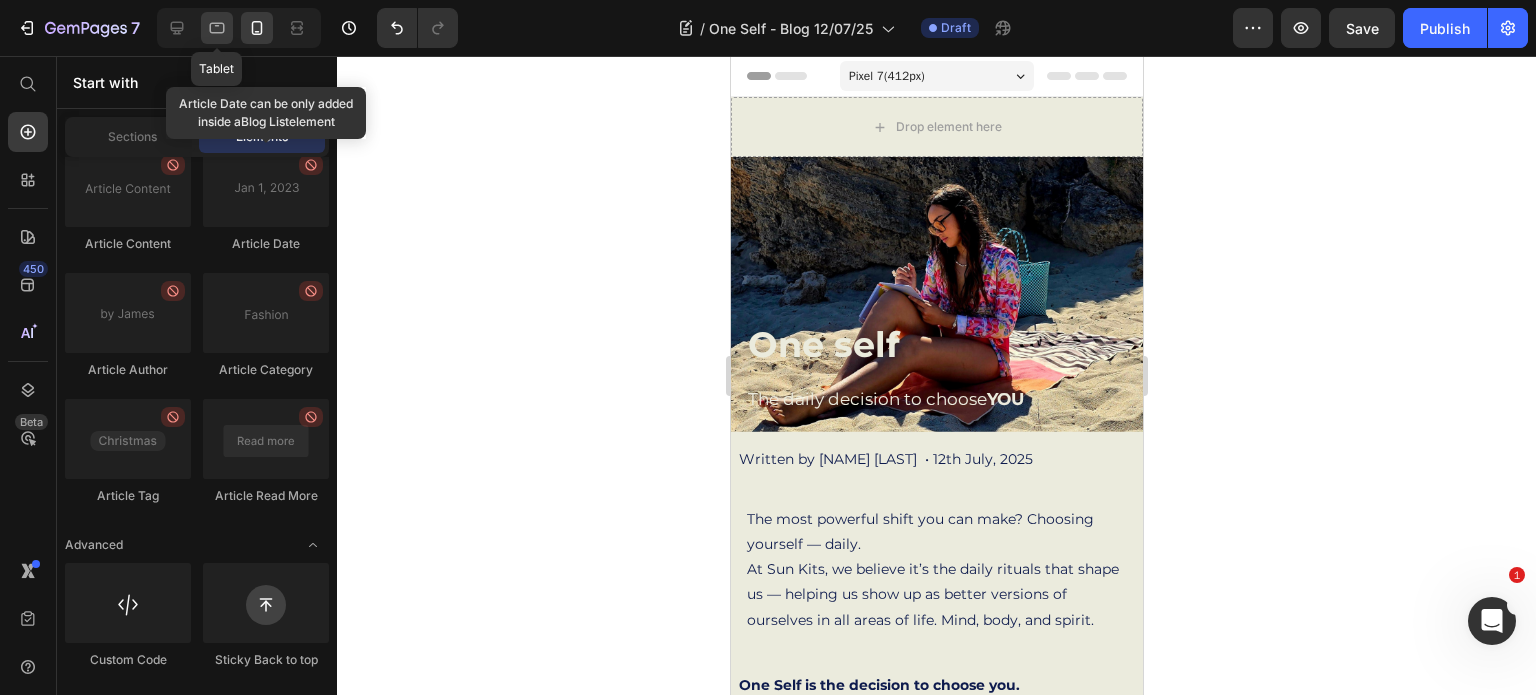 click 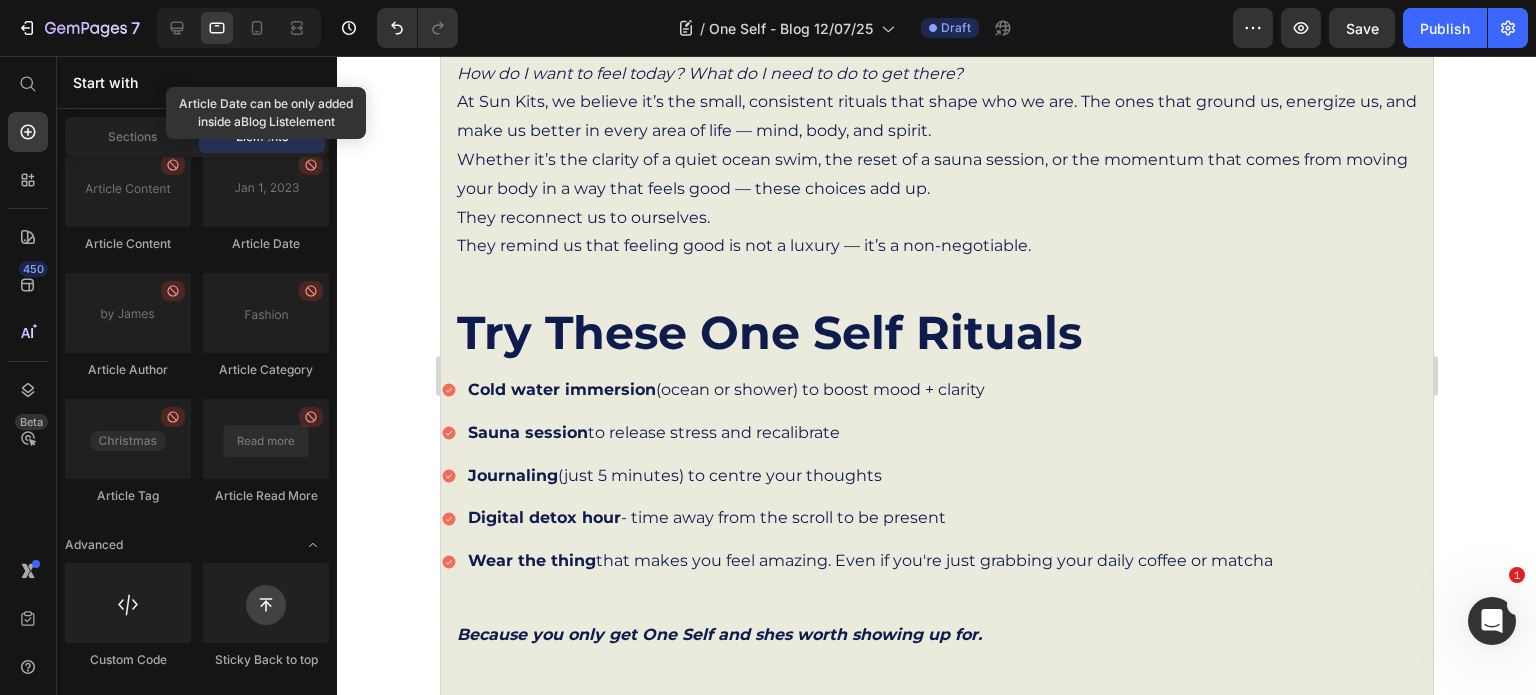 scroll, scrollTop: 940, scrollLeft: 0, axis: vertical 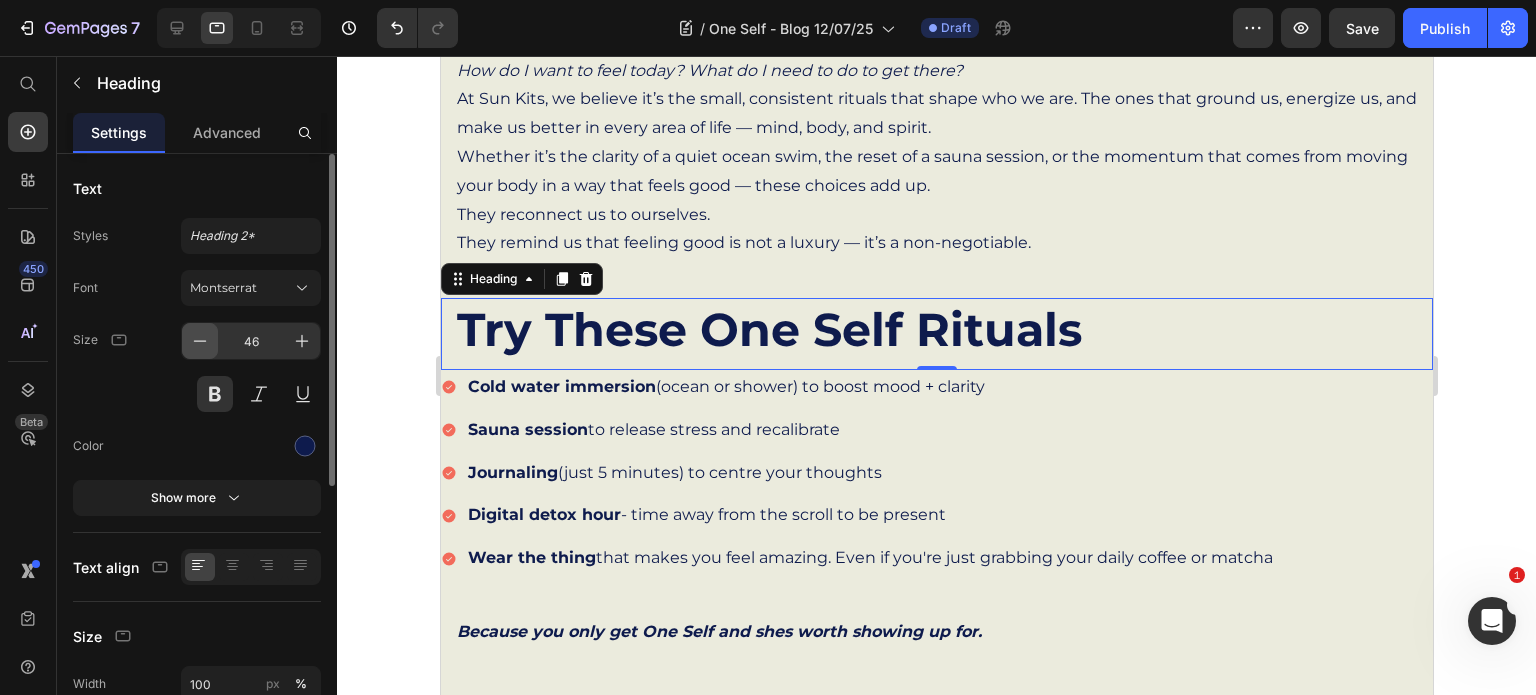 click 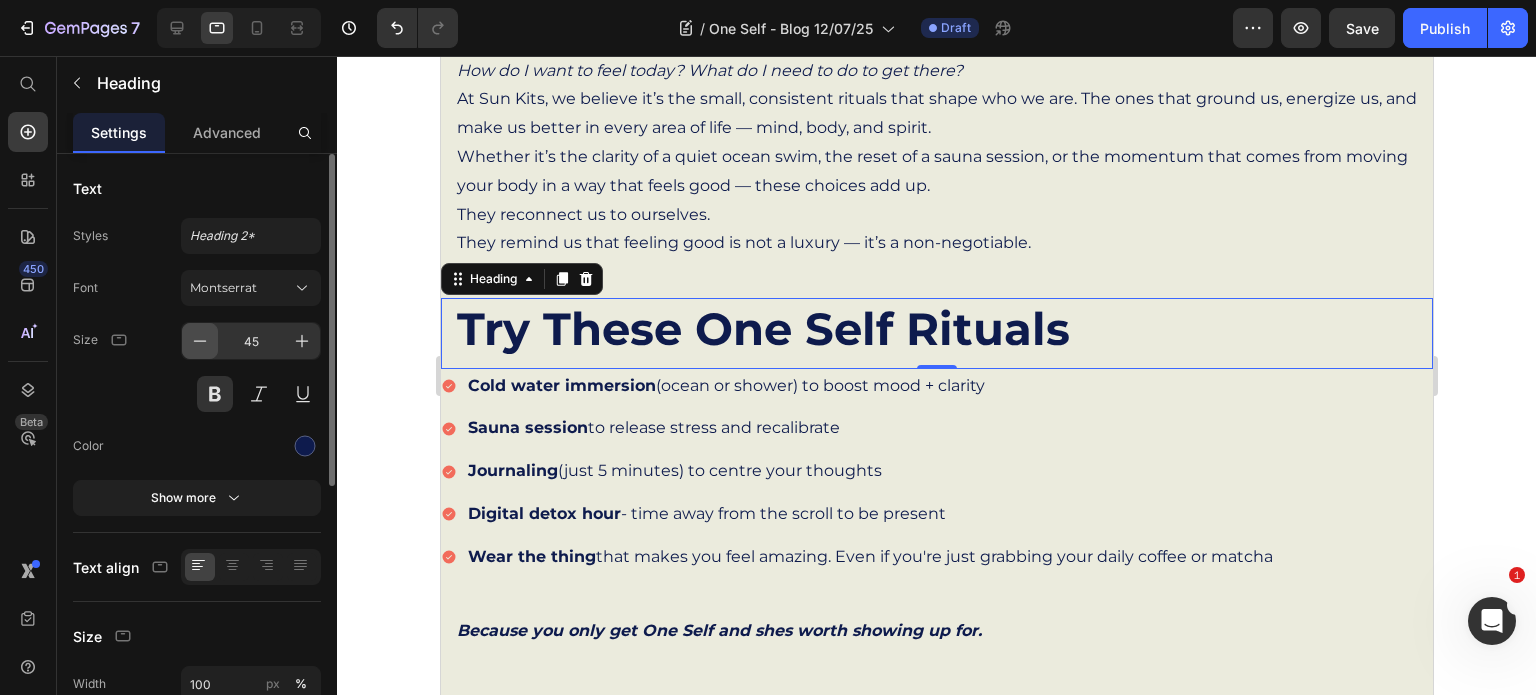 click 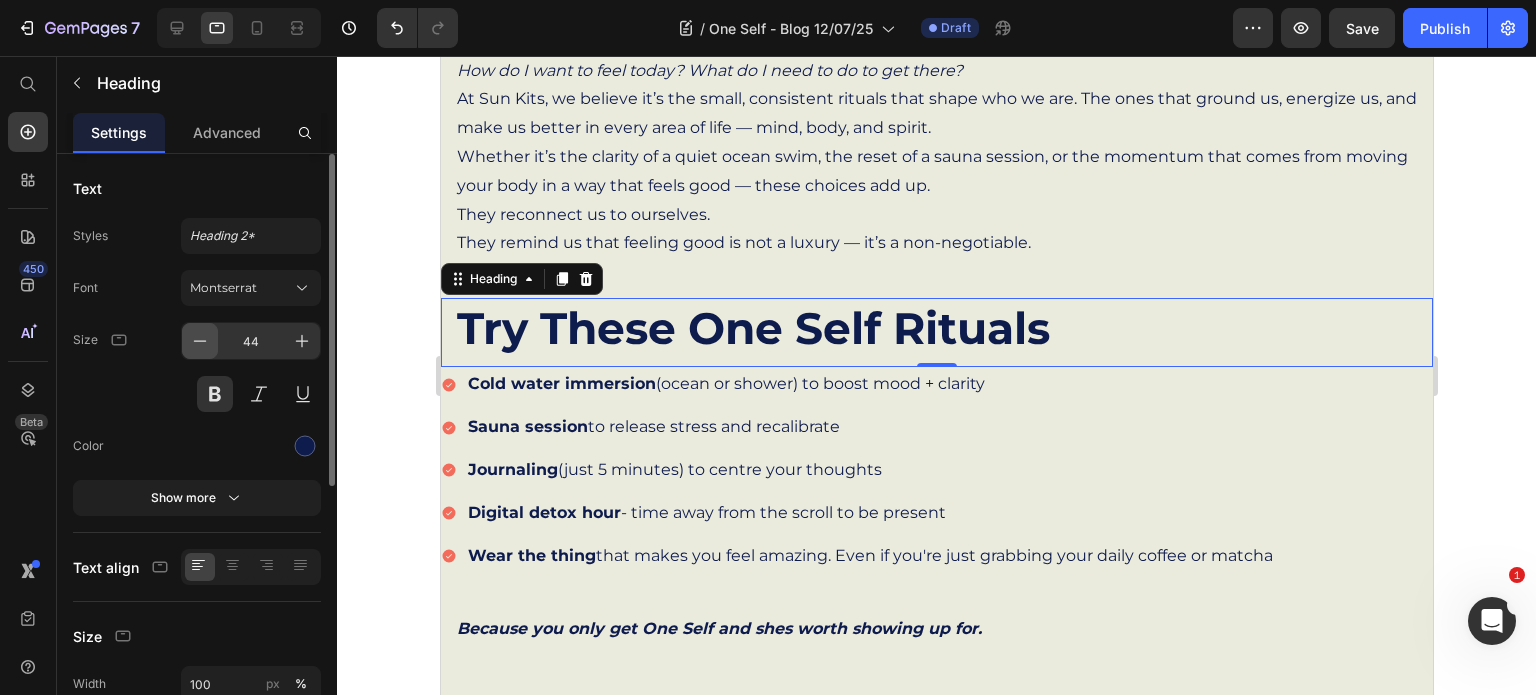 click 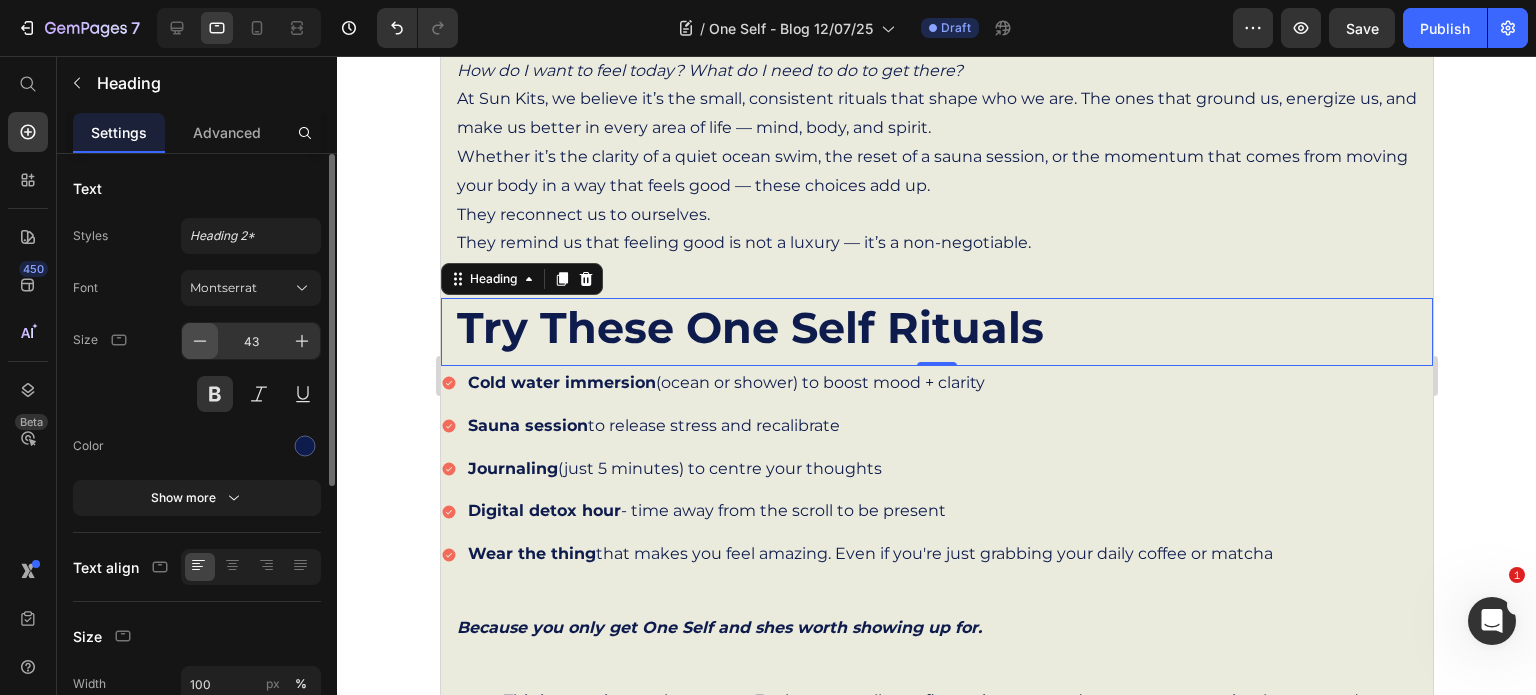 click 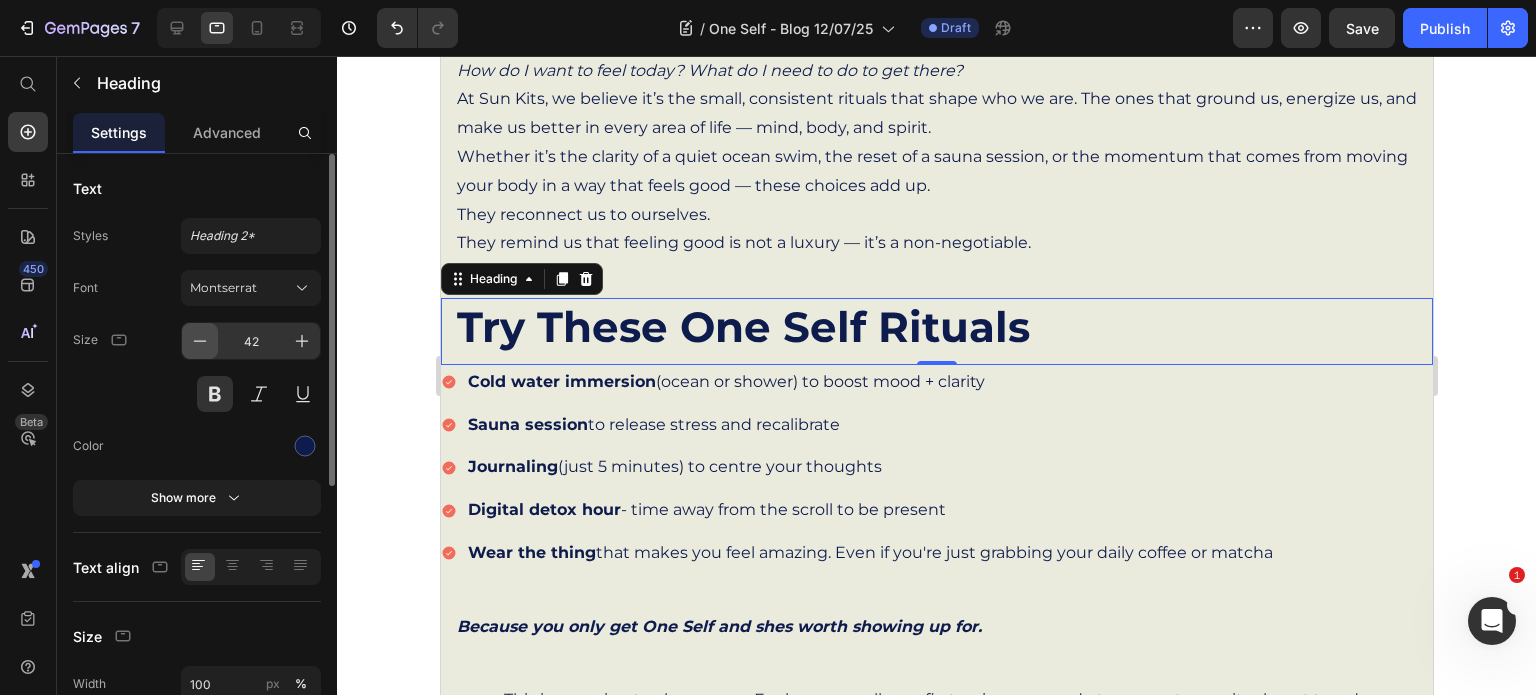 click 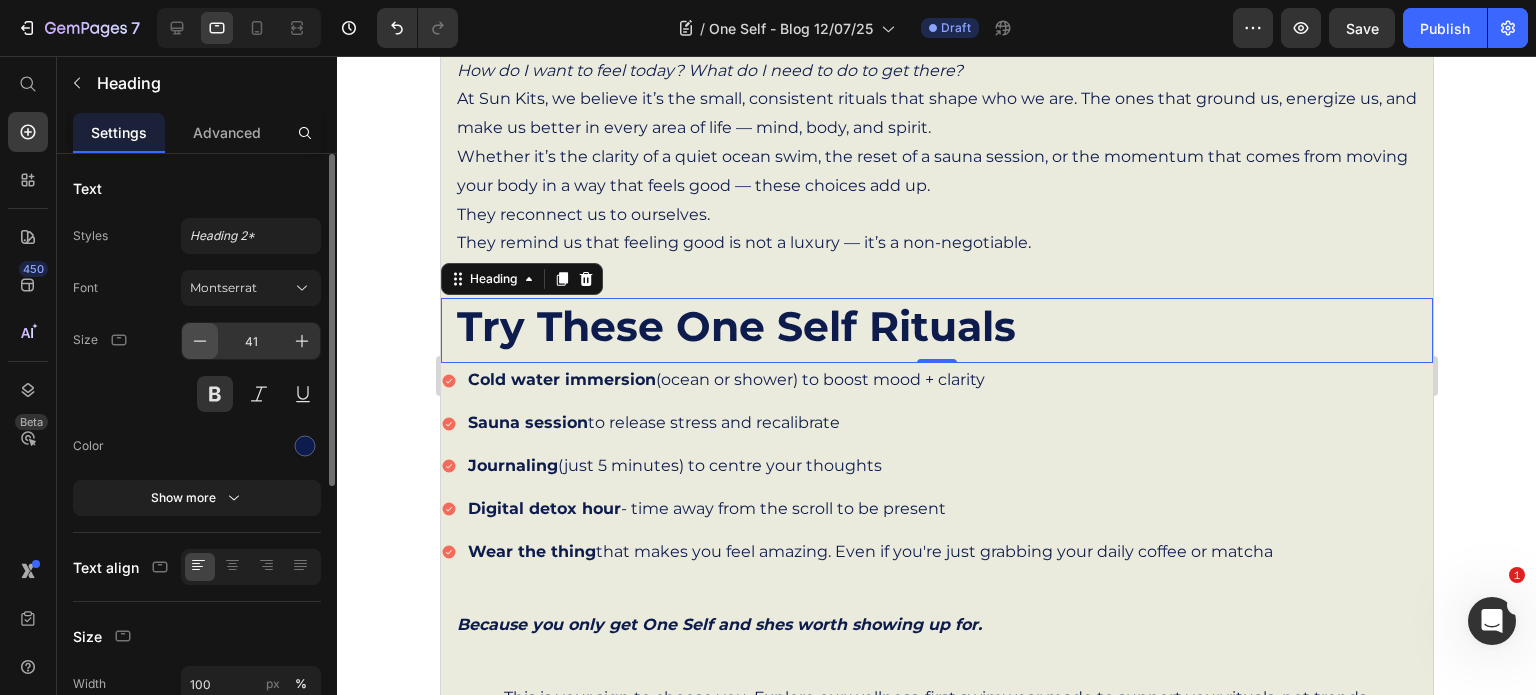 click 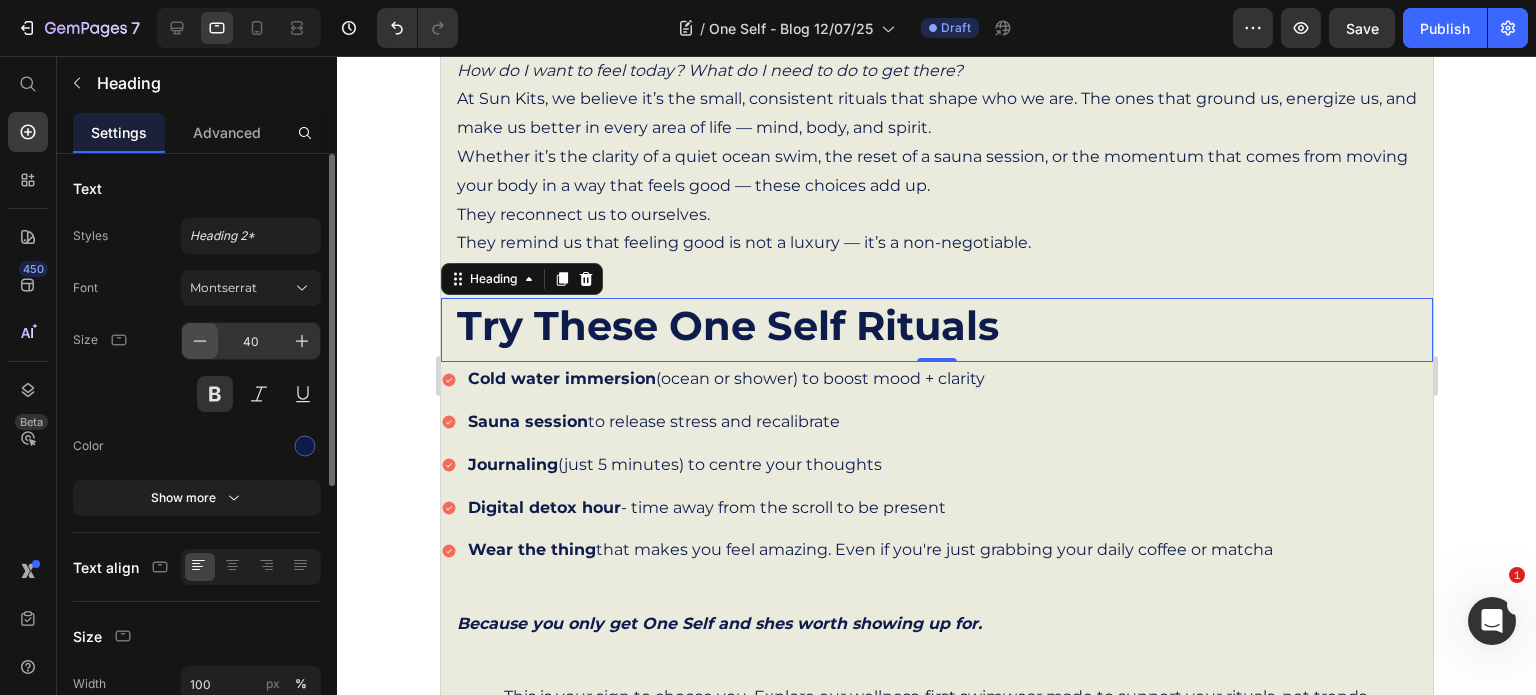 click 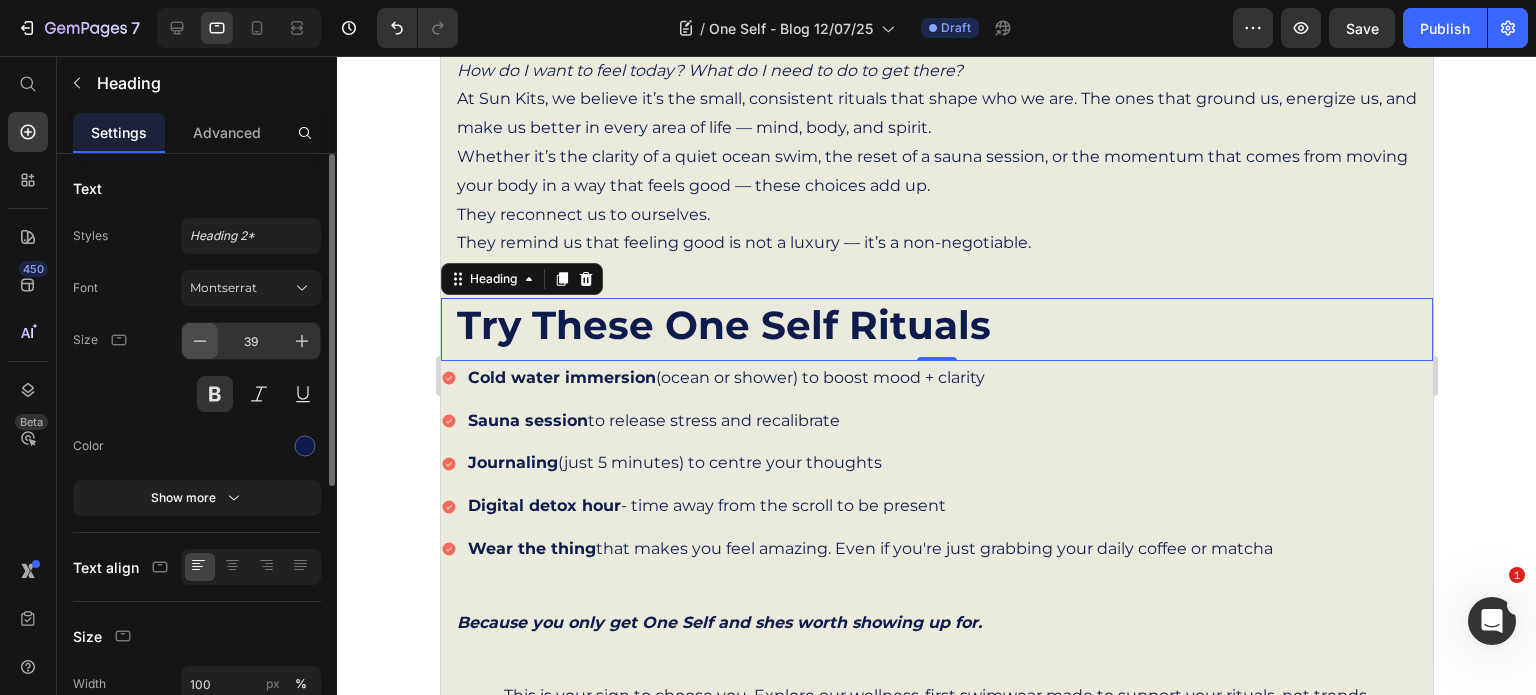 click 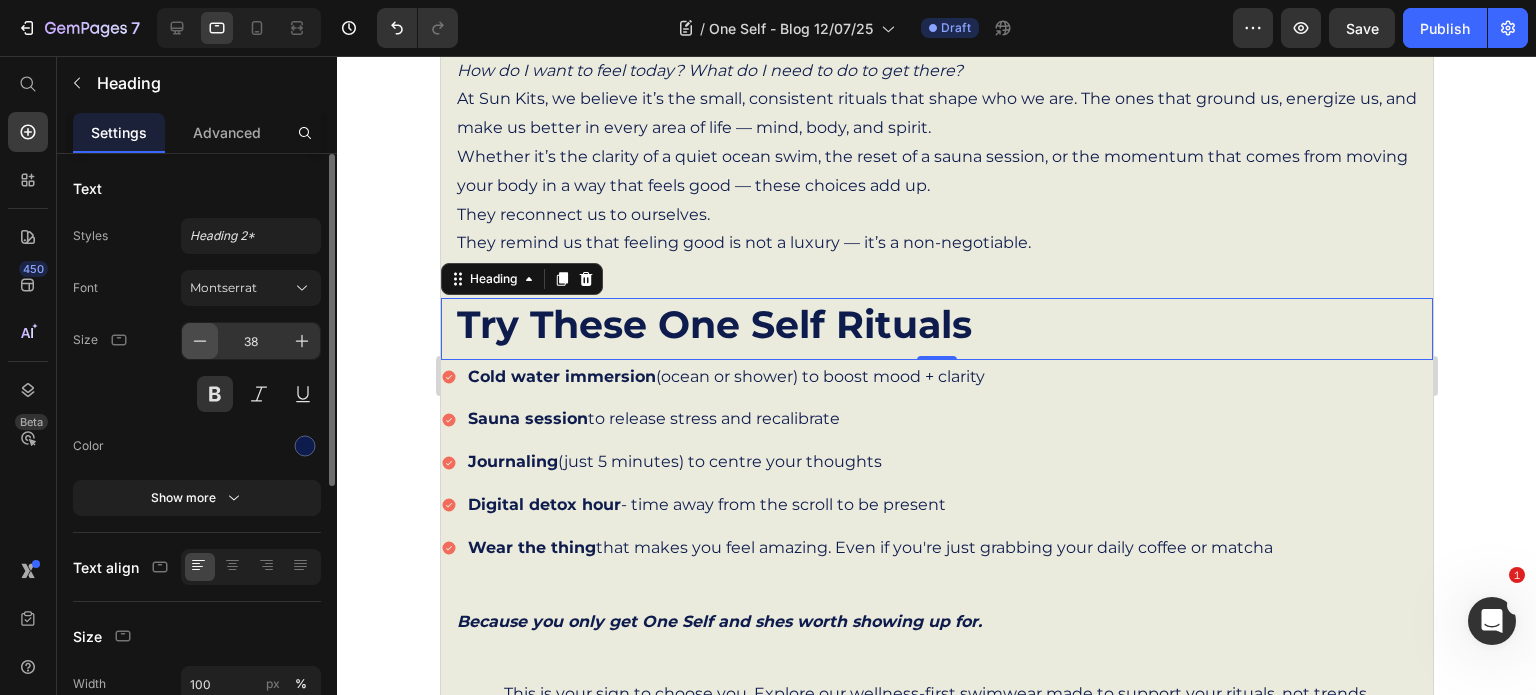 click 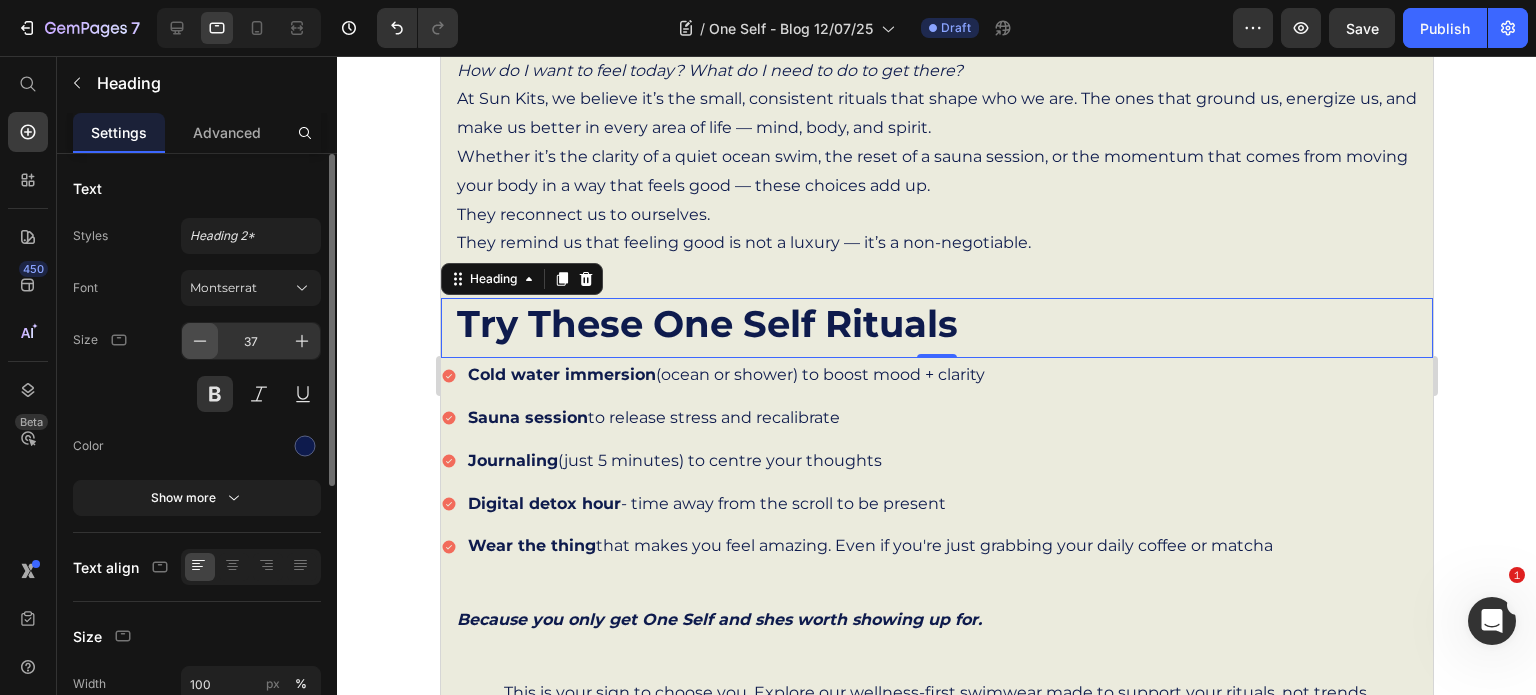 click 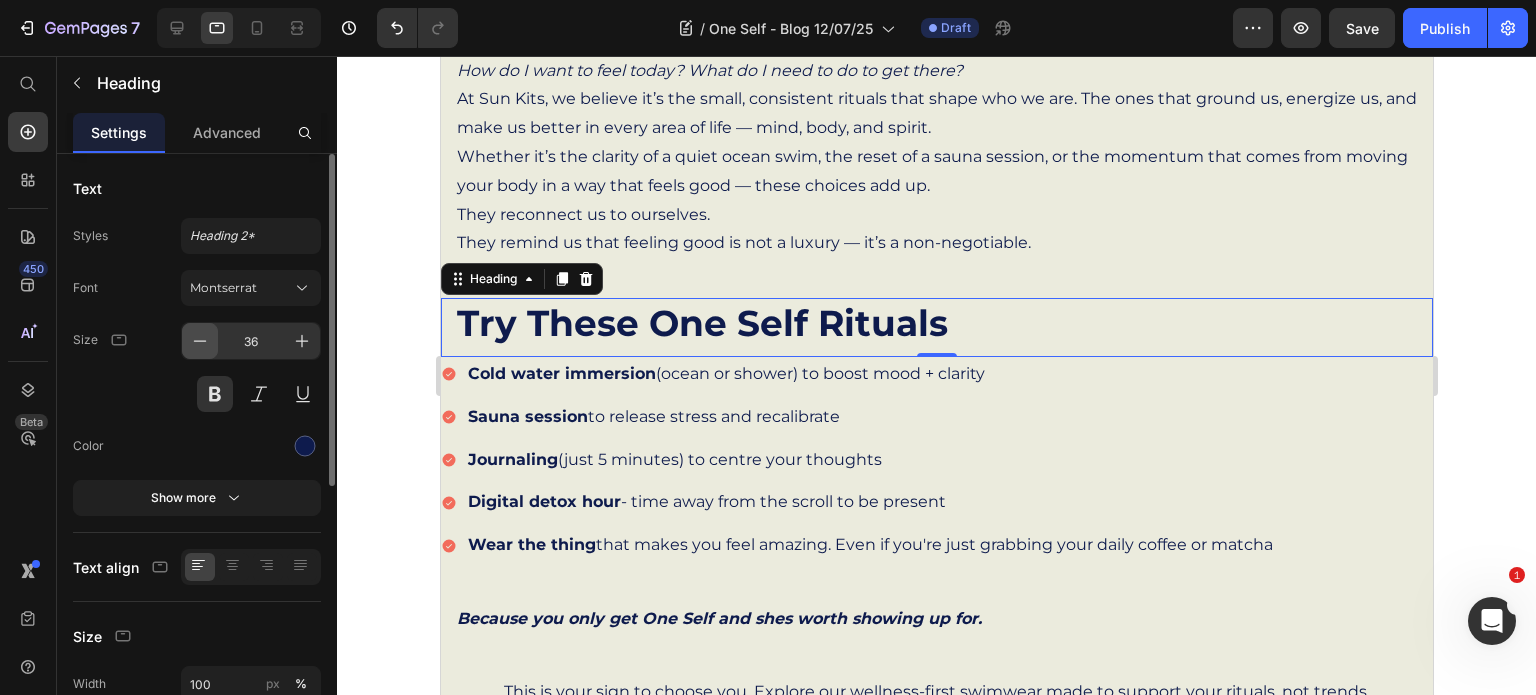 click 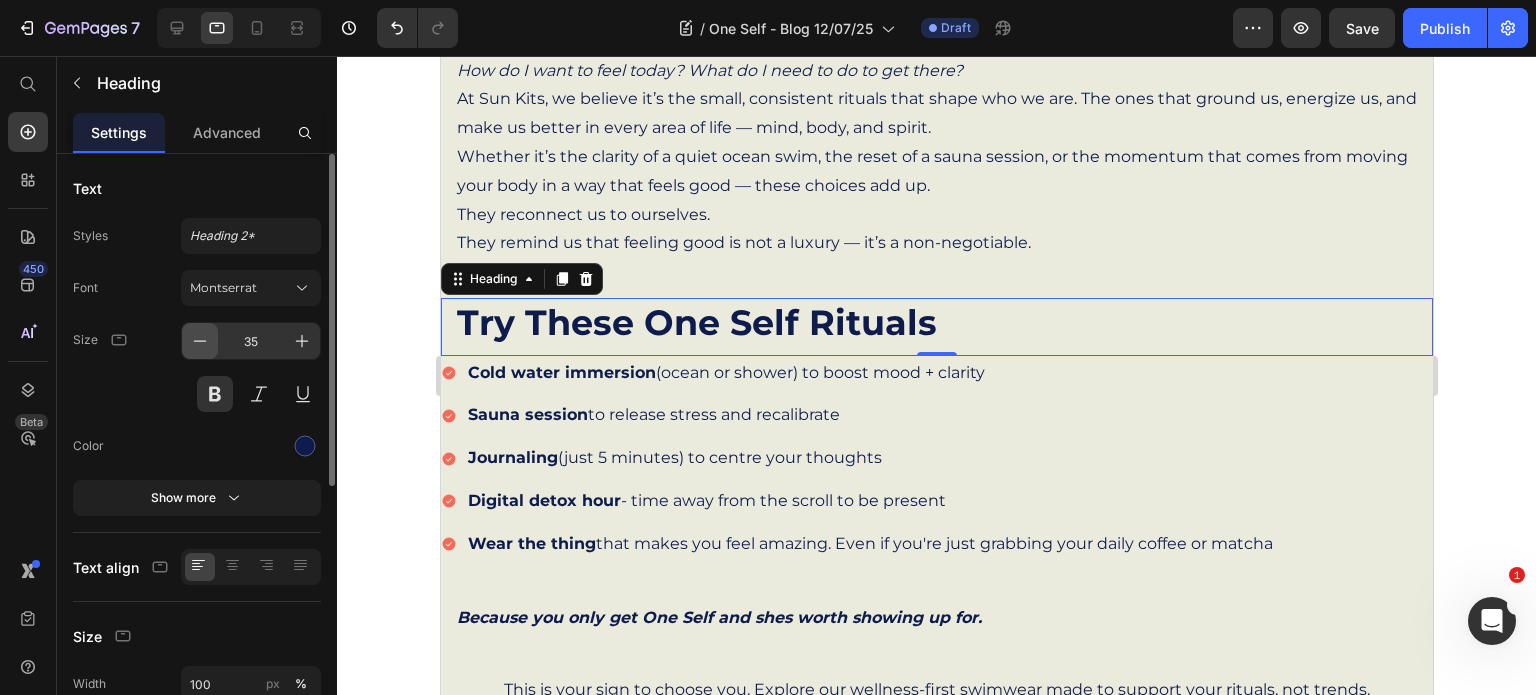 click 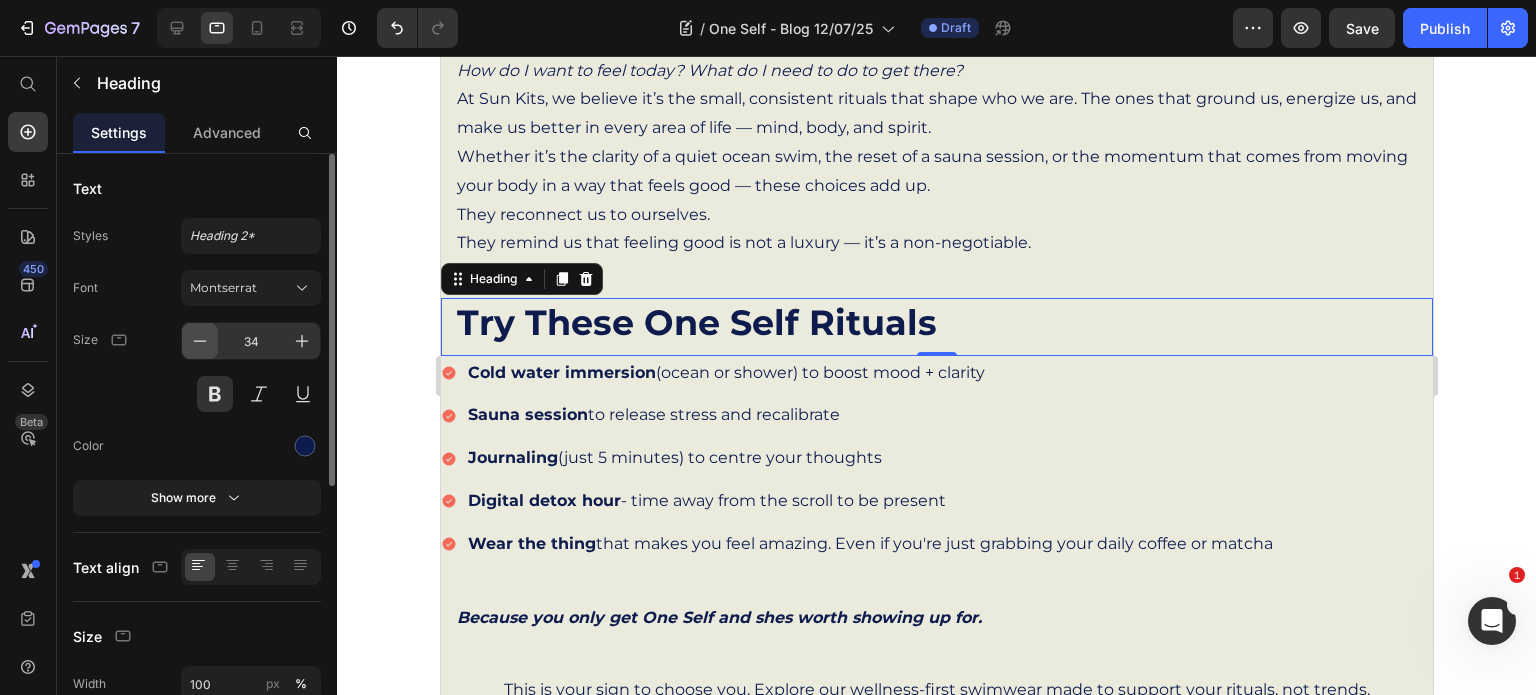click 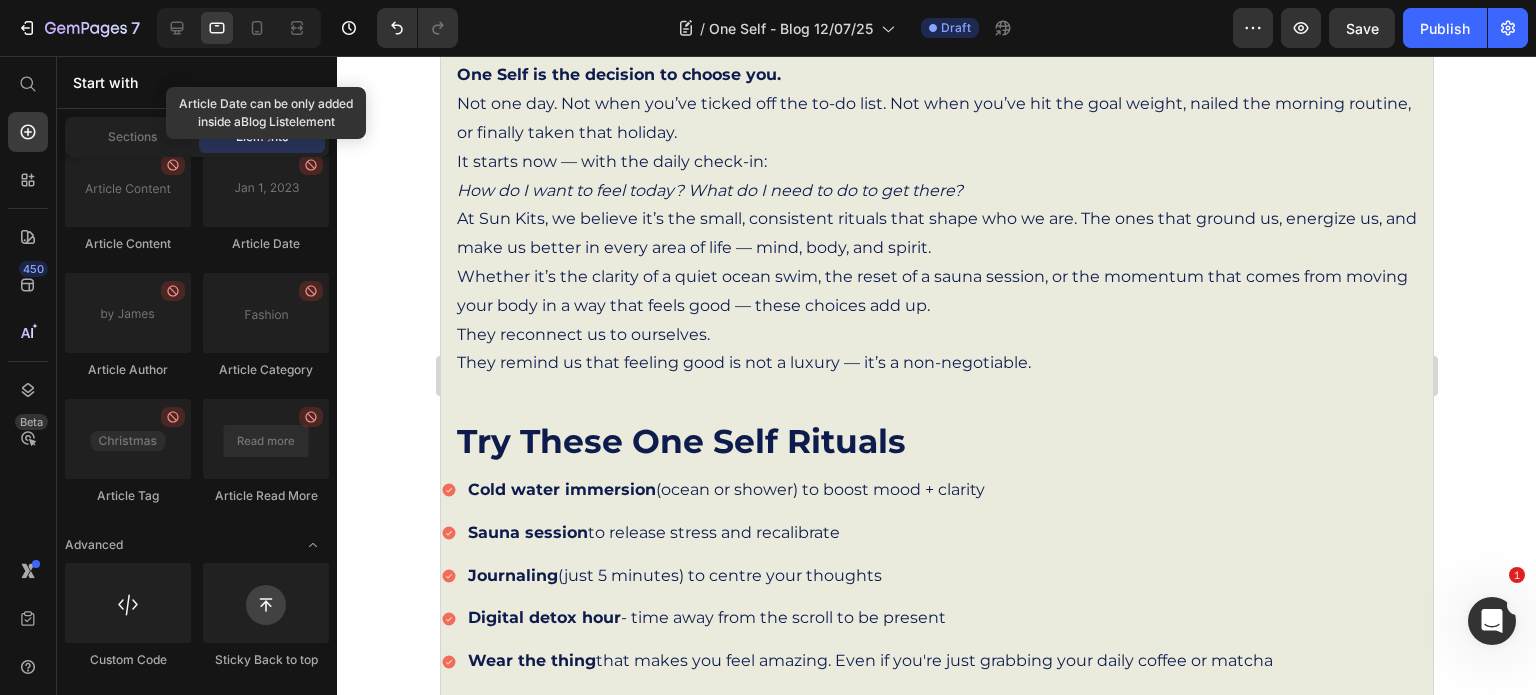 scroll, scrollTop: 842, scrollLeft: 0, axis: vertical 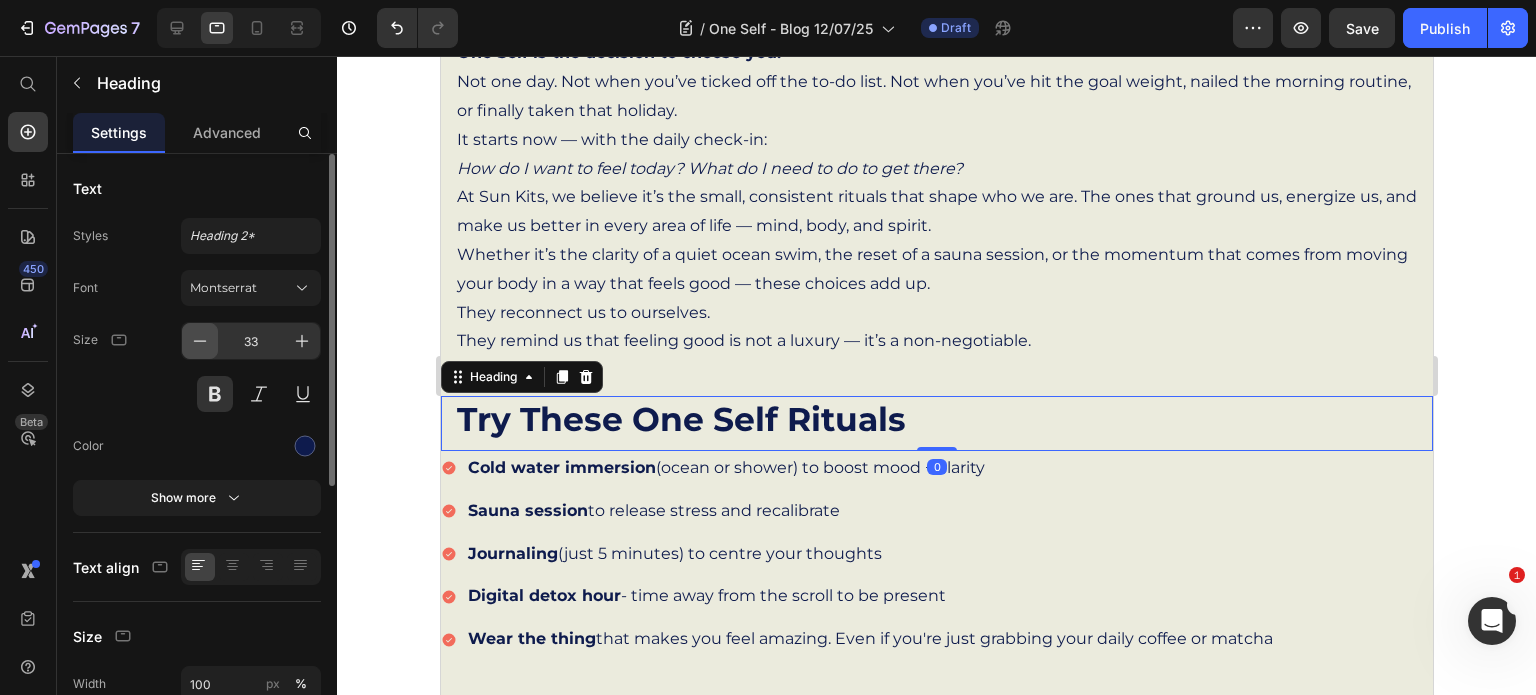 click 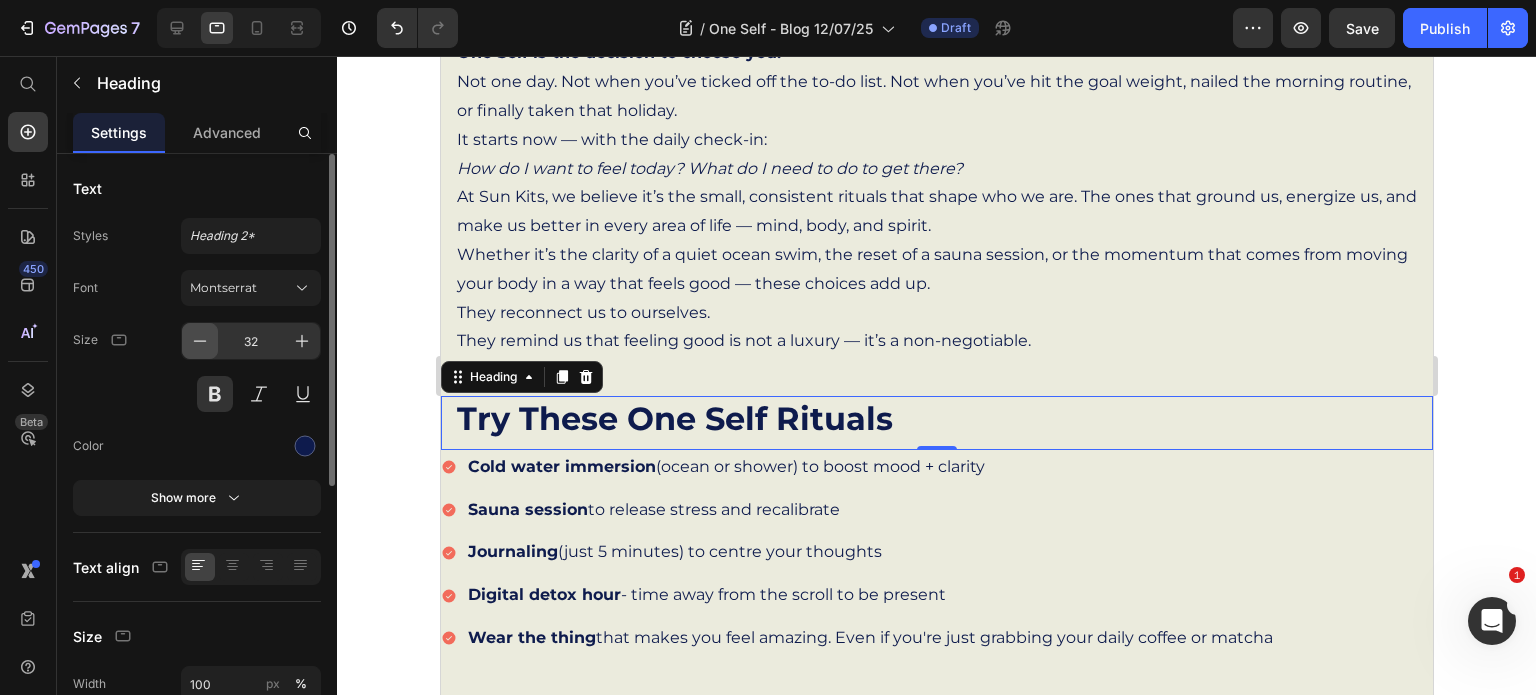 click 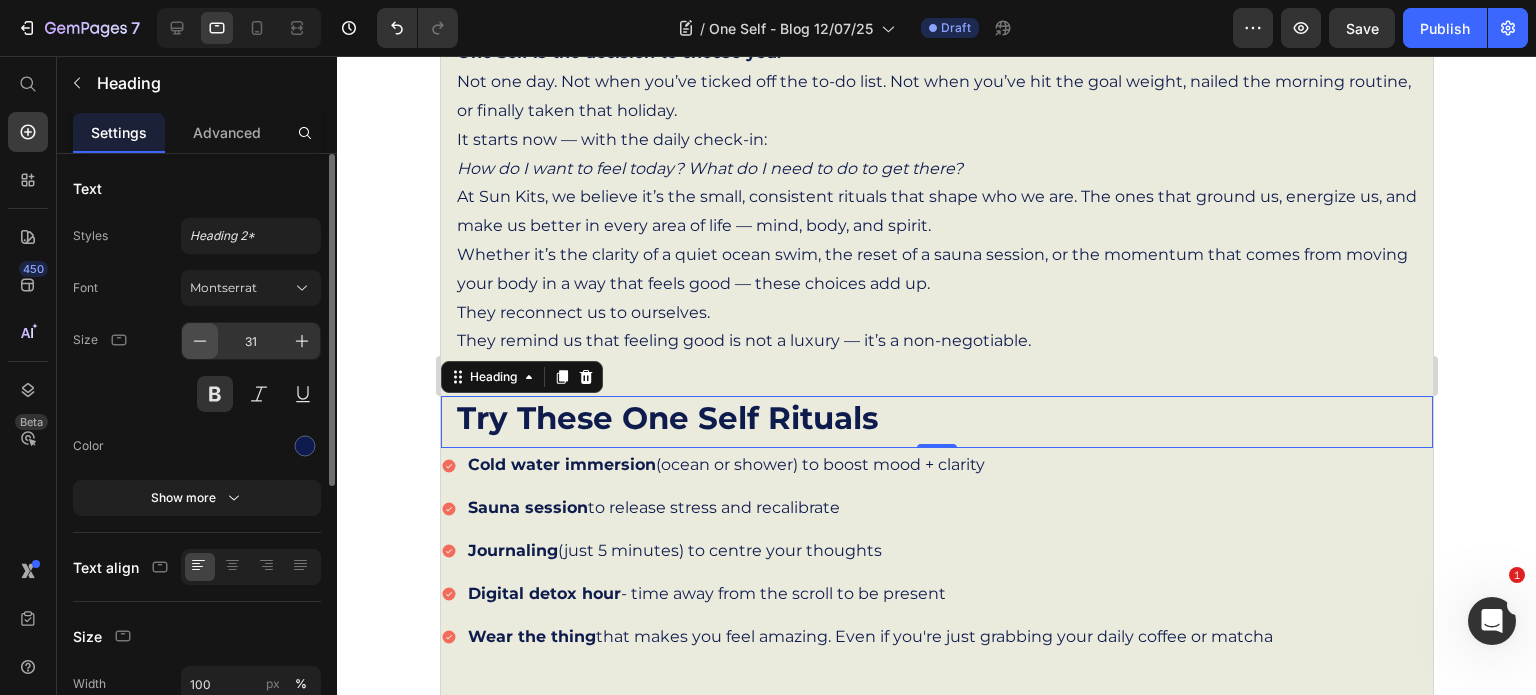click 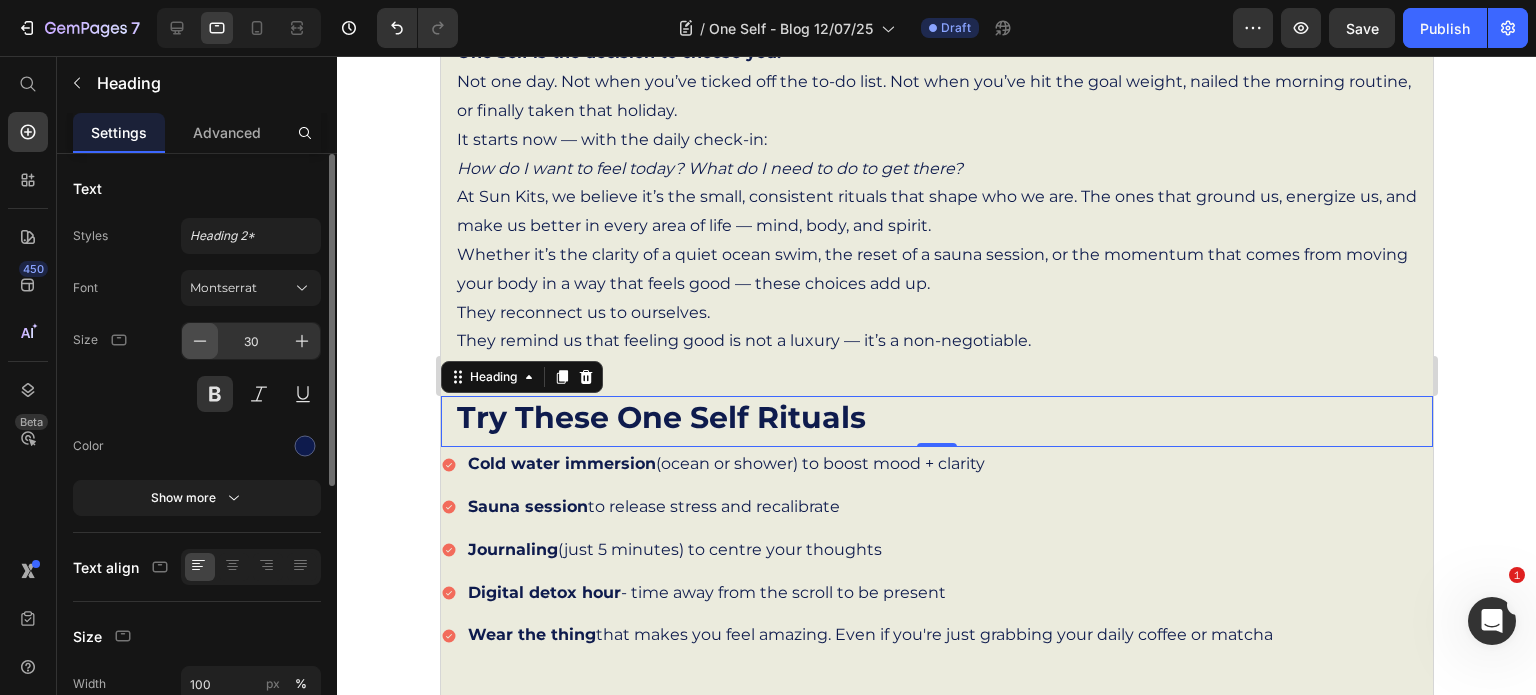 click 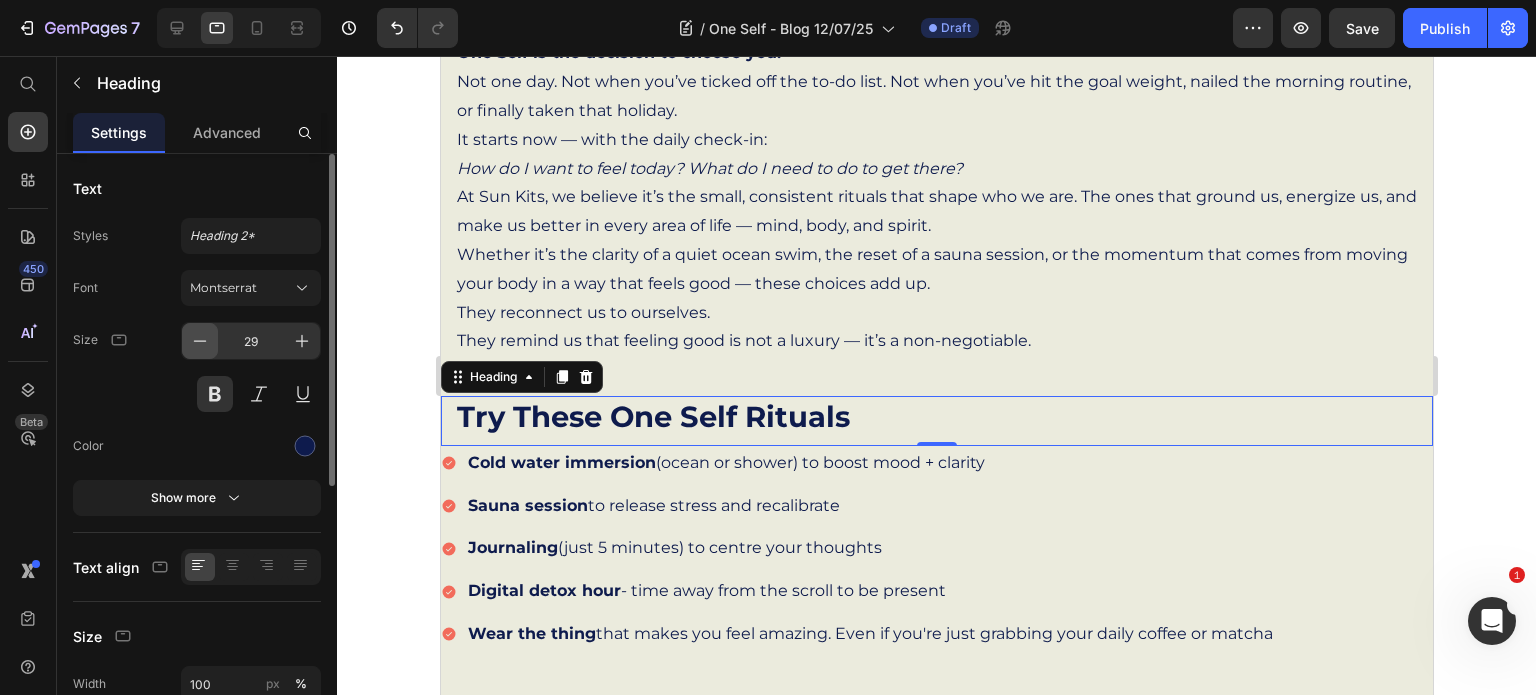 click 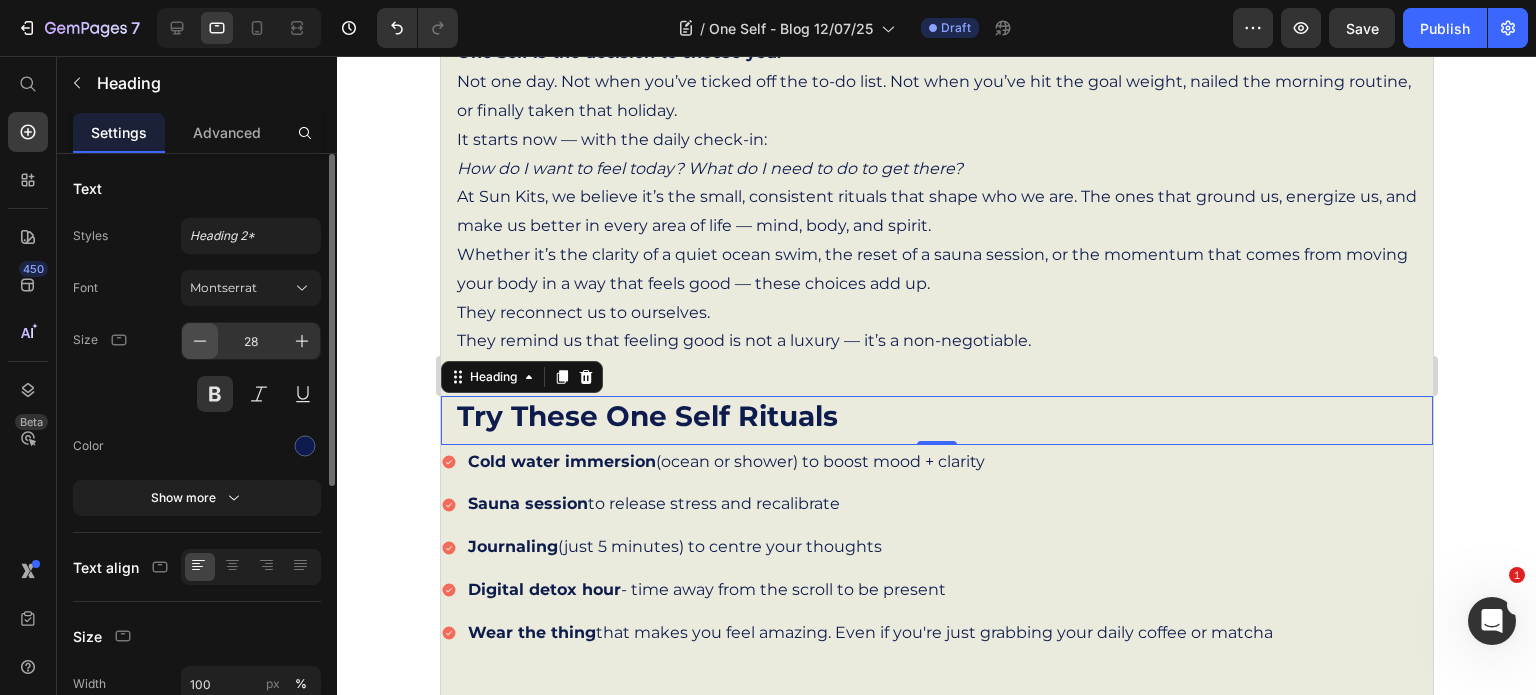 click 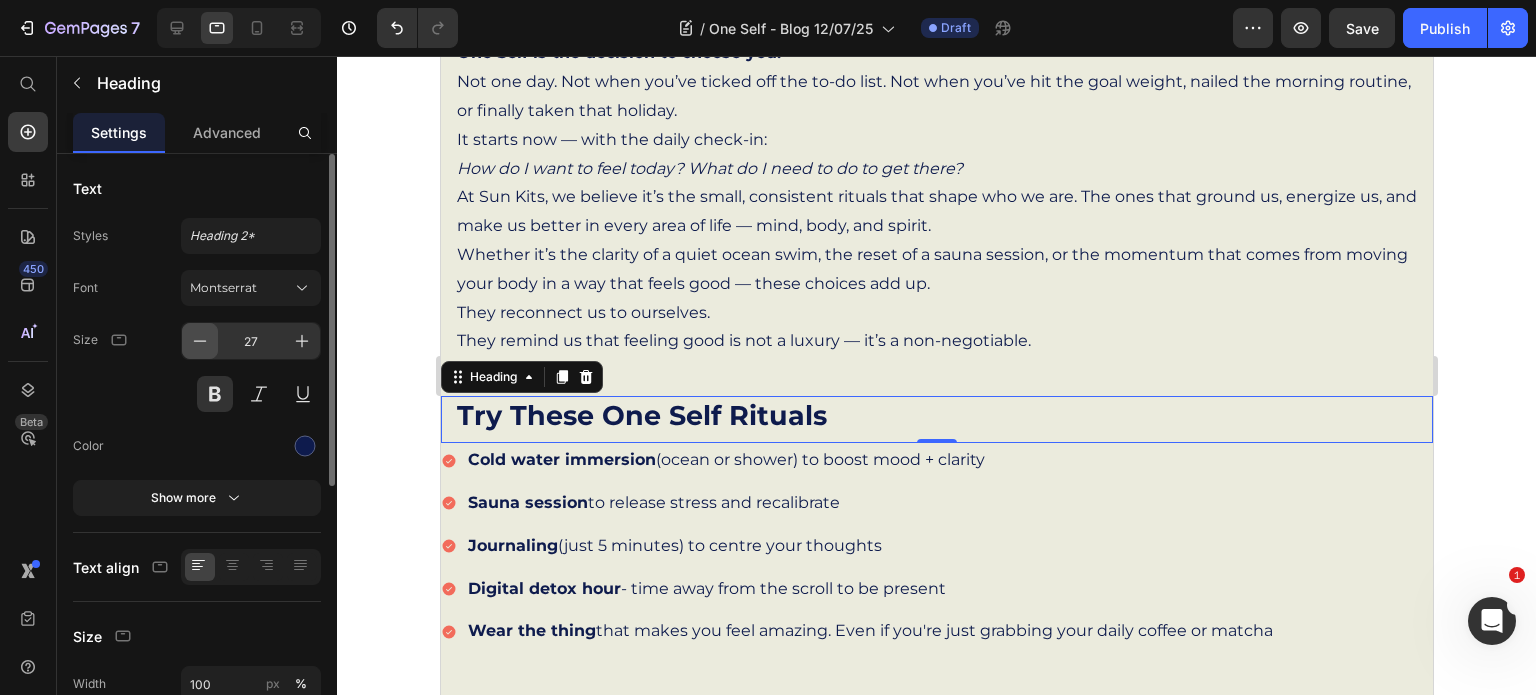 click 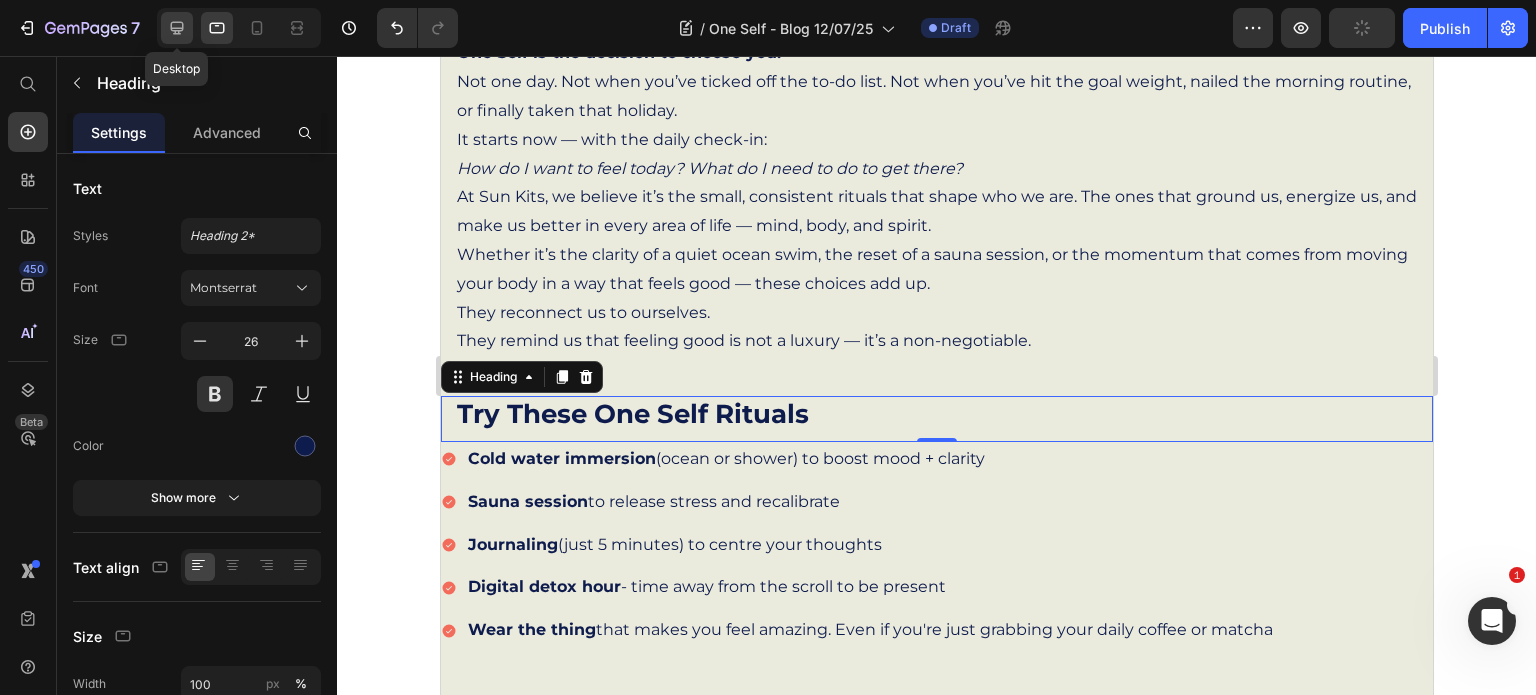 click 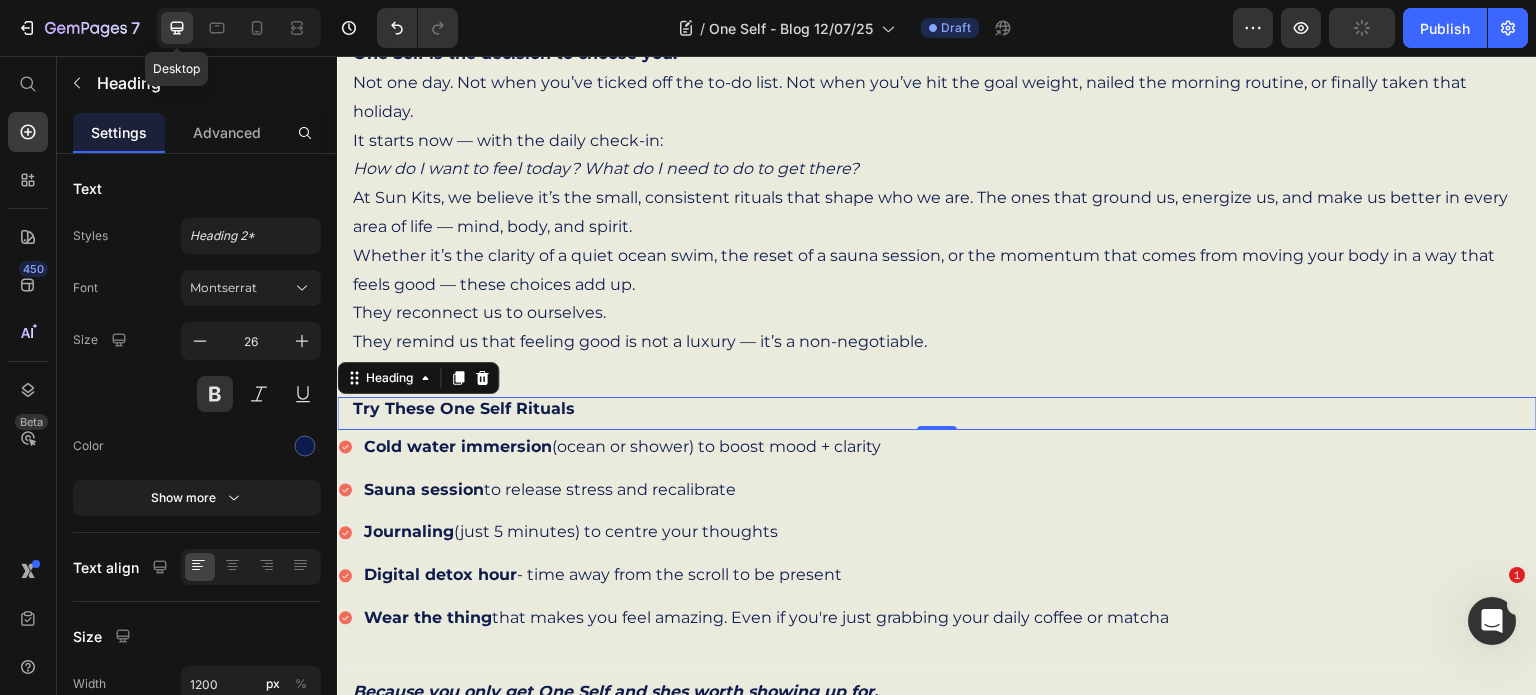 type on "16" 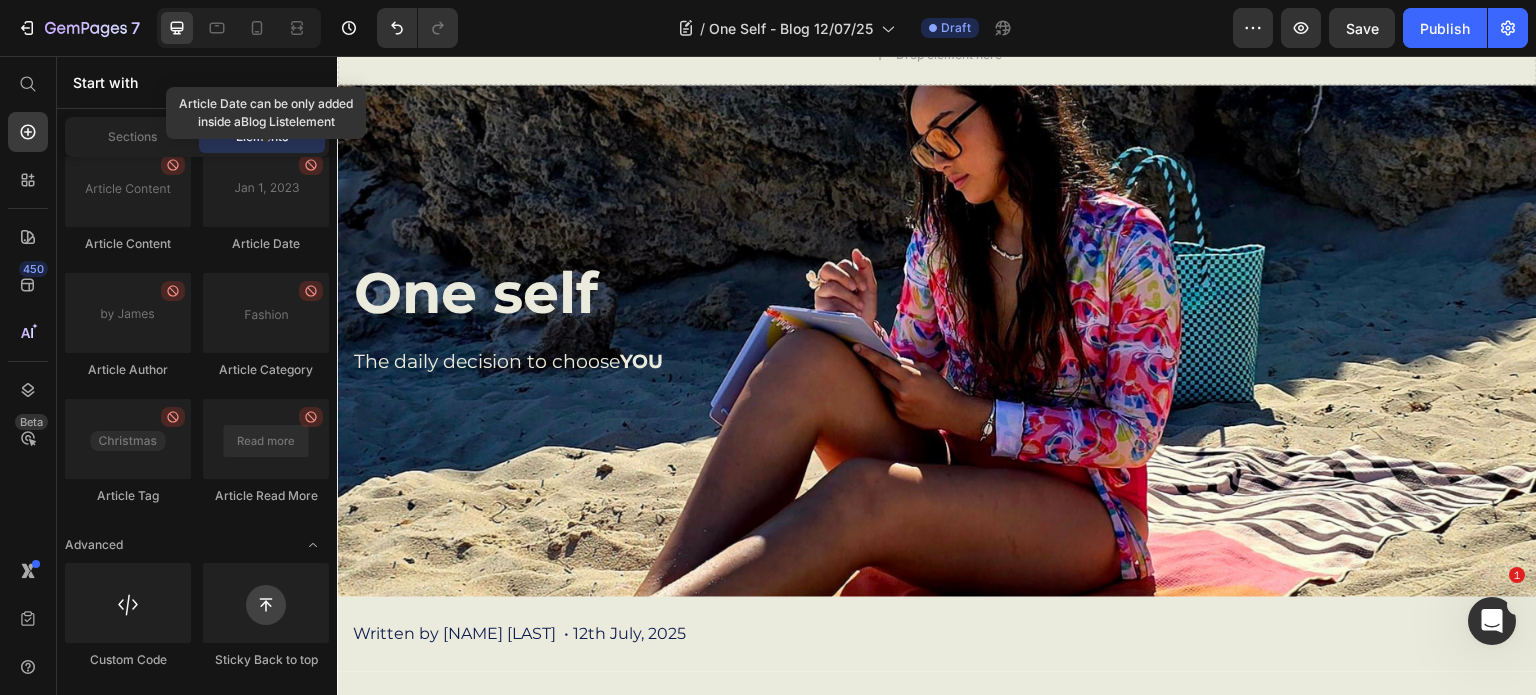 scroll, scrollTop: 0, scrollLeft: 0, axis: both 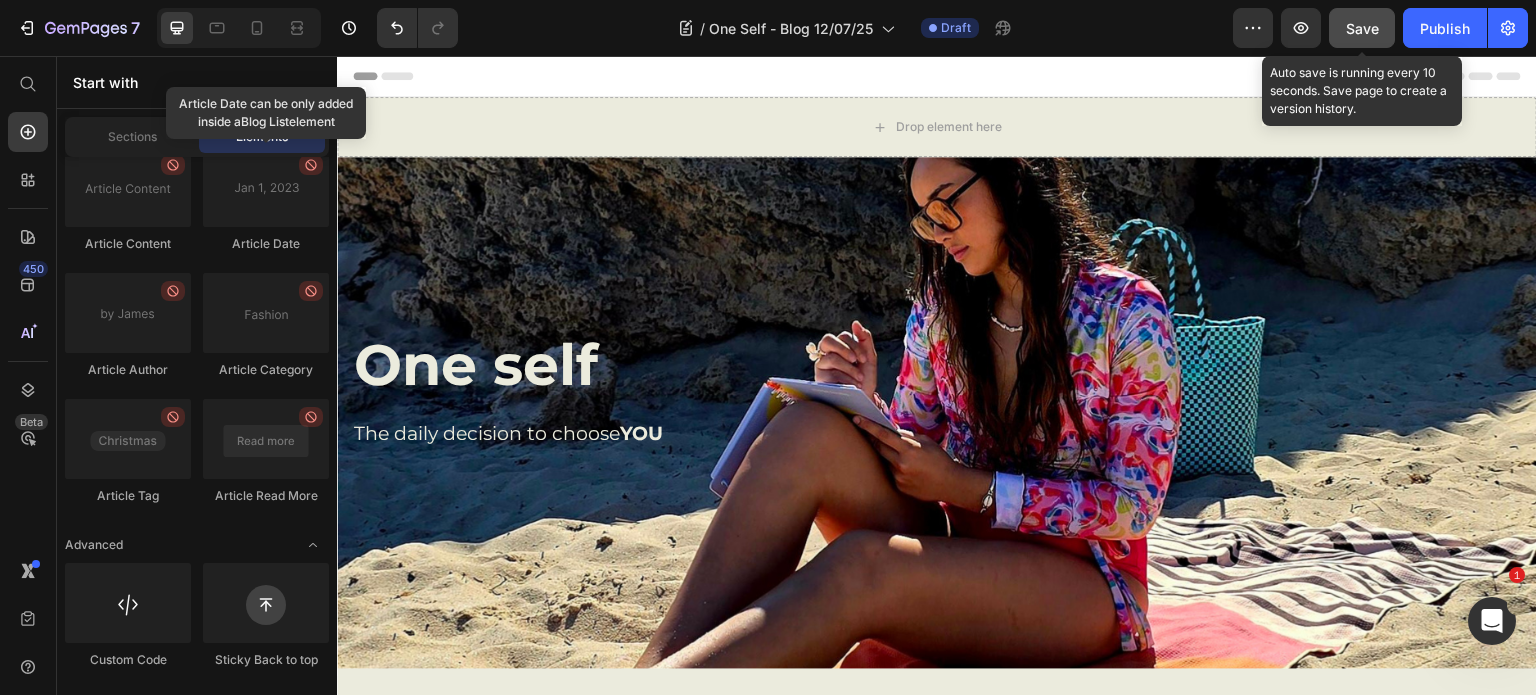 click on "Save" at bounding box center (1362, 28) 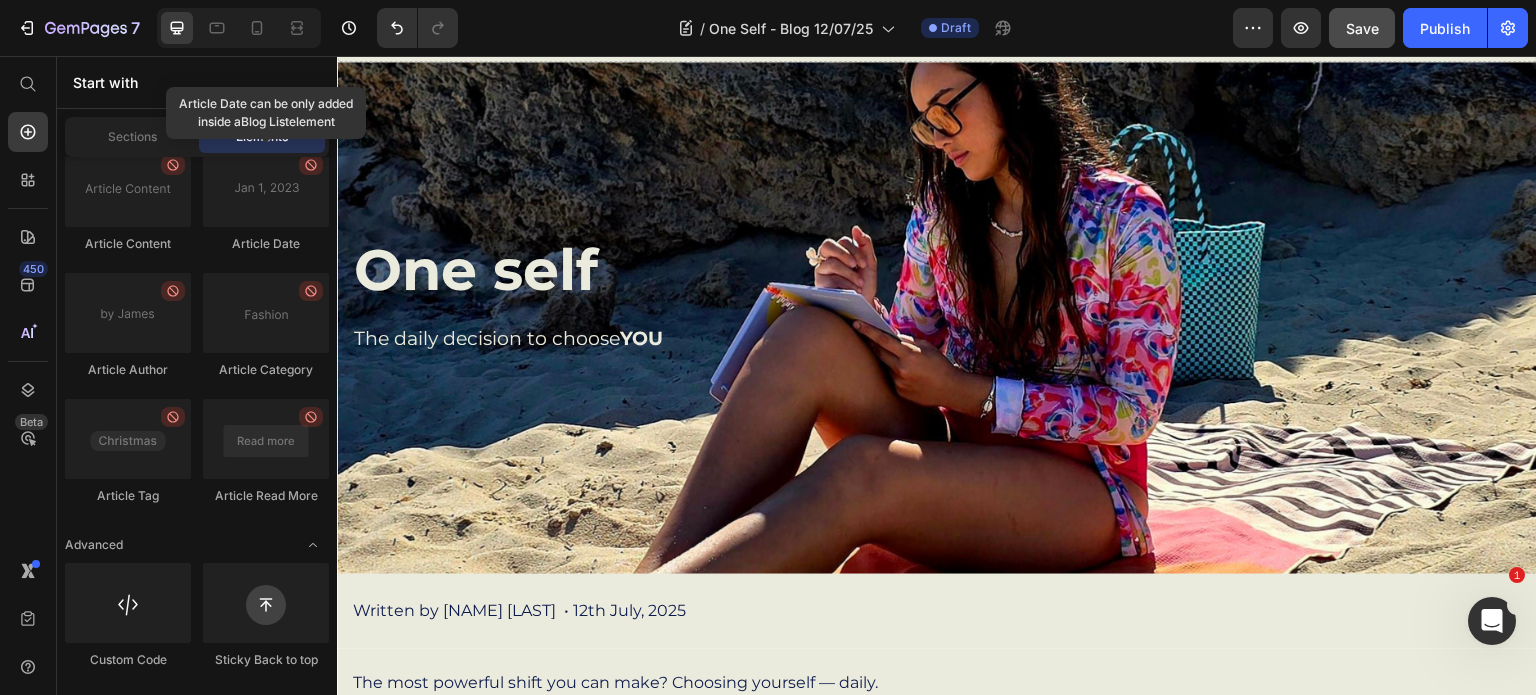 scroll, scrollTop: 0, scrollLeft: 0, axis: both 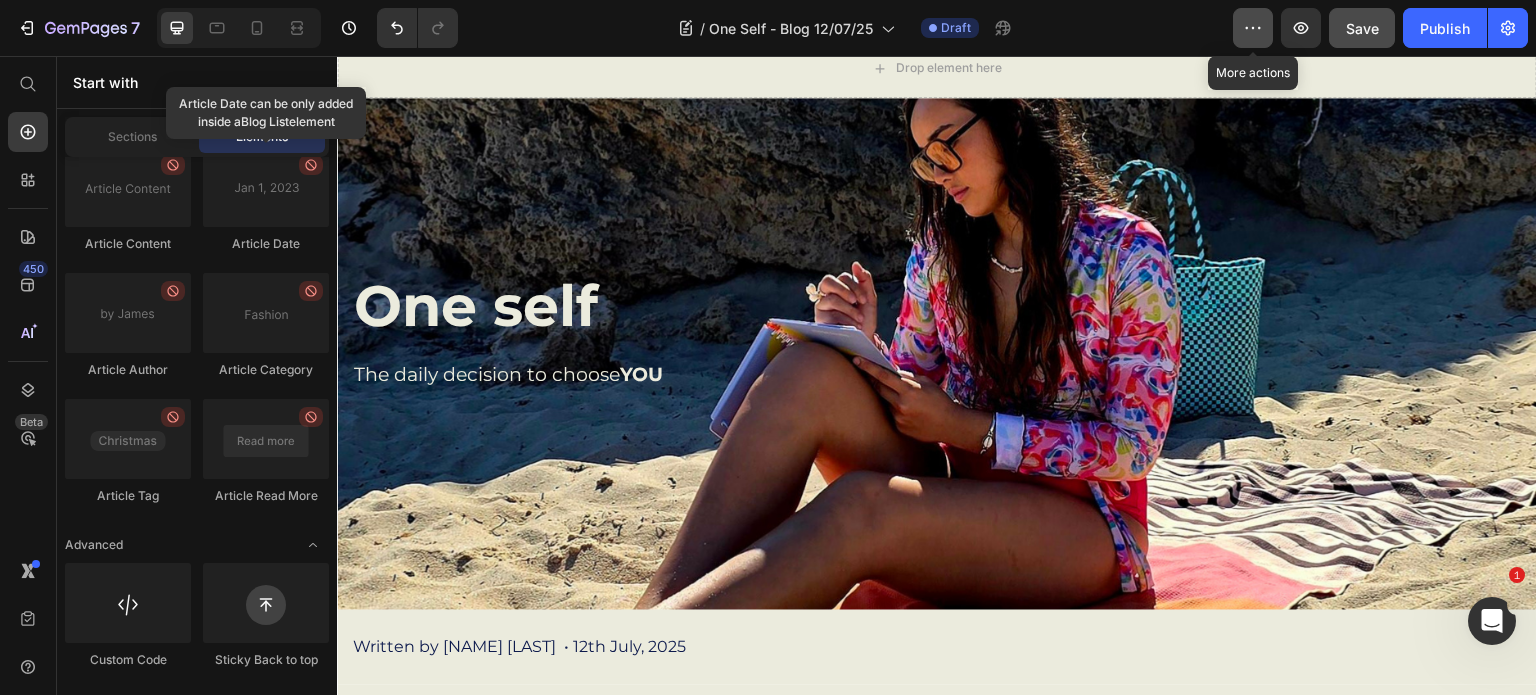 click 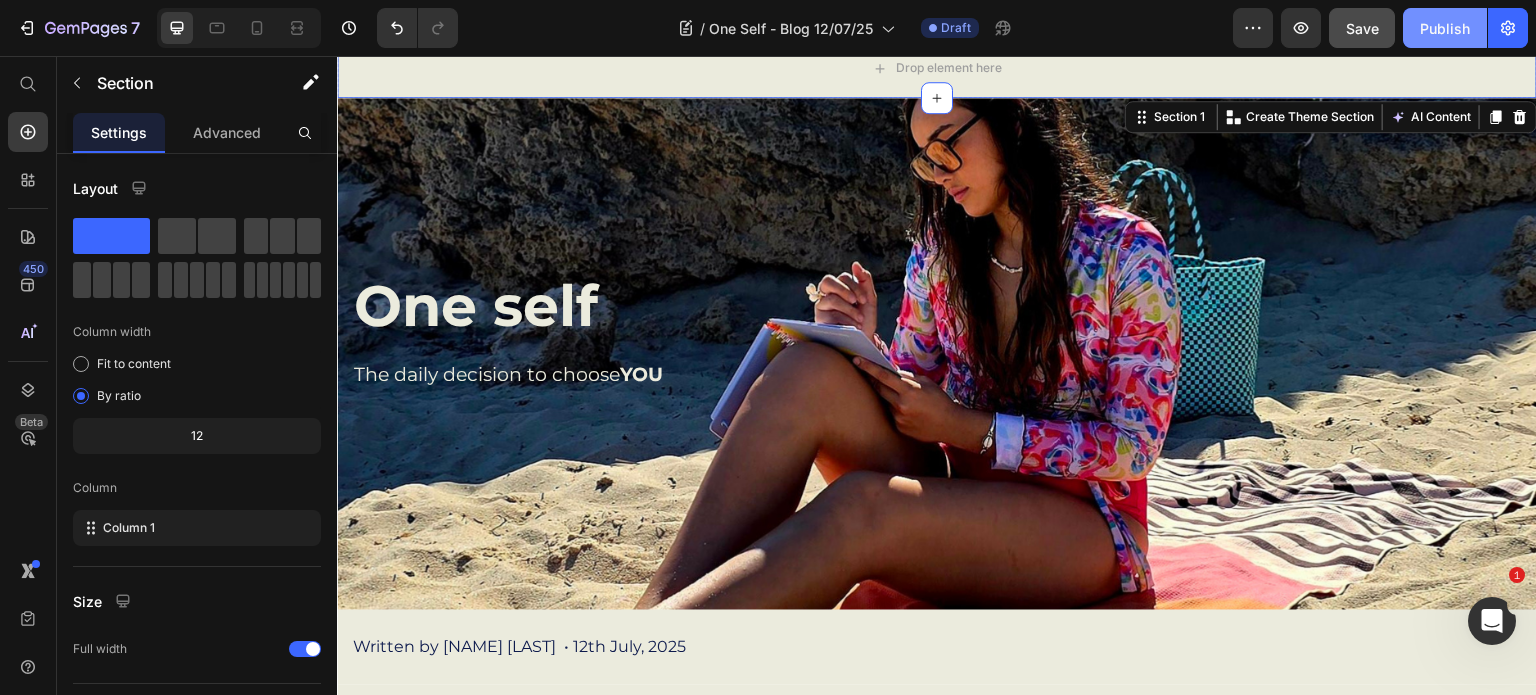click on "Publish" at bounding box center [1445, 28] 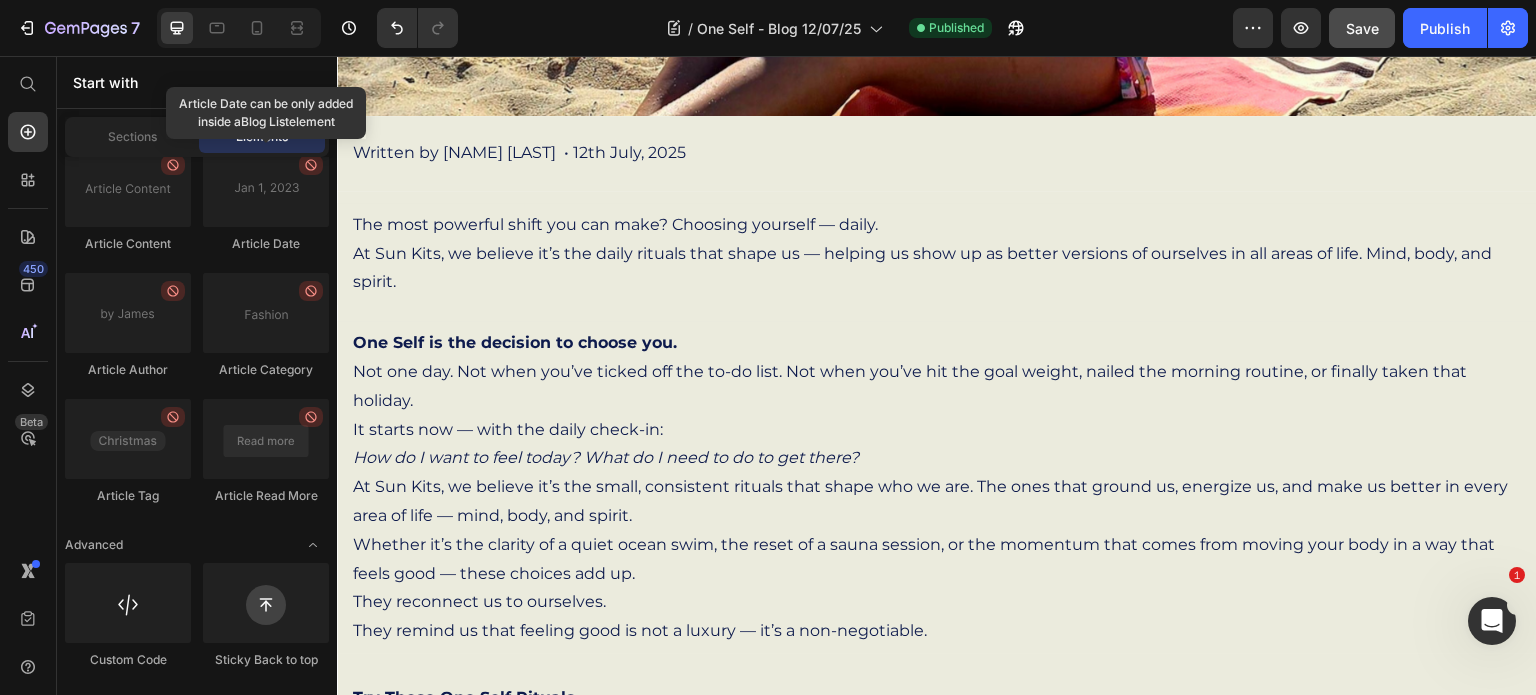 scroll, scrollTop: 531, scrollLeft: 0, axis: vertical 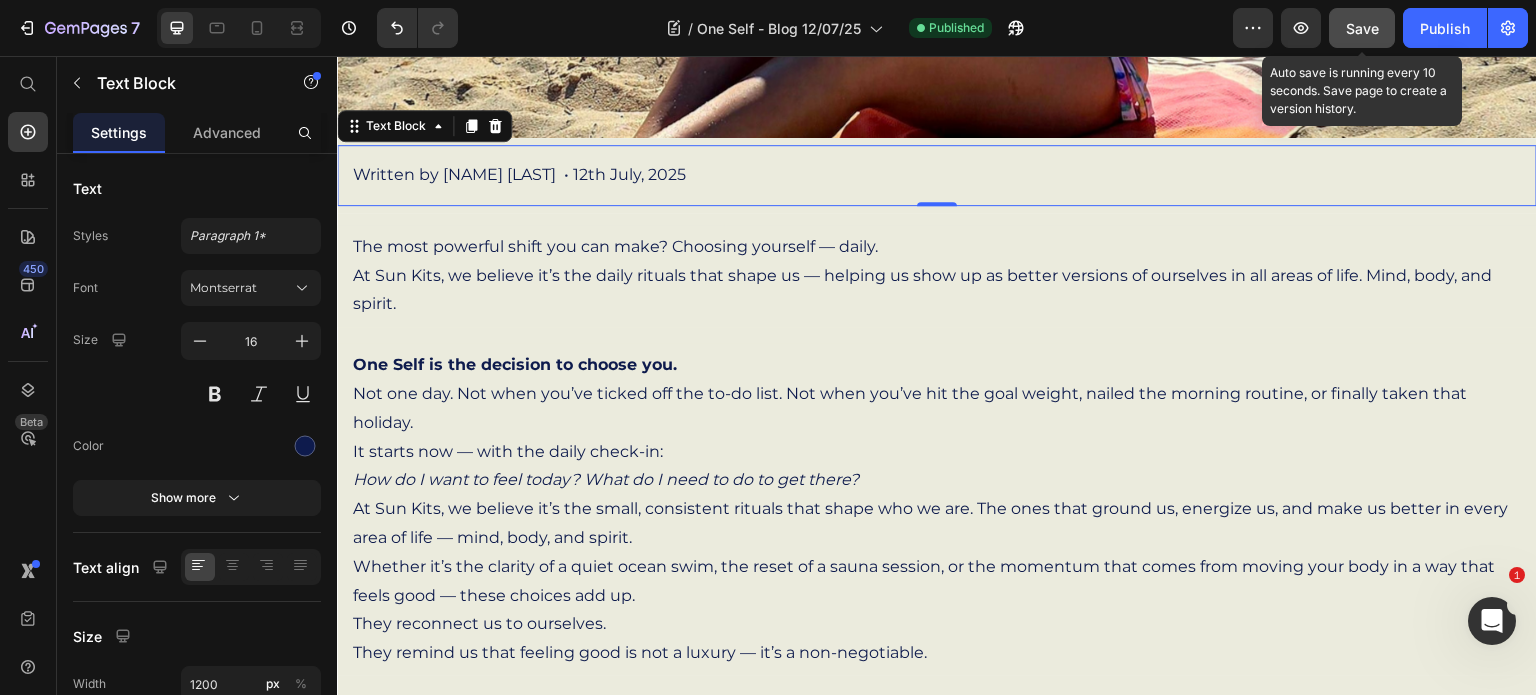 click on "Save" at bounding box center [1362, 28] 